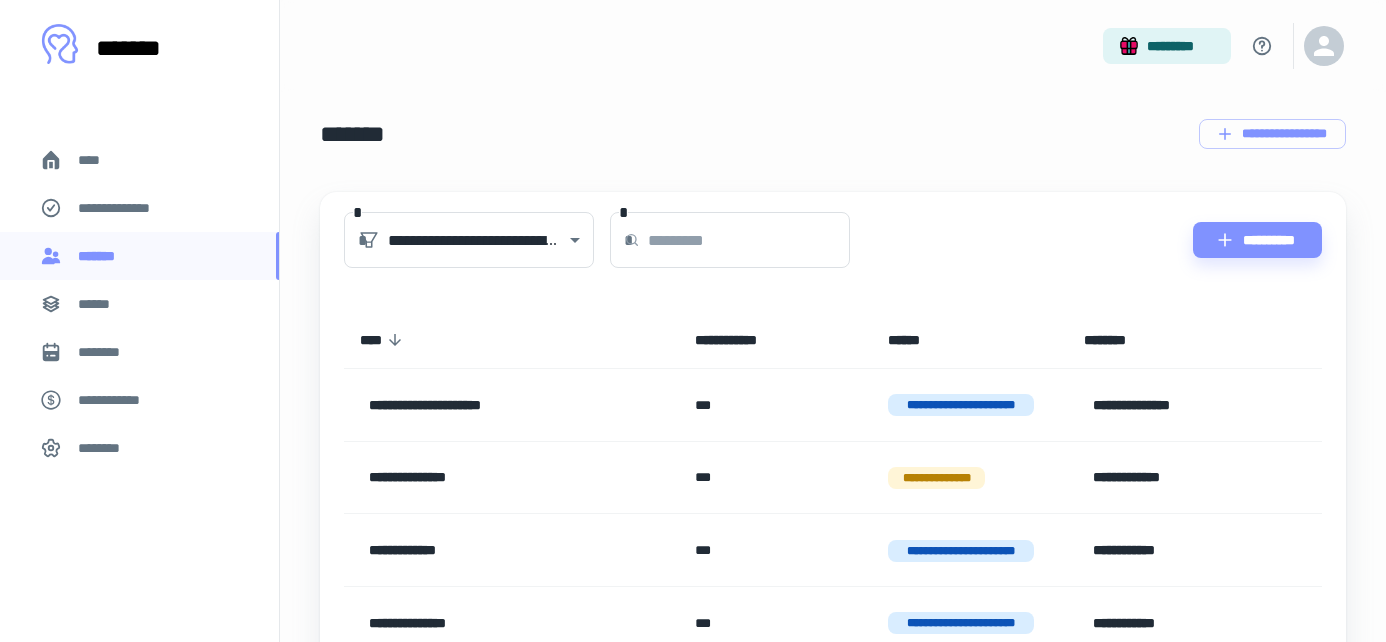 scroll, scrollTop: 0, scrollLeft: 0, axis: both 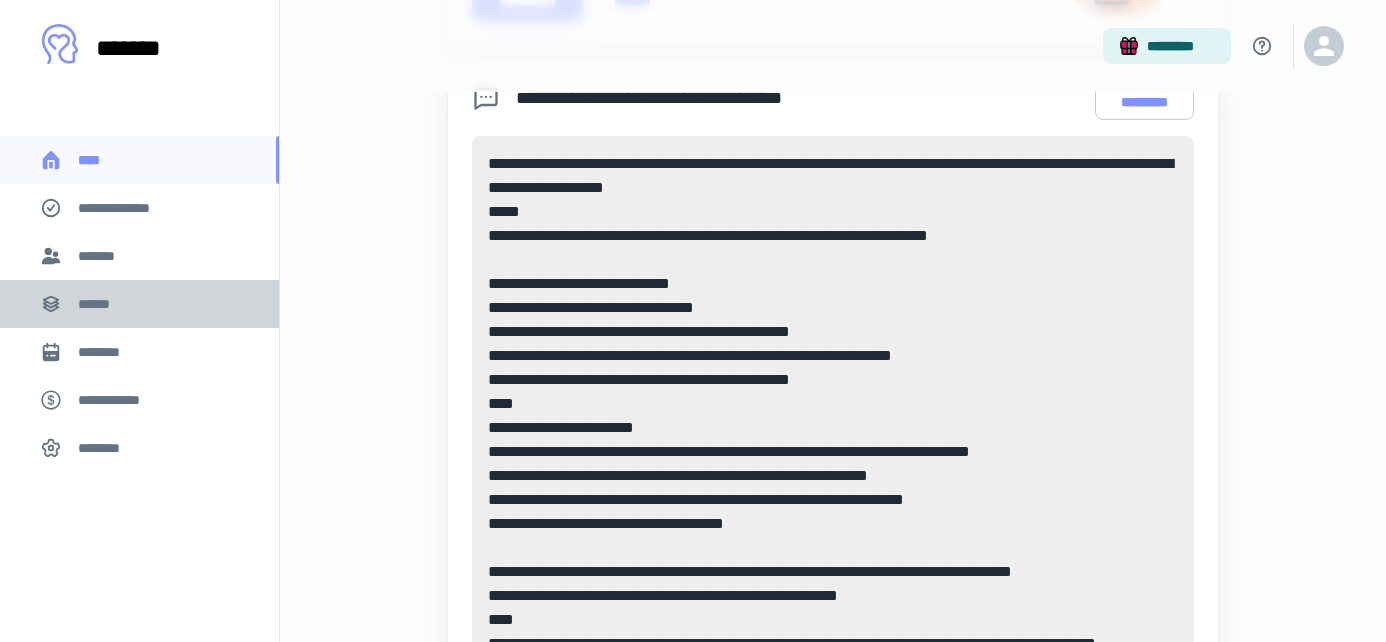 click on "******" at bounding box center (139, 304) 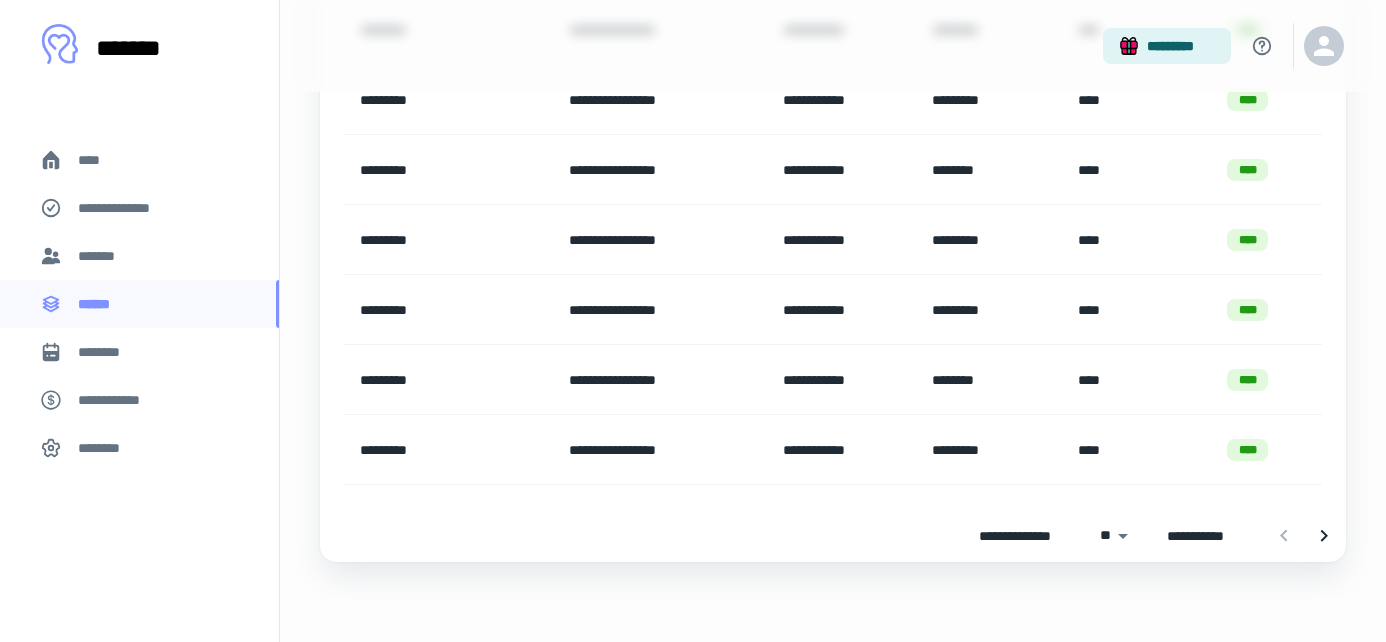 scroll, scrollTop: 1634, scrollLeft: 0, axis: vertical 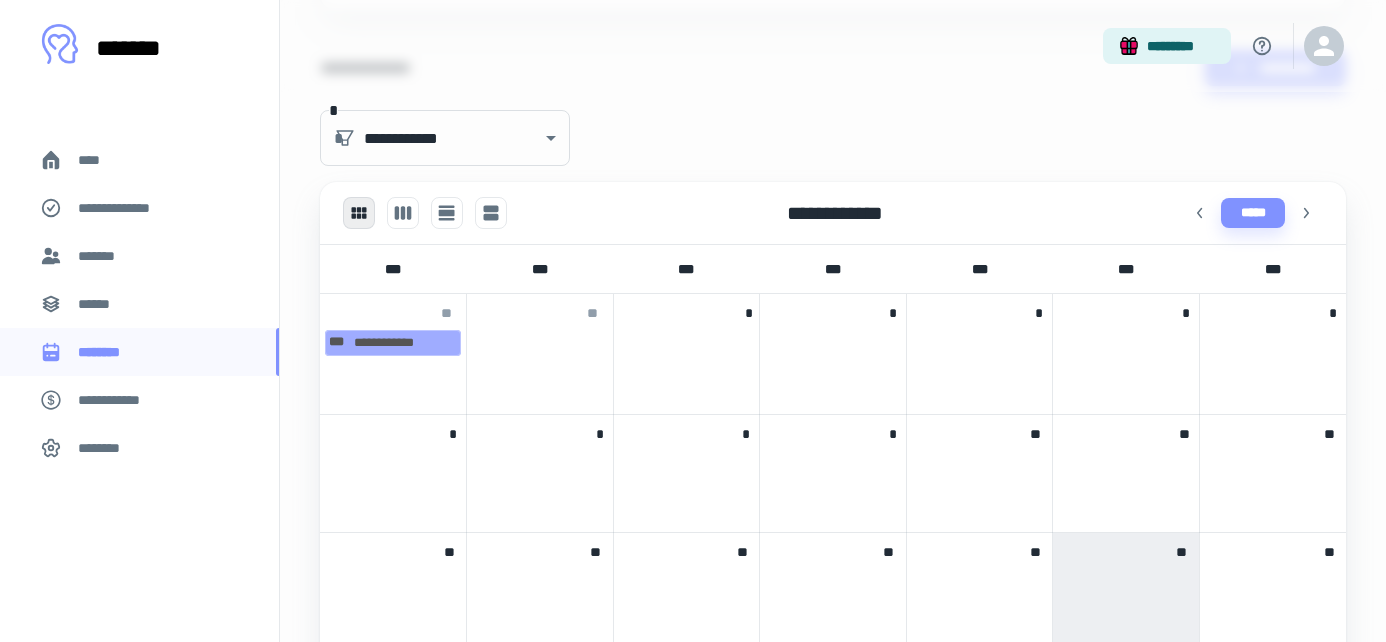 click on "*******" at bounding box center [139, 256] 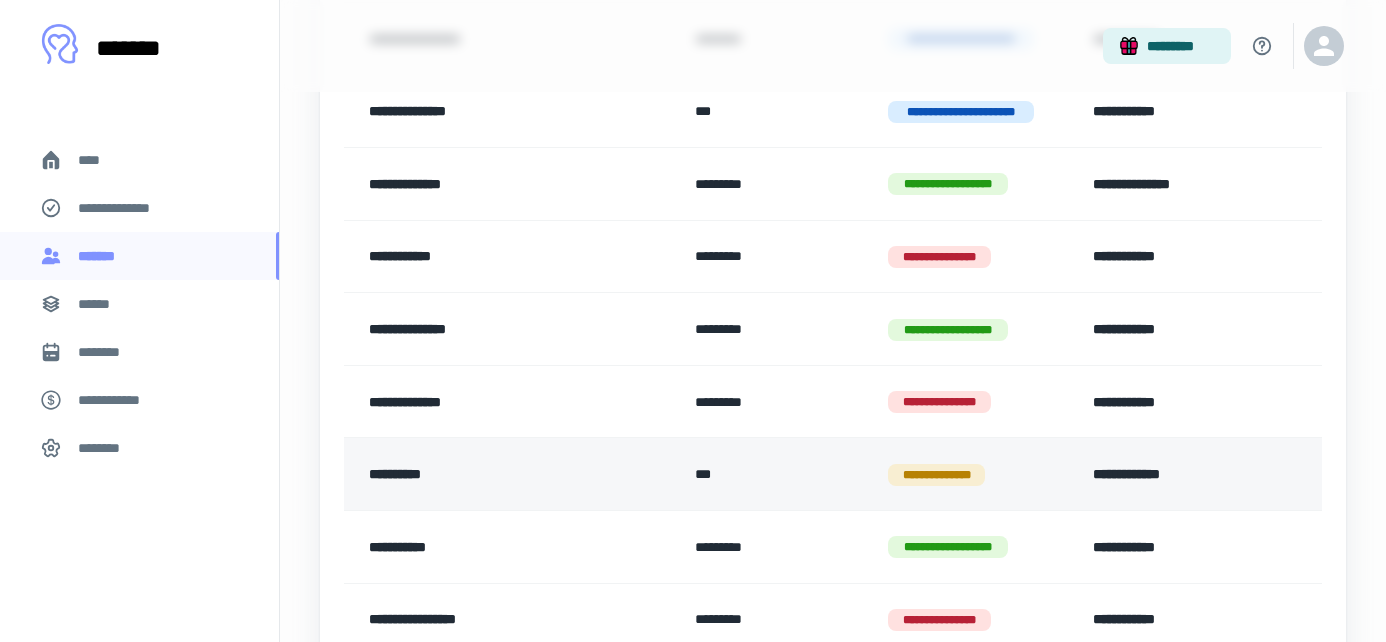 scroll, scrollTop: 953, scrollLeft: 0, axis: vertical 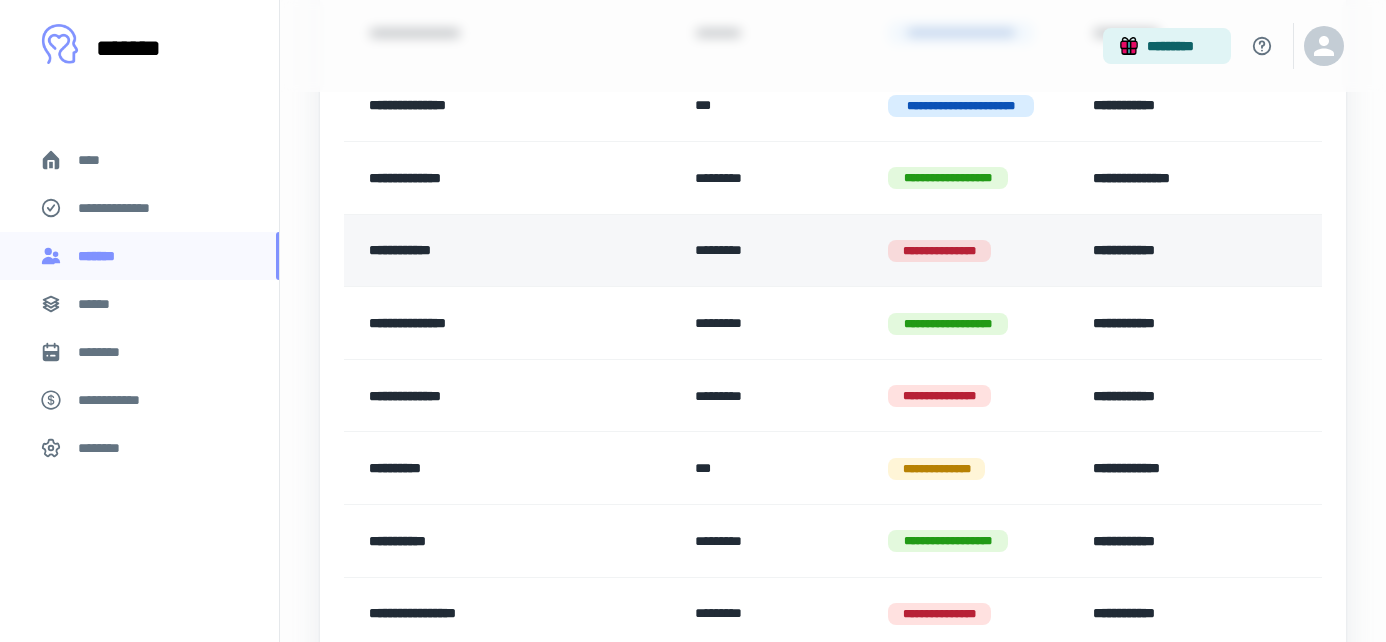 click on "**********" at bounding box center (1183, 251) 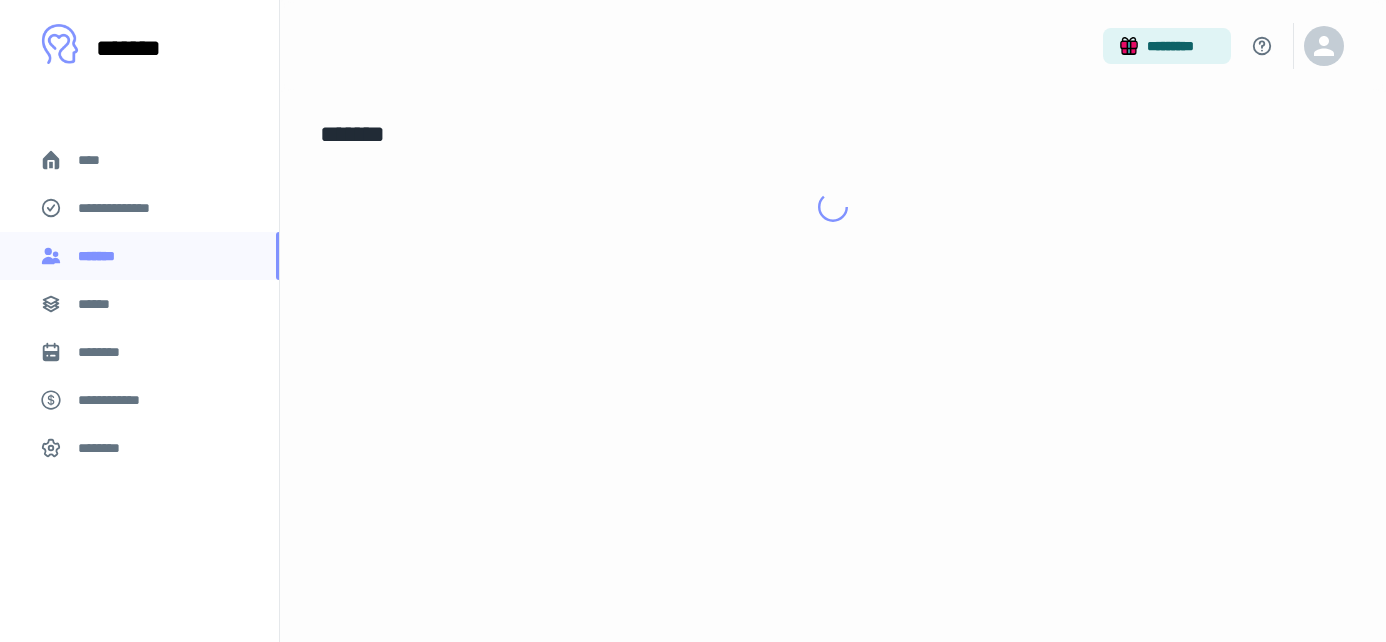 scroll, scrollTop: 0, scrollLeft: 0, axis: both 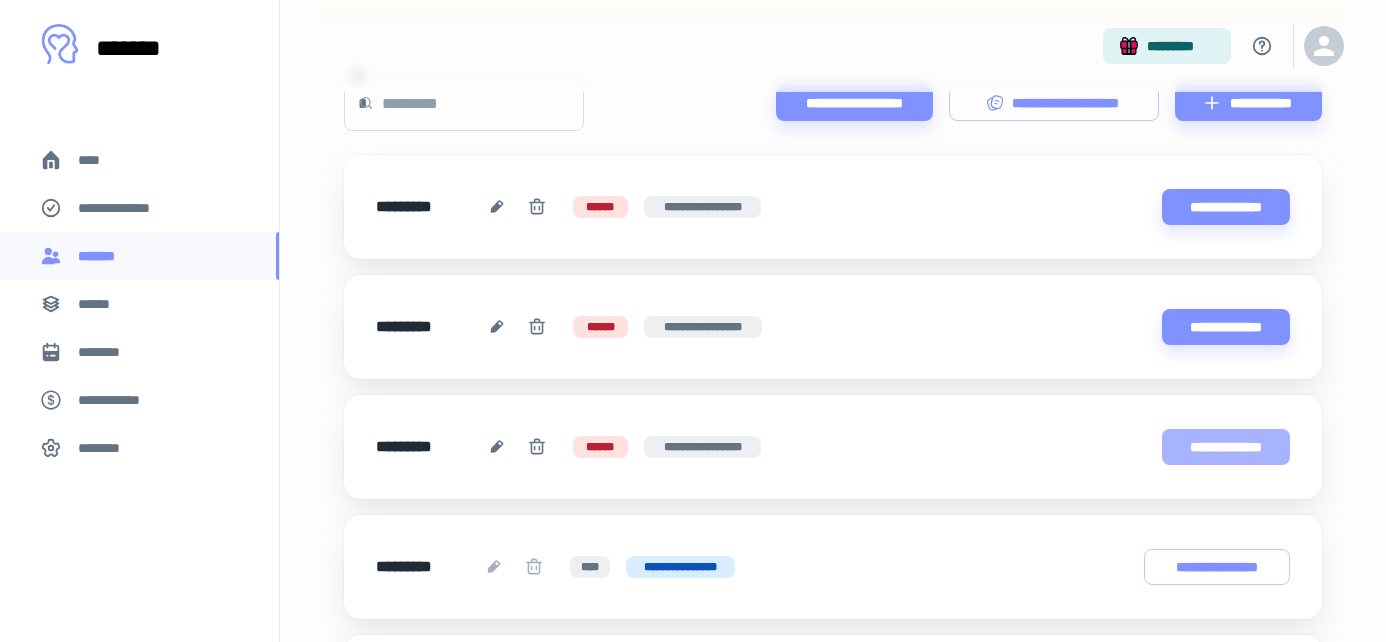 click on "**********" at bounding box center [1226, 447] 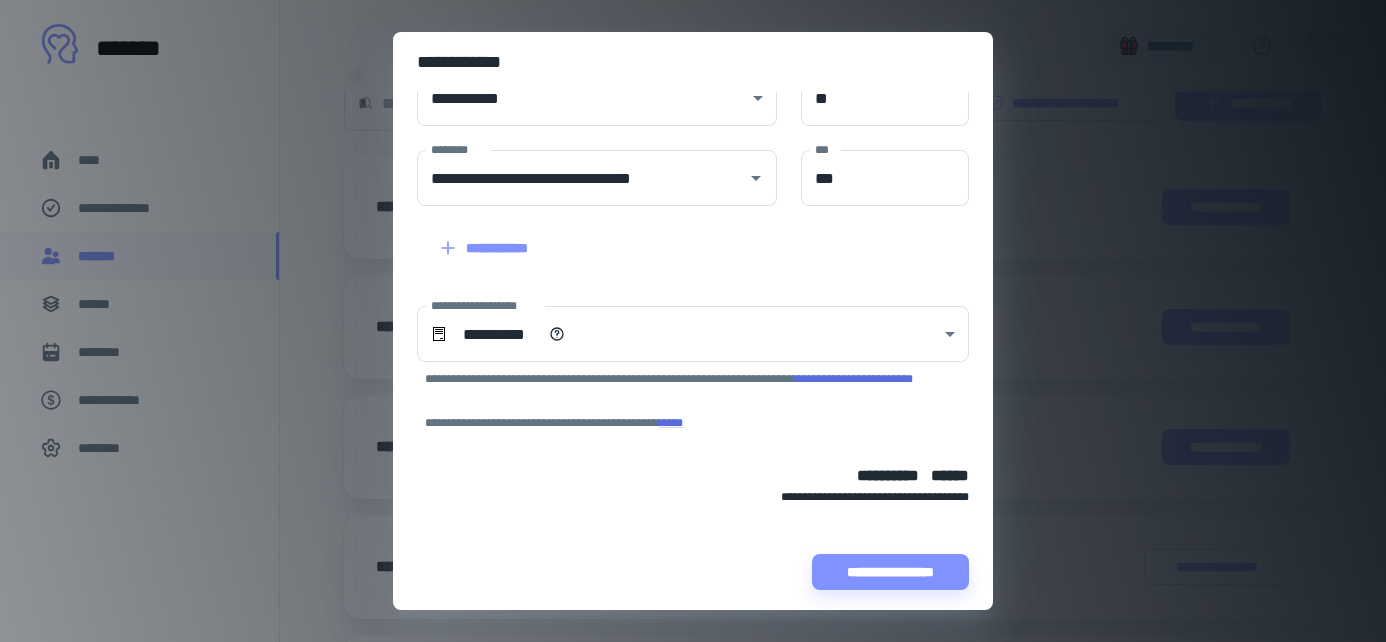 scroll, scrollTop: 214, scrollLeft: 0, axis: vertical 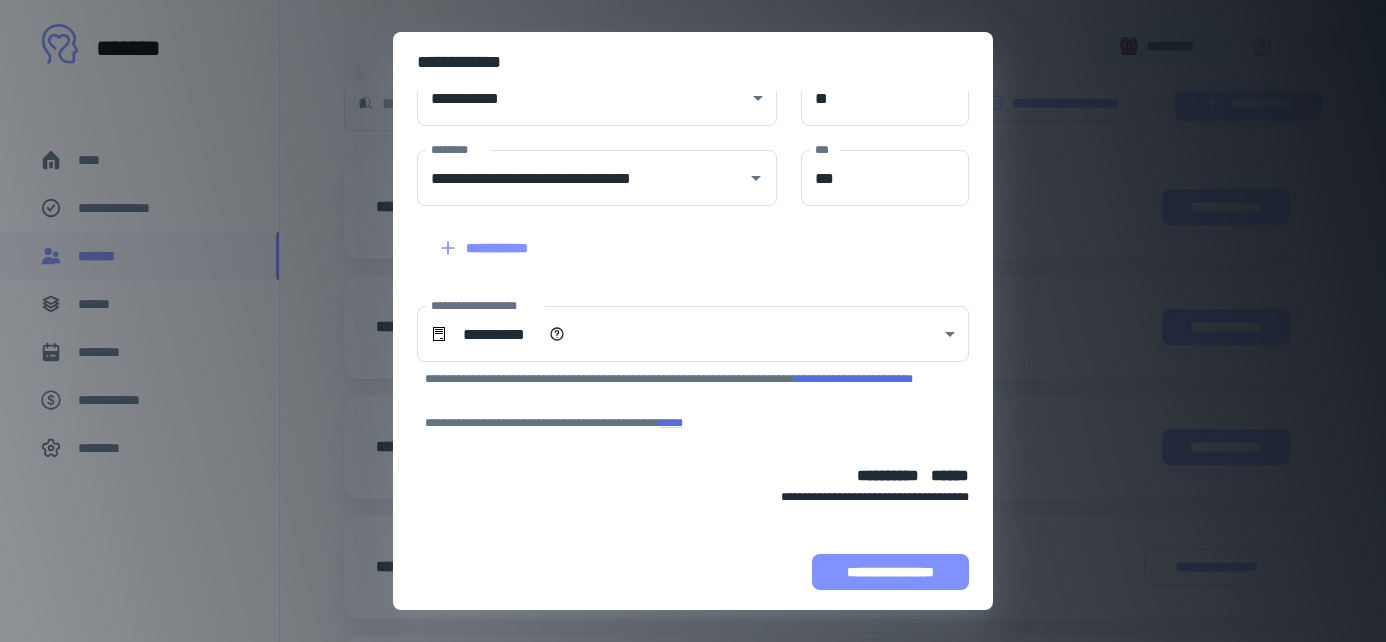 click on "**********" at bounding box center (890, 572) 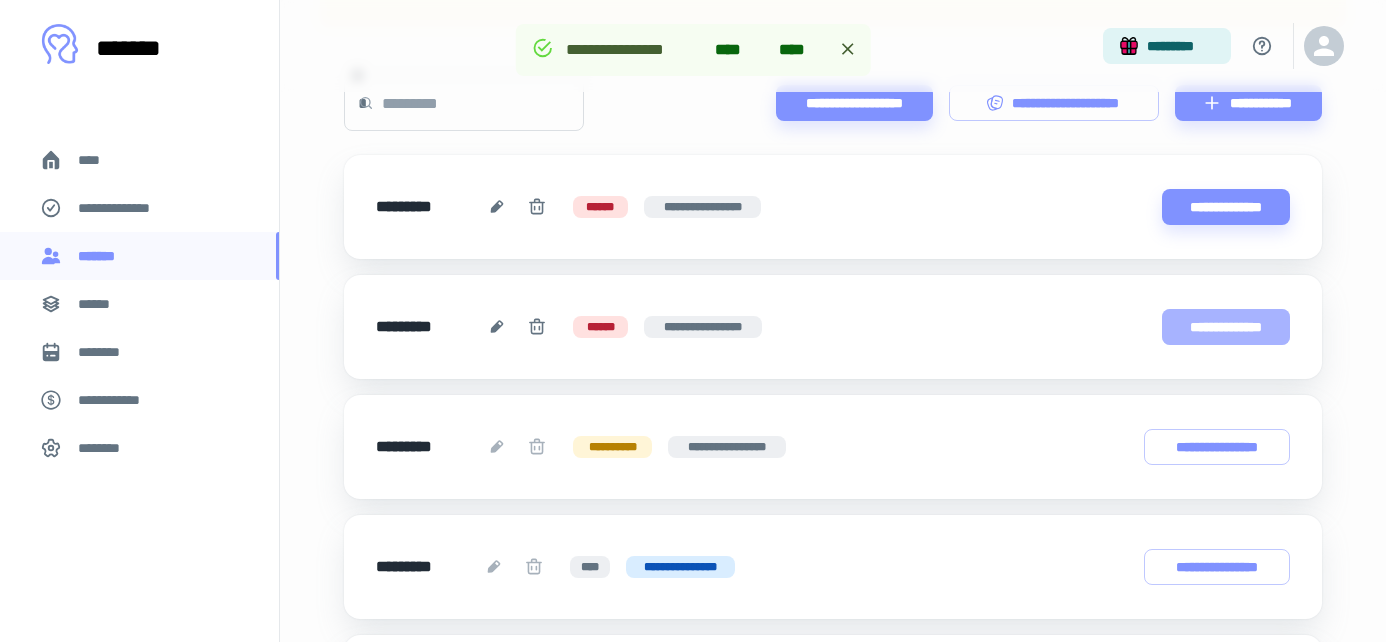 click on "**********" at bounding box center [1226, 327] 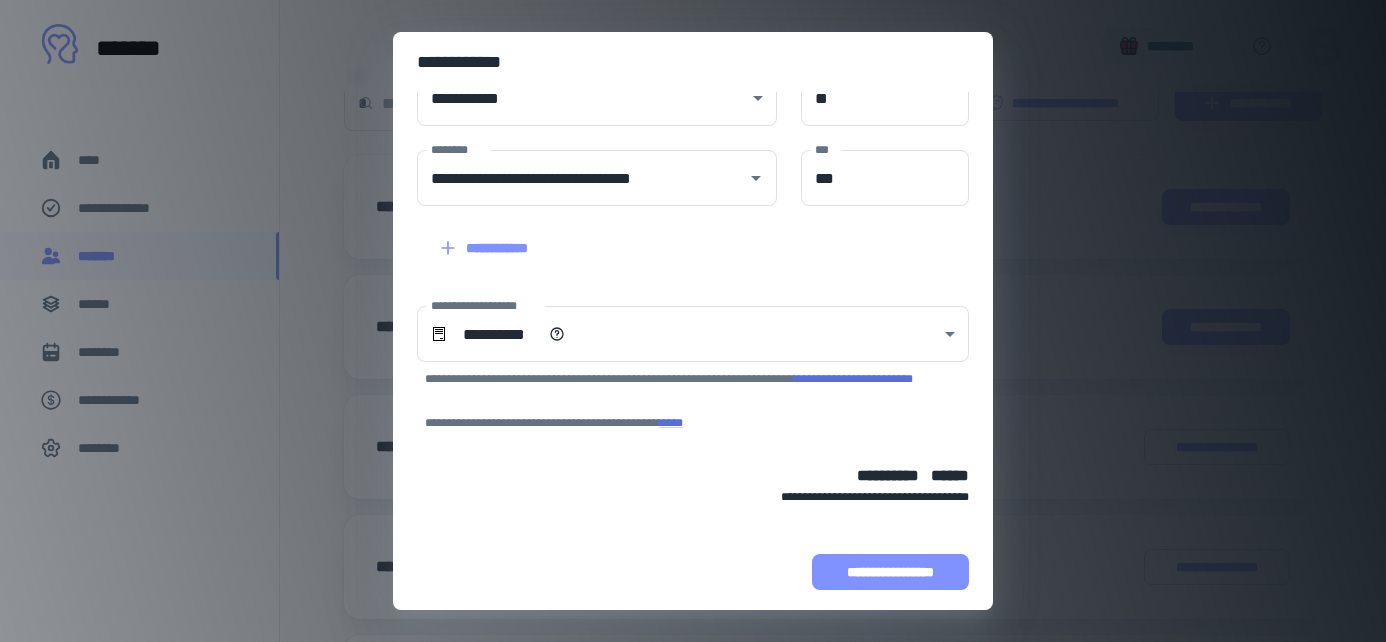 scroll, scrollTop: 214, scrollLeft: 0, axis: vertical 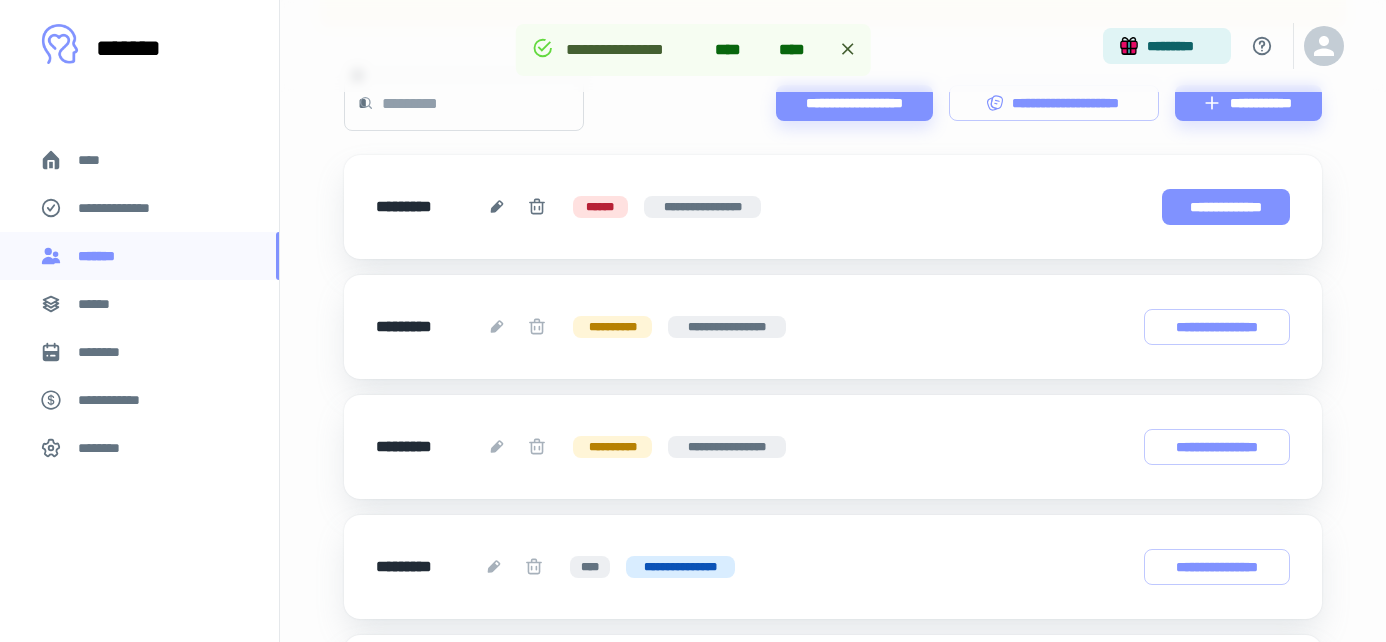 click on "**********" at bounding box center (1226, 207) 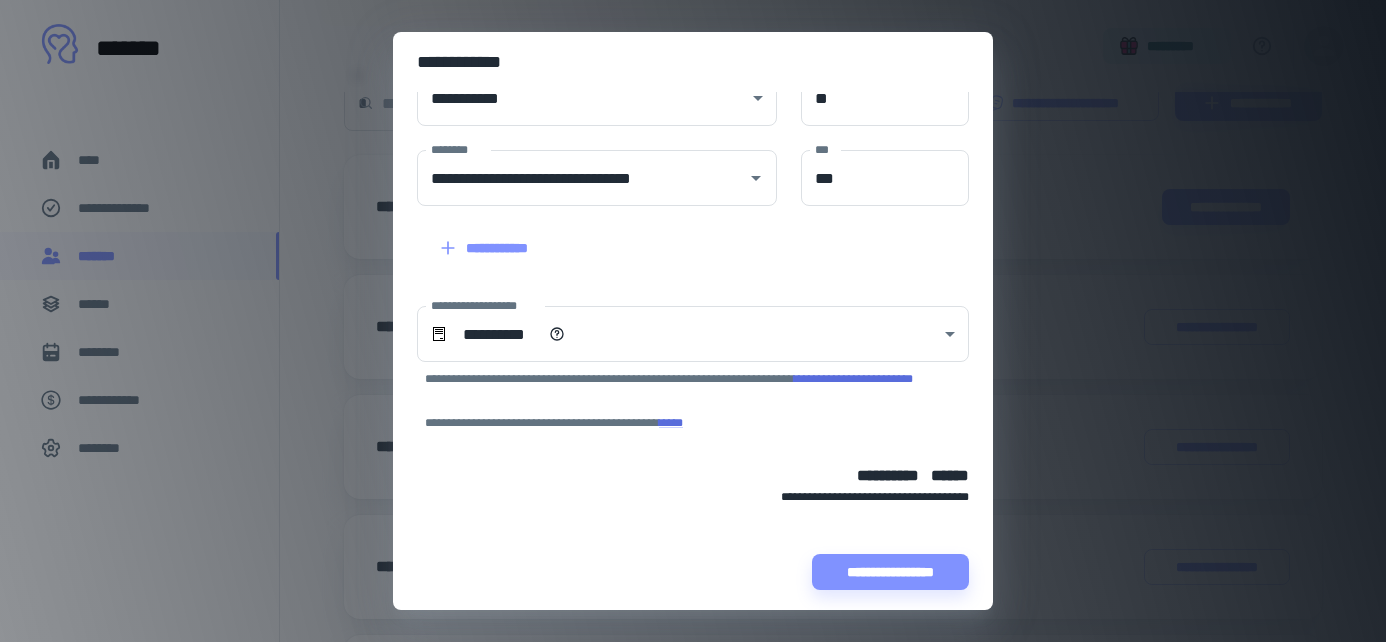scroll, scrollTop: 214, scrollLeft: 0, axis: vertical 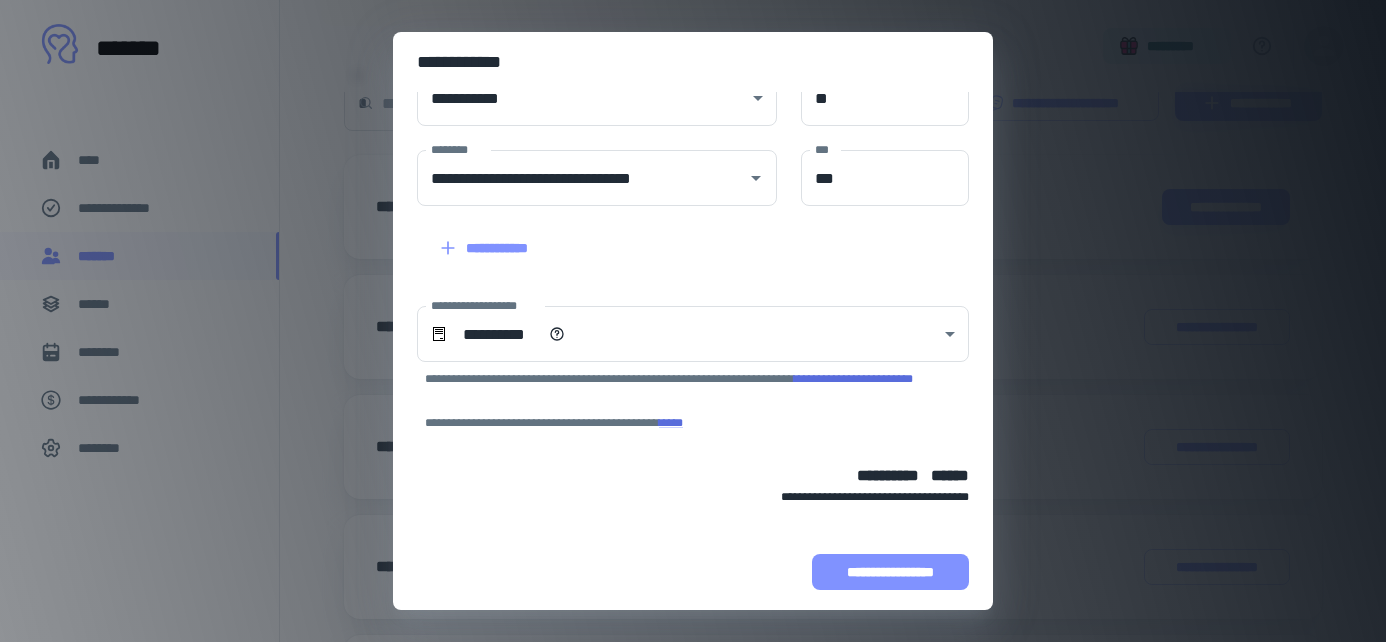 click on "**********" at bounding box center [890, 572] 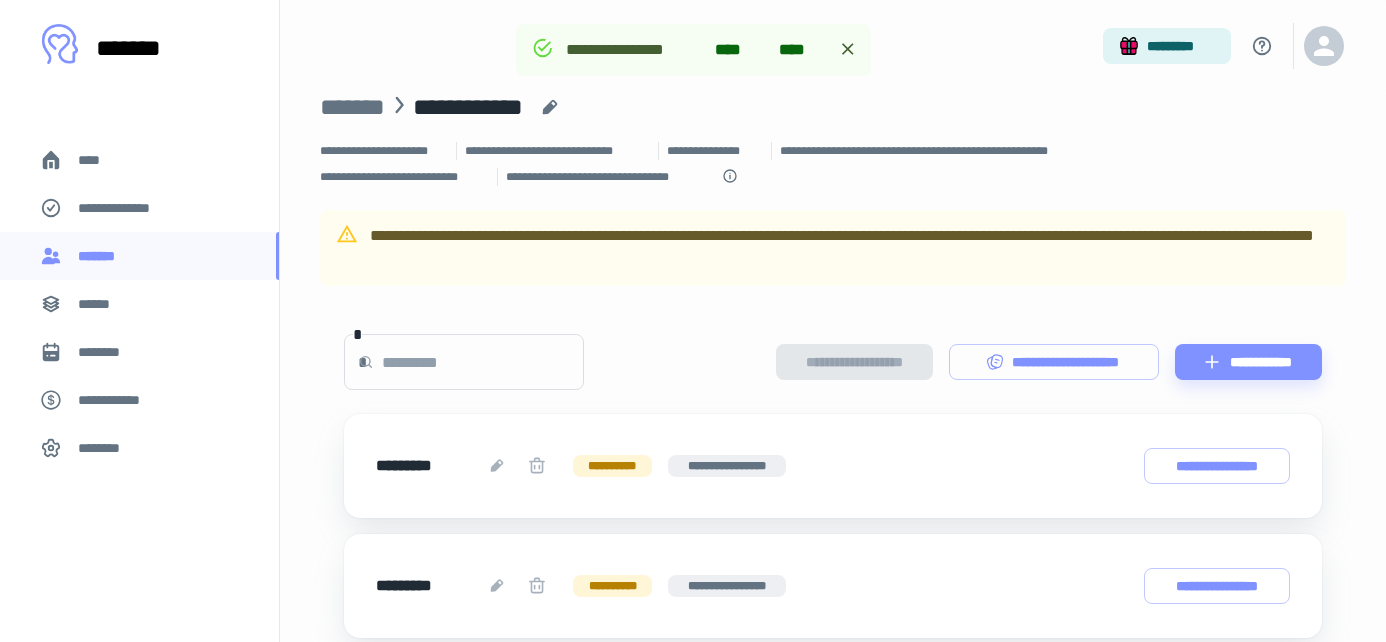 scroll, scrollTop: 28, scrollLeft: 0, axis: vertical 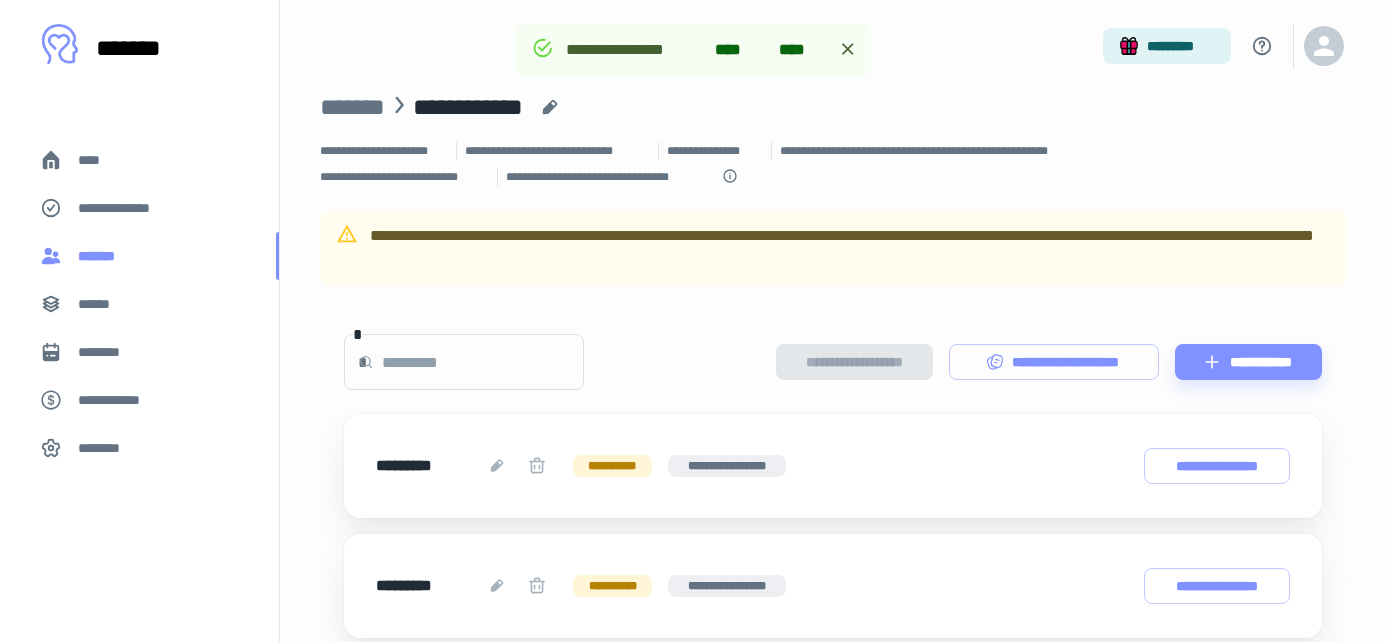 click on "*******" at bounding box center (139, 256) 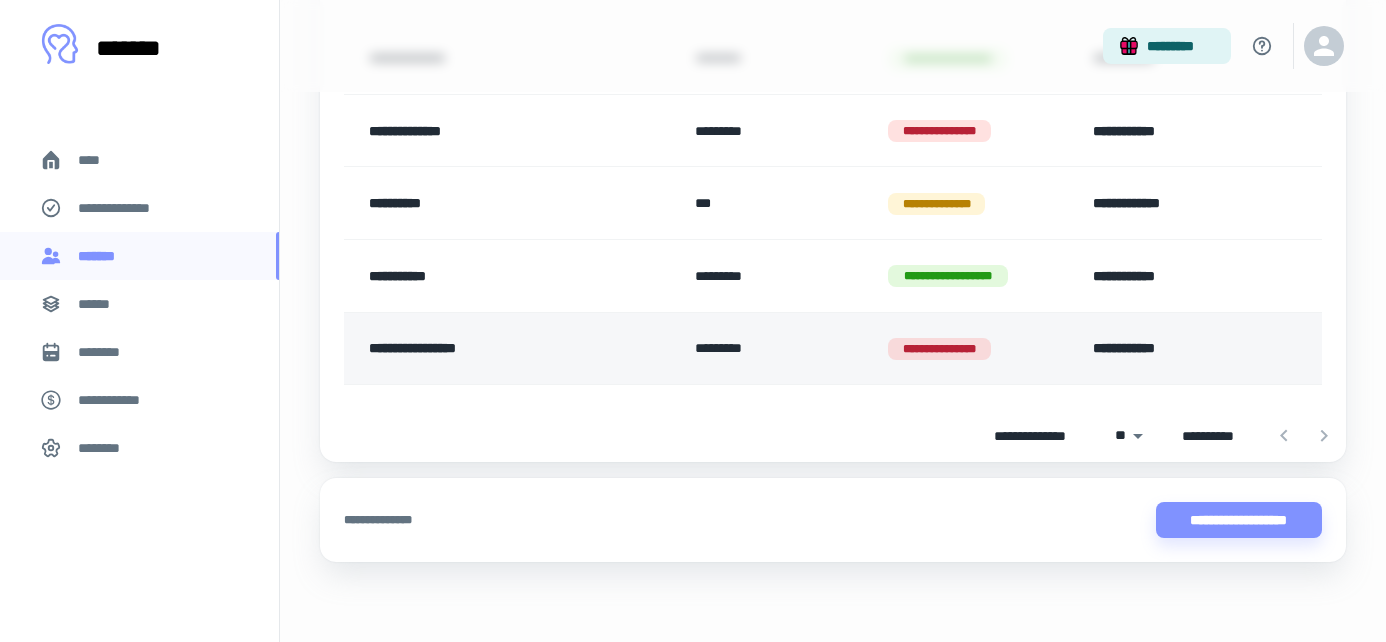 scroll, scrollTop: 1218, scrollLeft: 0, axis: vertical 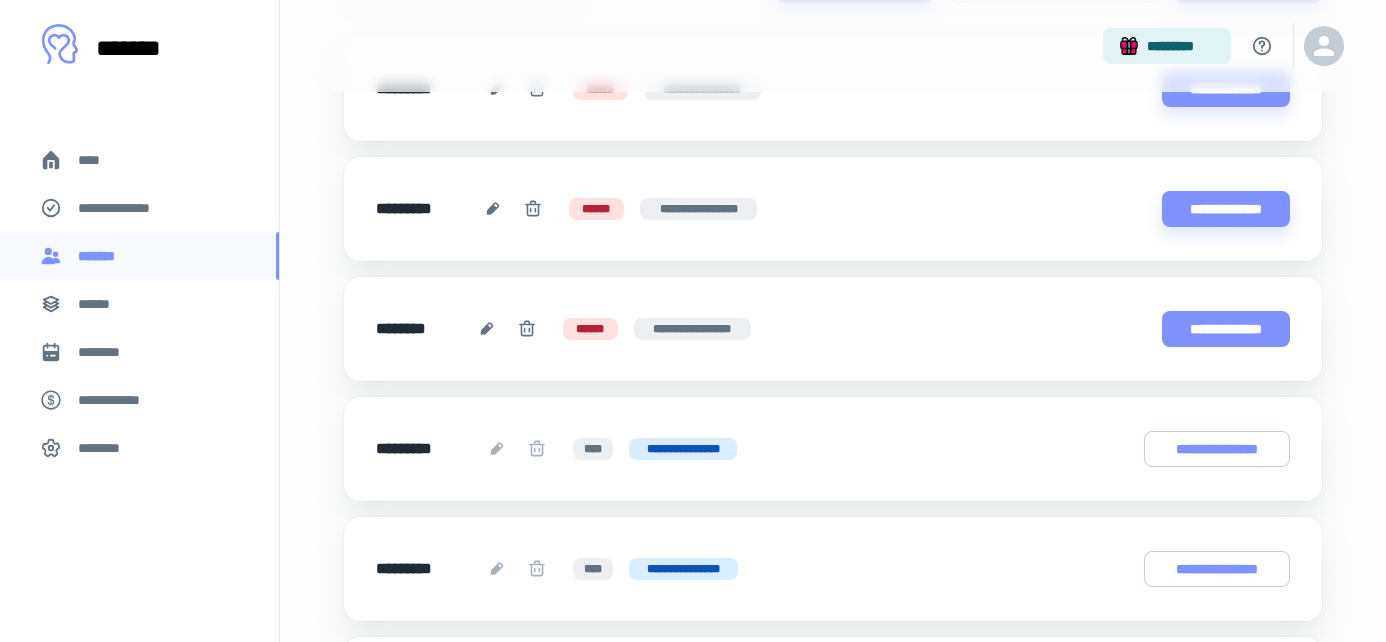 click on "**********" at bounding box center [1226, 329] 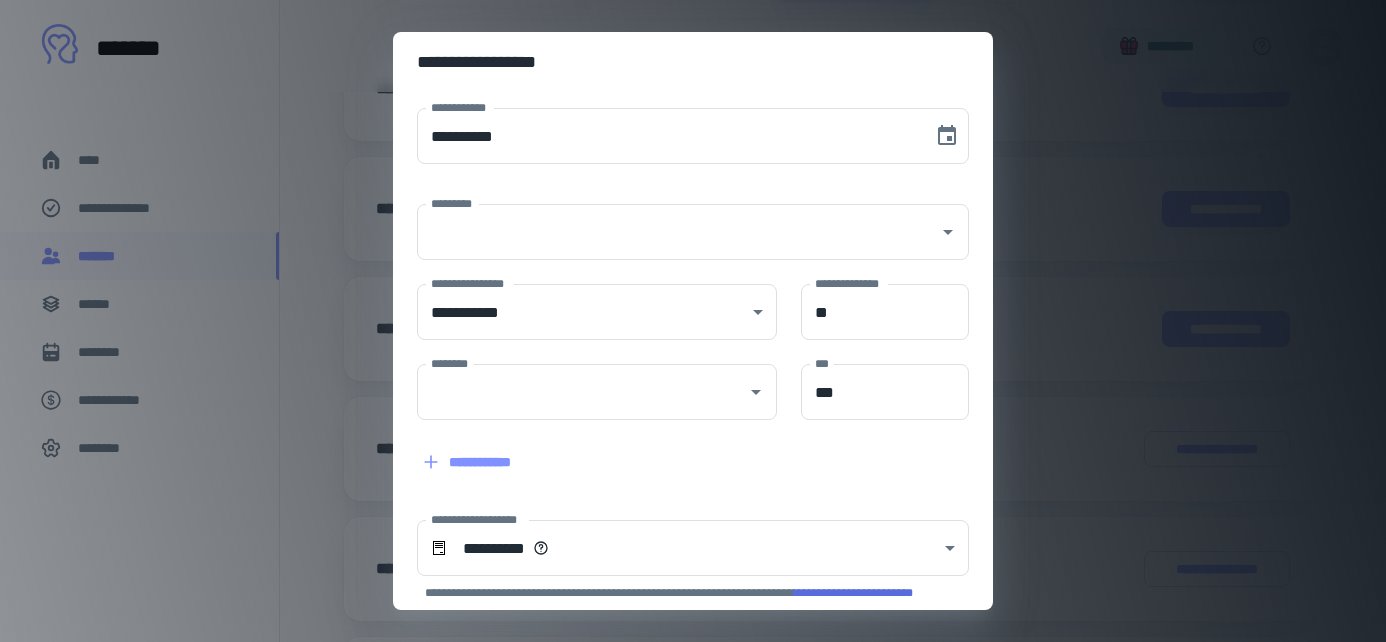 type on "**********" 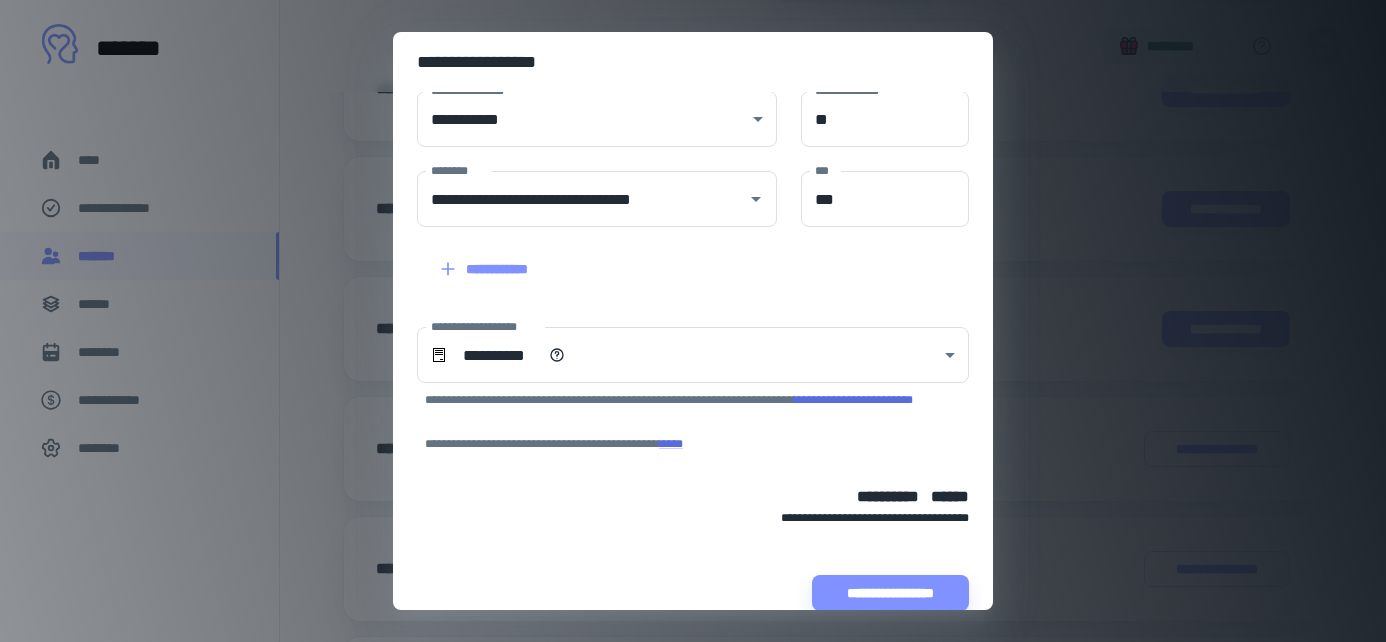 scroll, scrollTop: 208, scrollLeft: 0, axis: vertical 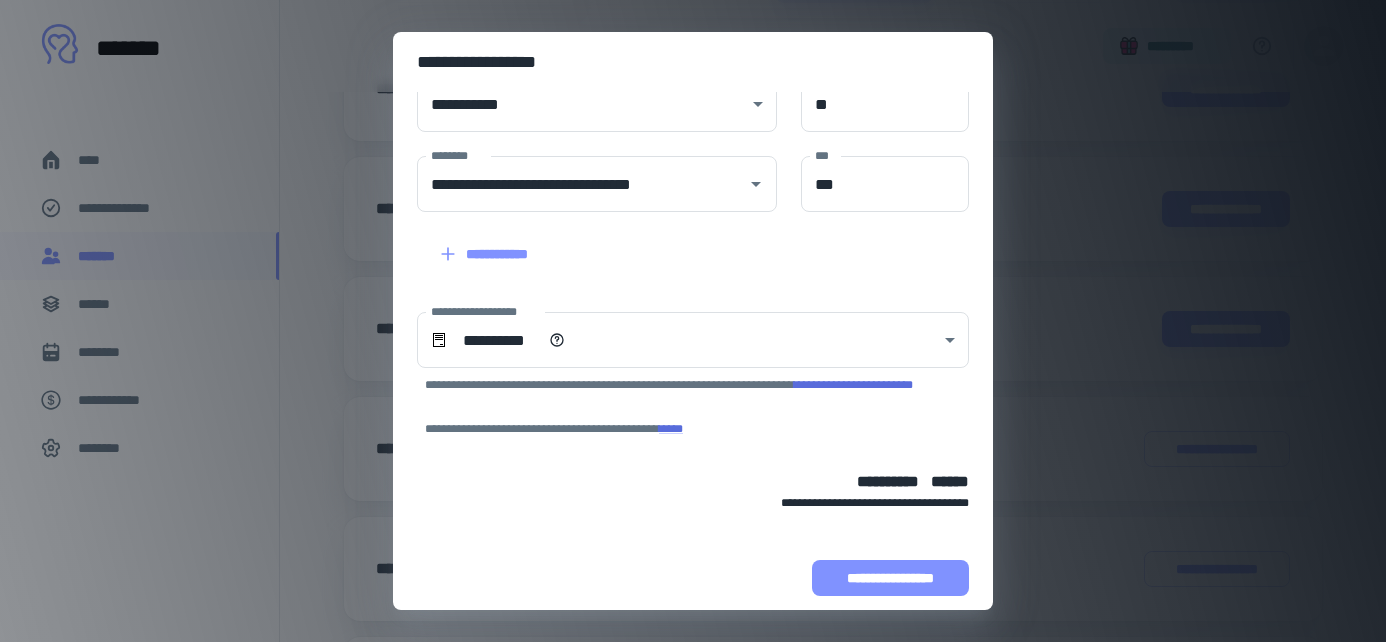 click on "**********" at bounding box center [890, 578] 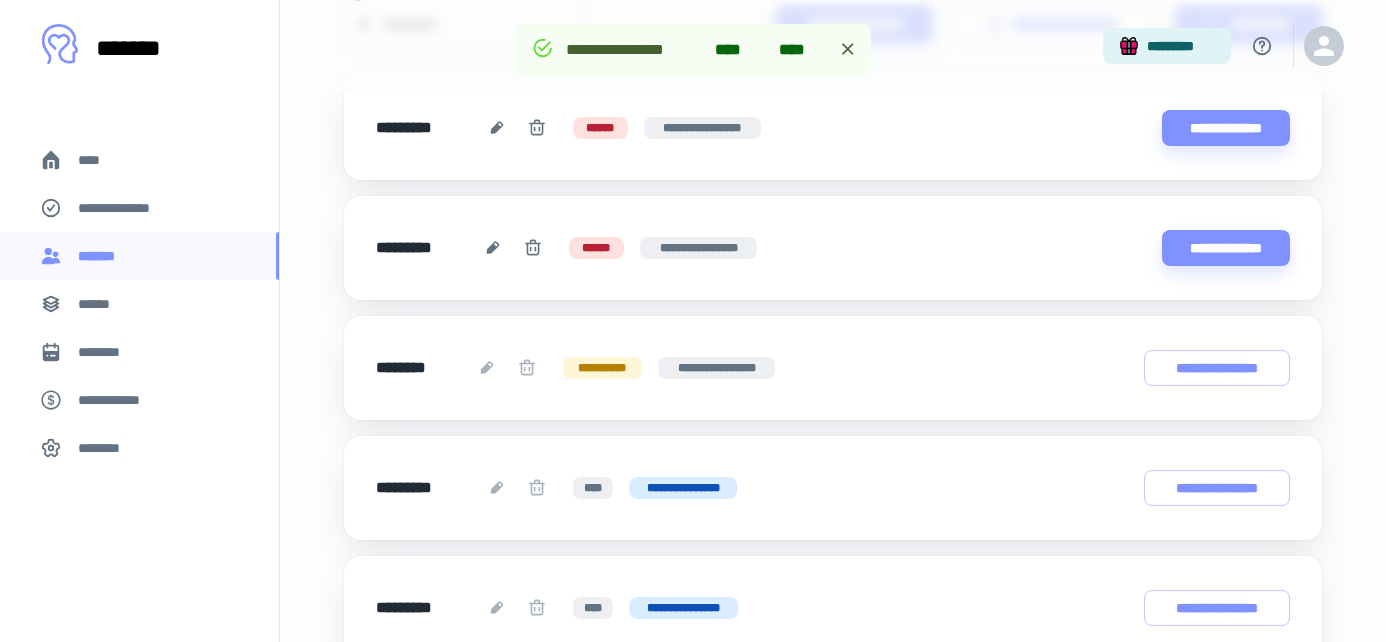 scroll, scrollTop: 278, scrollLeft: 0, axis: vertical 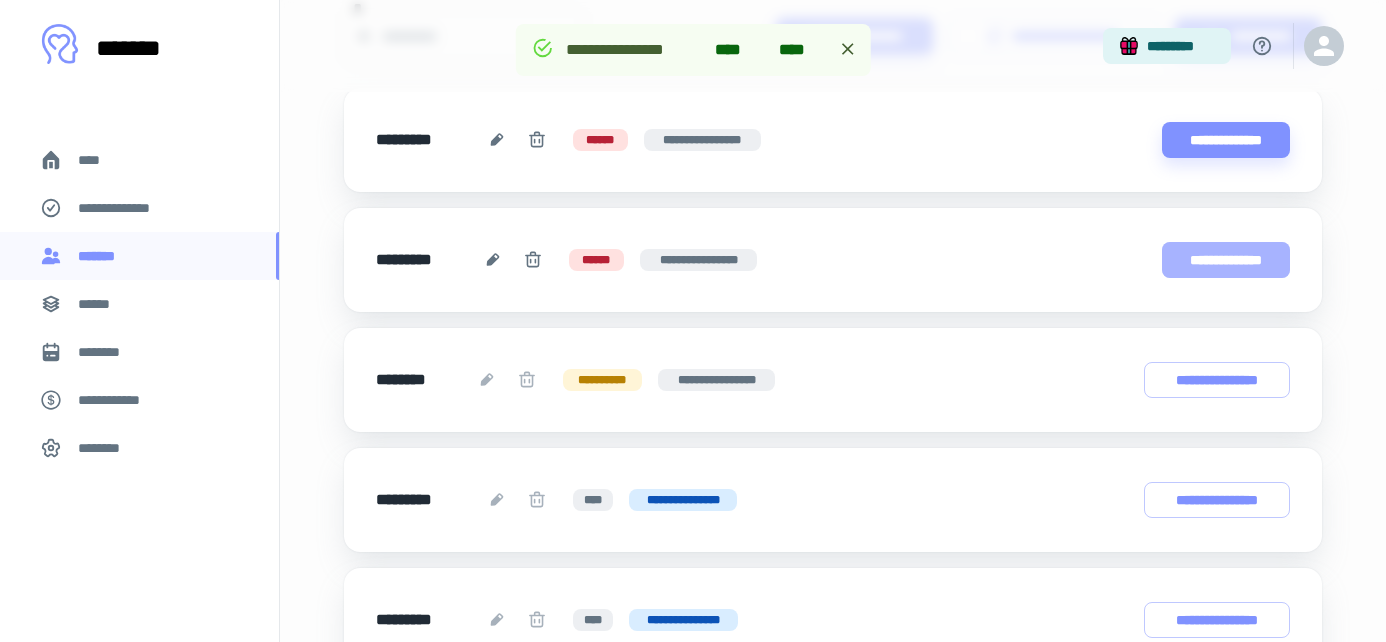 click on "**********" at bounding box center [1226, 260] 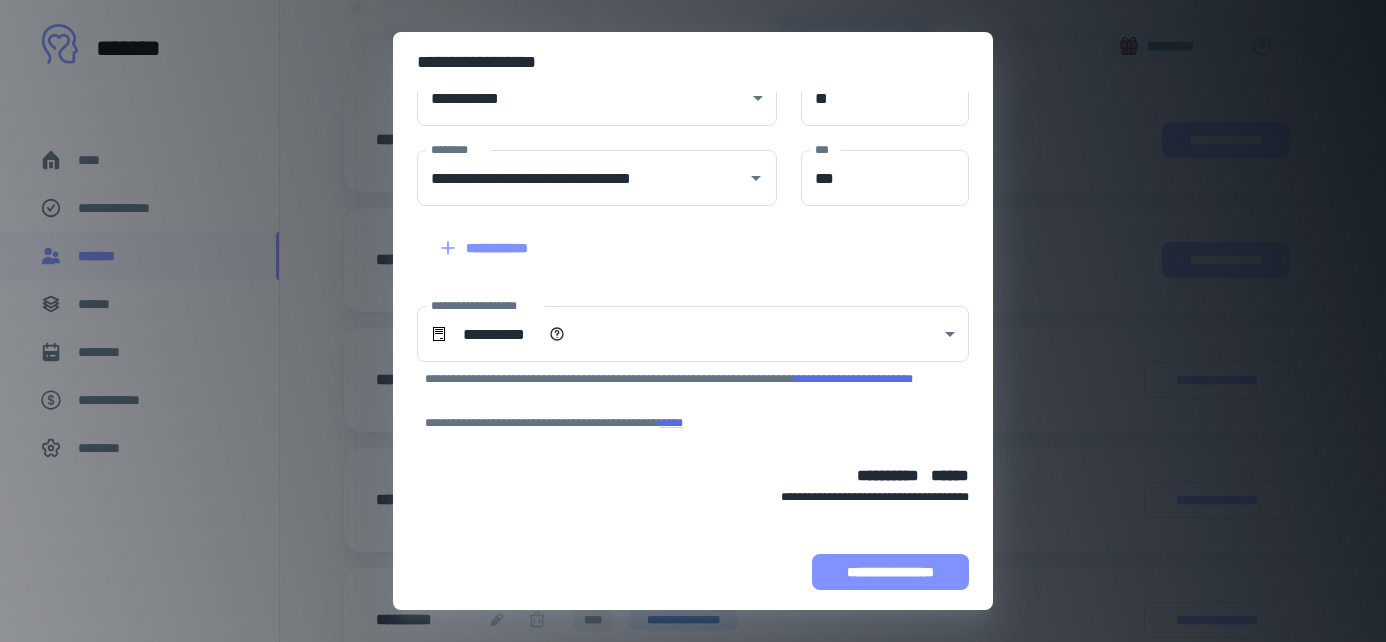 scroll, scrollTop: 214, scrollLeft: 0, axis: vertical 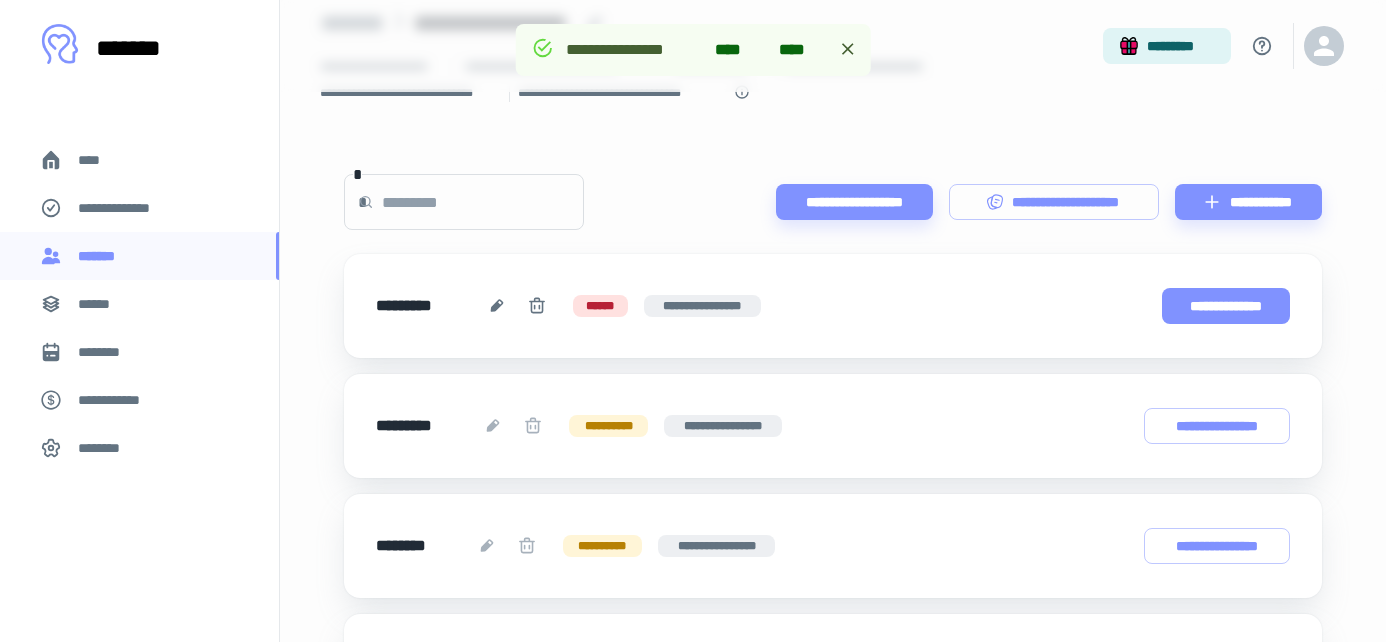 click on "**********" at bounding box center [1226, 306] 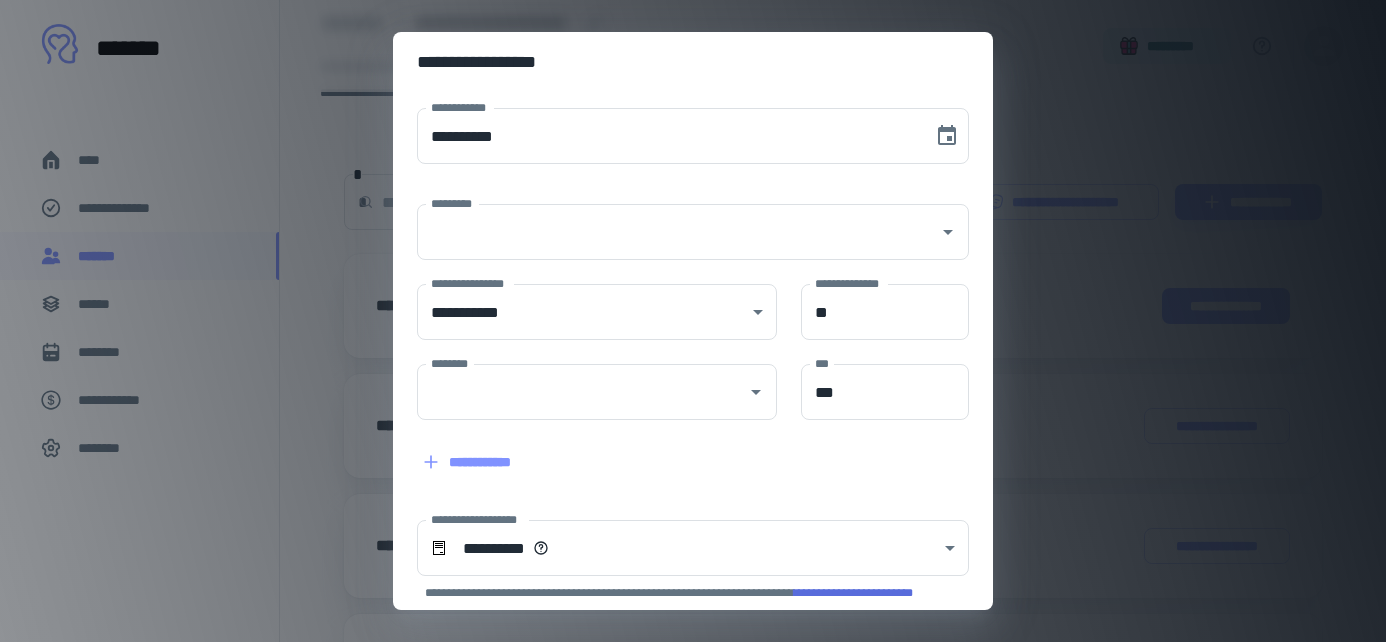 type on "**********" 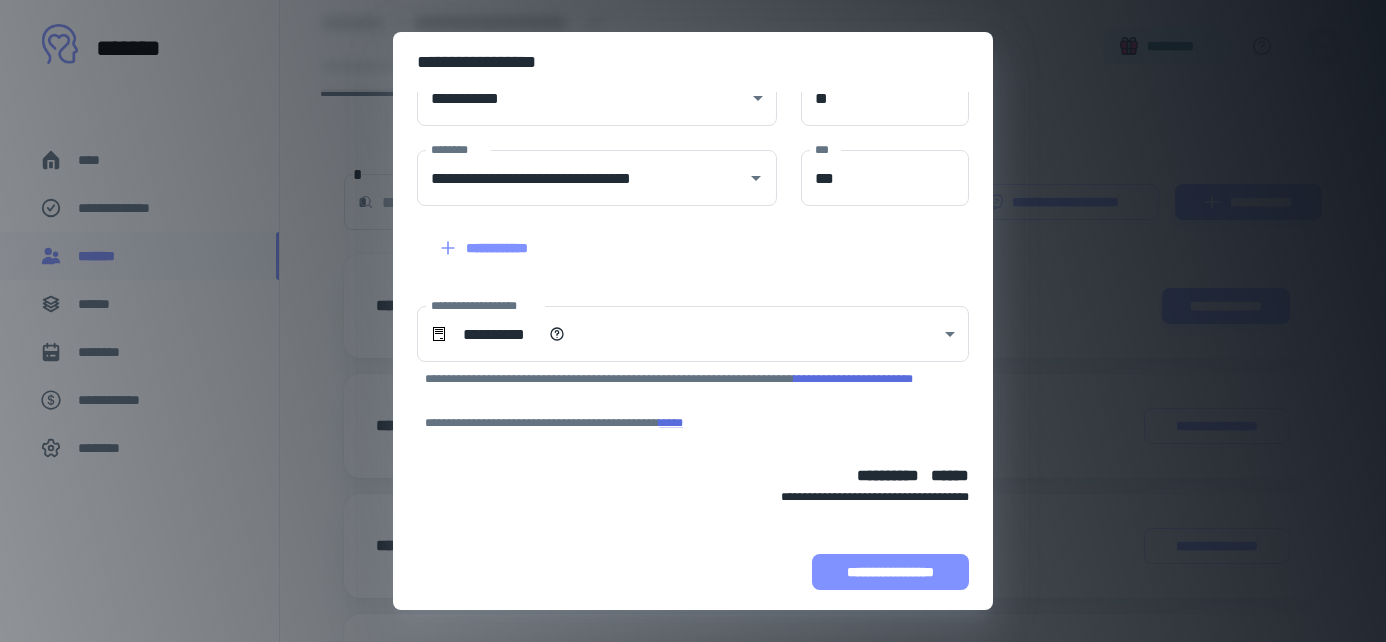 scroll, scrollTop: 214, scrollLeft: 0, axis: vertical 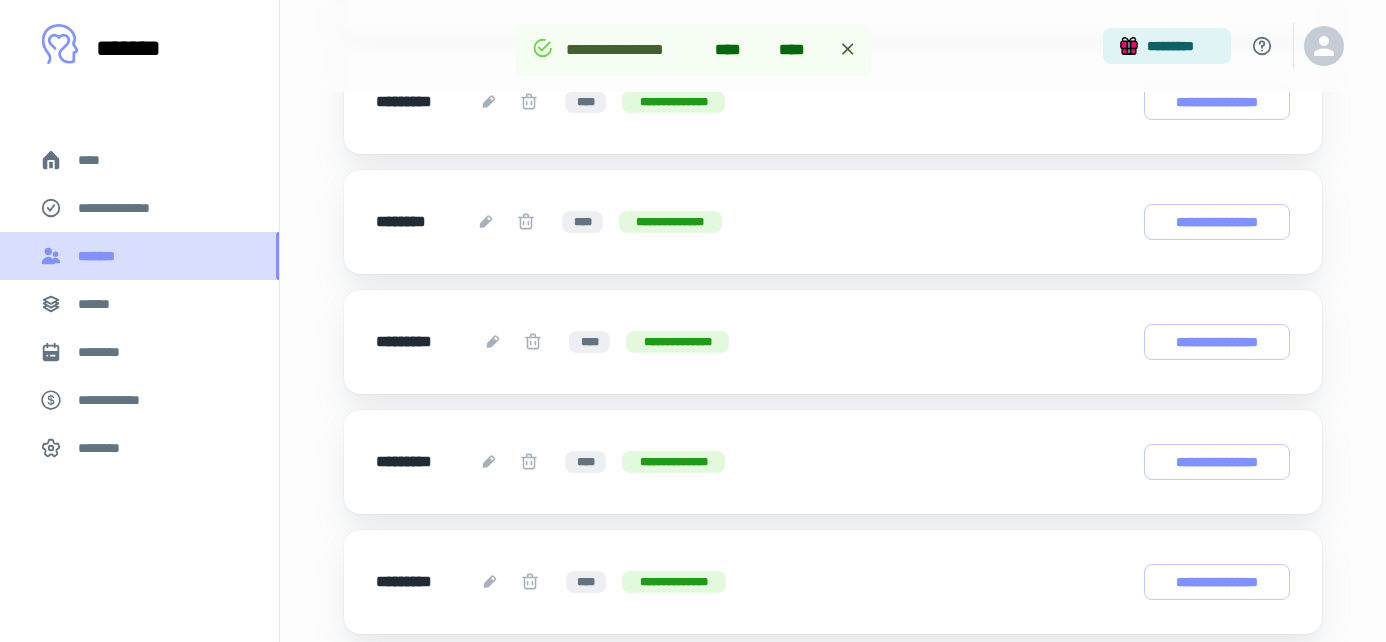click on "*******" at bounding box center (139, 256) 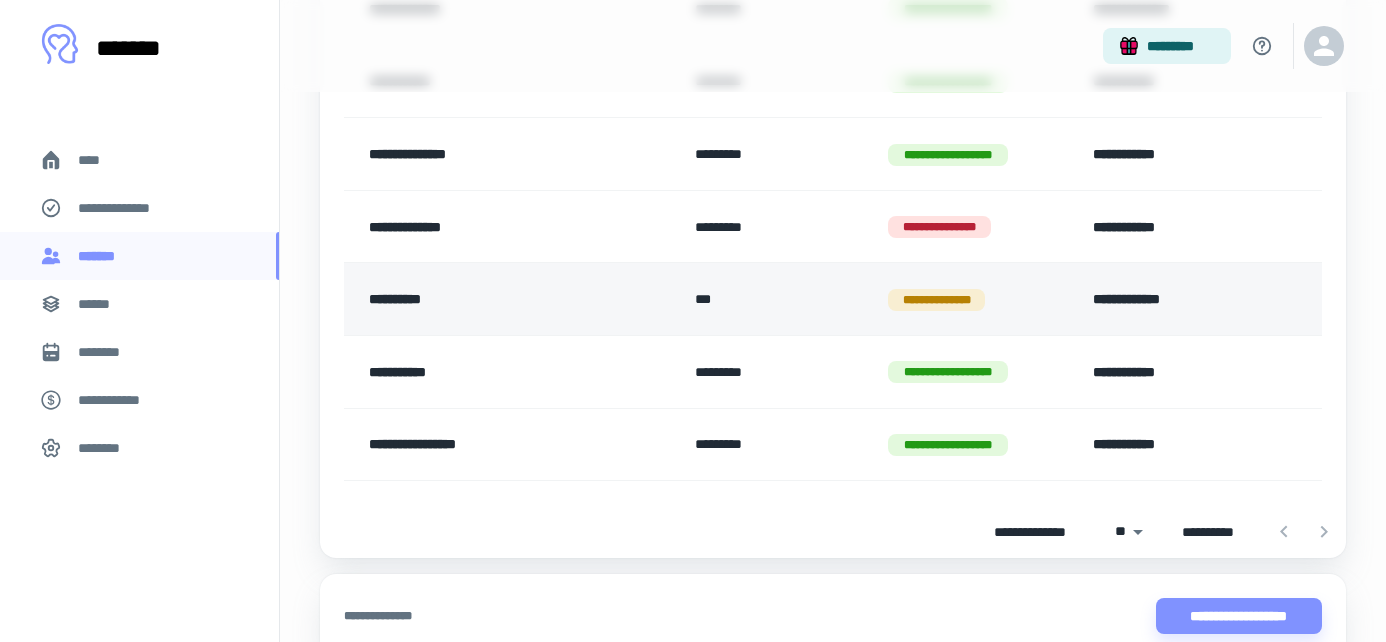 scroll, scrollTop: 1119, scrollLeft: 0, axis: vertical 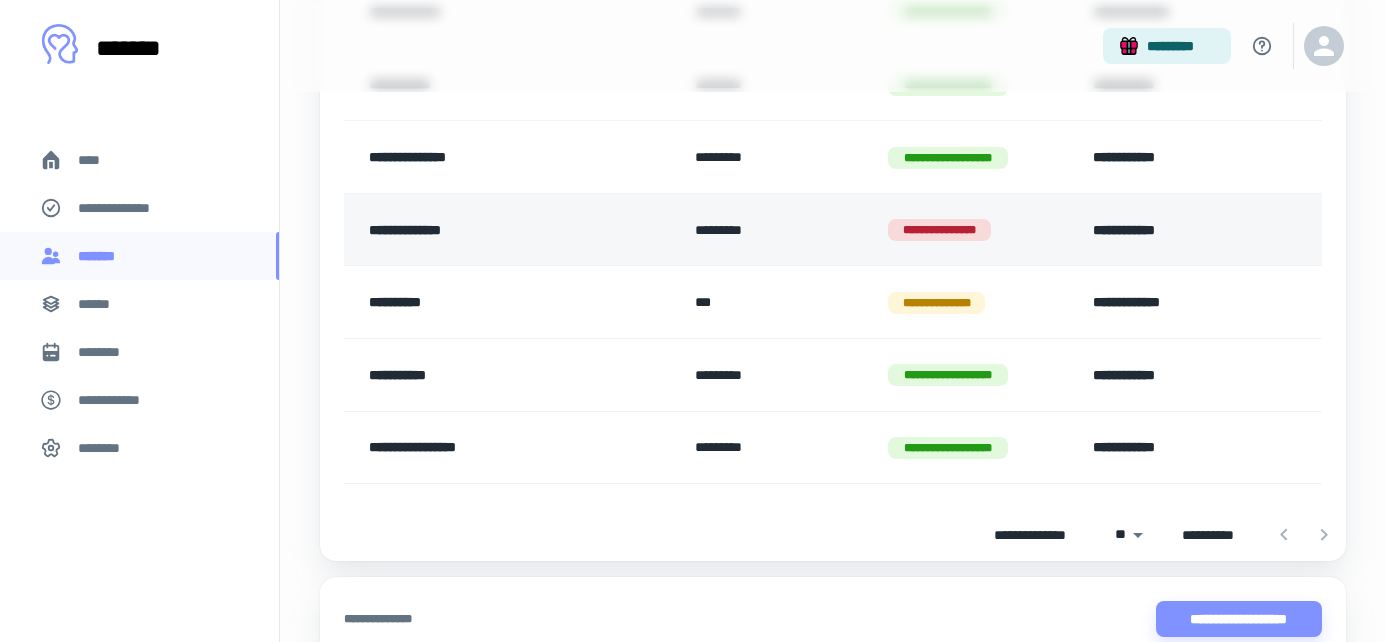 click on "**********" at bounding box center [970, 229] 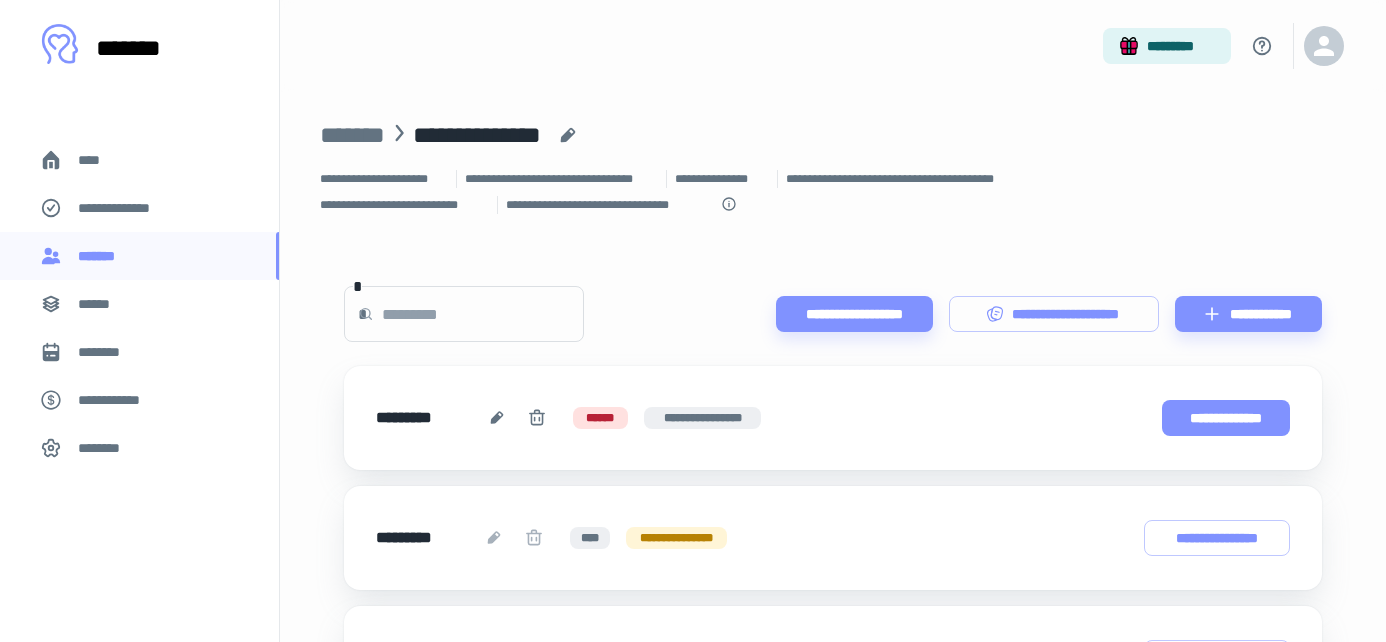 scroll, scrollTop: 0, scrollLeft: 0, axis: both 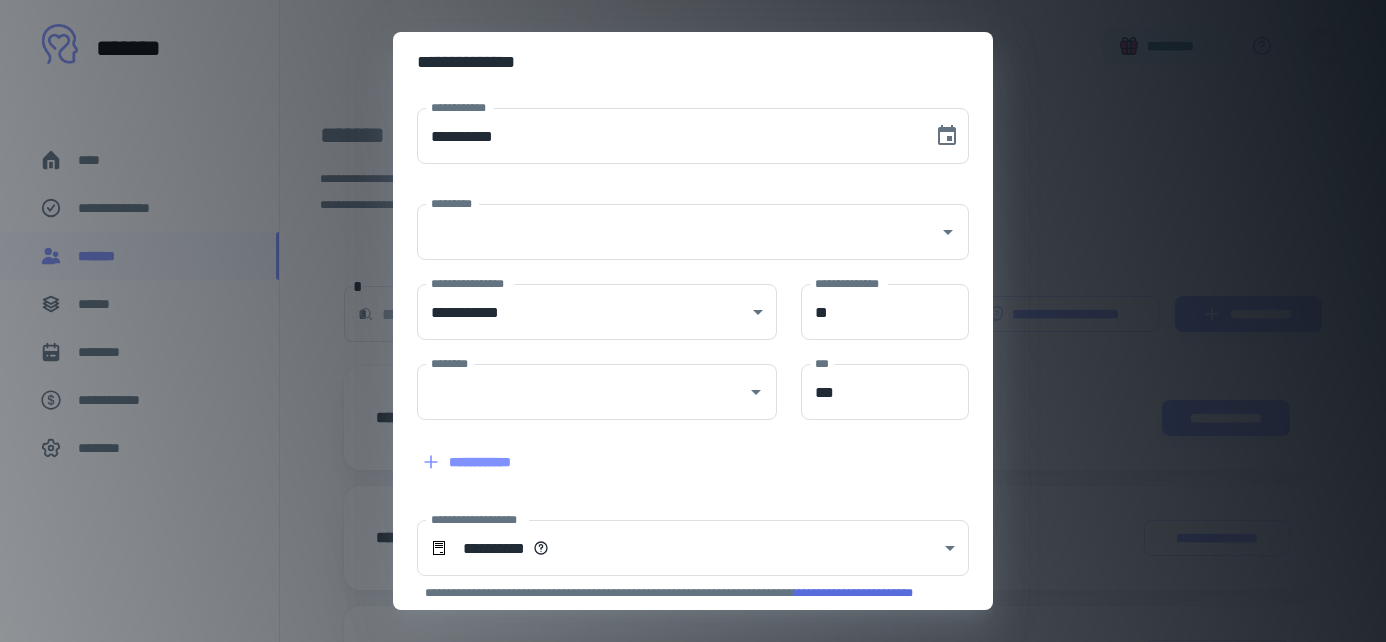 type on "**********" 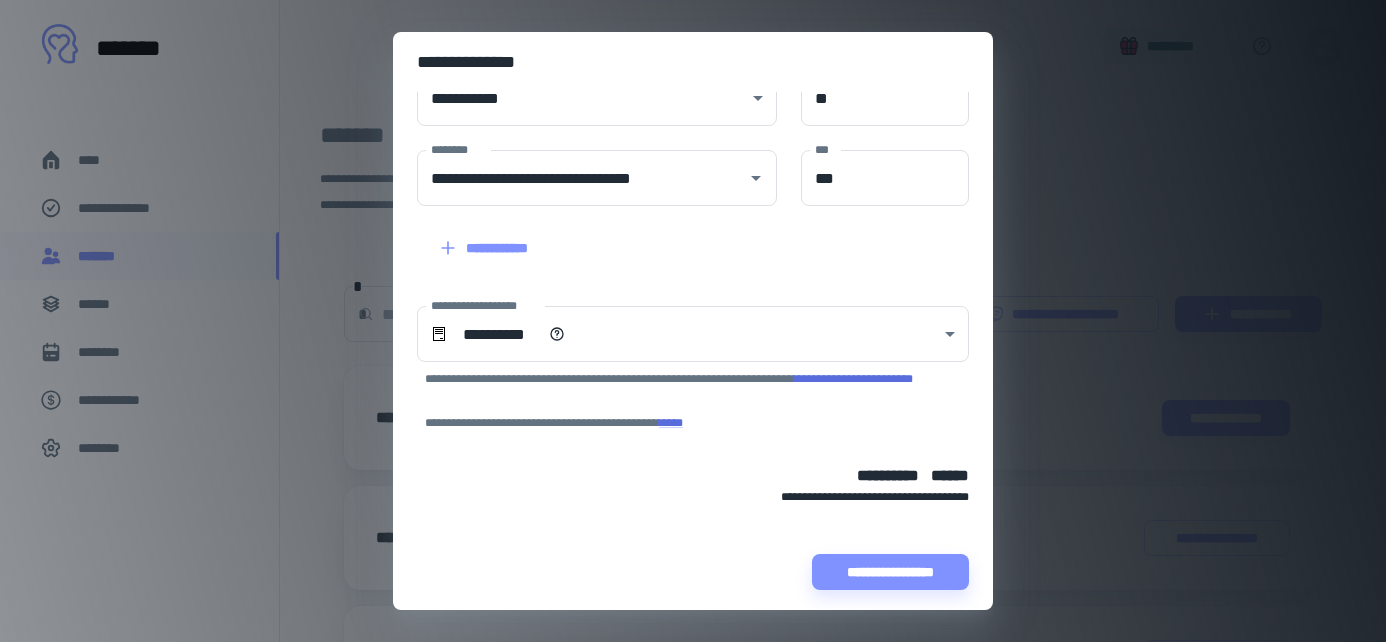 scroll, scrollTop: 214, scrollLeft: 0, axis: vertical 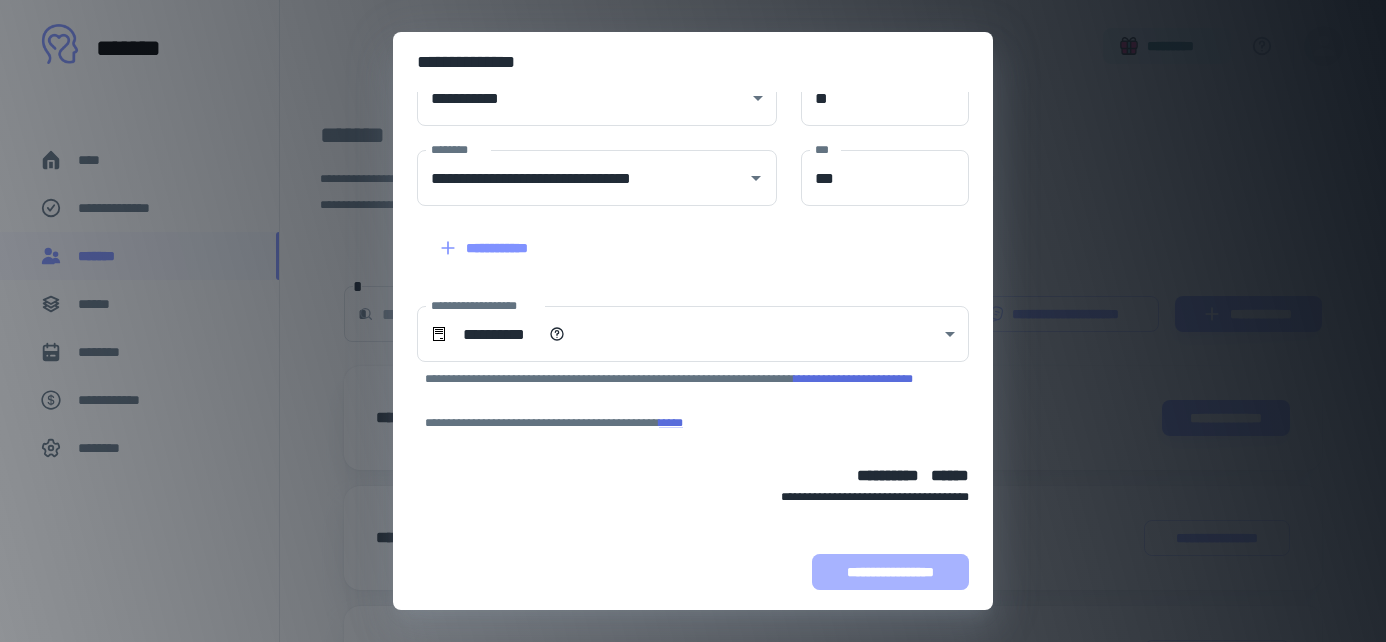 click on "**********" at bounding box center [890, 572] 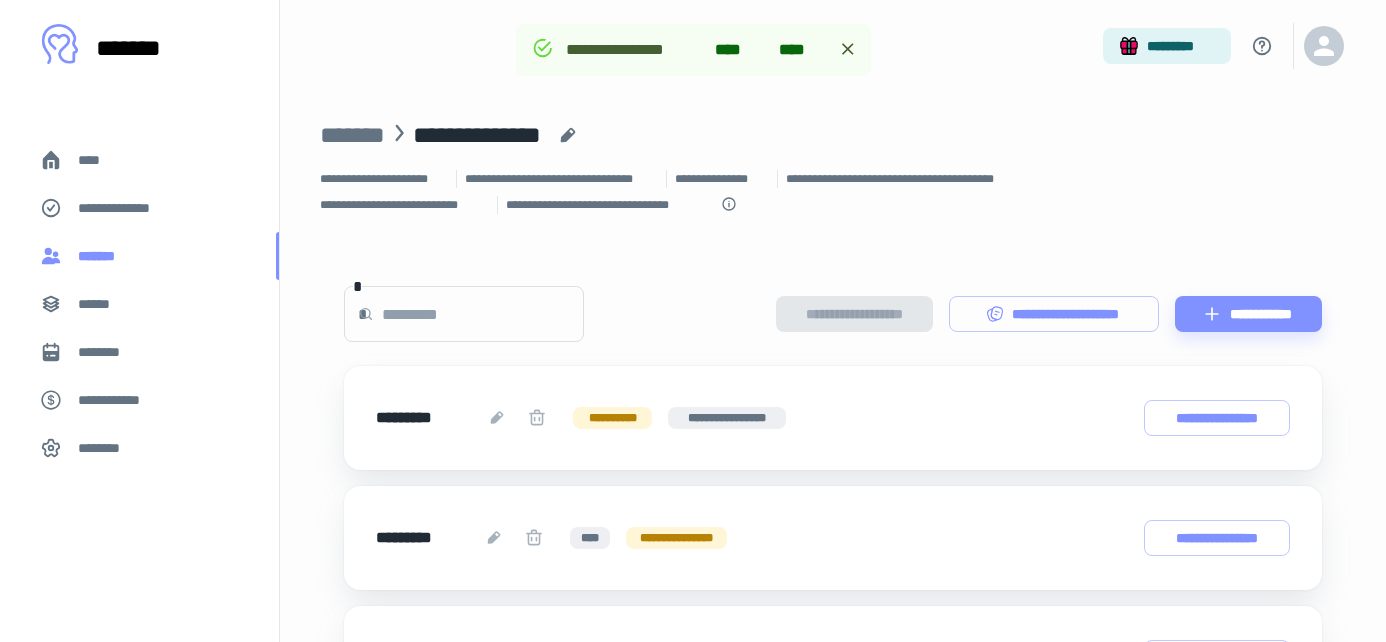 click on "*******" at bounding box center [139, 256] 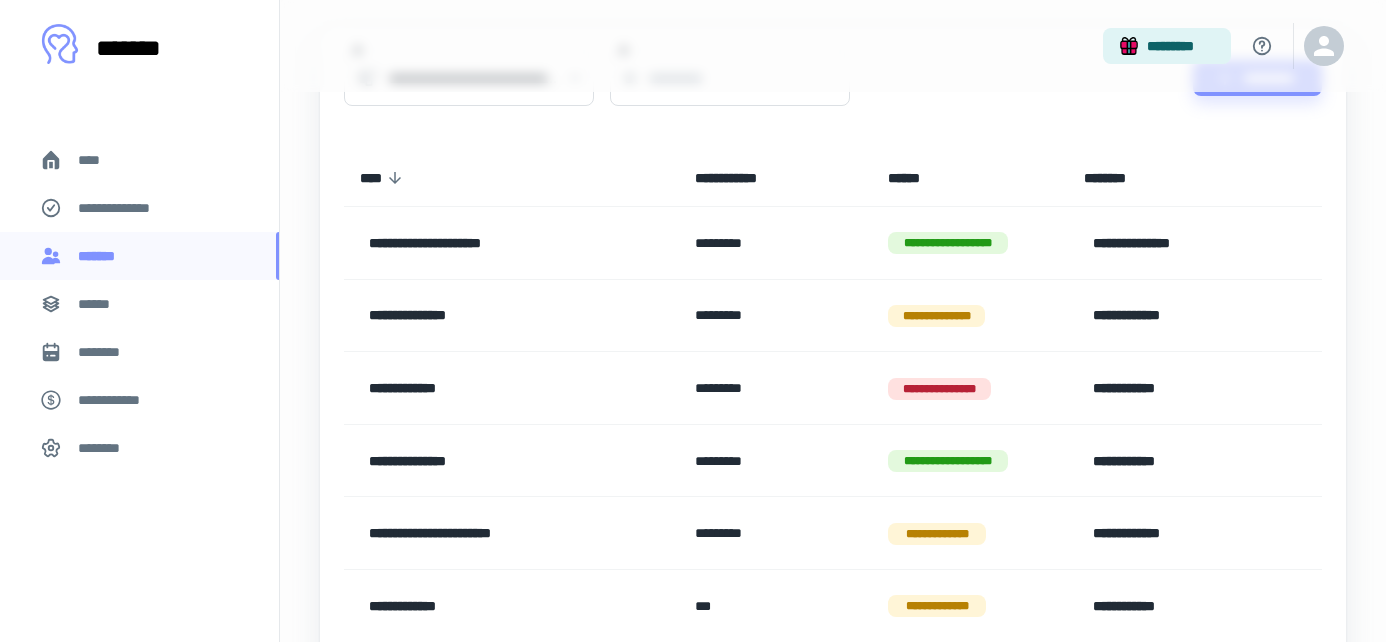 scroll, scrollTop: 171, scrollLeft: 0, axis: vertical 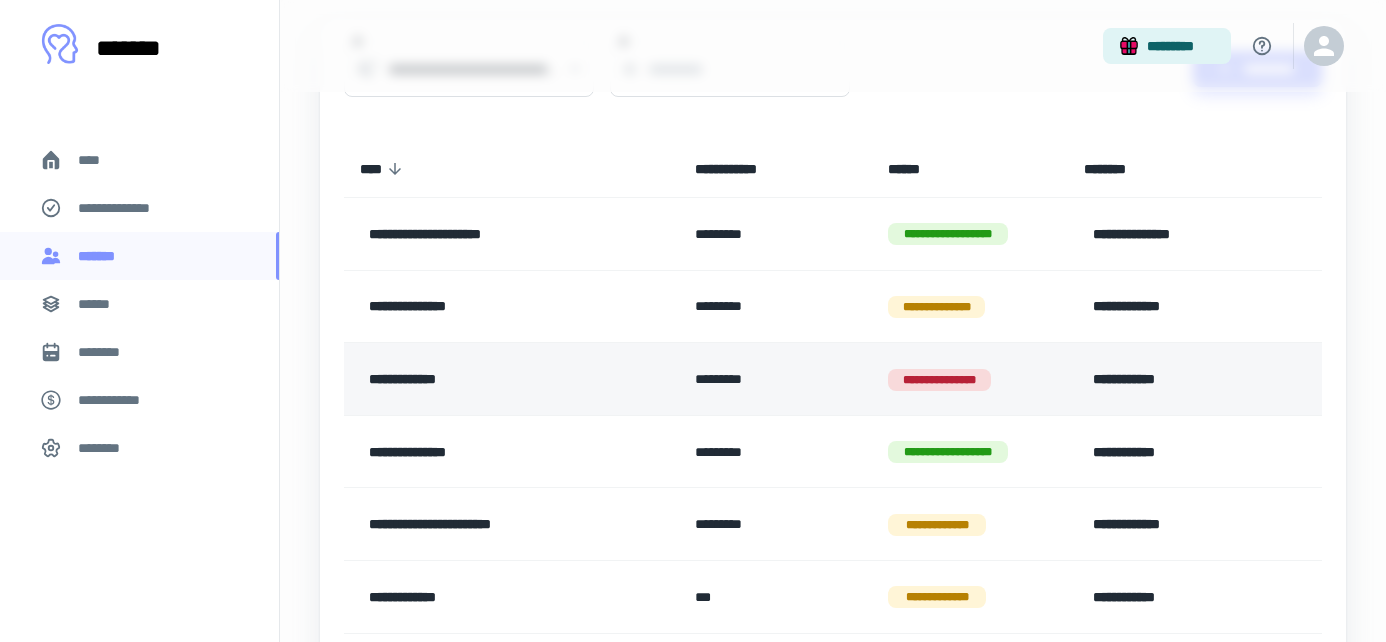 click on "**********" at bounding box center [495, 379] 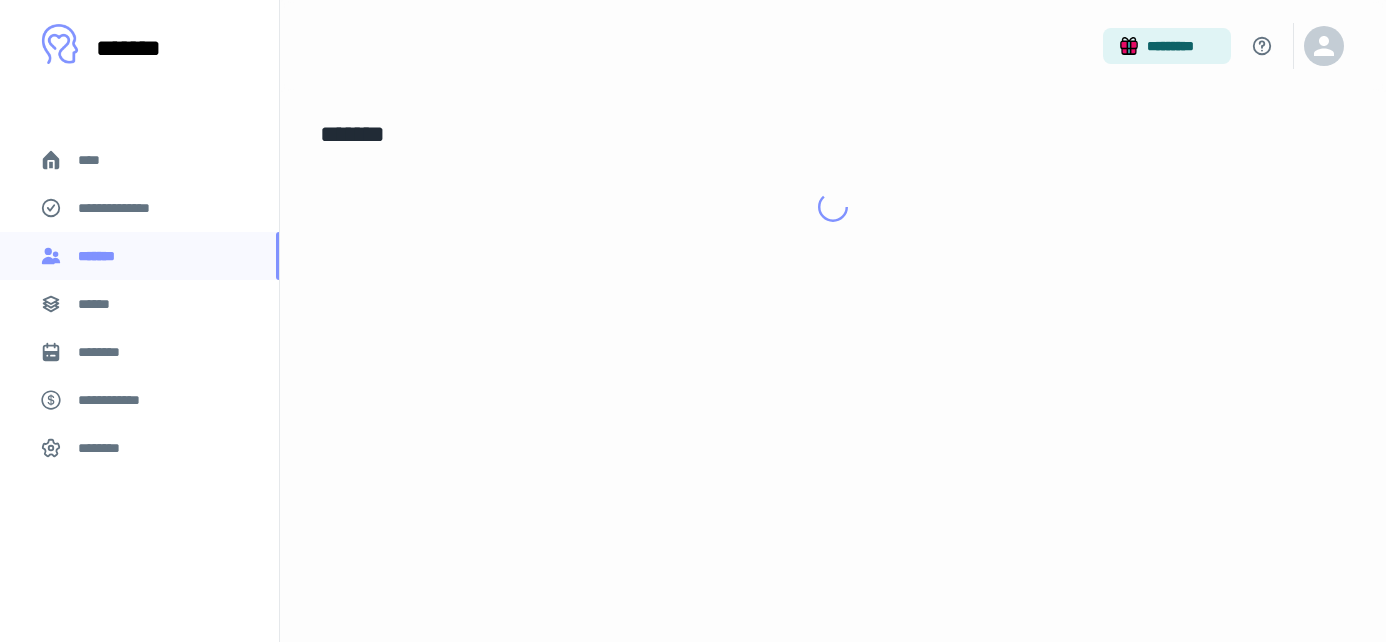 scroll, scrollTop: 0, scrollLeft: 0, axis: both 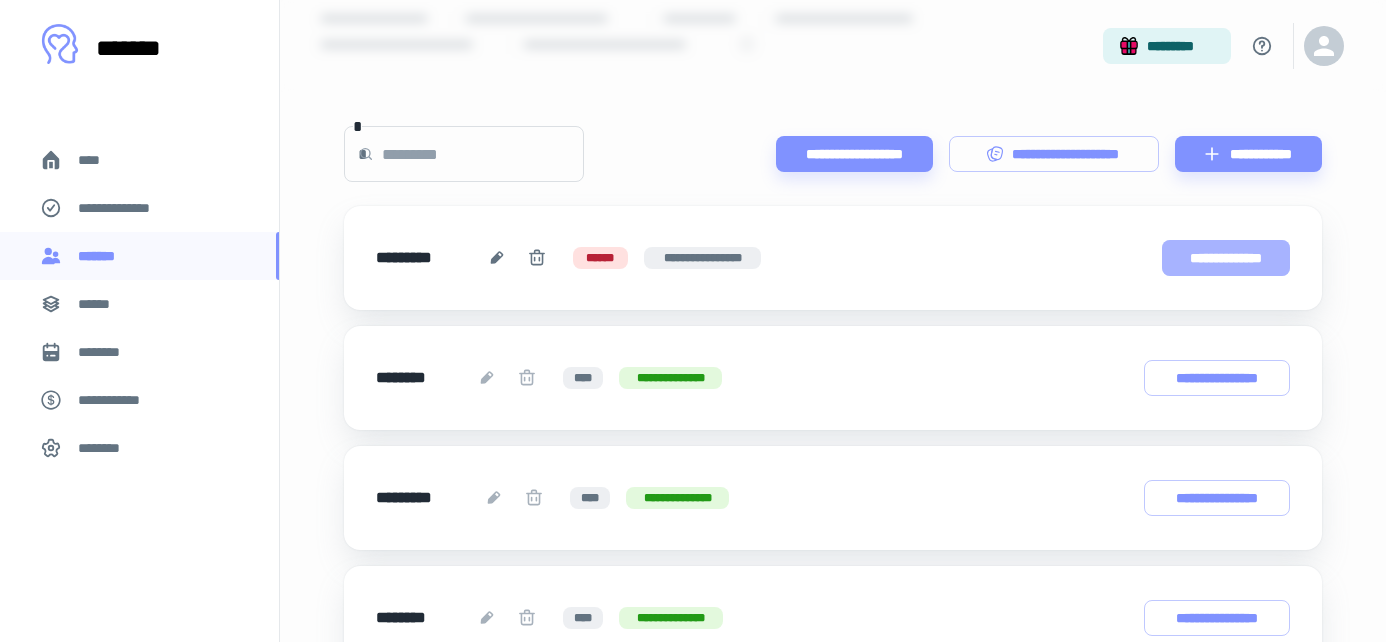 click on "**********" at bounding box center (1226, 258) 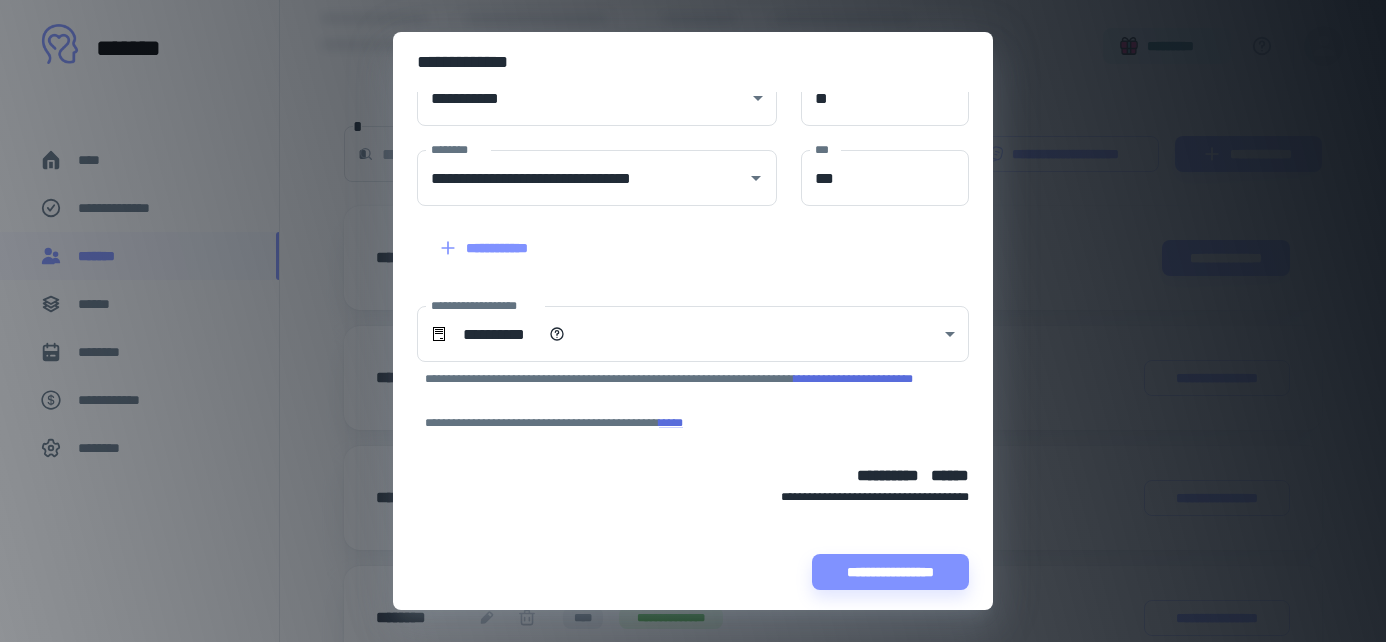 scroll, scrollTop: 214, scrollLeft: 0, axis: vertical 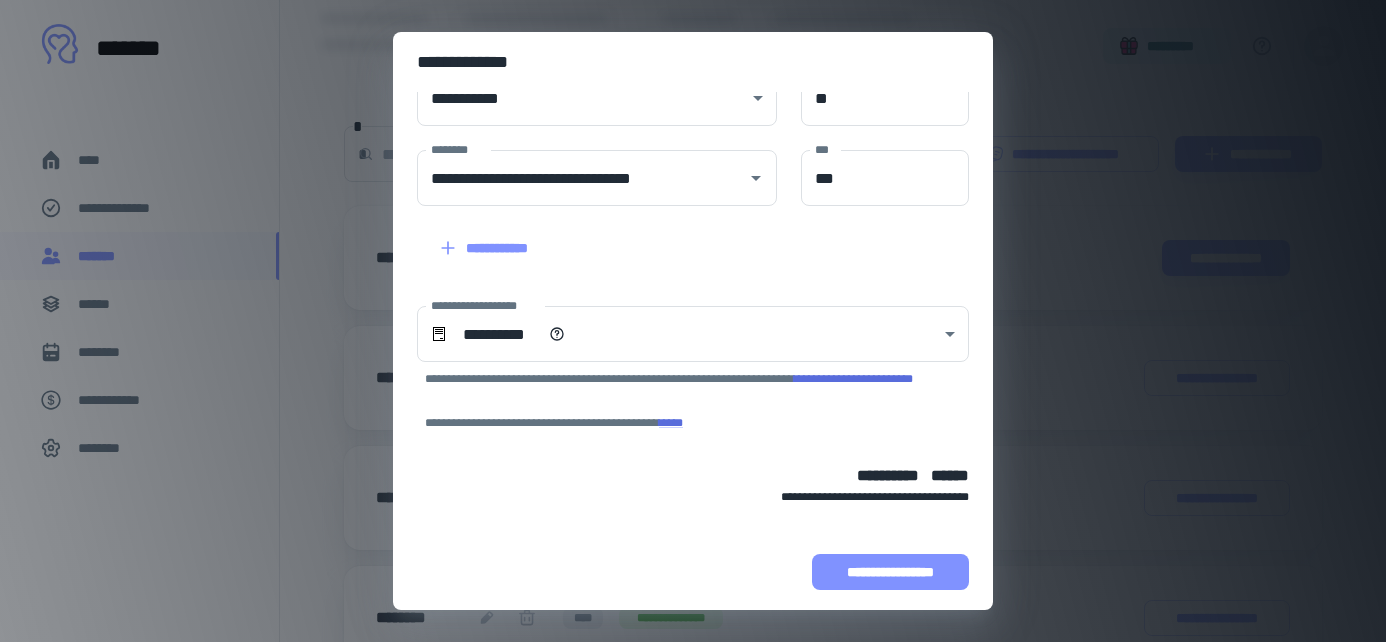 click on "**********" at bounding box center (890, 572) 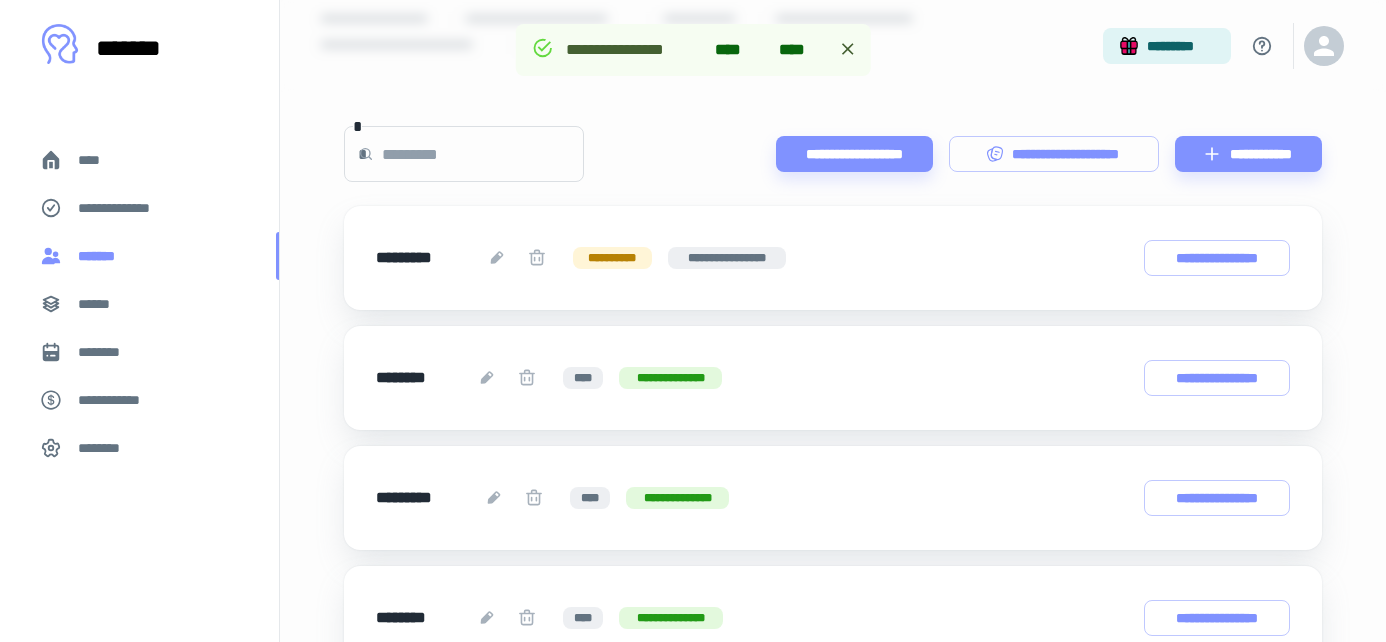 click on "*******" at bounding box center (139, 256) 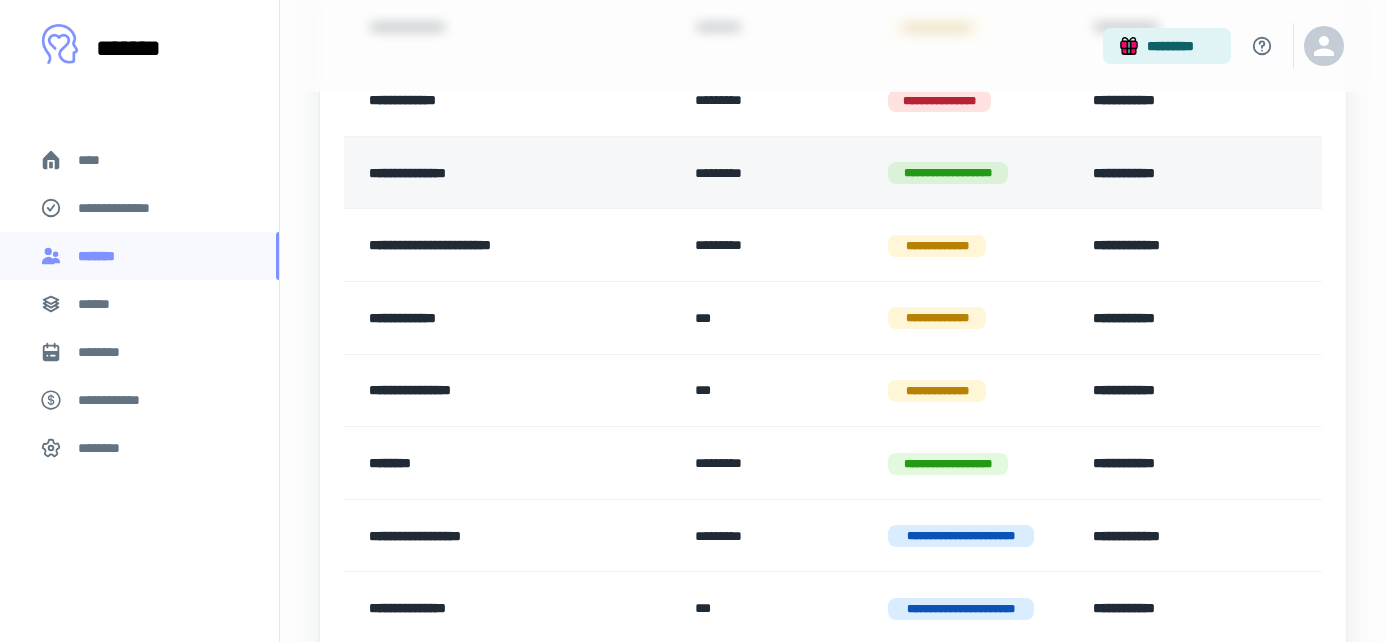 scroll, scrollTop: 453, scrollLeft: 0, axis: vertical 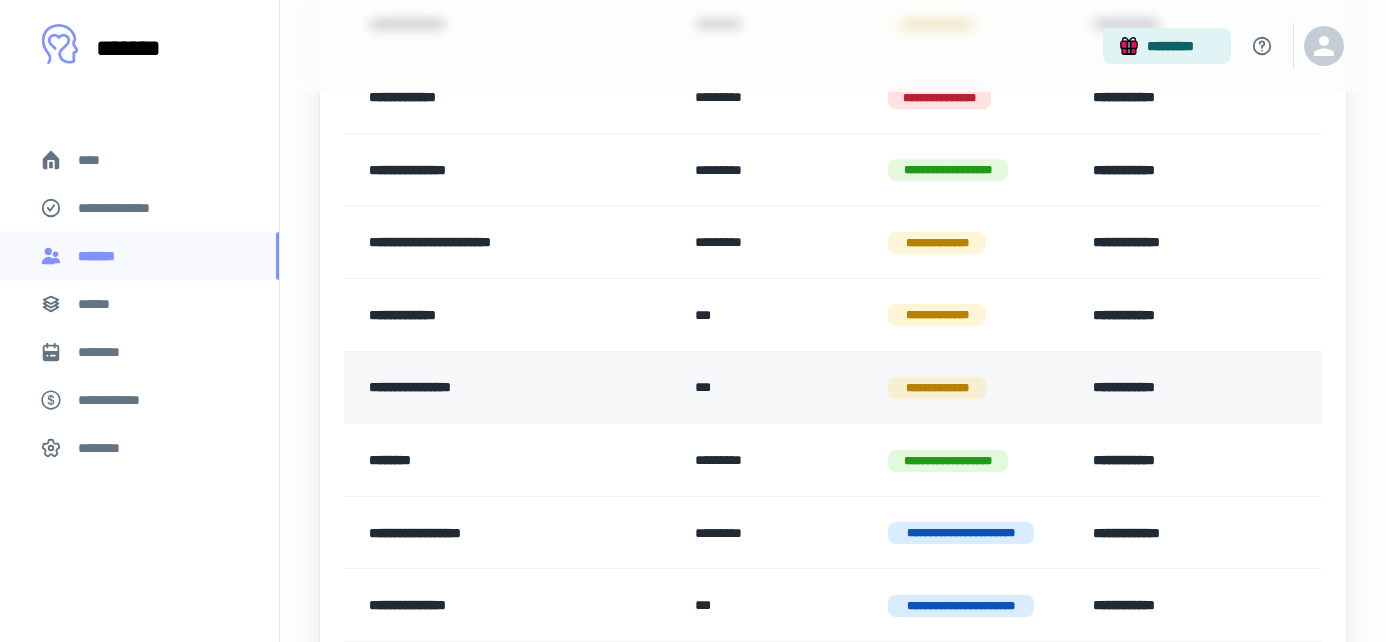 click on "**********" at bounding box center [495, 388] 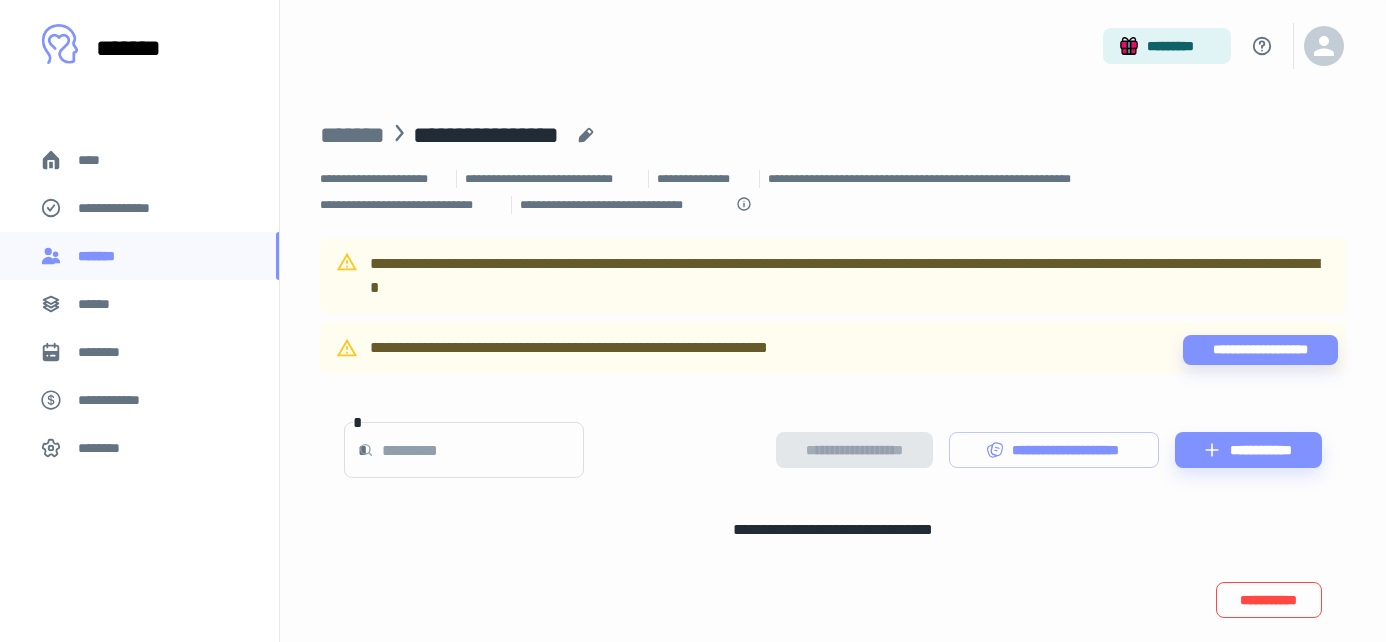click on "**********" at bounding box center (1269, 600) 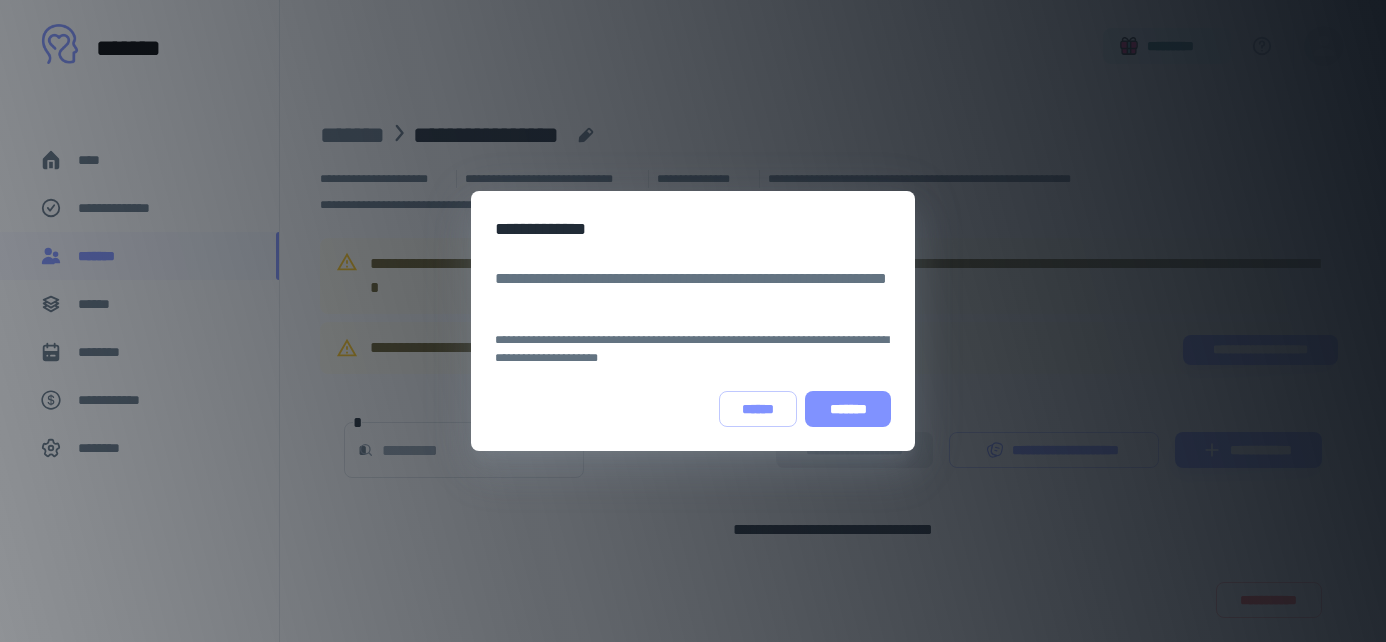 click on "*******" at bounding box center (848, 409) 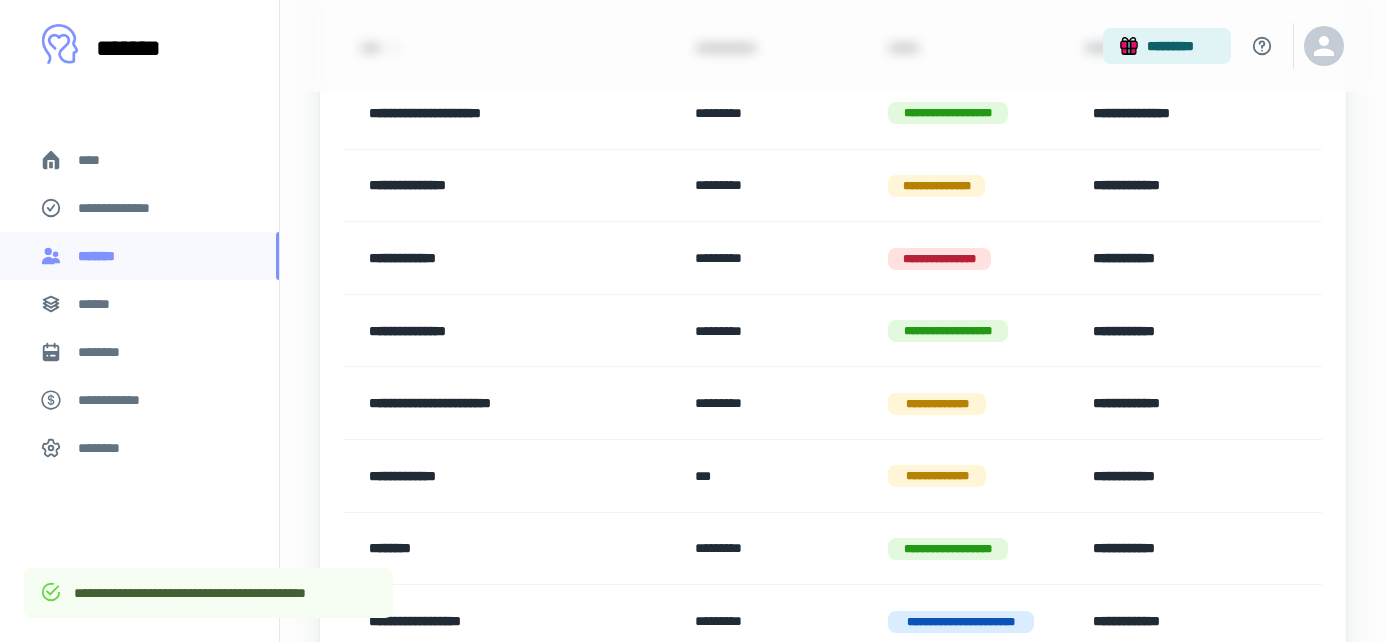 scroll, scrollTop: 293, scrollLeft: 0, axis: vertical 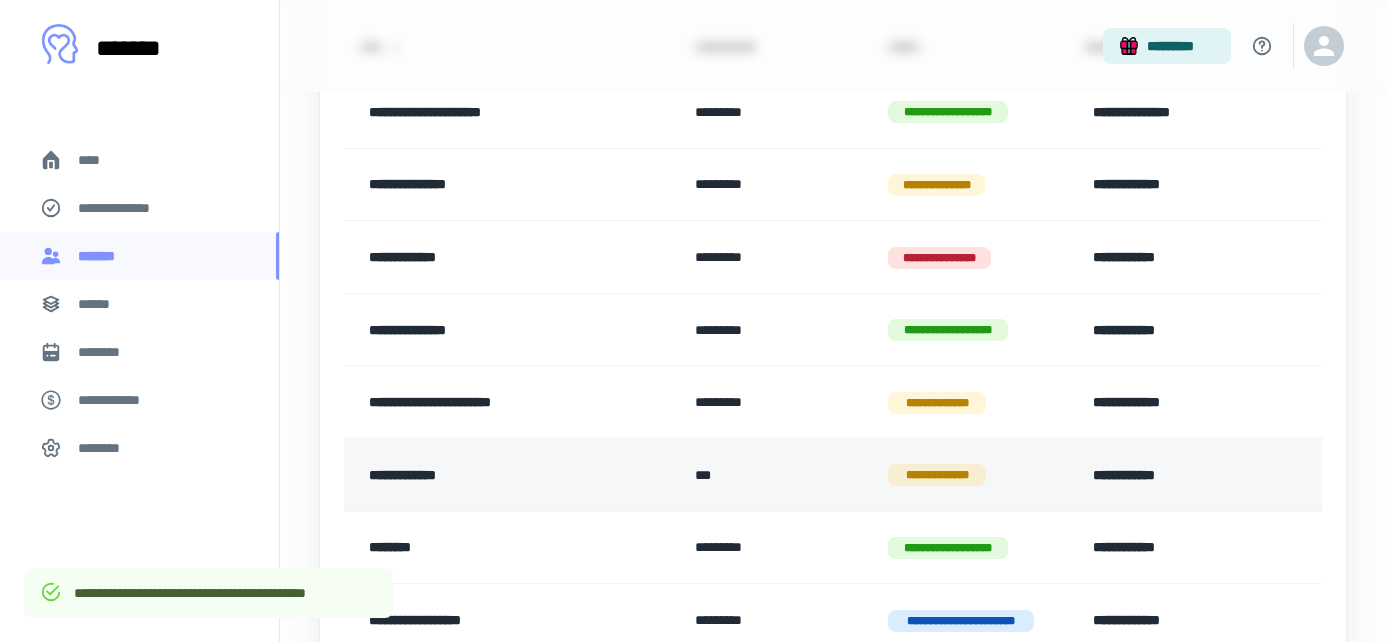 click on "***" at bounding box center (776, 475) 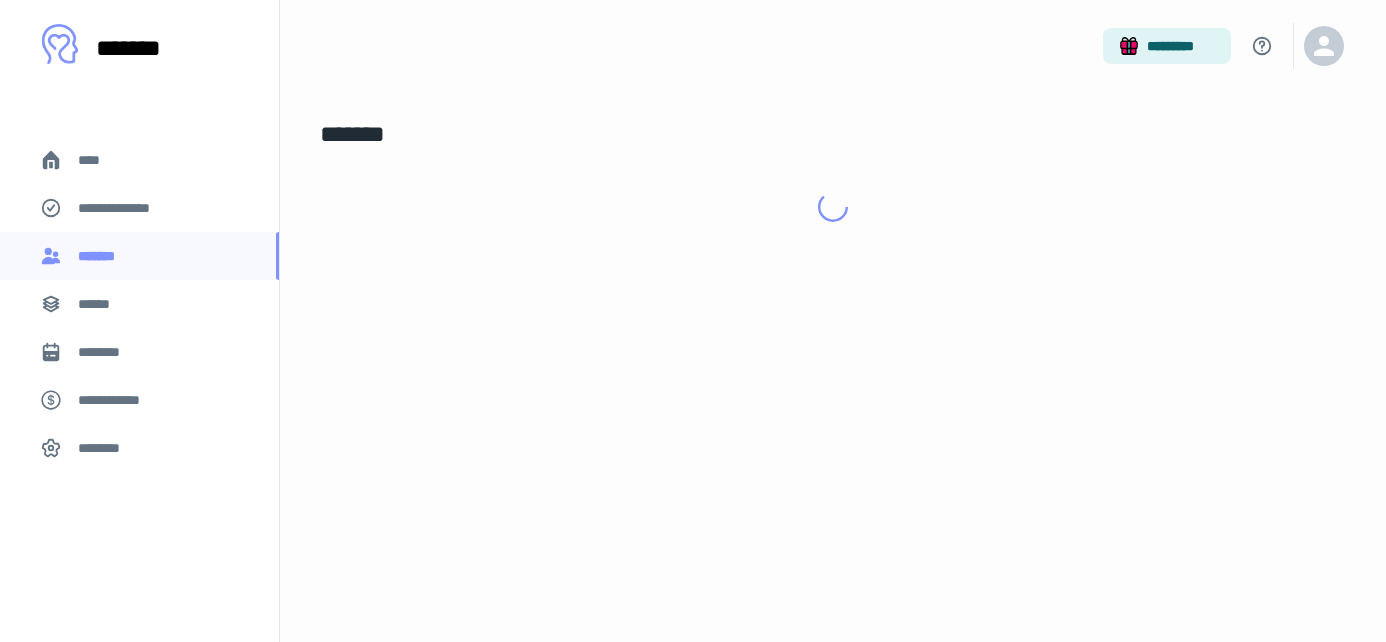 scroll, scrollTop: 0, scrollLeft: 0, axis: both 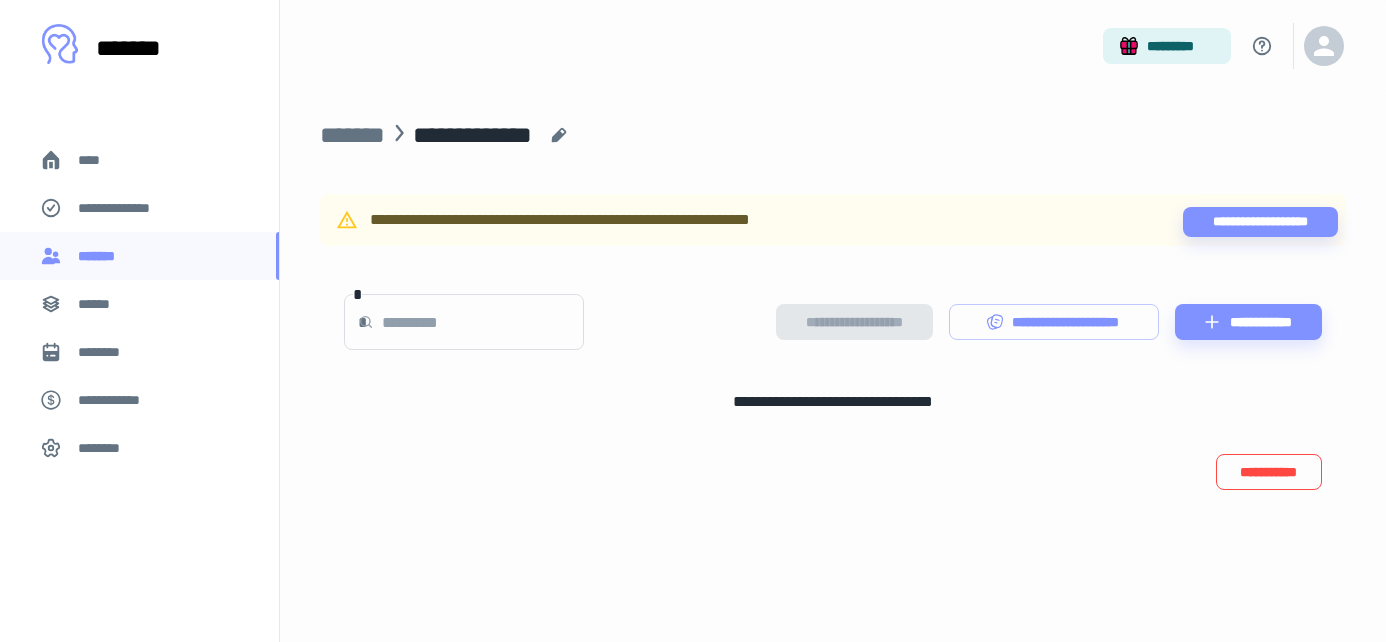 click on "**********" at bounding box center [1269, 472] 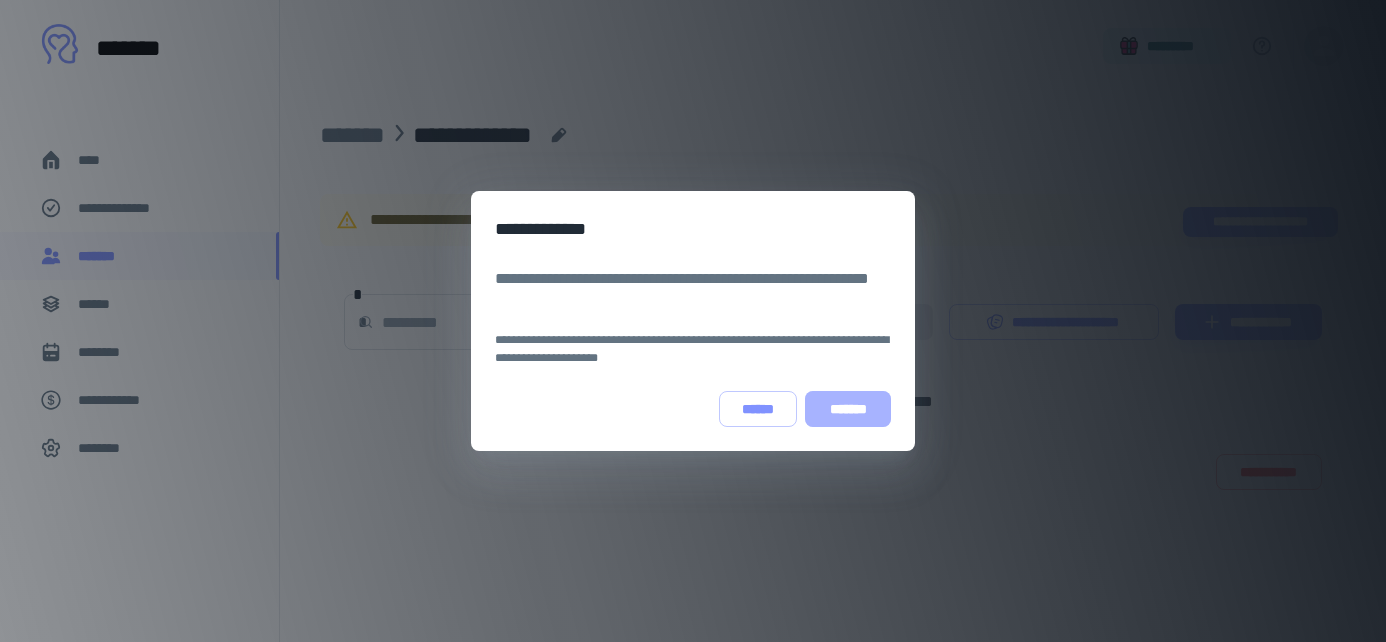 click on "*******" at bounding box center (848, 409) 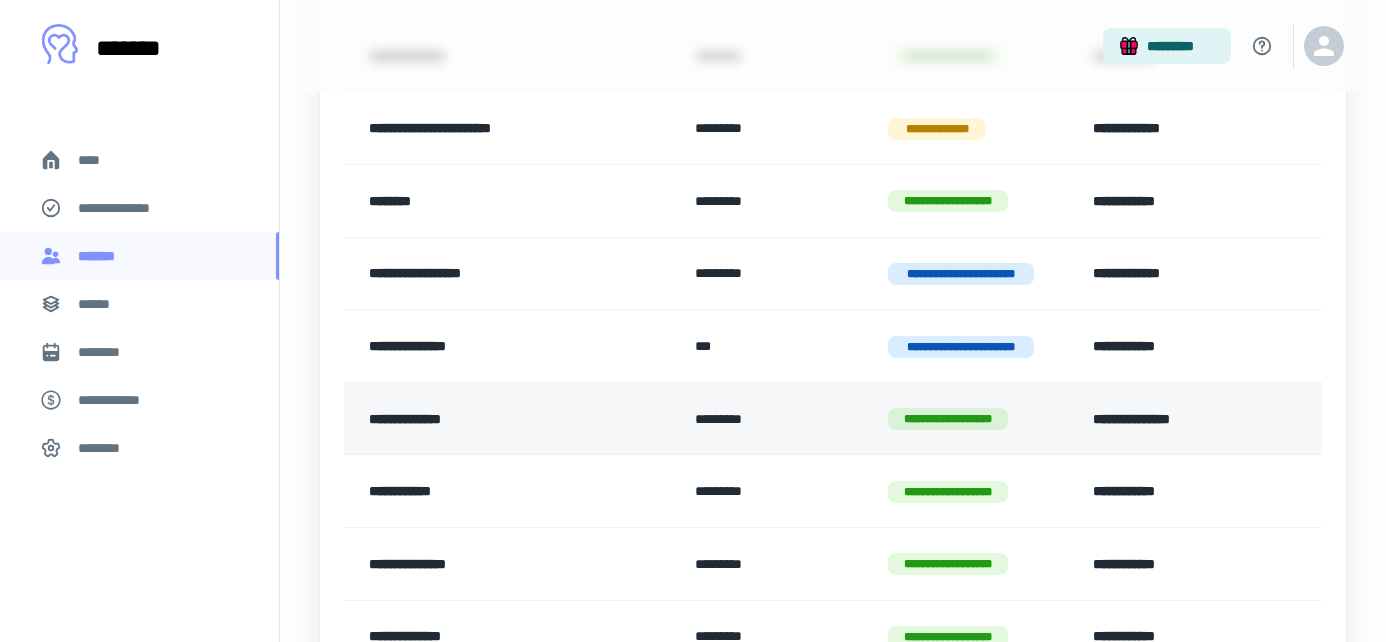 scroll, scrollTop: 573, scrollLeft: 0, axis: vertical 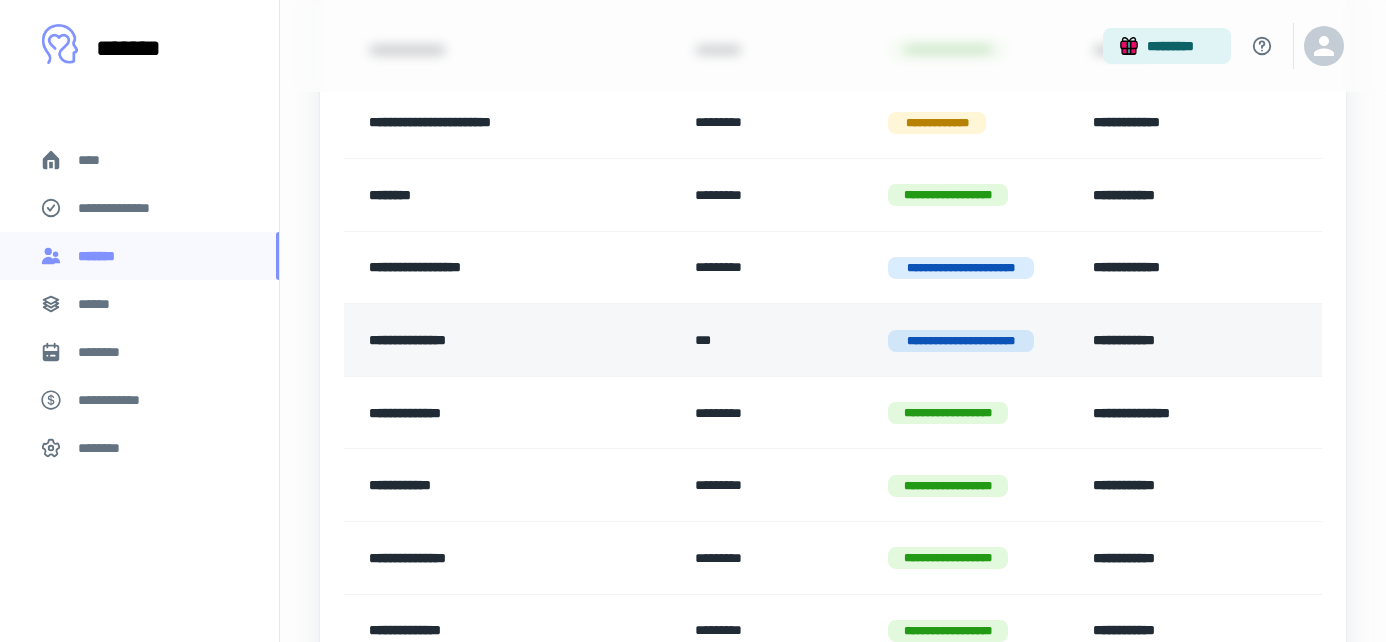 click on "***" at bounding box center (776, 340) 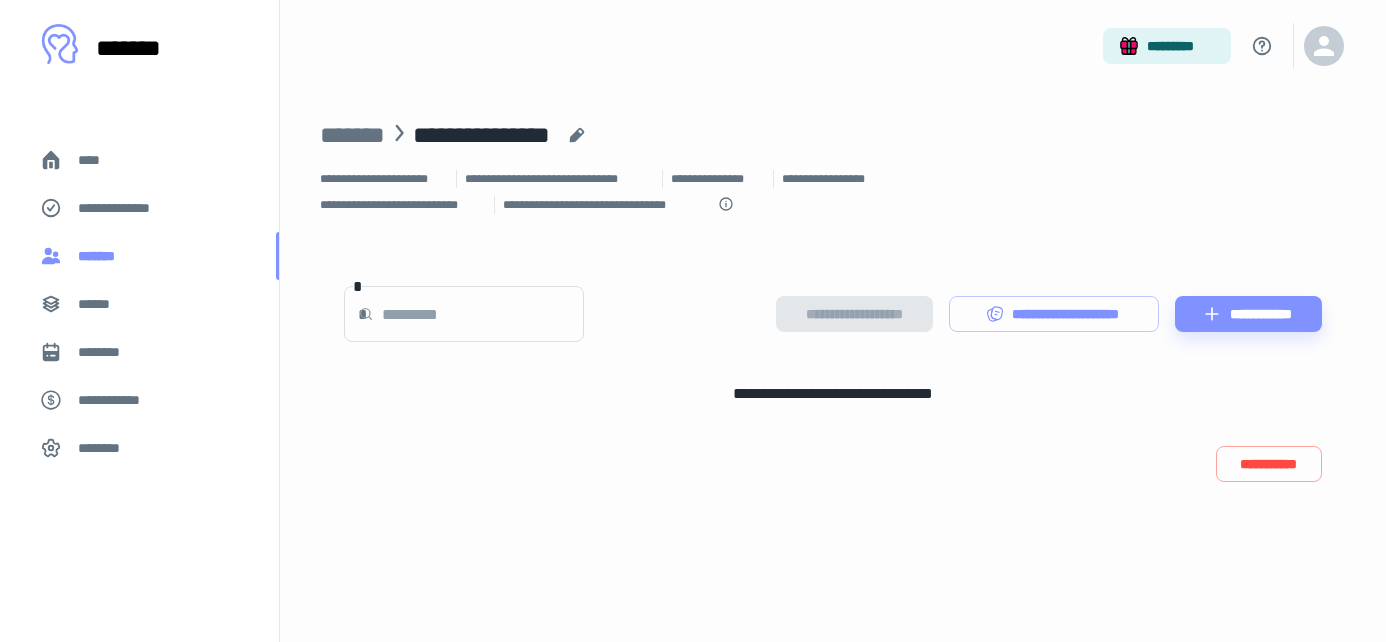 click on "*******" at bounding box center (139, 256) 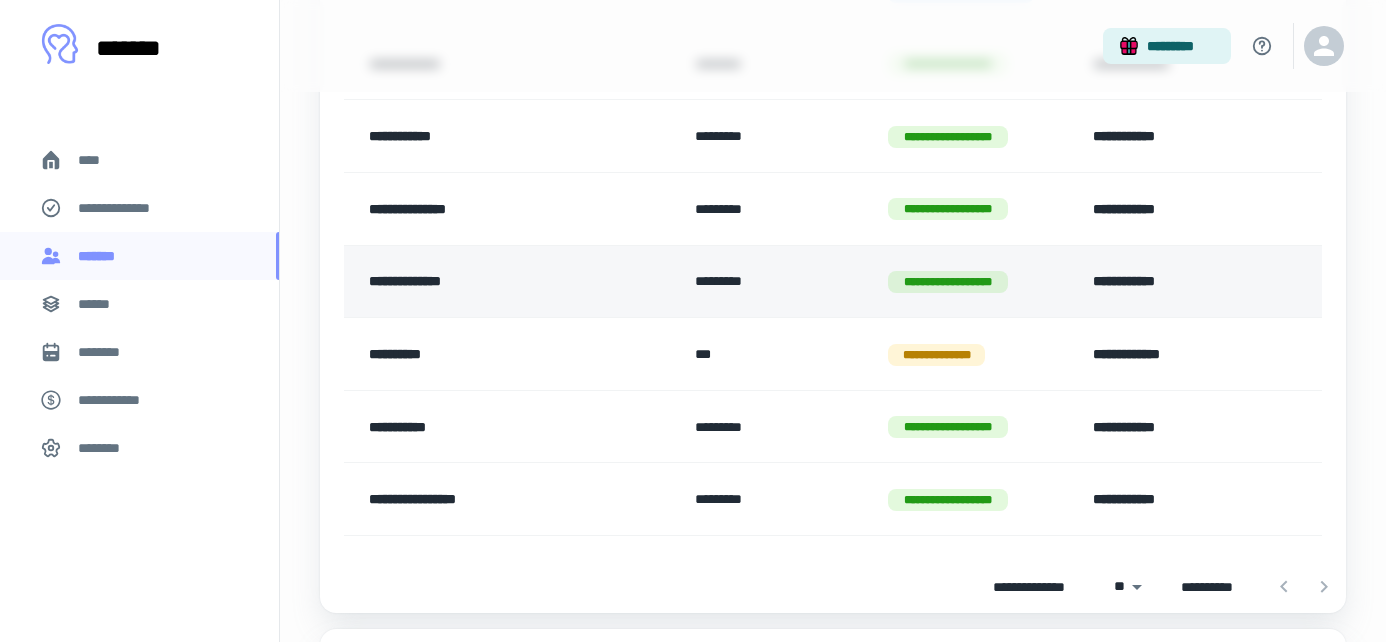 scroll, scrollTop: 924, scrollLeft: 0, axis: vertical 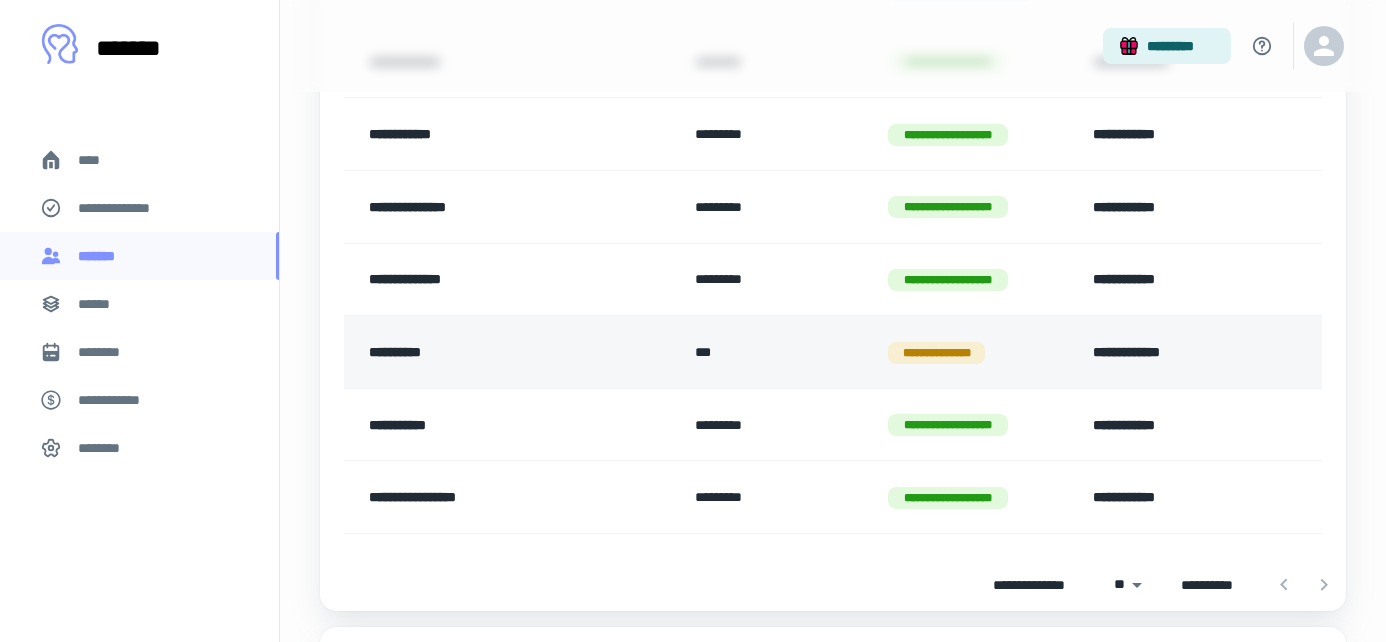 click on "**********" at bounding box center (495, 352) 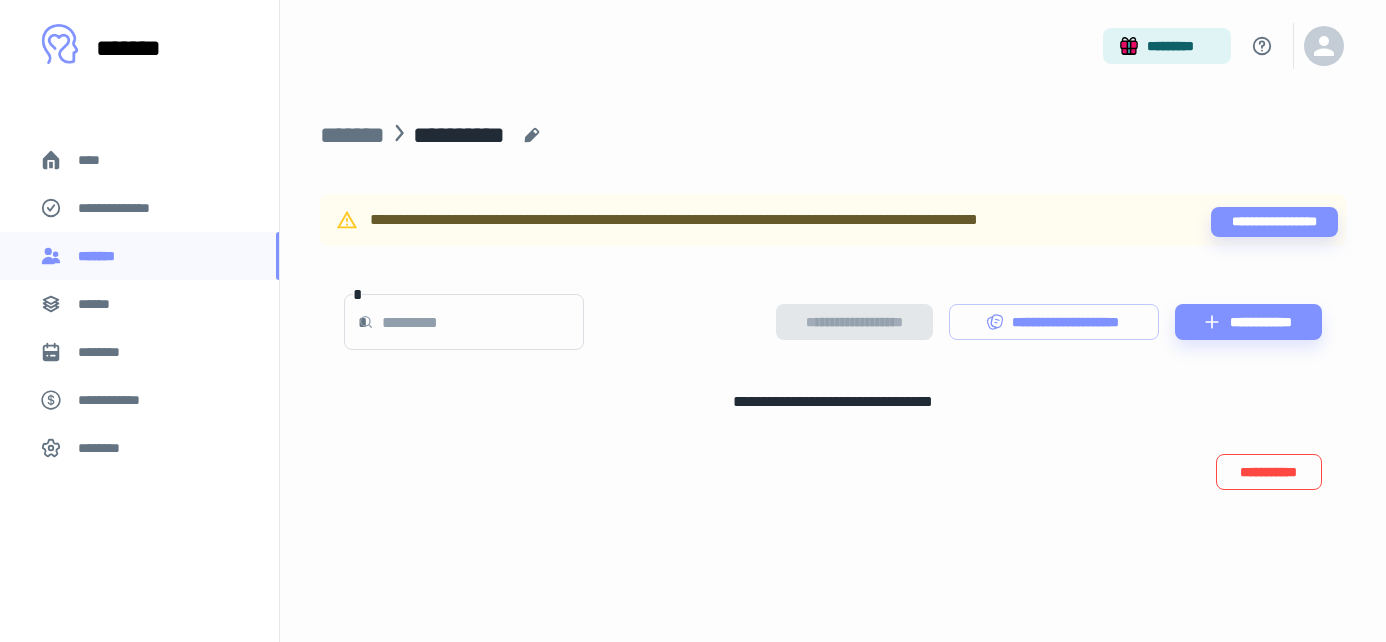 click on "**********" at bounding box center (1269, 472) 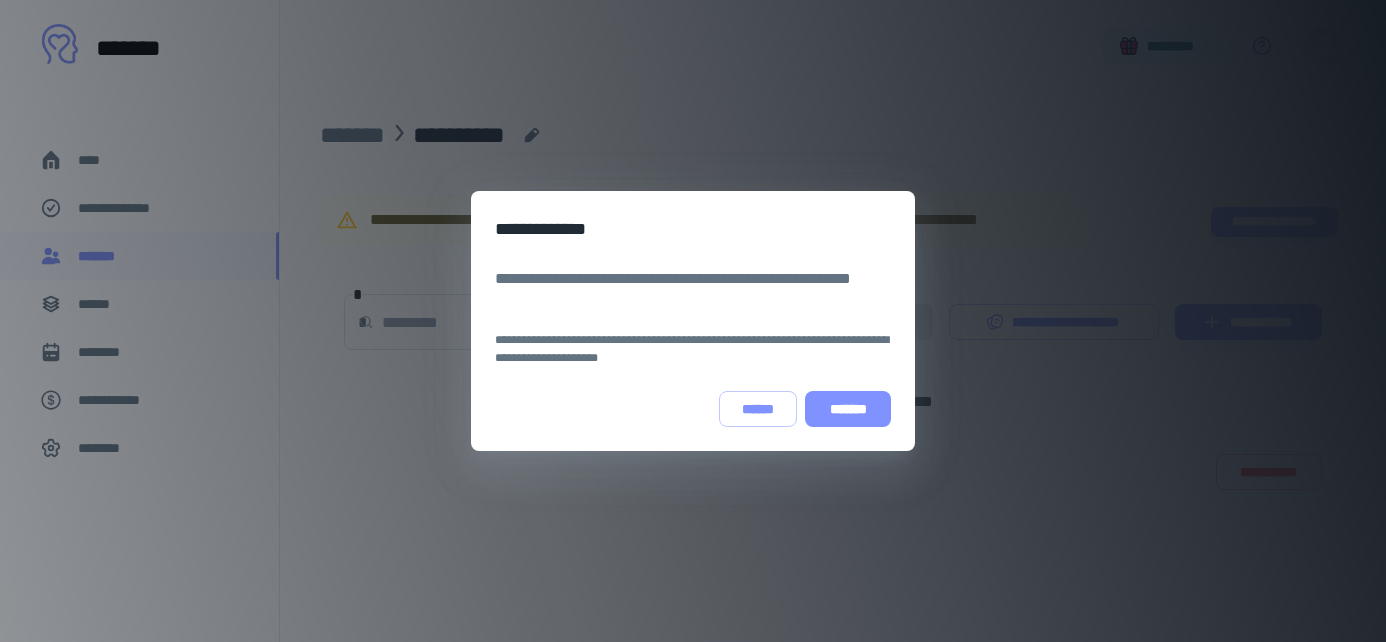 click on "*******" at bounding box center [848, 409] 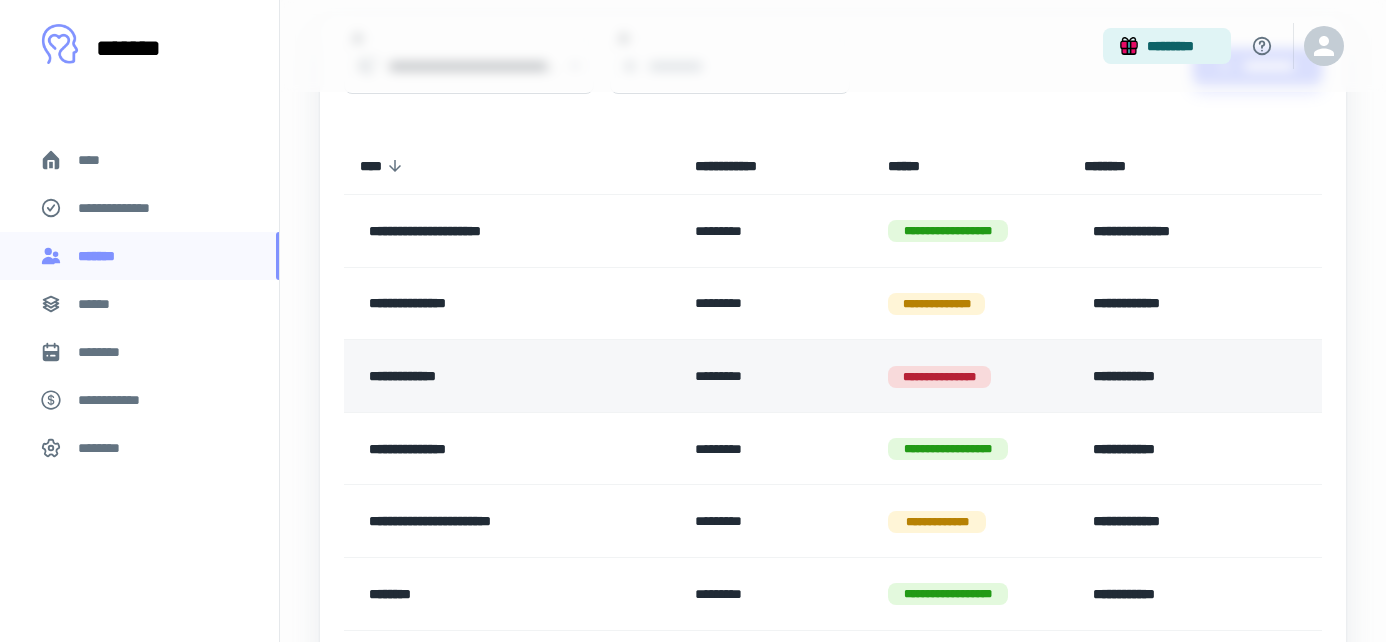scroll, scrollTop: 174, scrollLeft: 0, axis: vertical 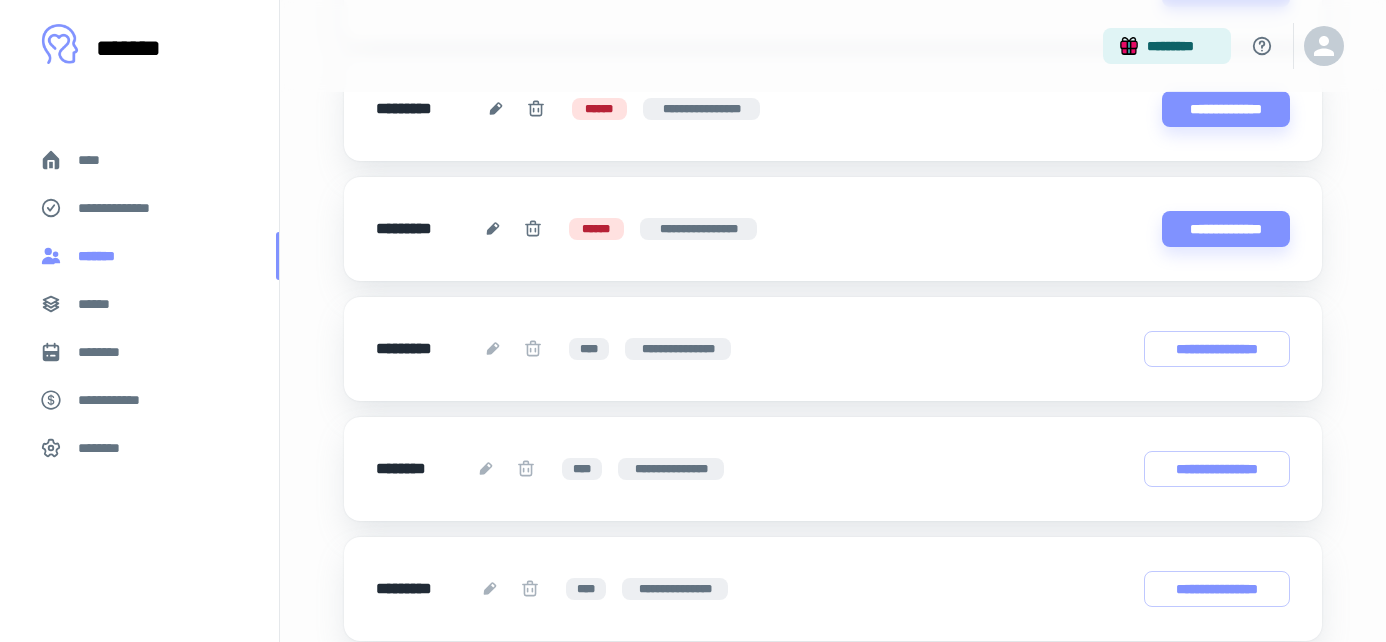 click on "*******" at bounding box center [139, 256] 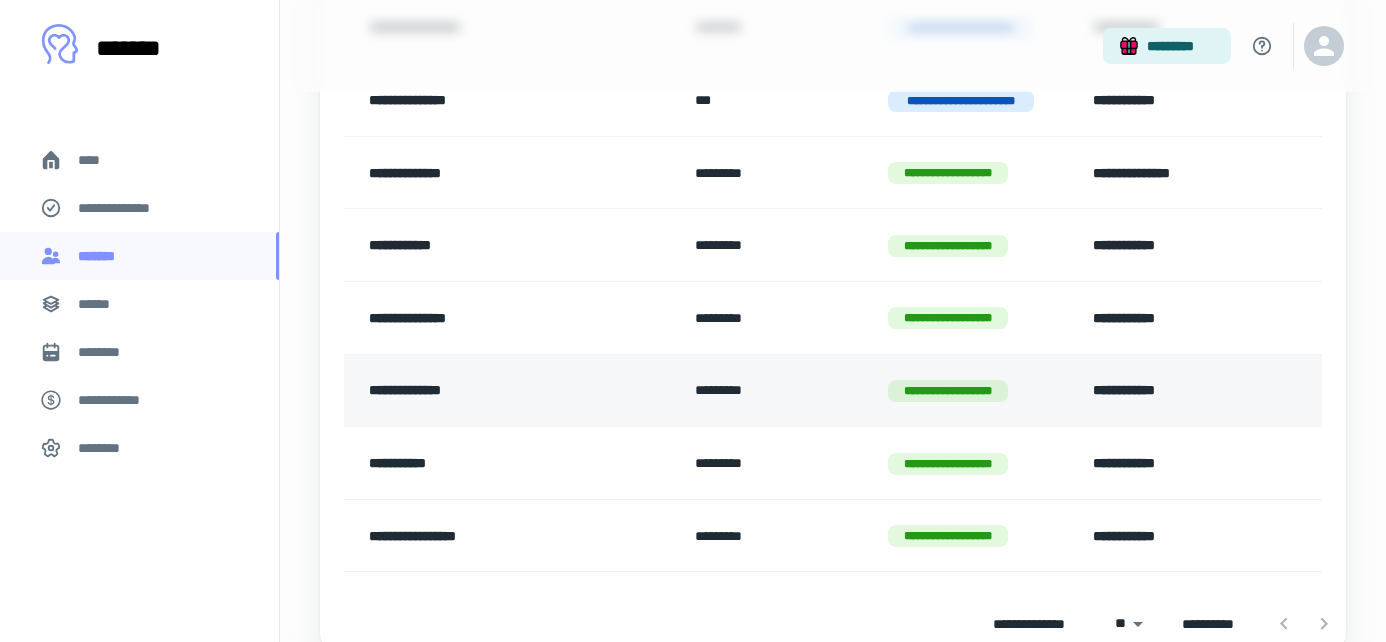 scroll, scrollTop: 825, scrollLeft: 0, axis: vertical 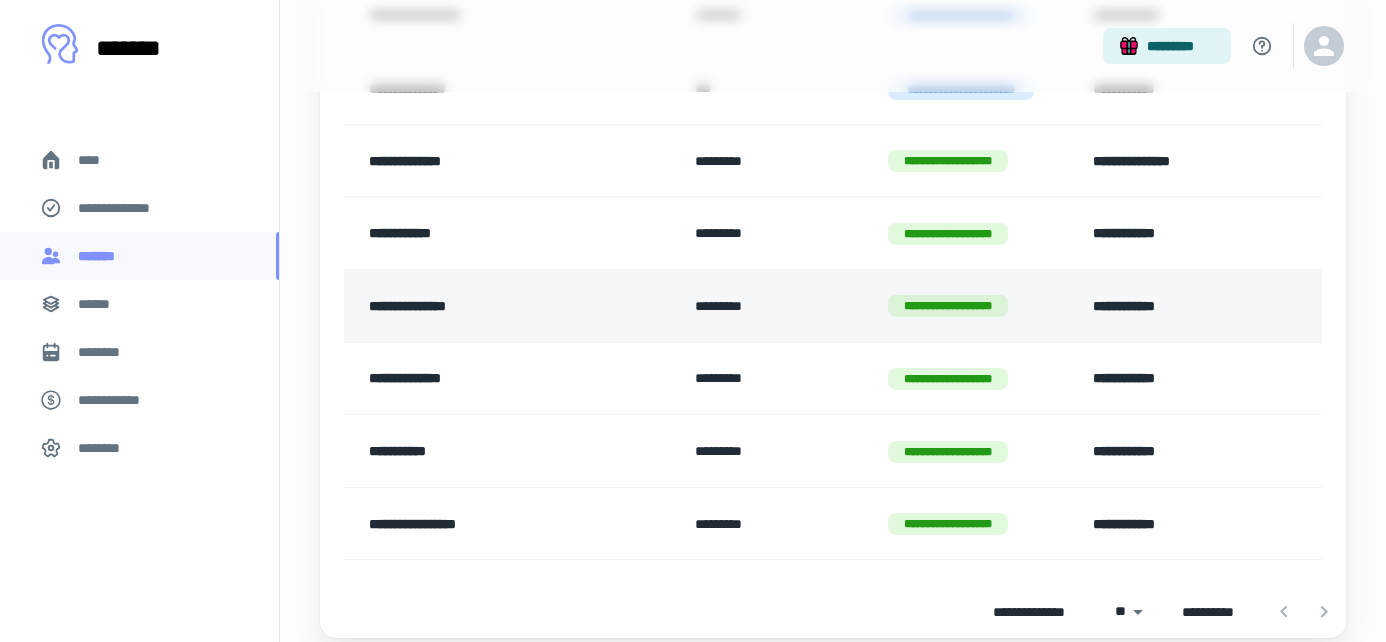 click on "**********" at bounding box center [495, 306] 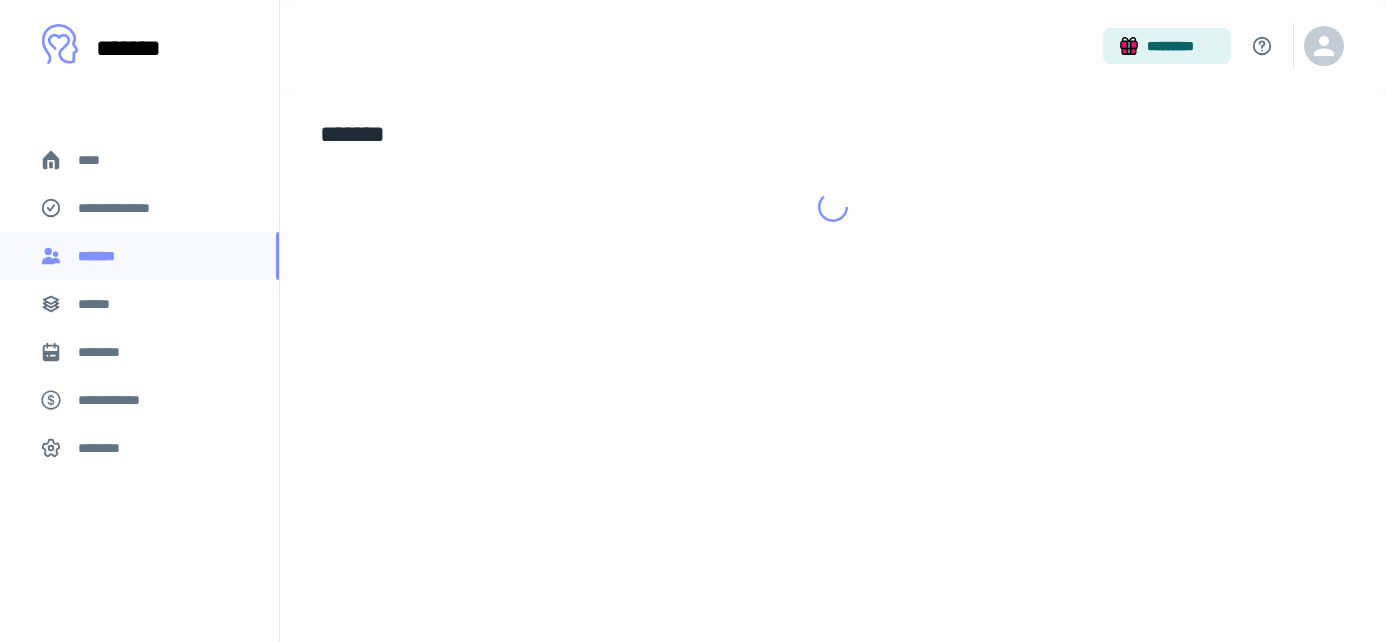 scroll, scrollTop: 0, scrollLeft: 0, axis: both 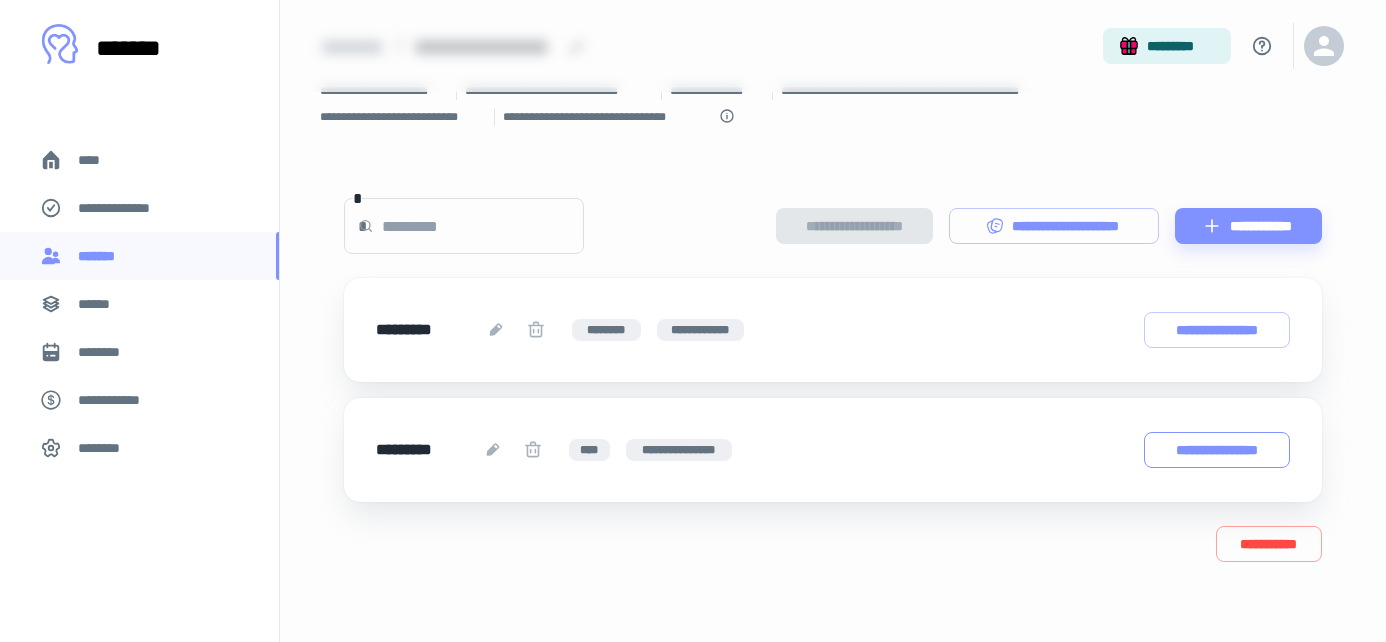 click on "**********" at bounding box center (1217, 450) 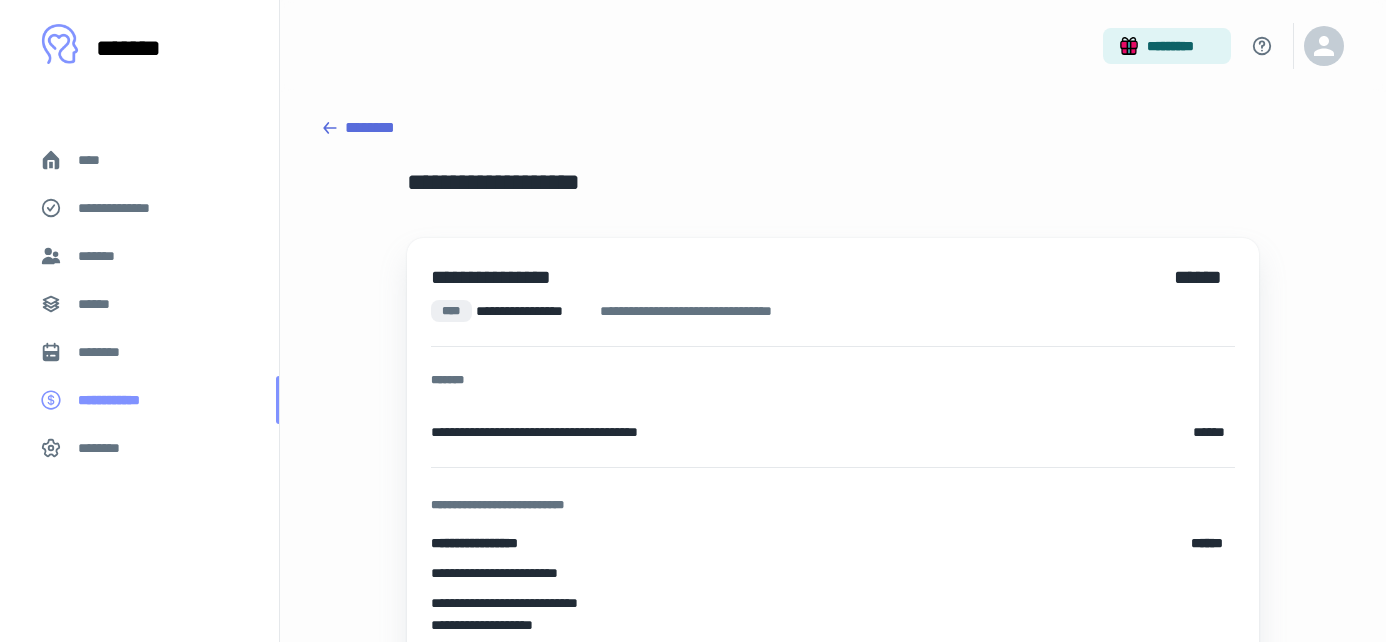 scroll, scrollTop: 0, scrollLeft: 0, axis: both 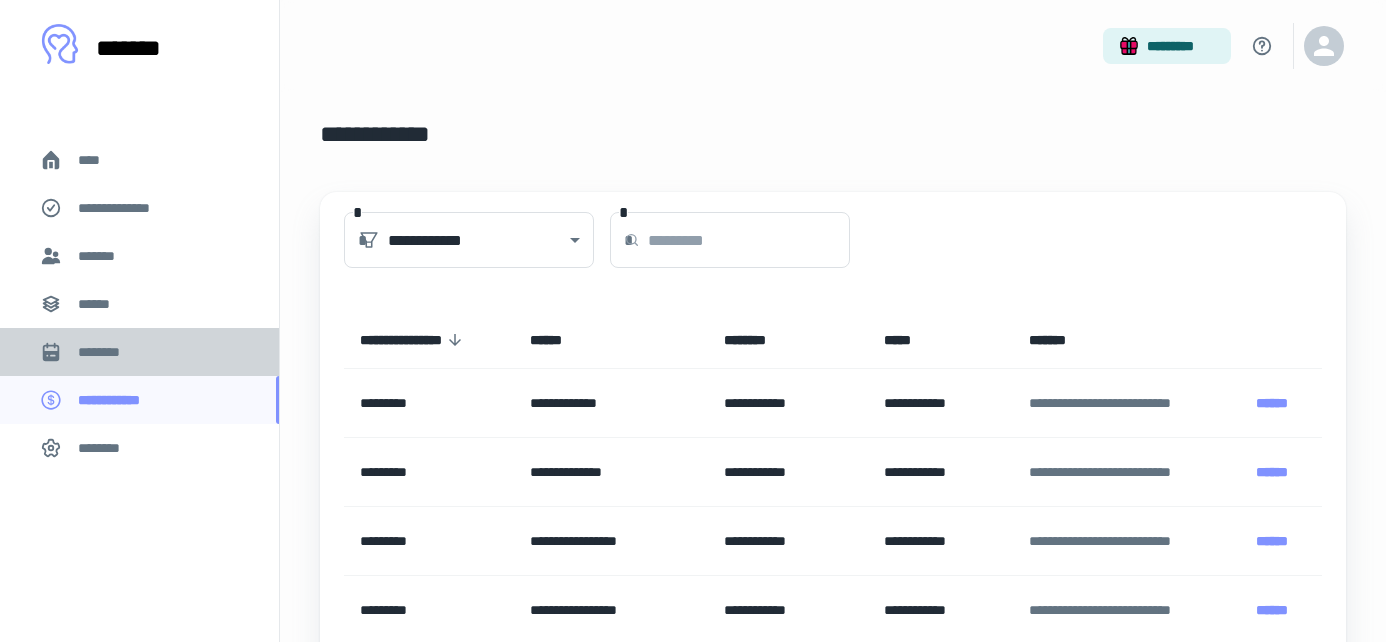 click on "********" at bounding box center (139, 352) 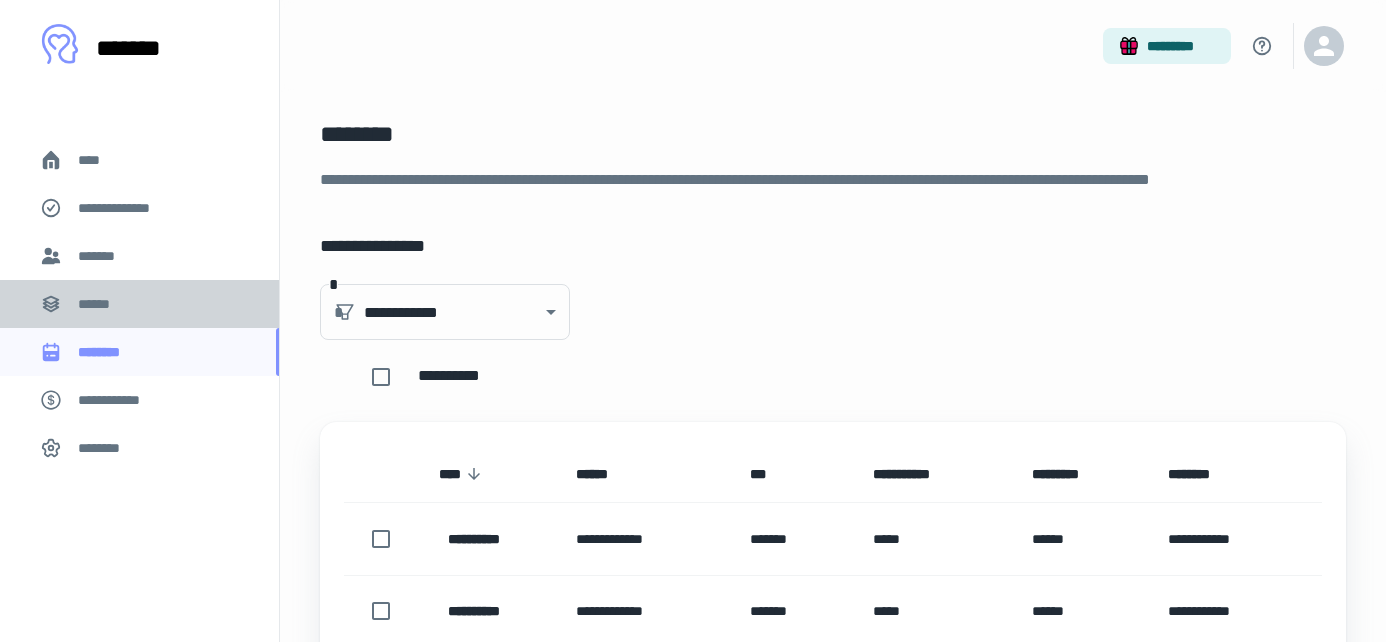 click on "******" at bounding box center (139, 304) 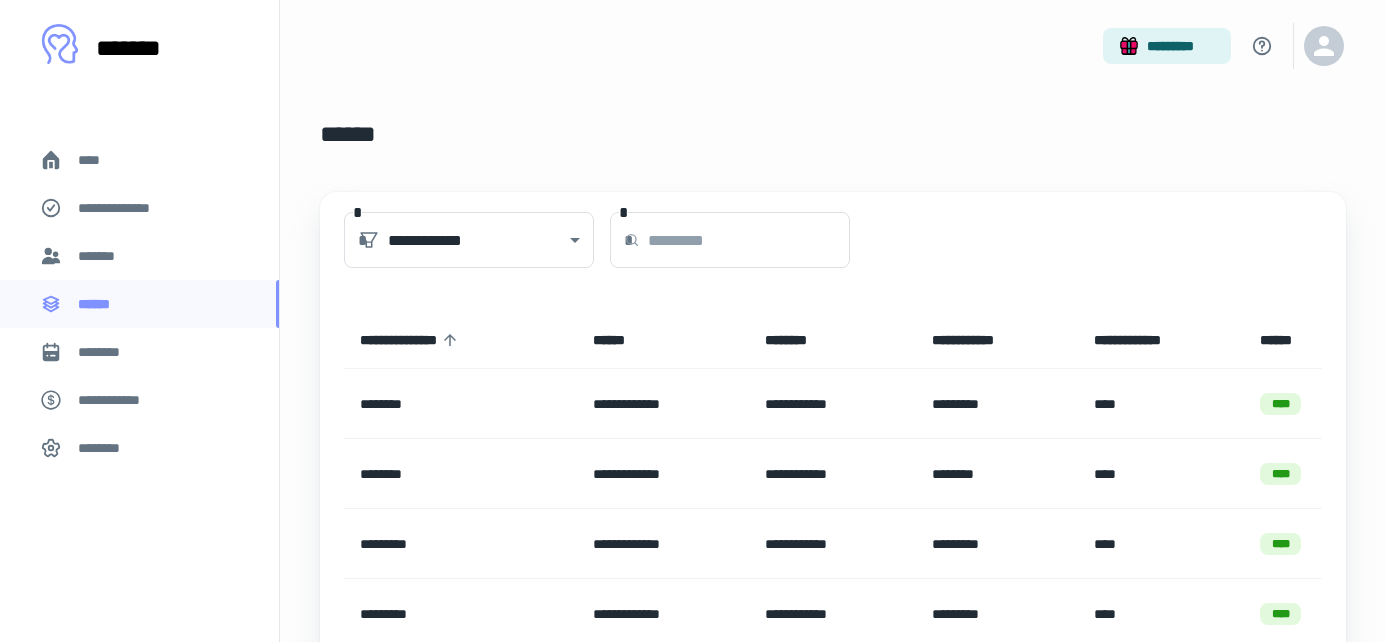 click on "********" at bounding box center (139, 352) 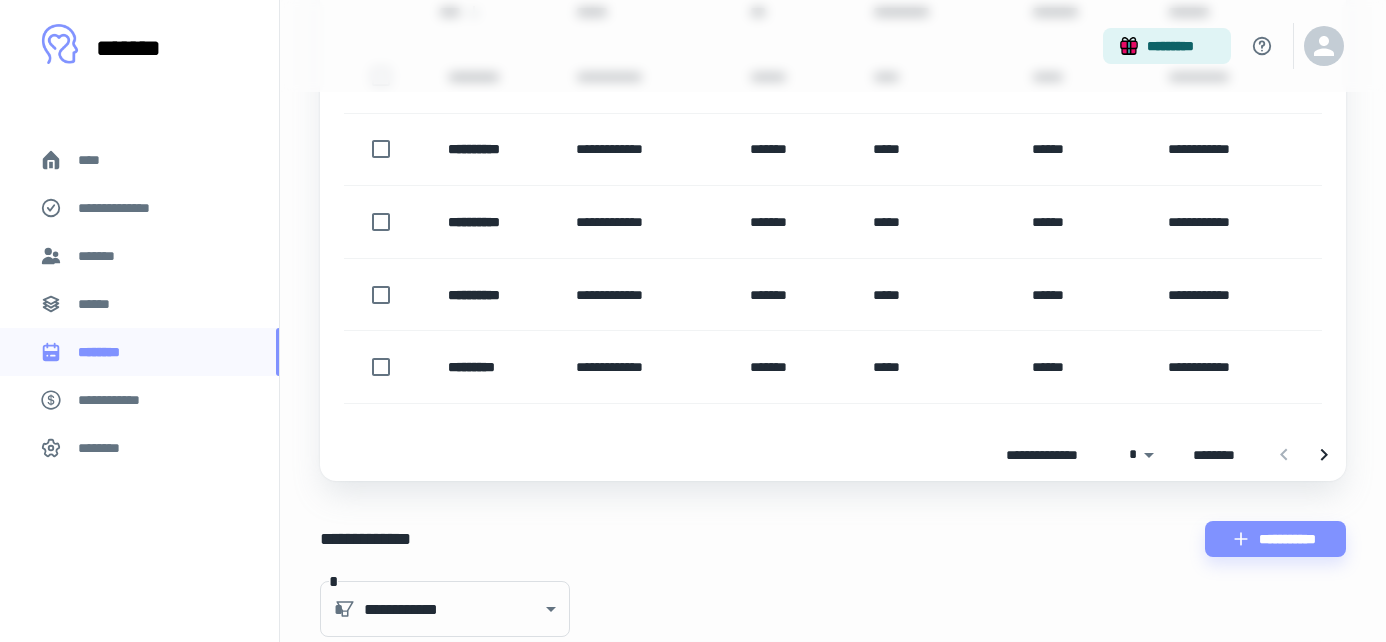 scroll, scrollTop: 486, scrollLeft: 0, axis: vertical 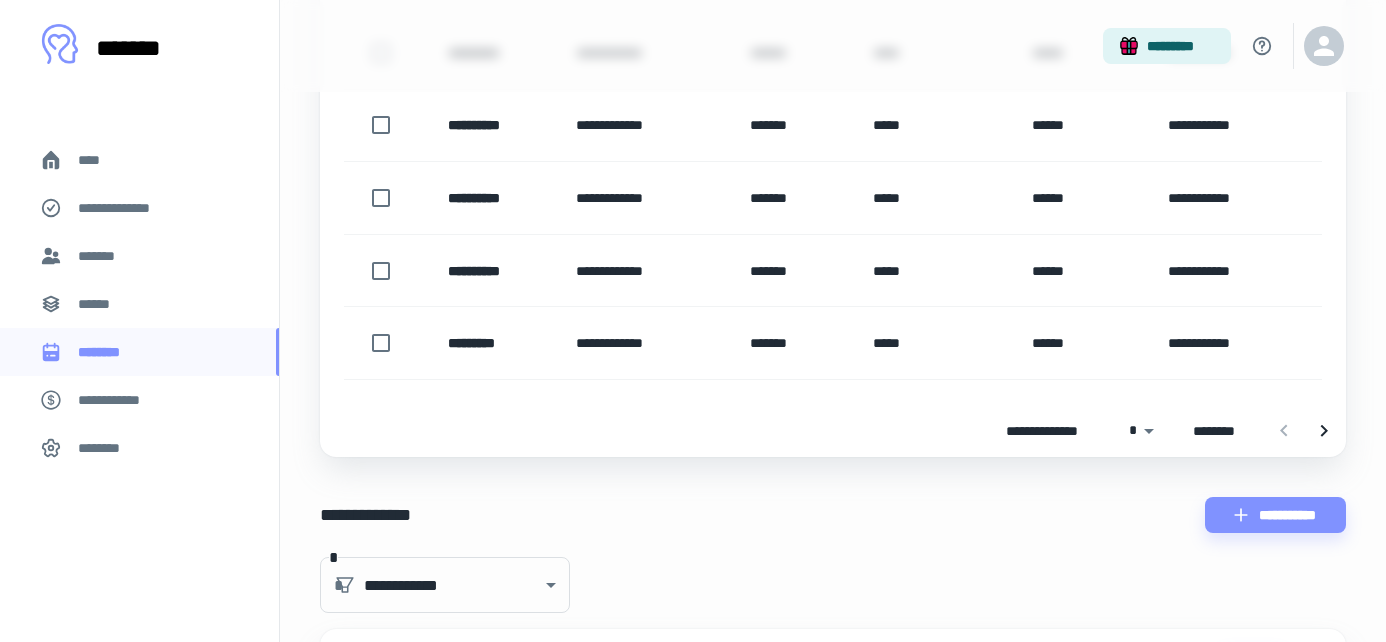 click on "*******" at bounding box center (139, 256) 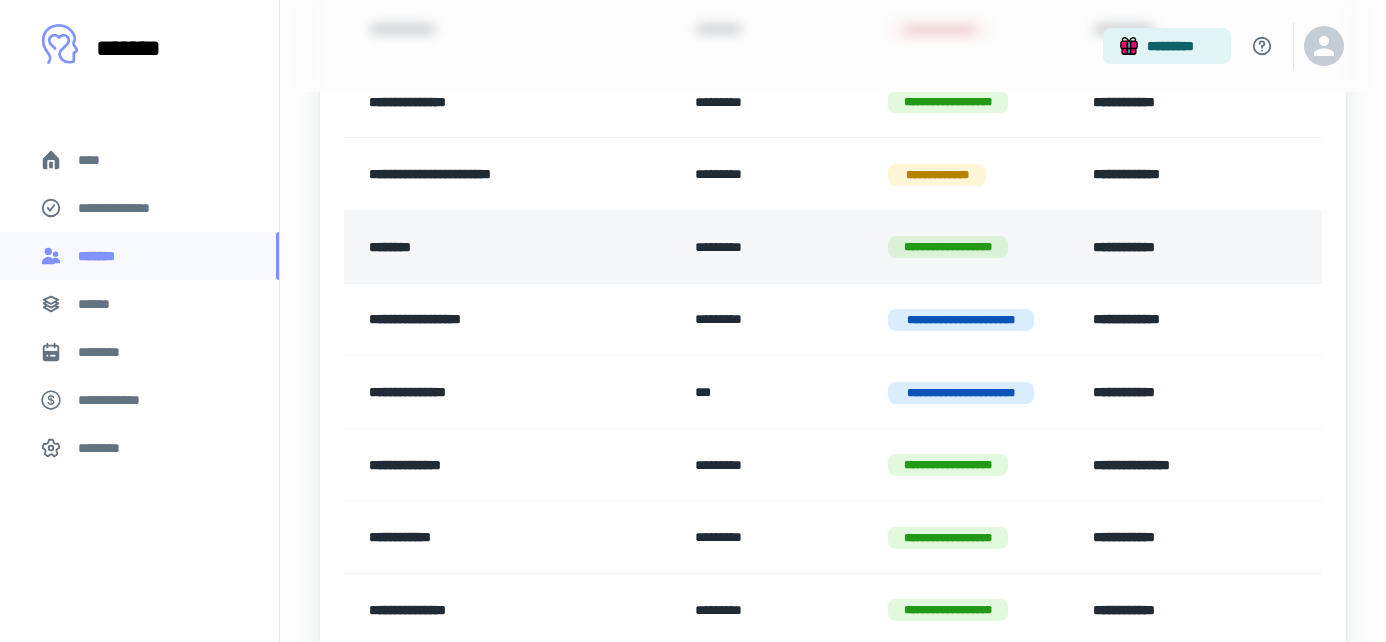 scroll, scrollTop: 522, scrollLeft: 0, axis: vertical 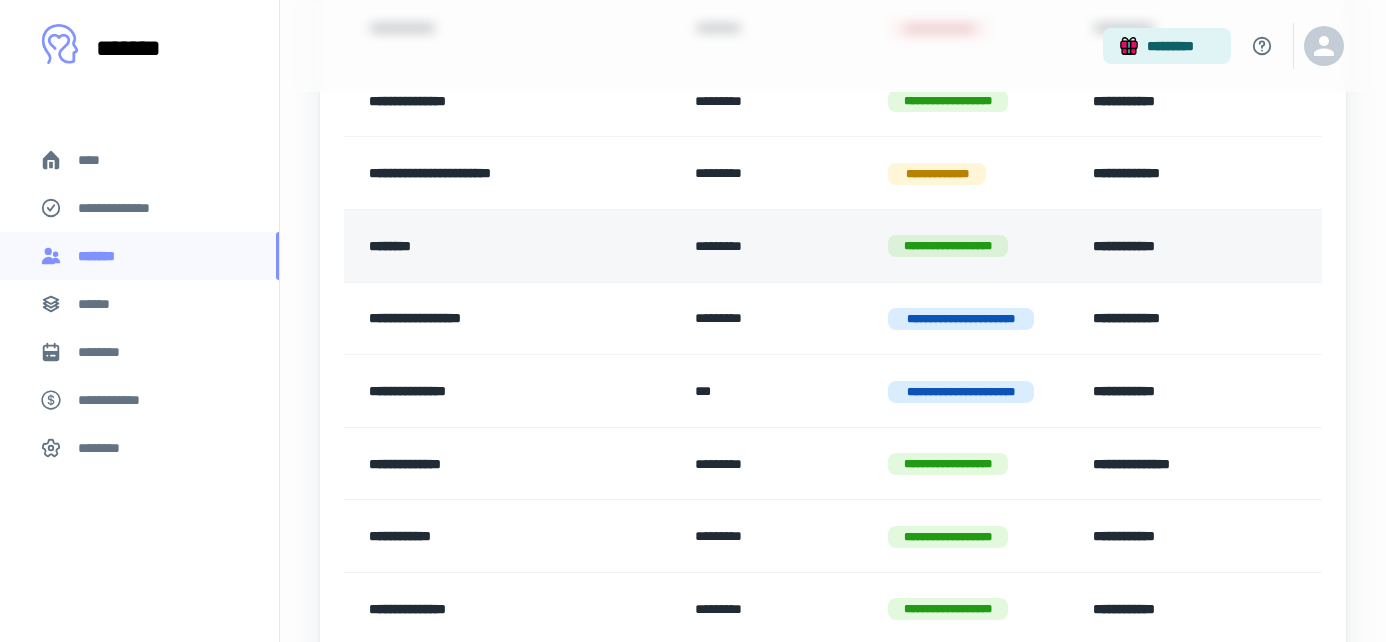 click on "********" at bounding box center [511, 246] 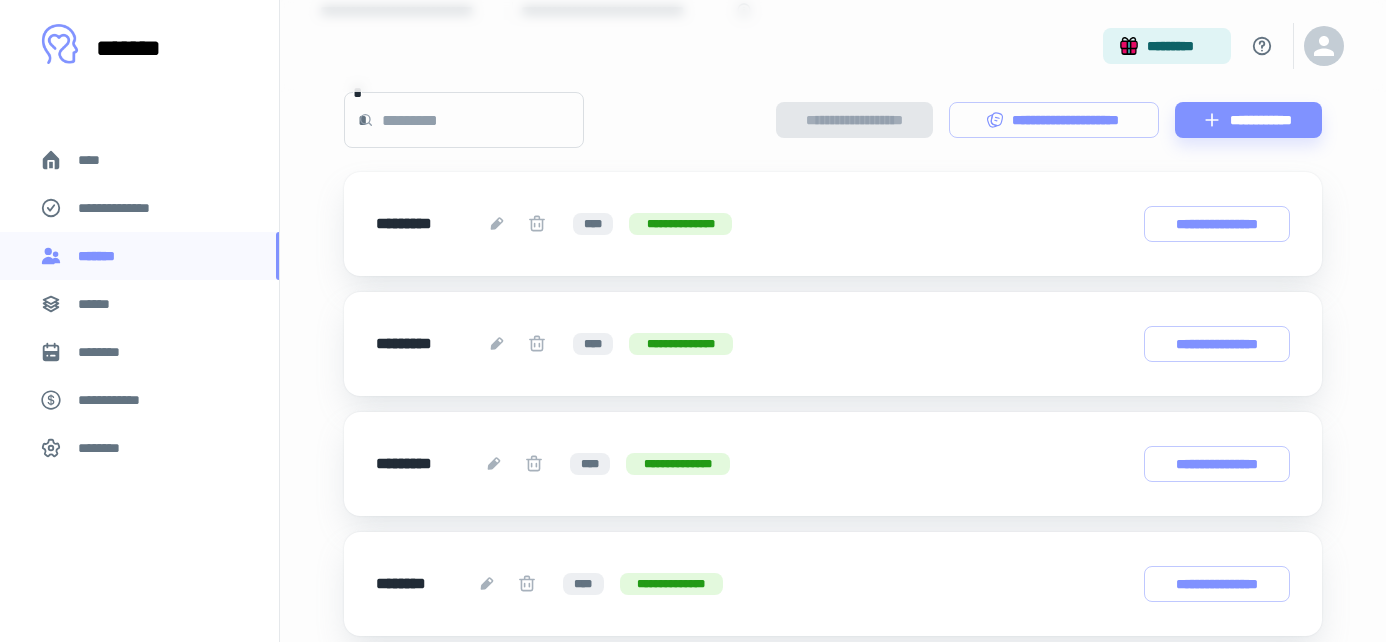 scroll, scrollTop: 196, scrollLeft: 1, axis: both 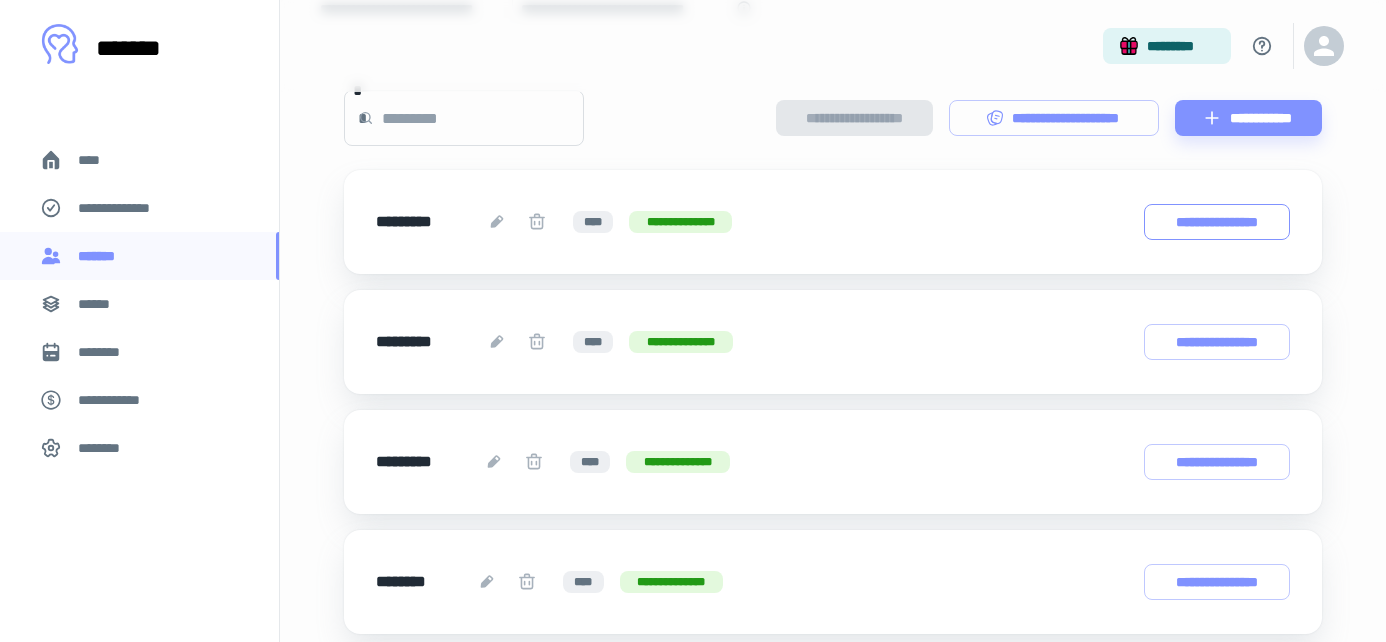 click on "**********" at bounding box center (1217, 222) 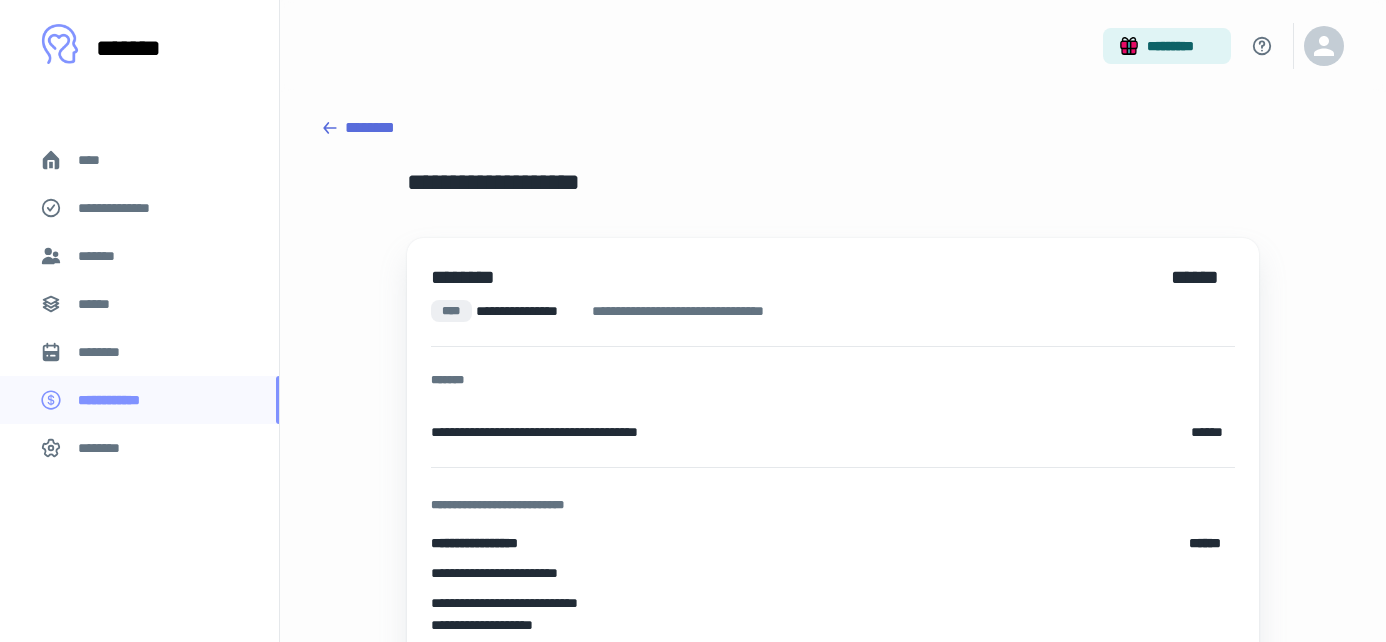 click on "********" at bounding box center [833, 128] 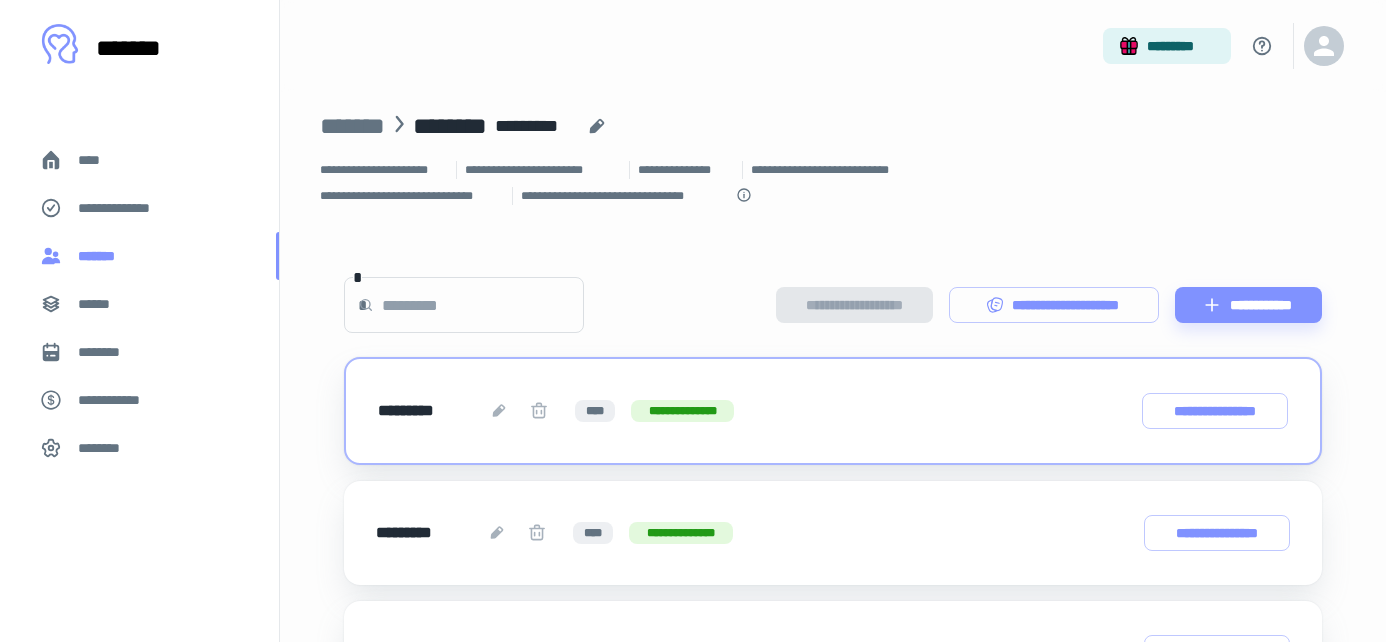 click on "*******" at bounding box center [139, 256] 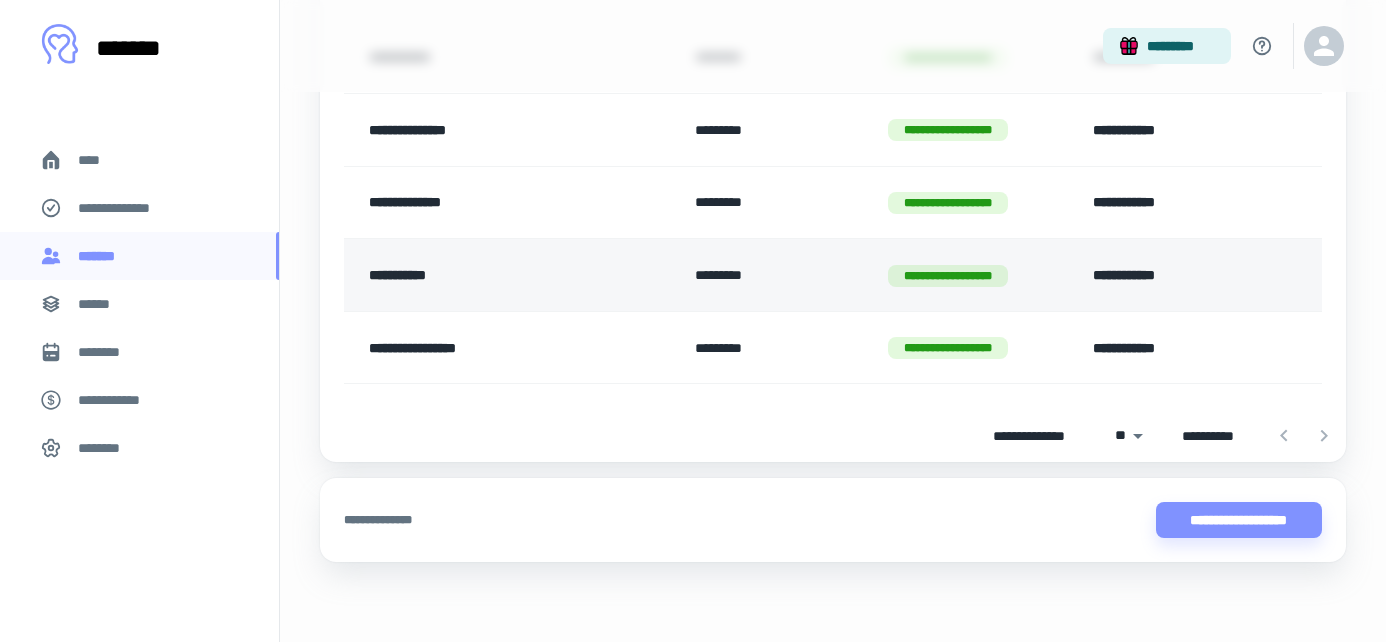 click on "**********" at bounding box center [495, 275] 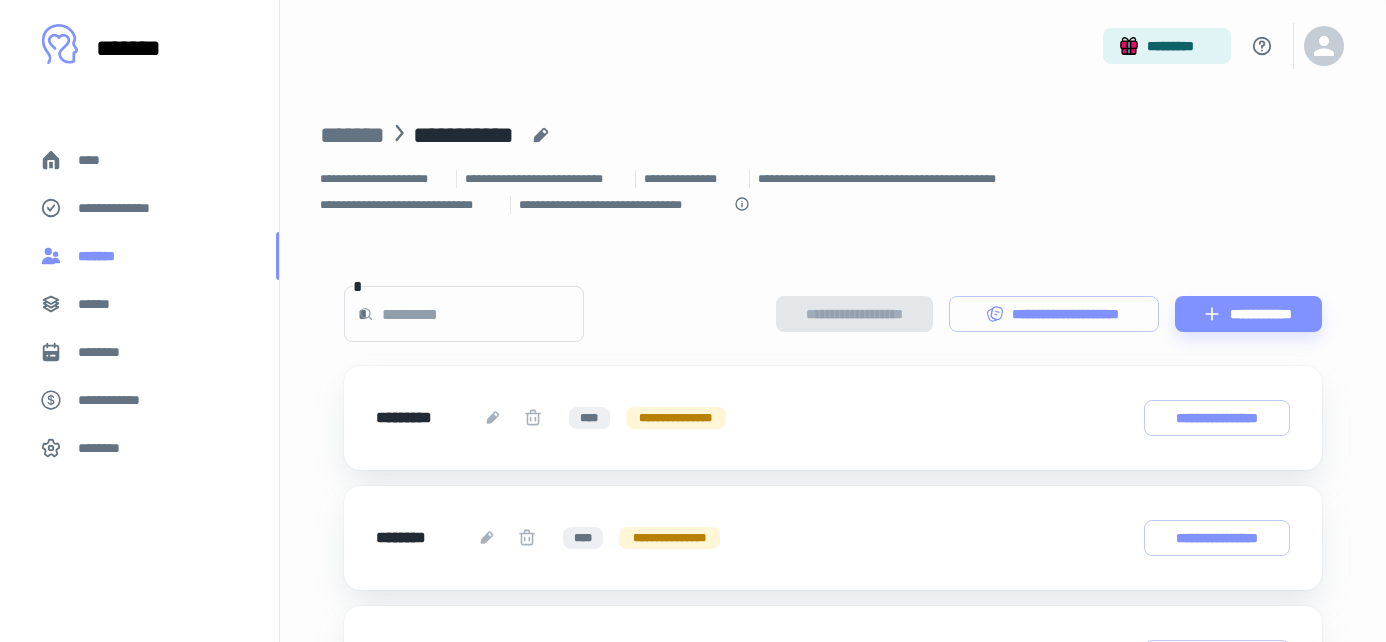 click on "*******" at bounding box center (139, 256) 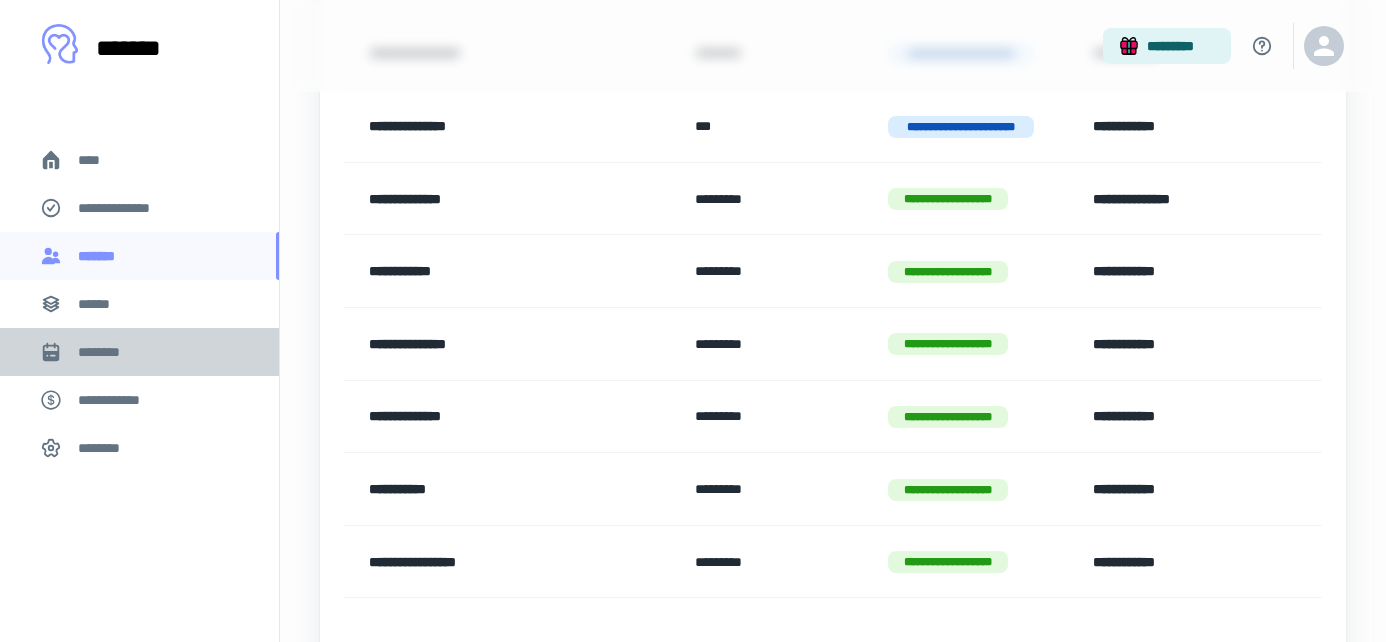 click on "********" at bounding box center (139, 352) 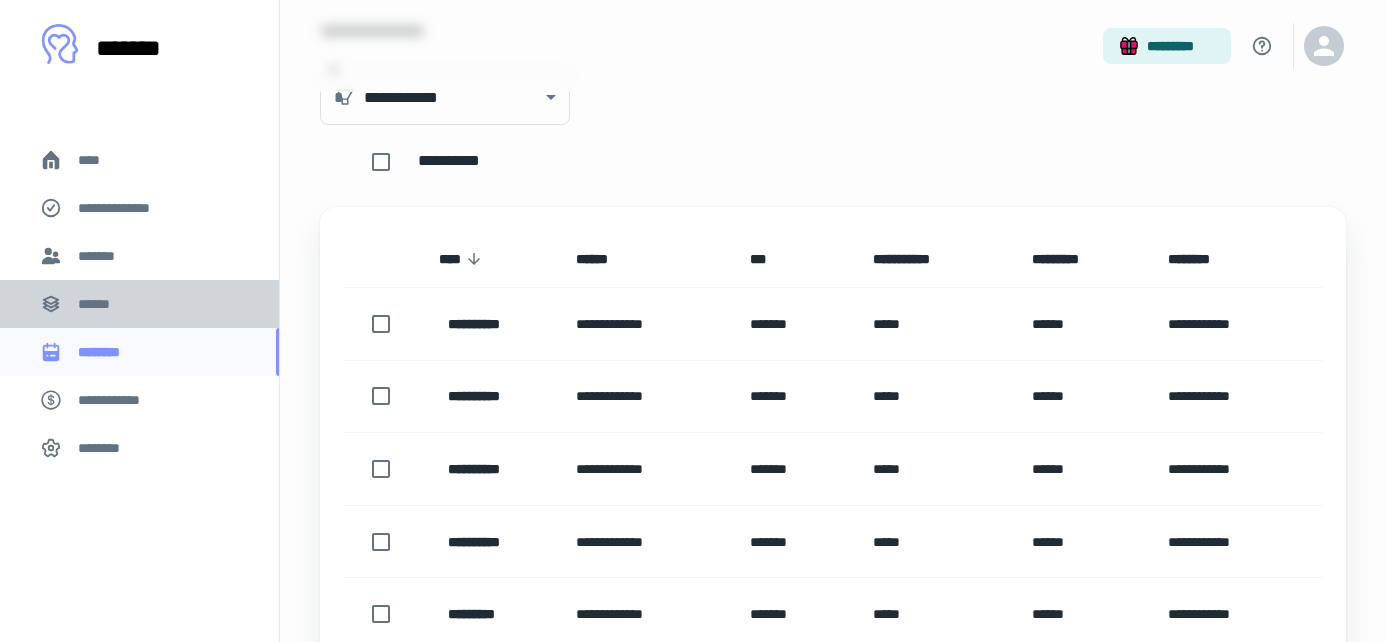 click on "******" at bounding box center (139, 304) 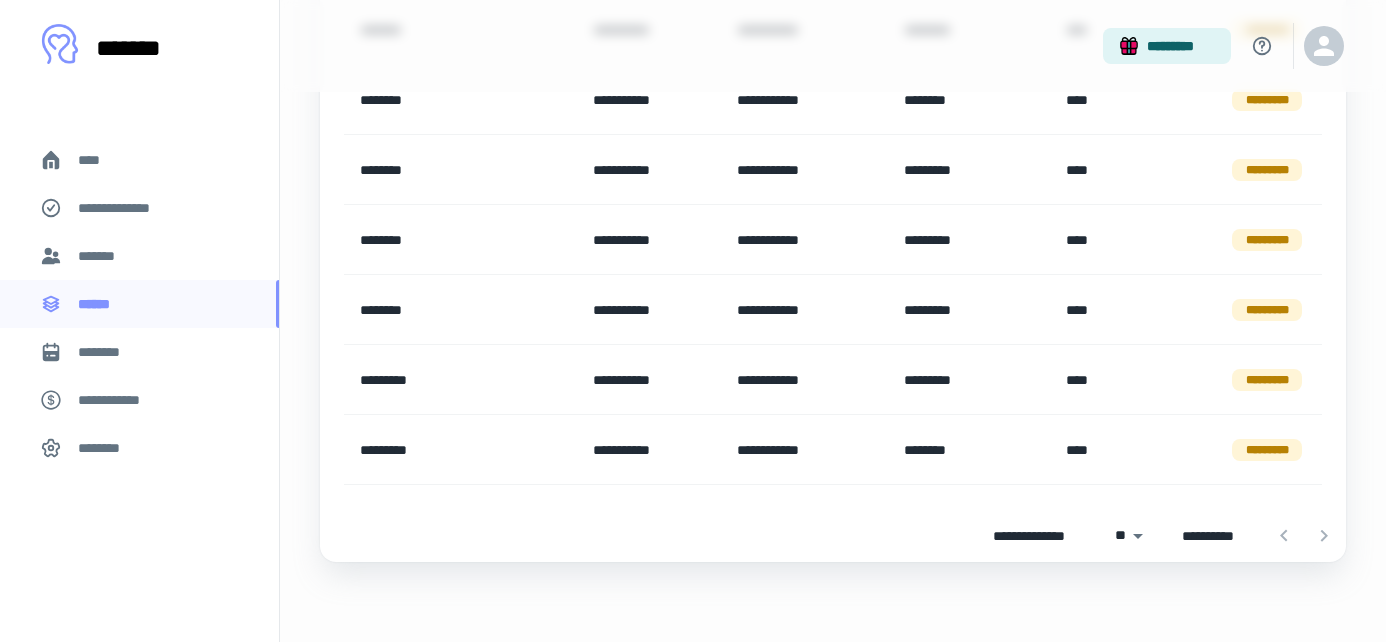 scroll, scrollTop: 1214, scrollLeft: 0, axis: vertical 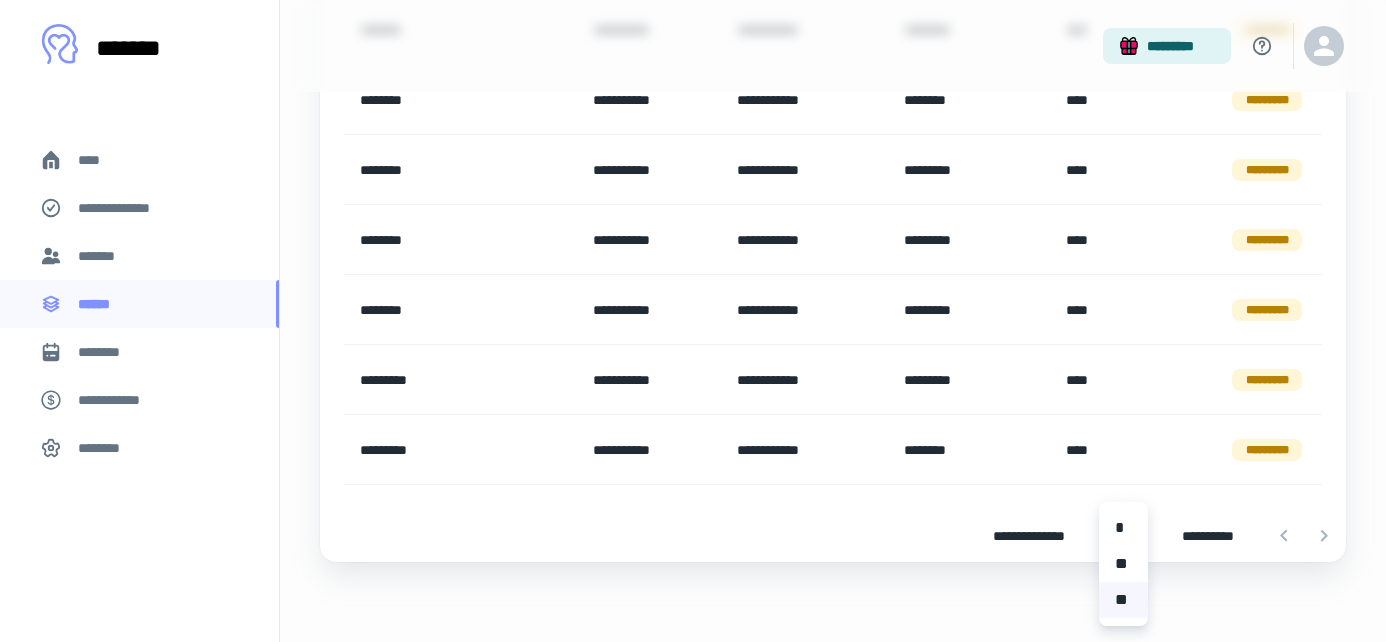 click on "[FIRST] [LAST] [STREET] [CITY] [STATE] [ZIP] [COUNTRY] [PHONE] [EMAIL]" at bounding box center (693, -893) 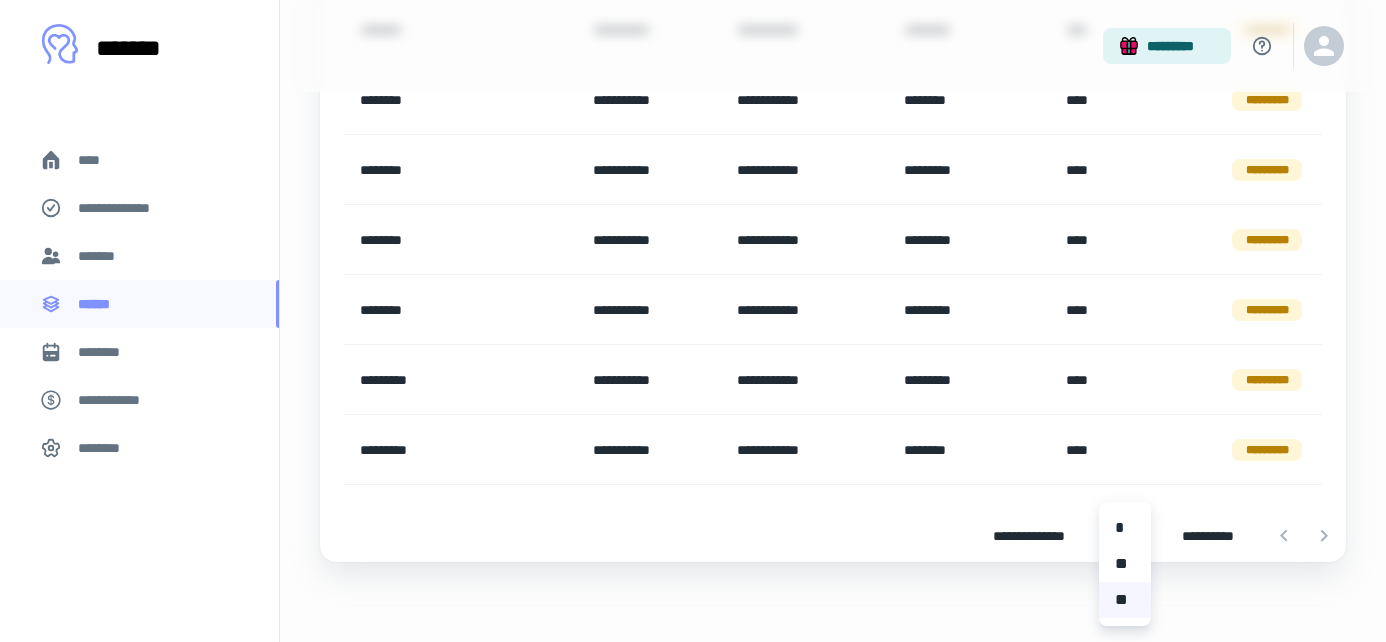 click at bounding box center [693, 321] 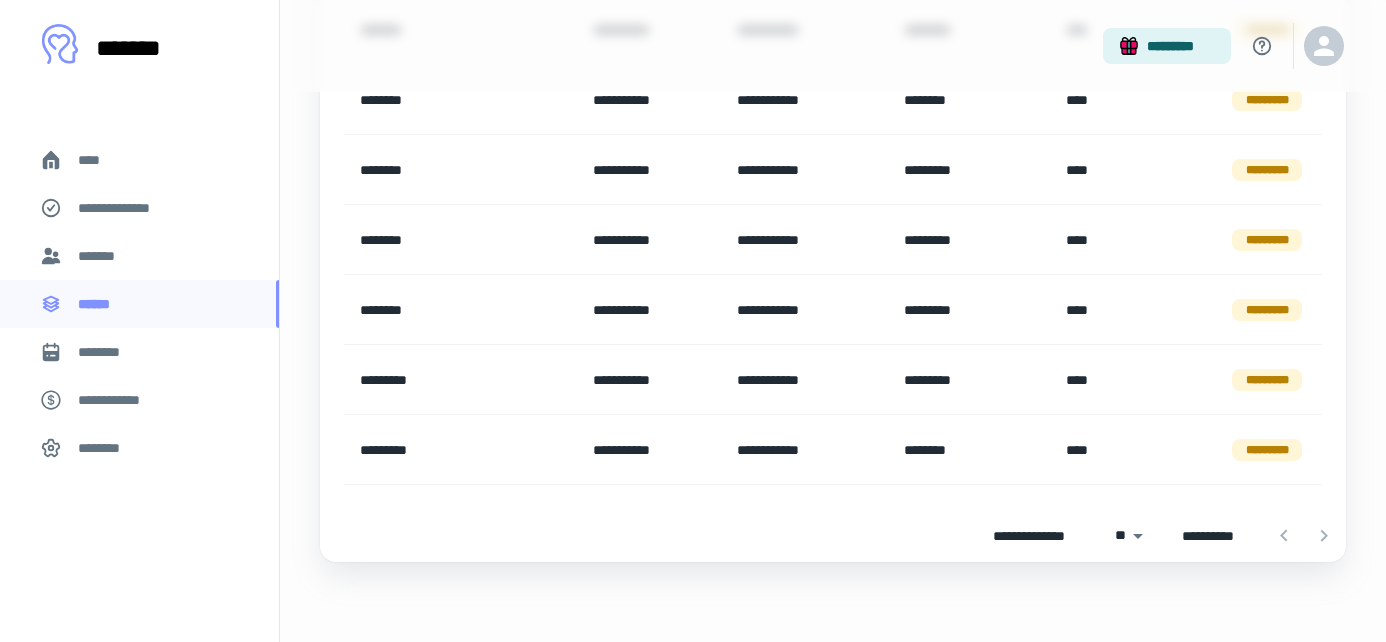 click at bounding box center (1304, 536) 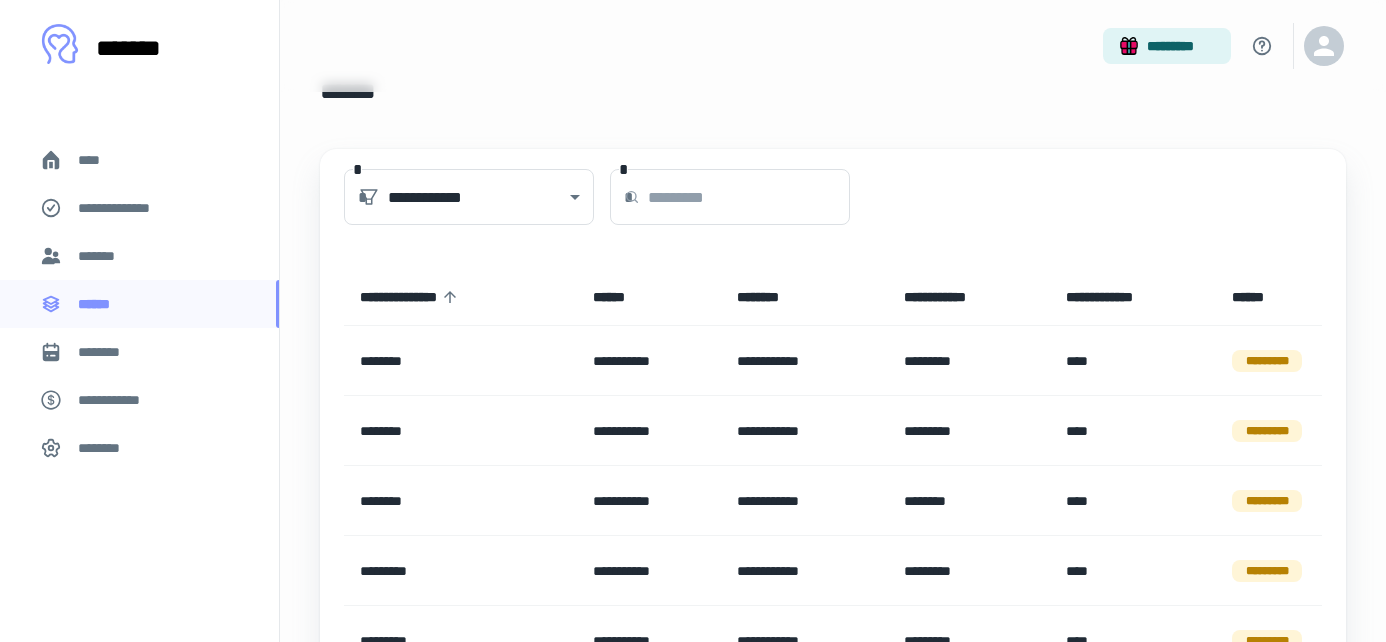 scroll, scrollTop: 15, scrollLeft: 0, axis: vertical 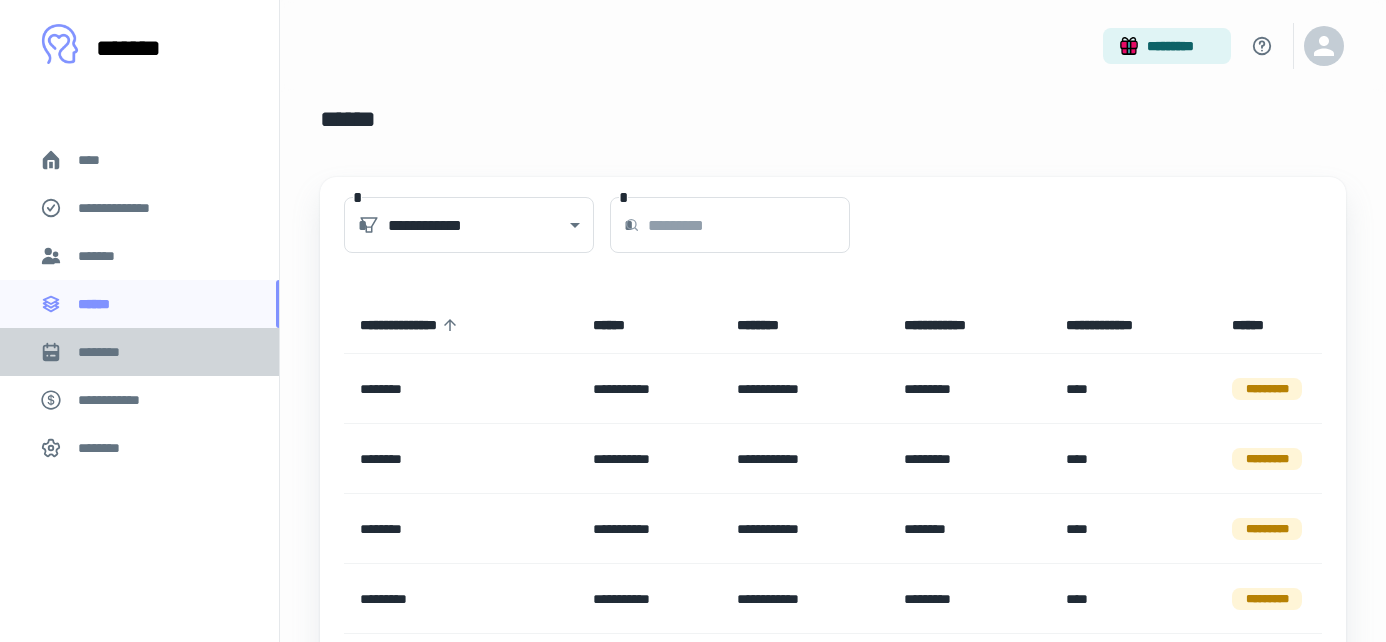 click on "********" at bounding box center [107, 352] 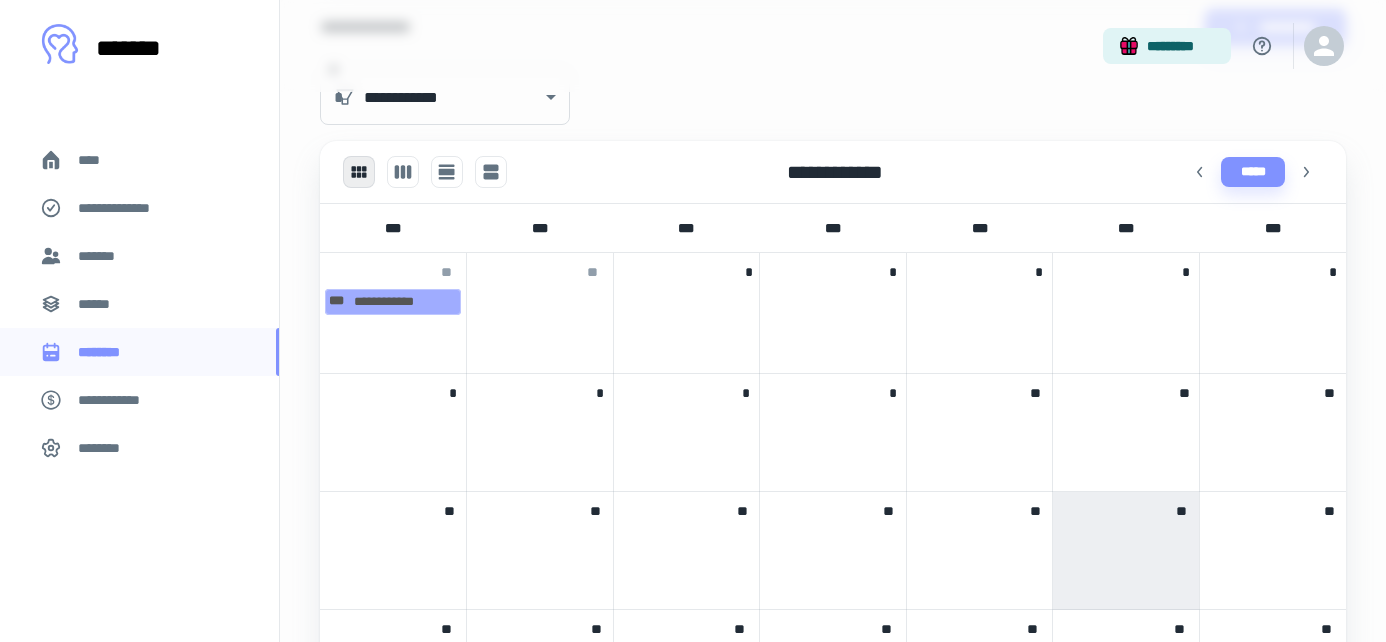 scroll, scrollTop: 974, scrollLeft: 0, axis: vertical 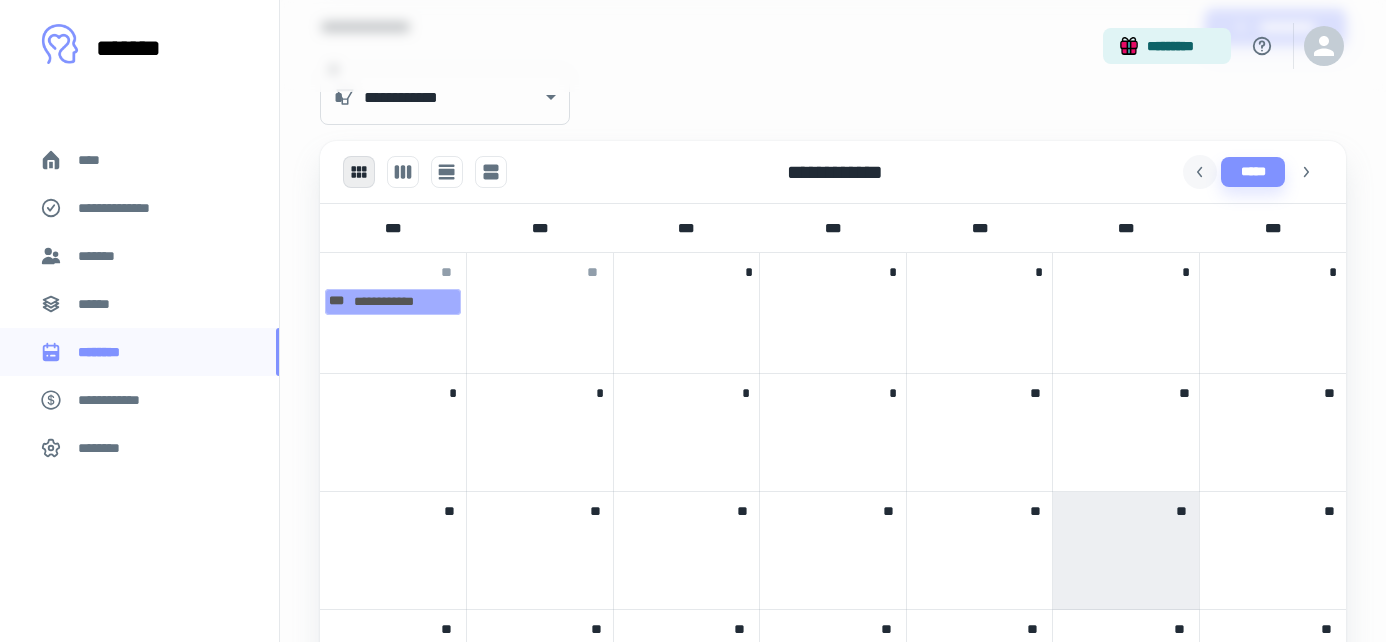 click 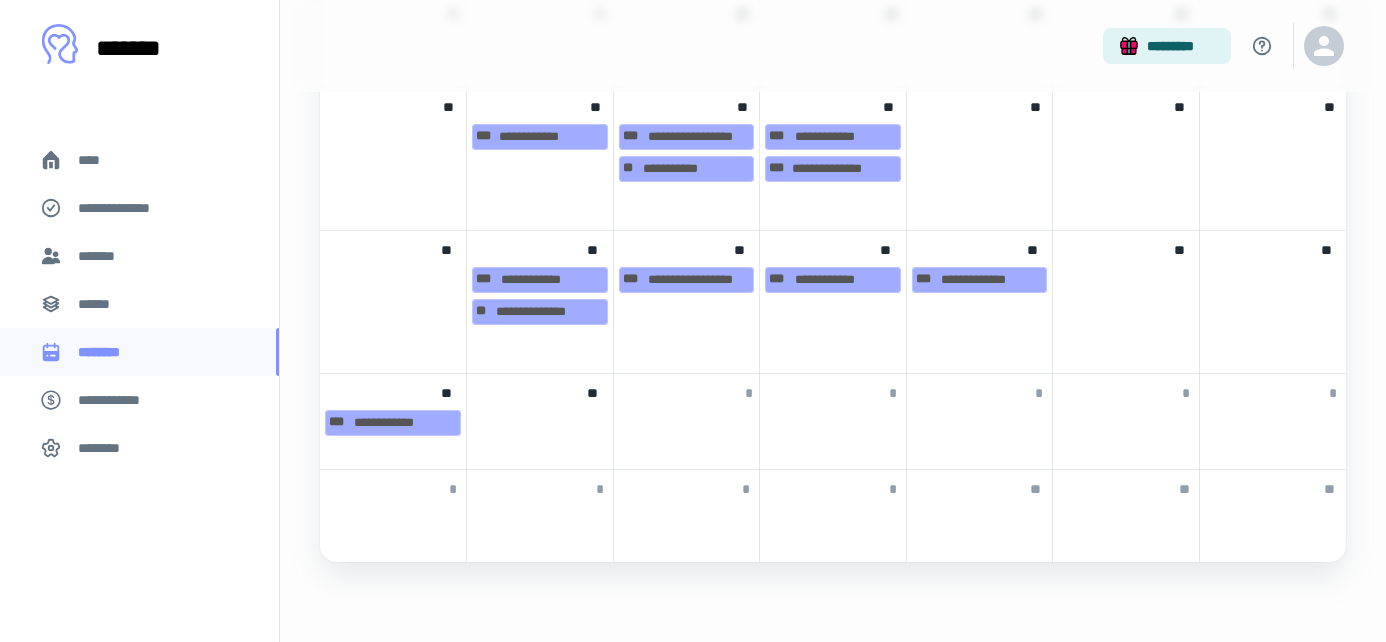 scroll, scrollTop: 1375, scrollLeft: 0, axis: vertical 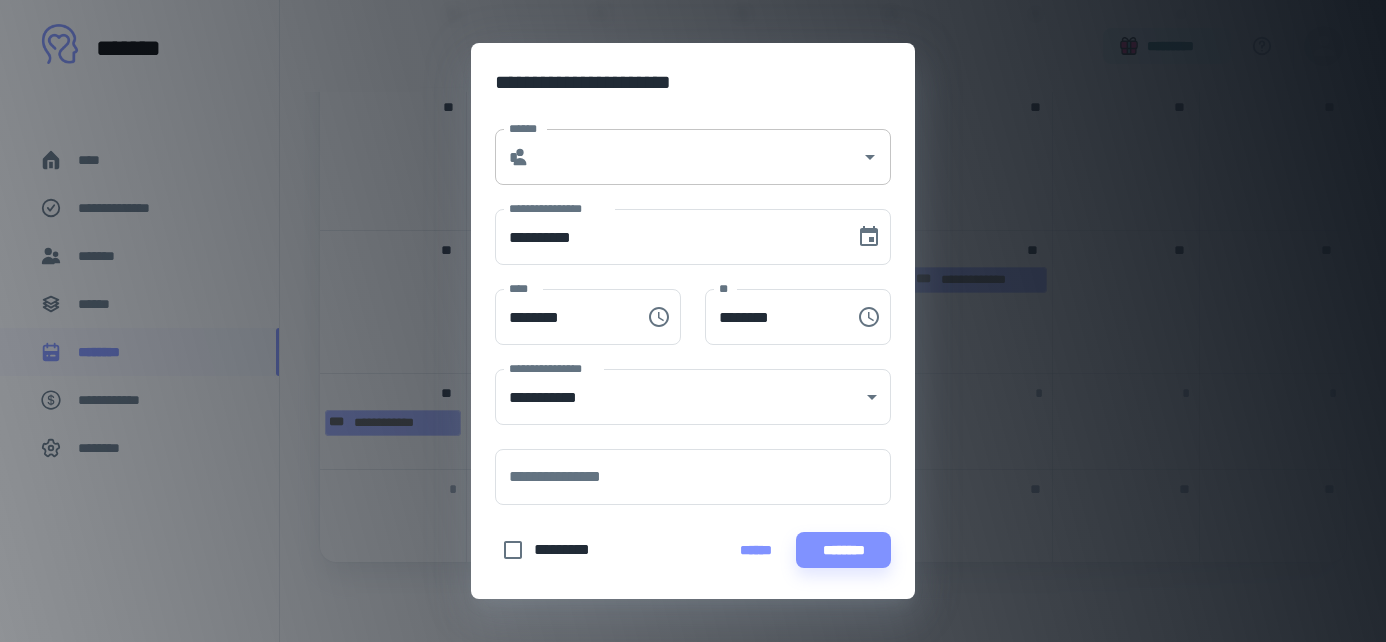 click on "******" at bounding box center [695, 157] 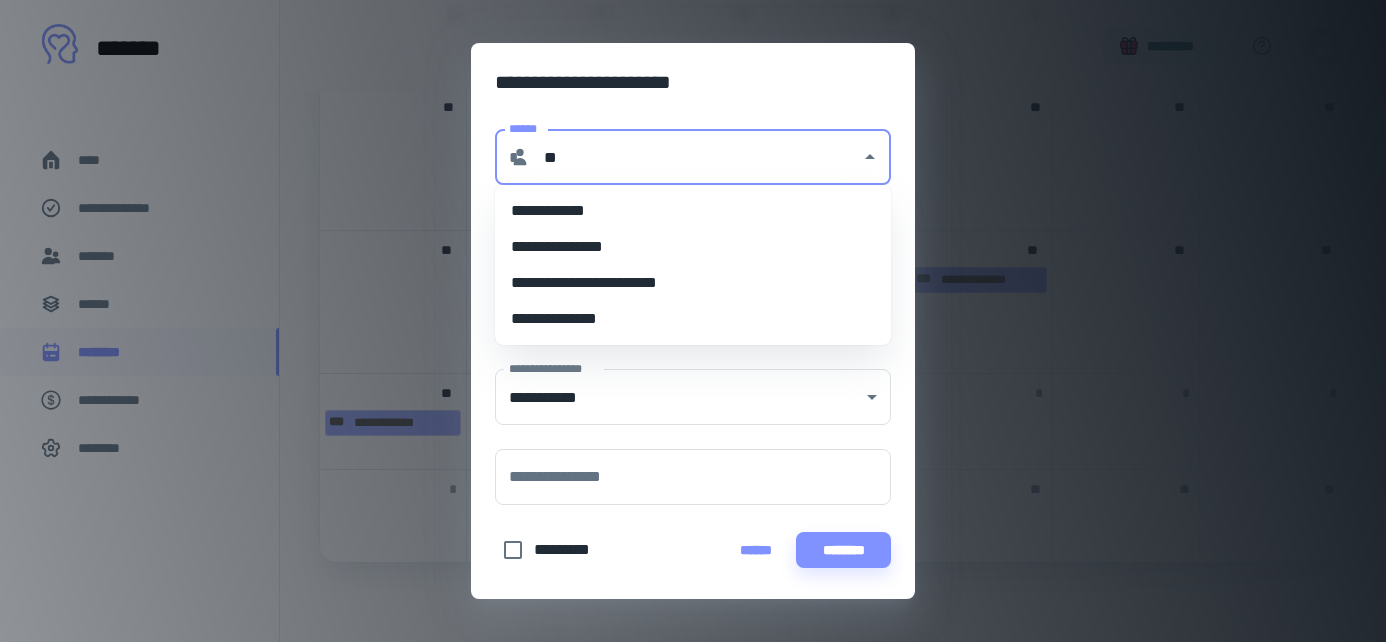 click on "**********" at bounding box center [693, 211] 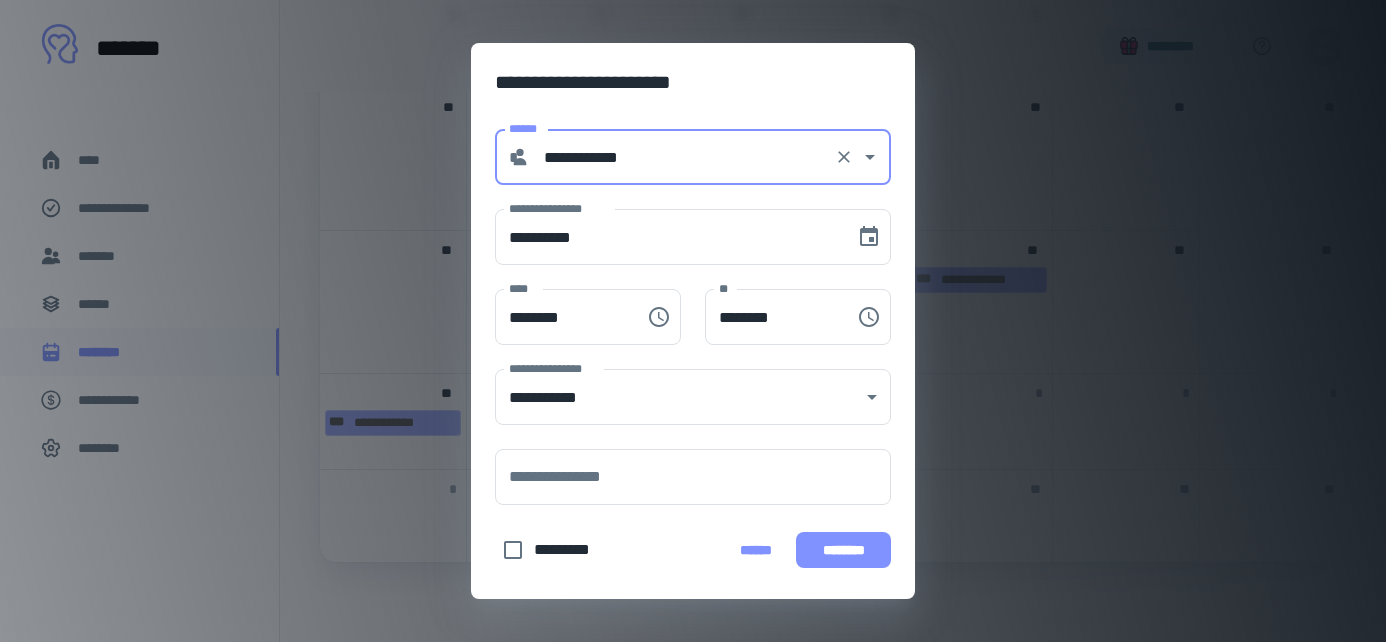 click on "********" at bounding box center [843, 550] 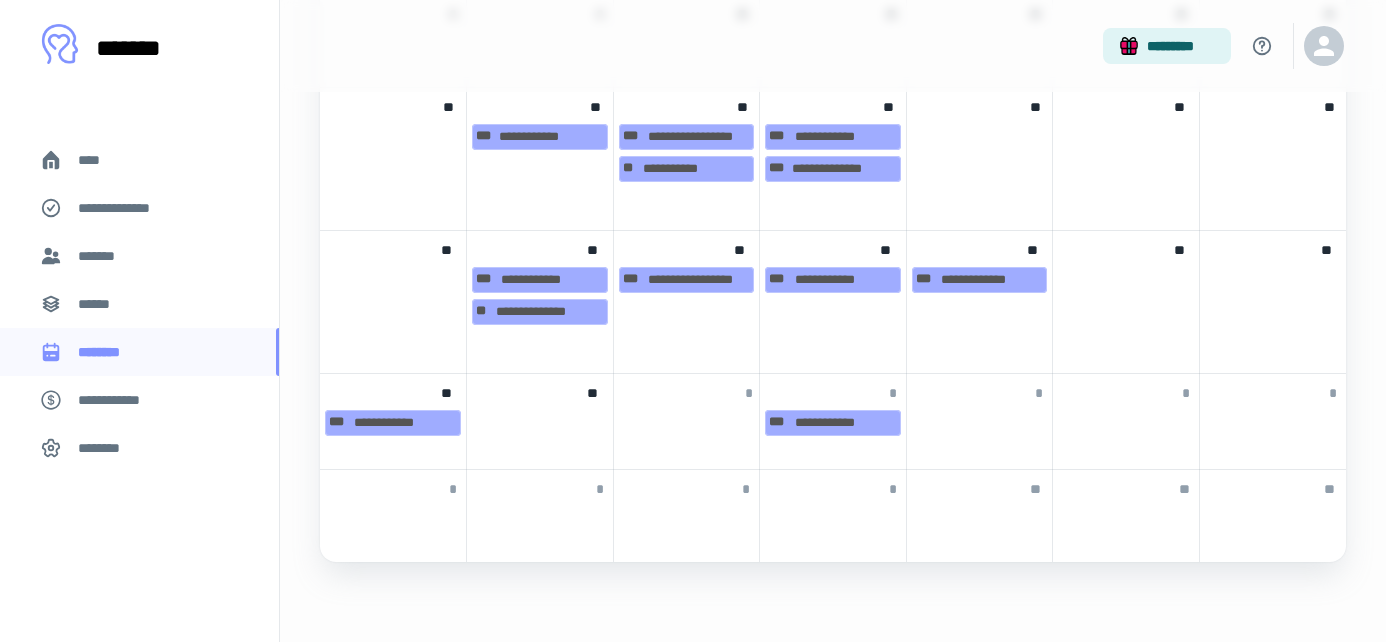 scroll, scrollTop: 825, scrollLeft: 0, axis: vertical 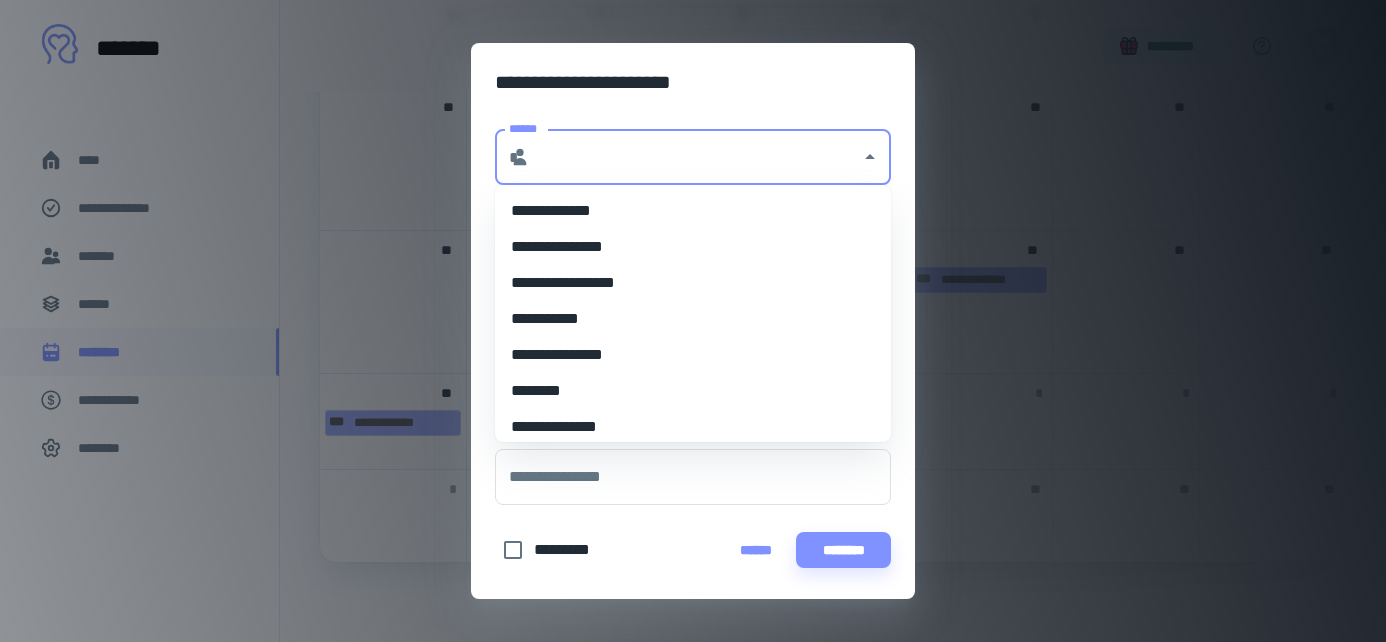 click on "******" at bounding box center [695, 157] 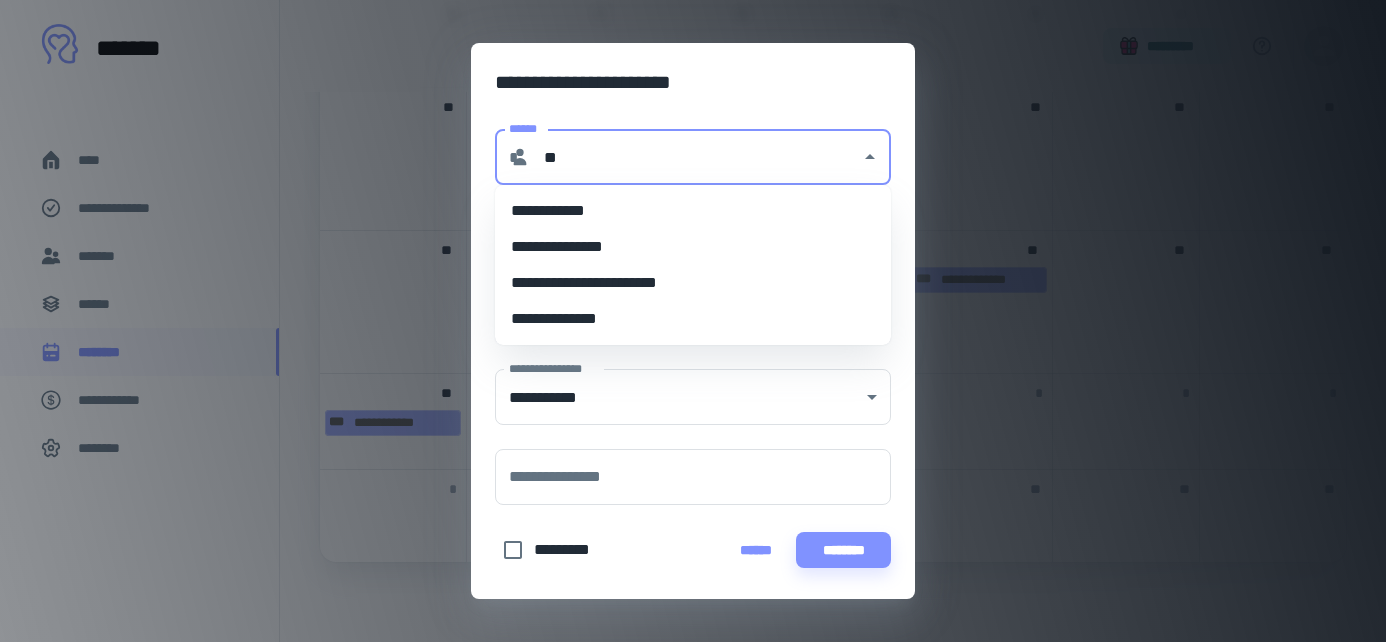 click on "**********" at bounding box center (693, 211) 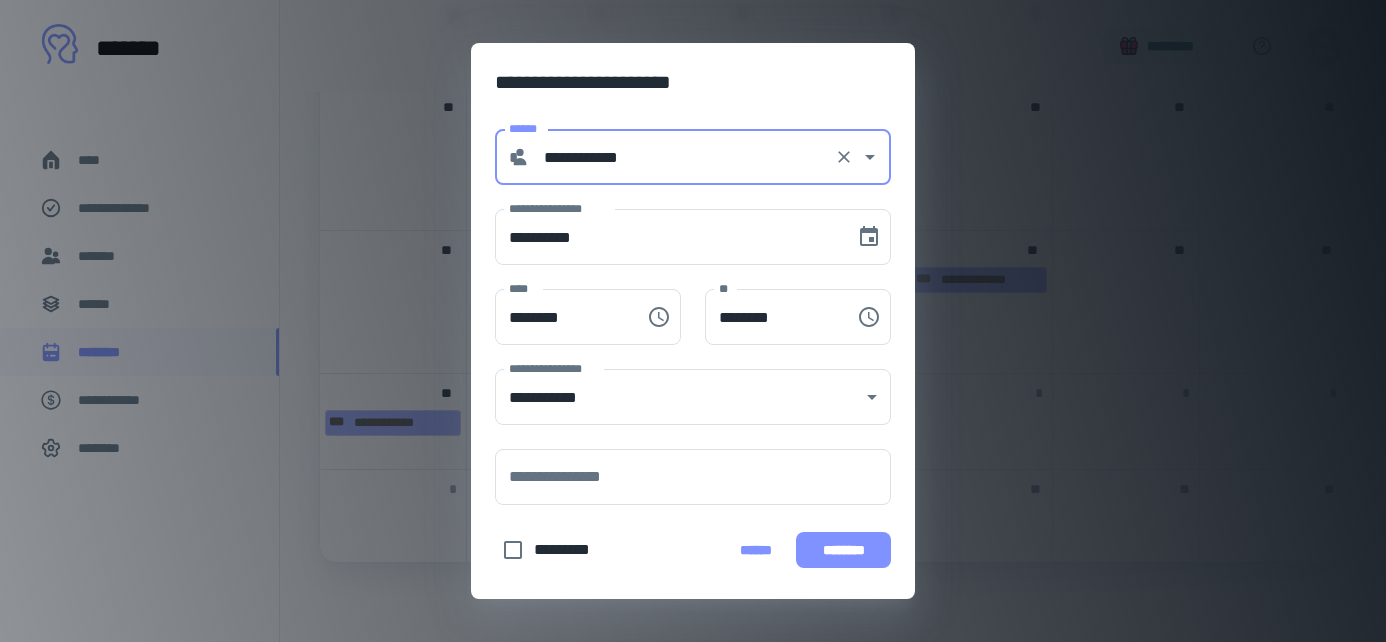 click on "********" at bounding box center [843, 550] 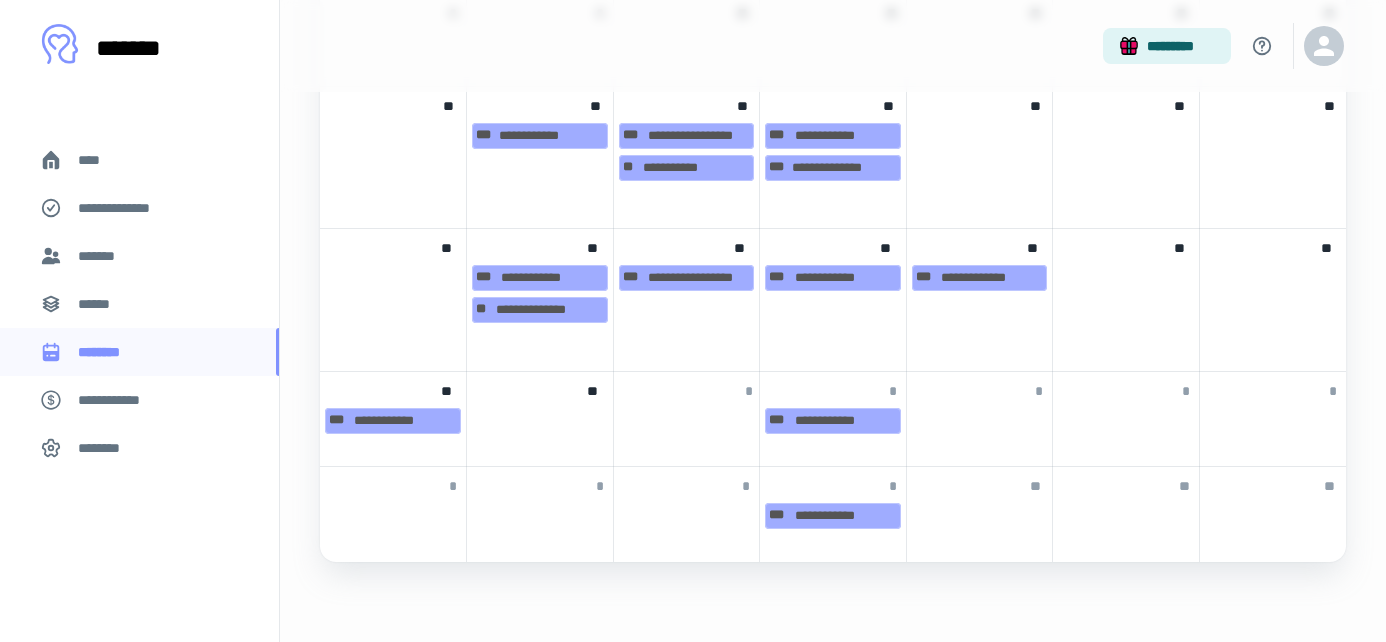 scroll, scrollTop: 825, scrollLeft: 0, axis: vertical 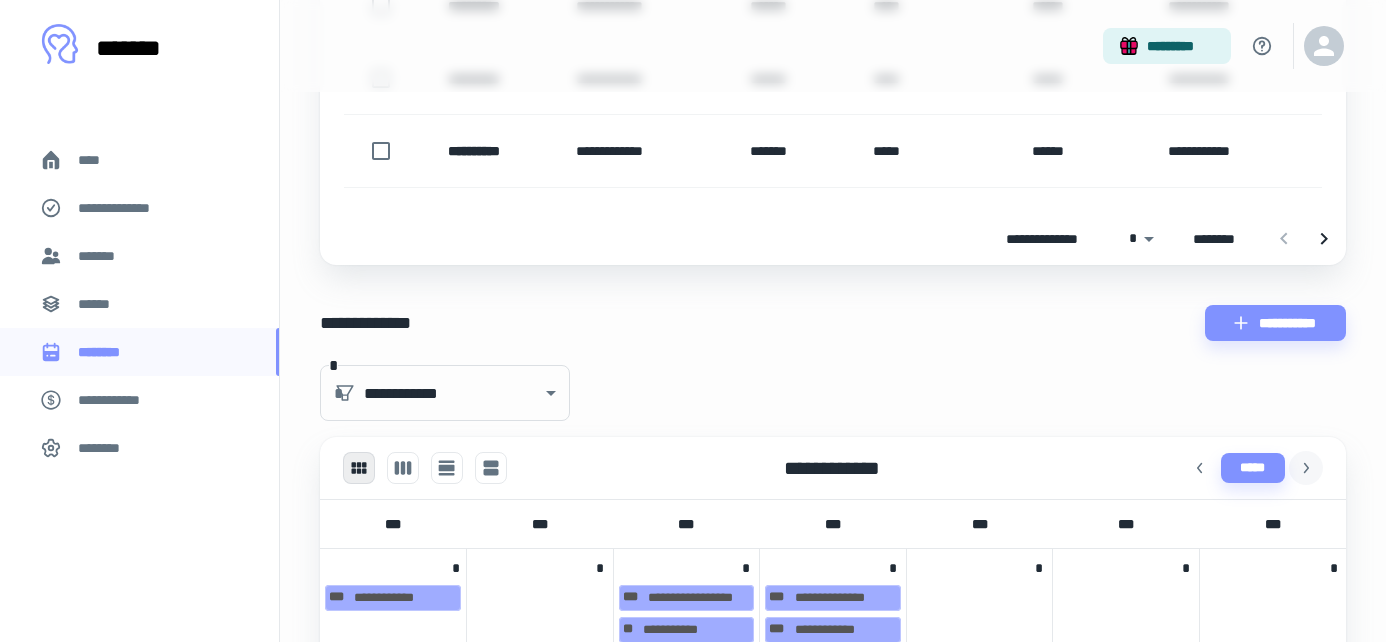 click 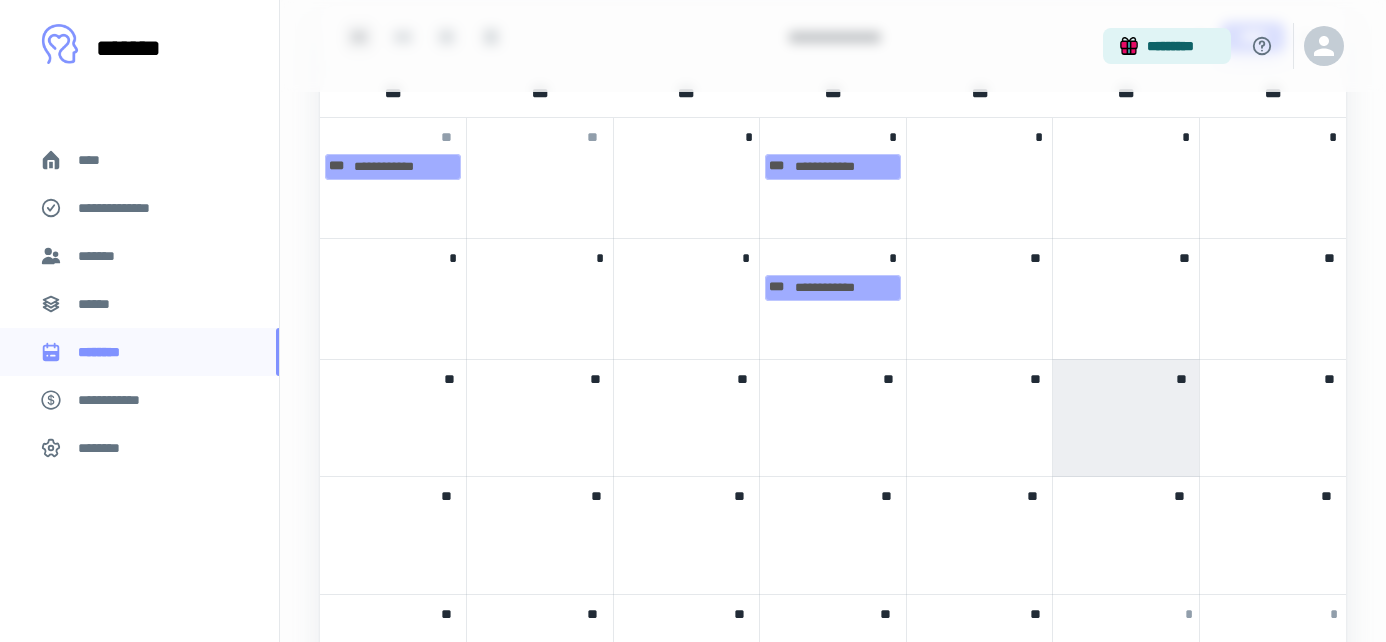scroll, scrollTop: 1114, scrollLeft: 0, axis: vertical 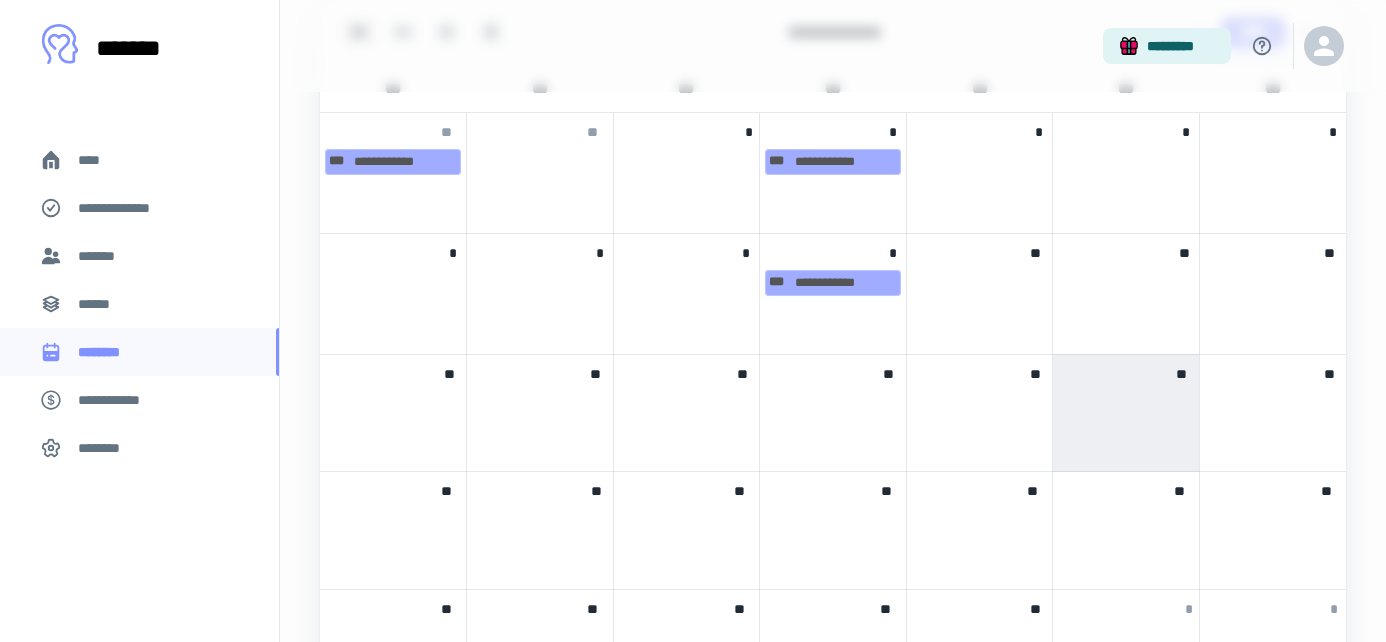 click on "**" at bounding box center [833, 413] 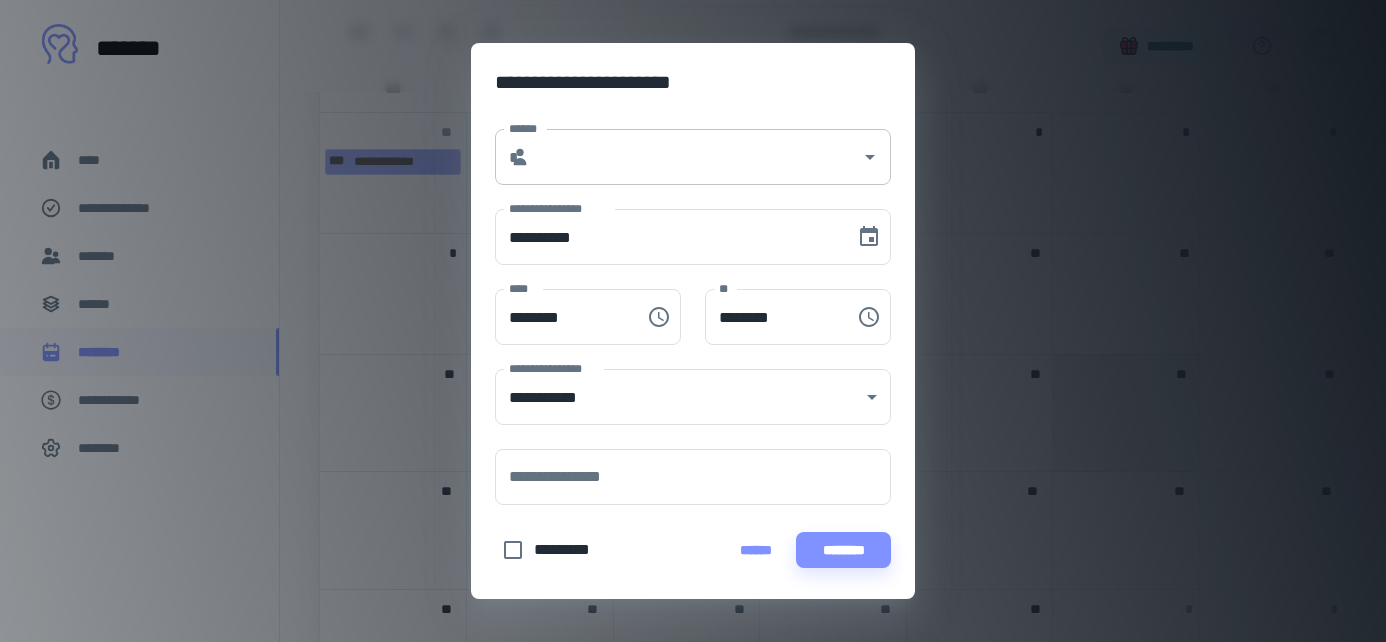 click on "******" at bounding box center [695, 157] 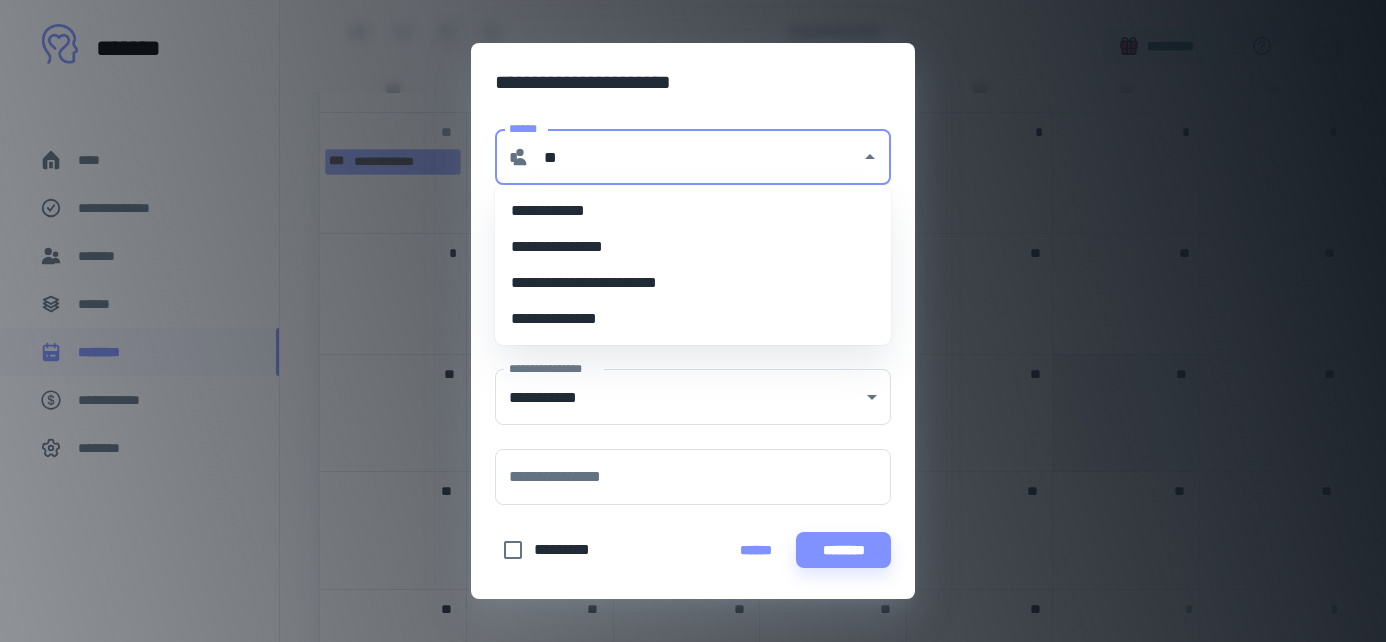 click on "**********" at bounding box center [693, 211] 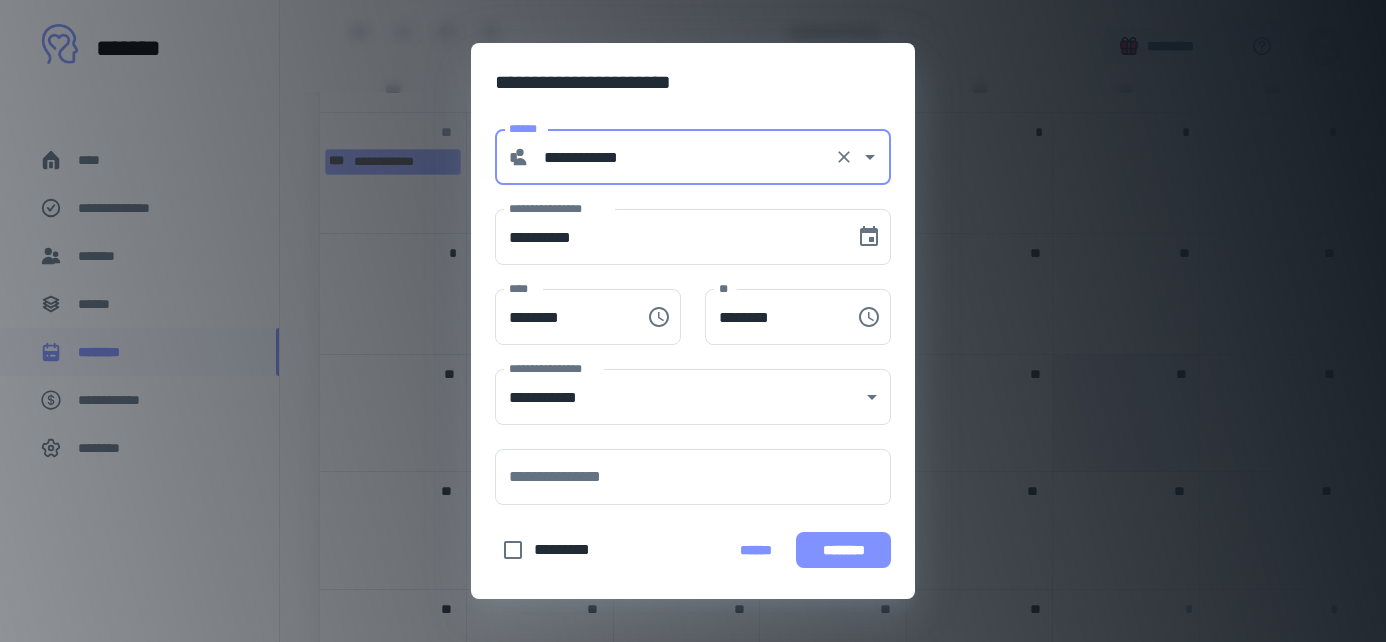 click on "********" at bounding box center (843, 550) 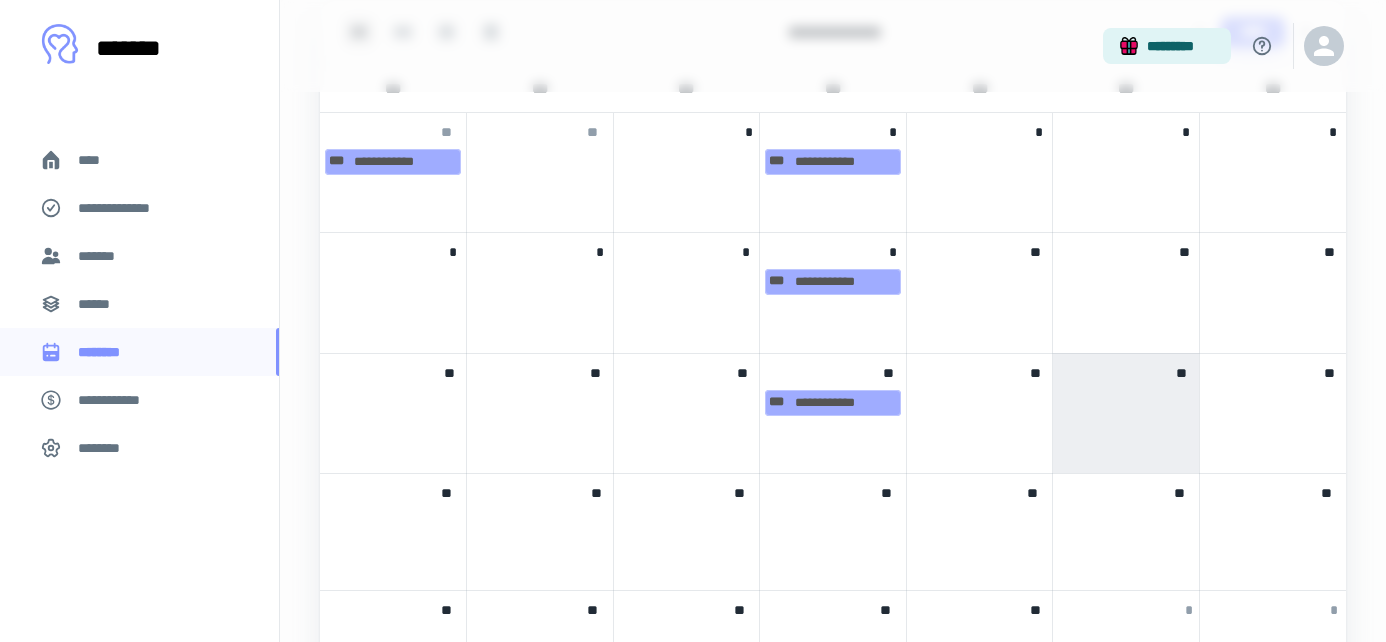 click on "*" at bounding box center [687, 172] 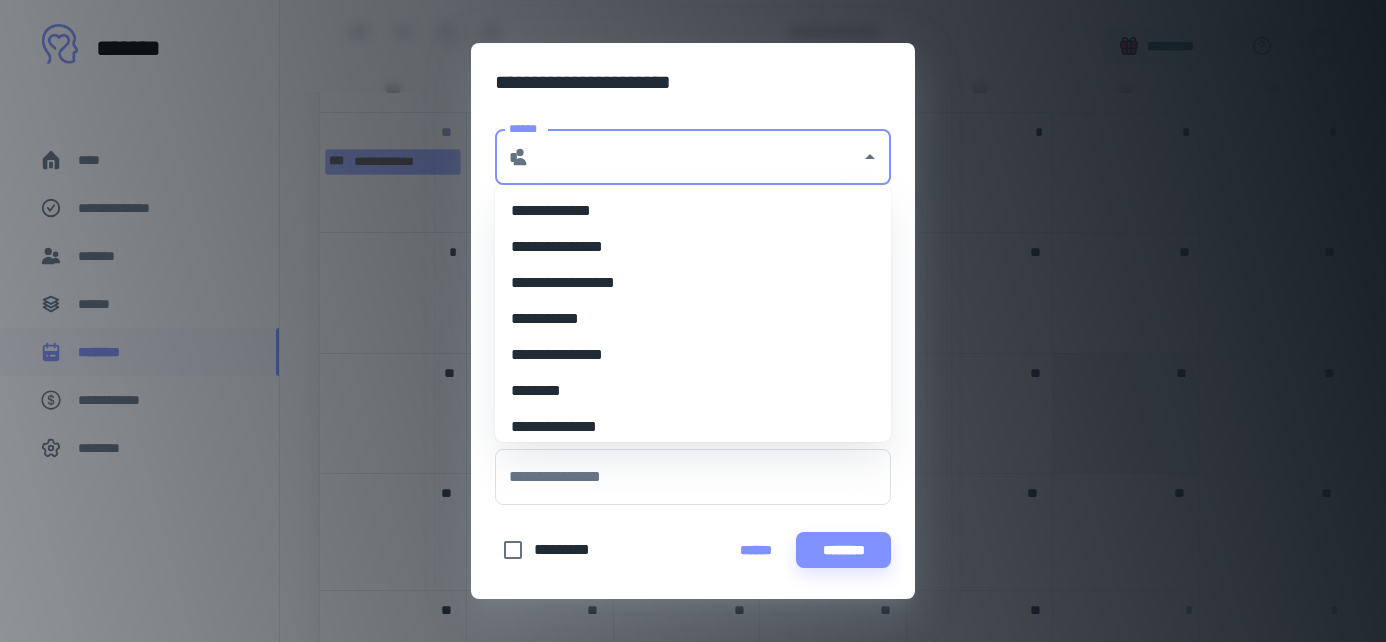 click on "******" at bounding box center [695, 157] 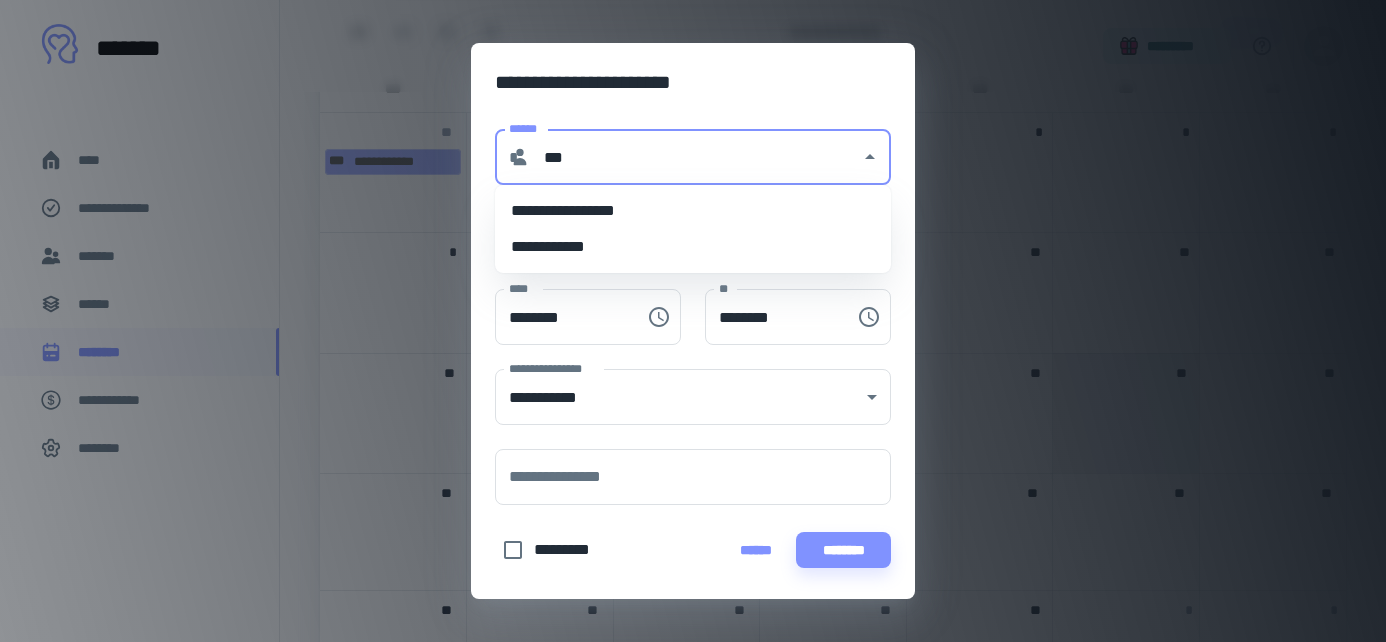 click on "**********" at bounding box center (693, 211) 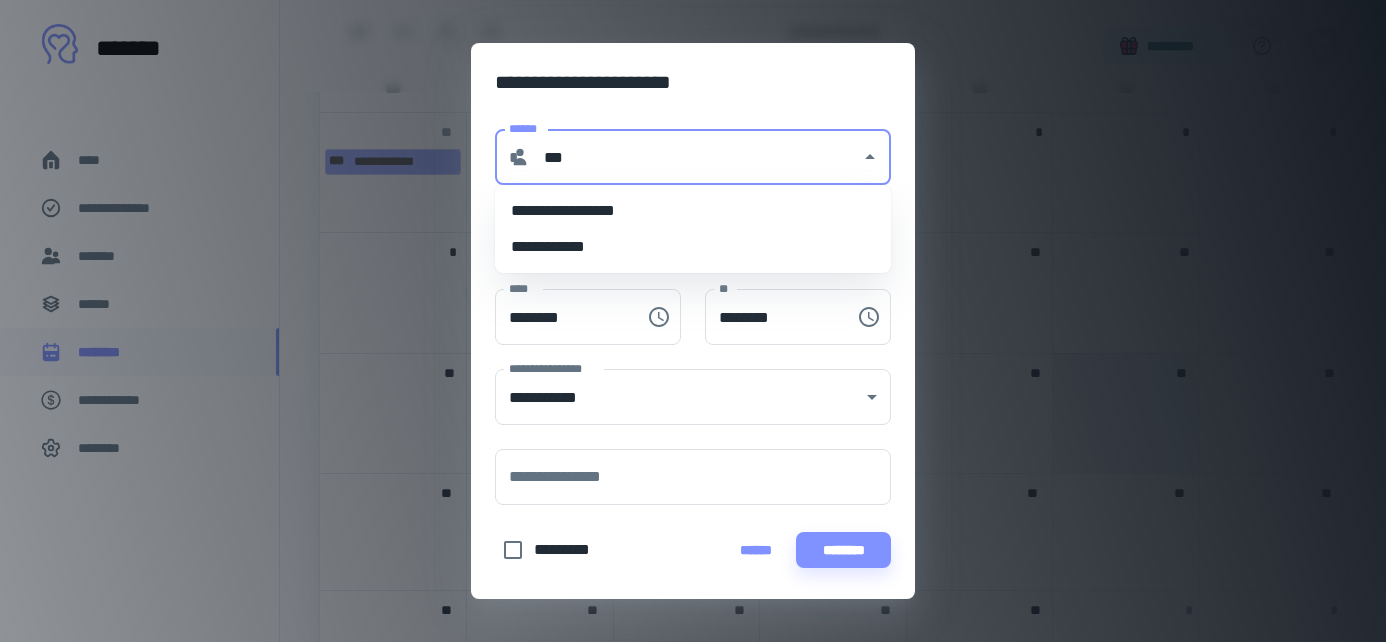 type on "**********" 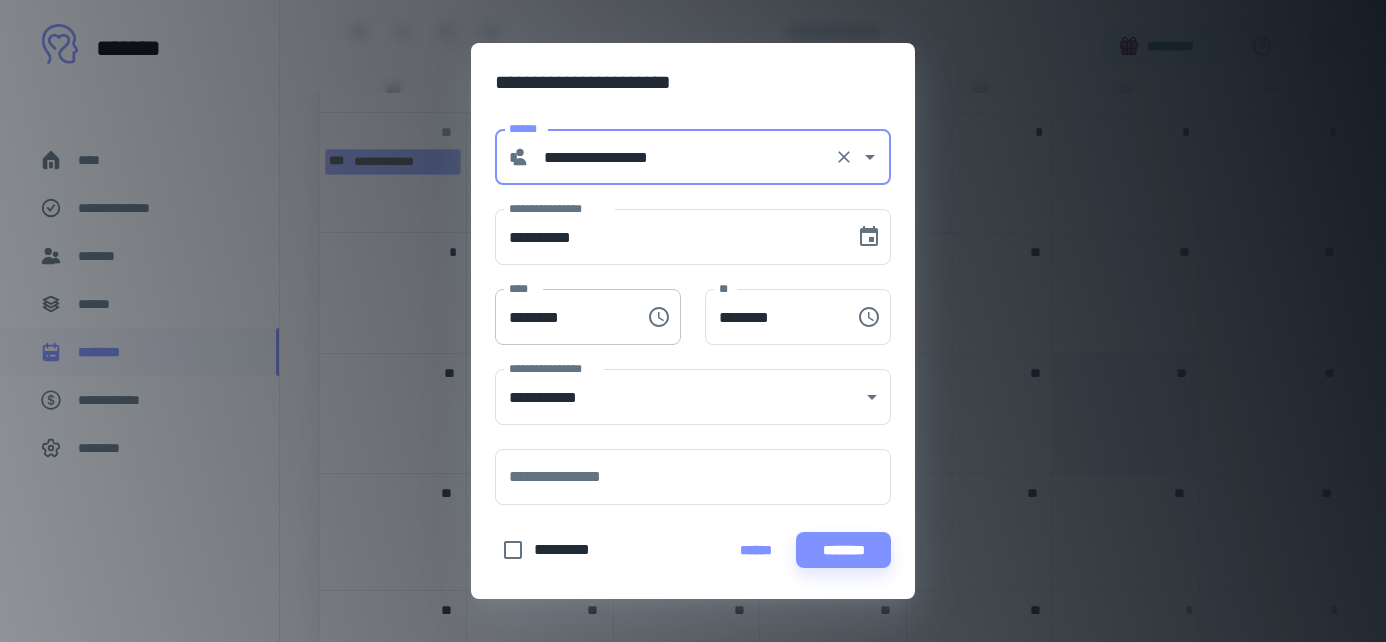 click on "********" at bounding box center [563, 317] 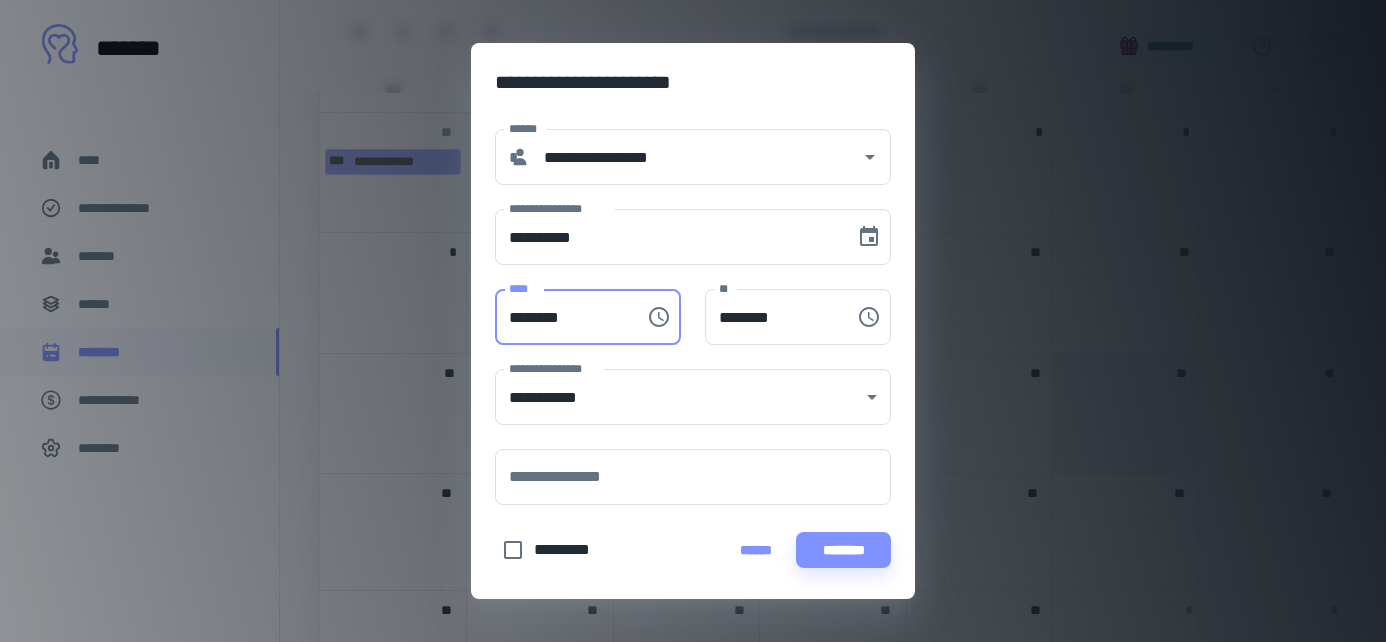 click on "********" at bounding box center [563, 317] 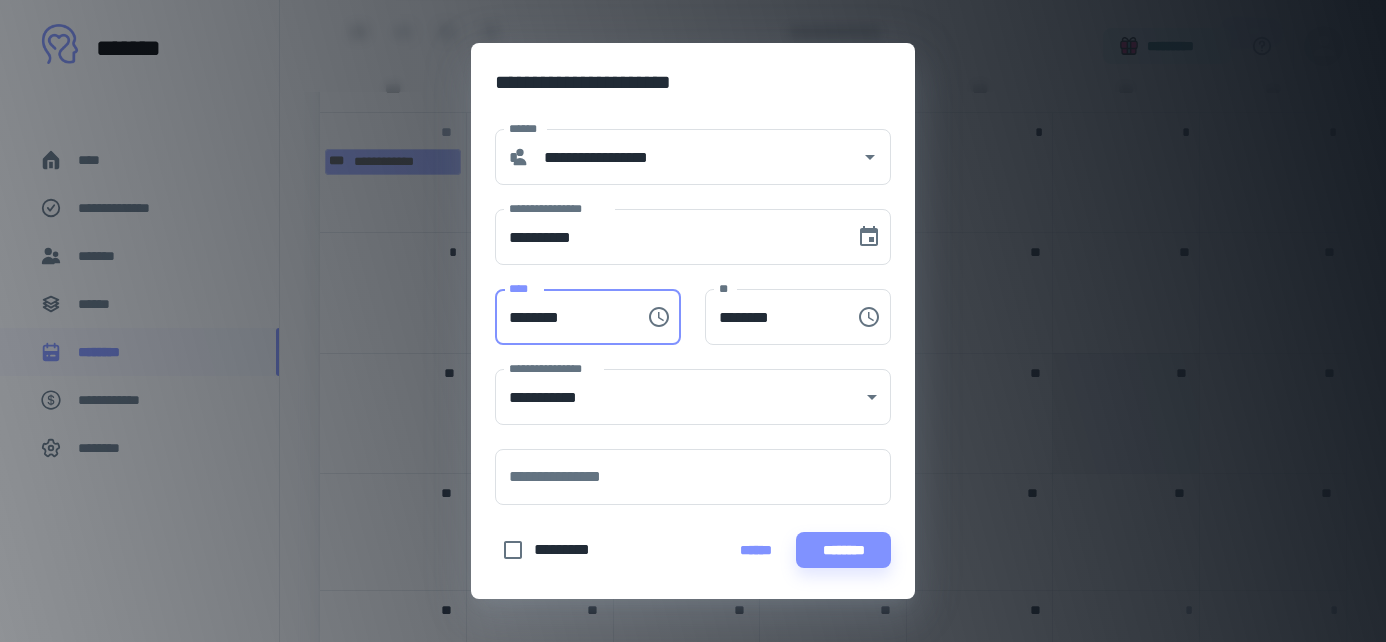 type on "********" 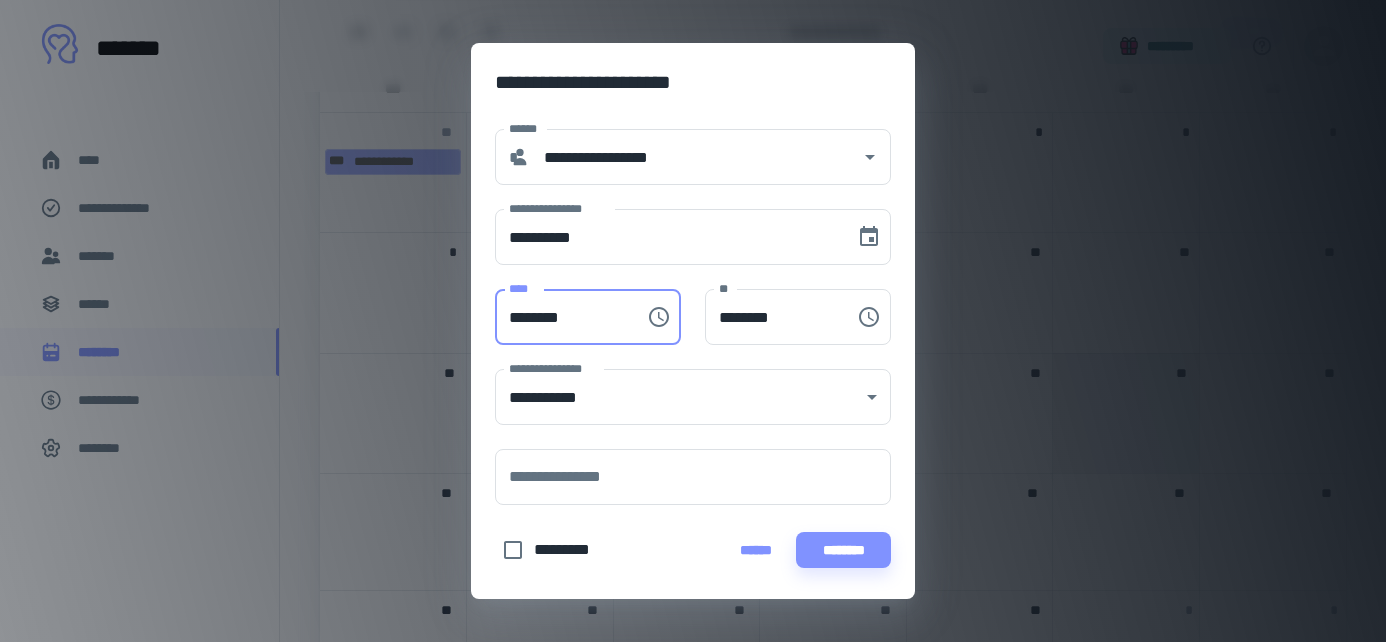 click on "********" at bounding box center [563, 317] 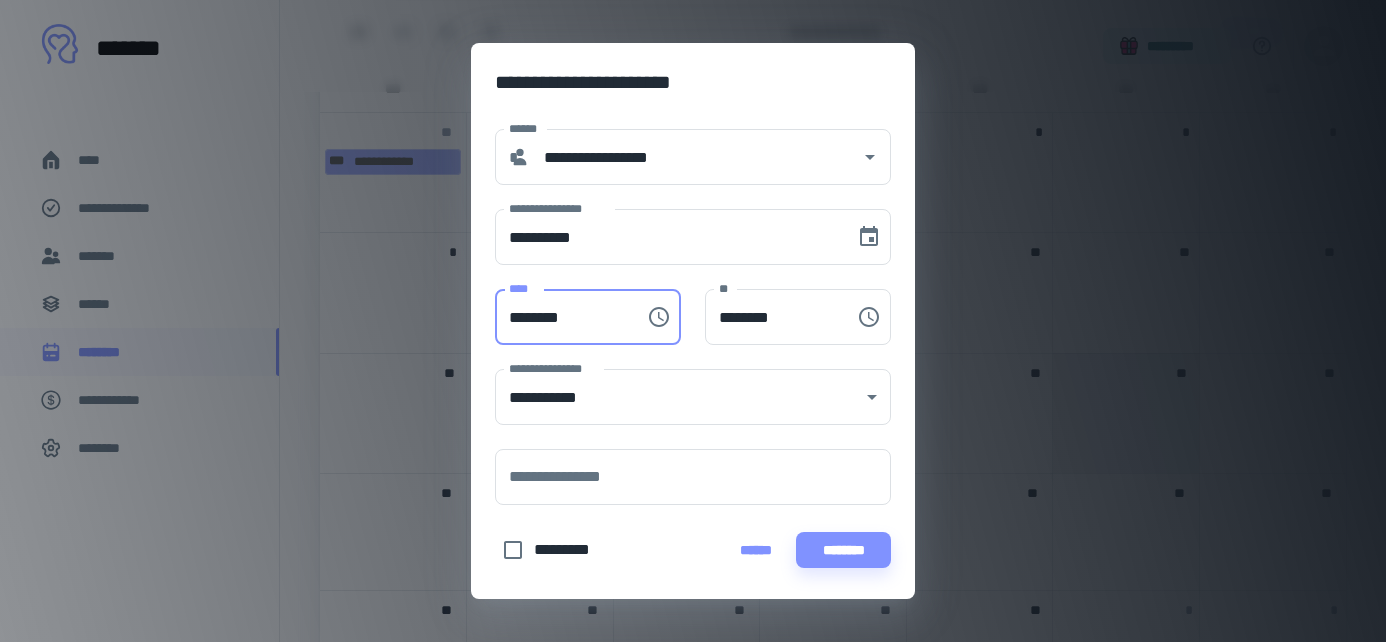 type on "********" 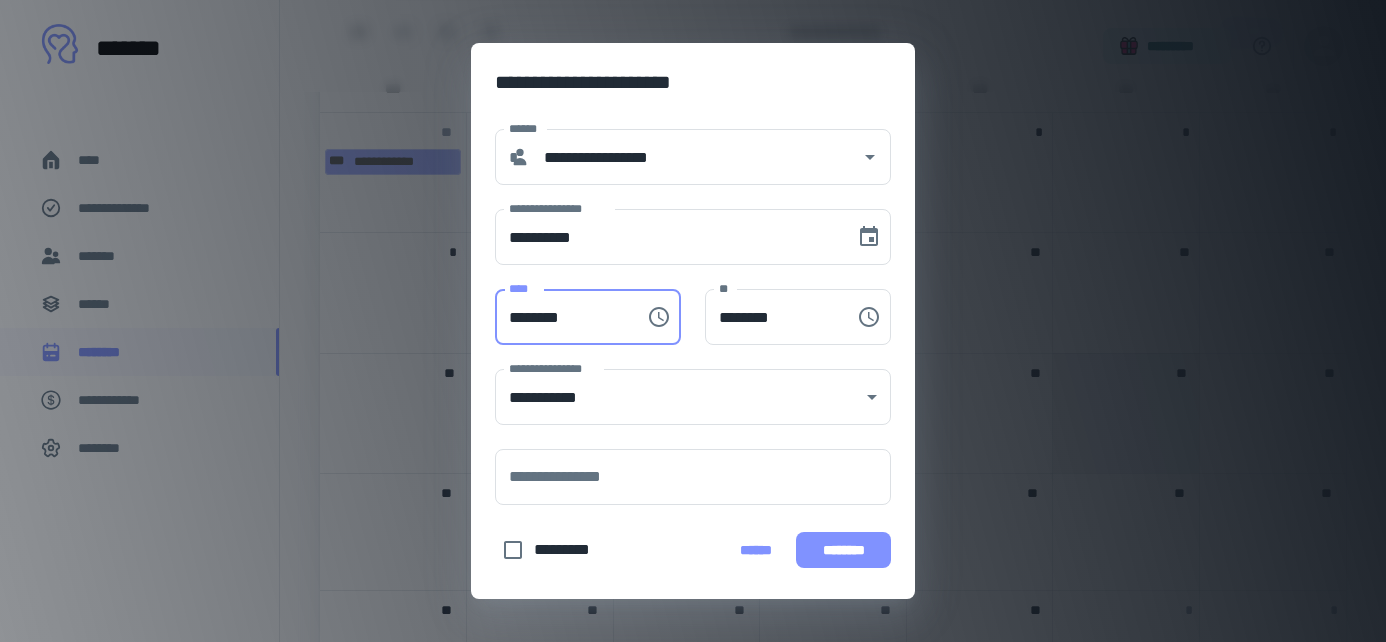 click on "********" at bounding box center (843, 550) 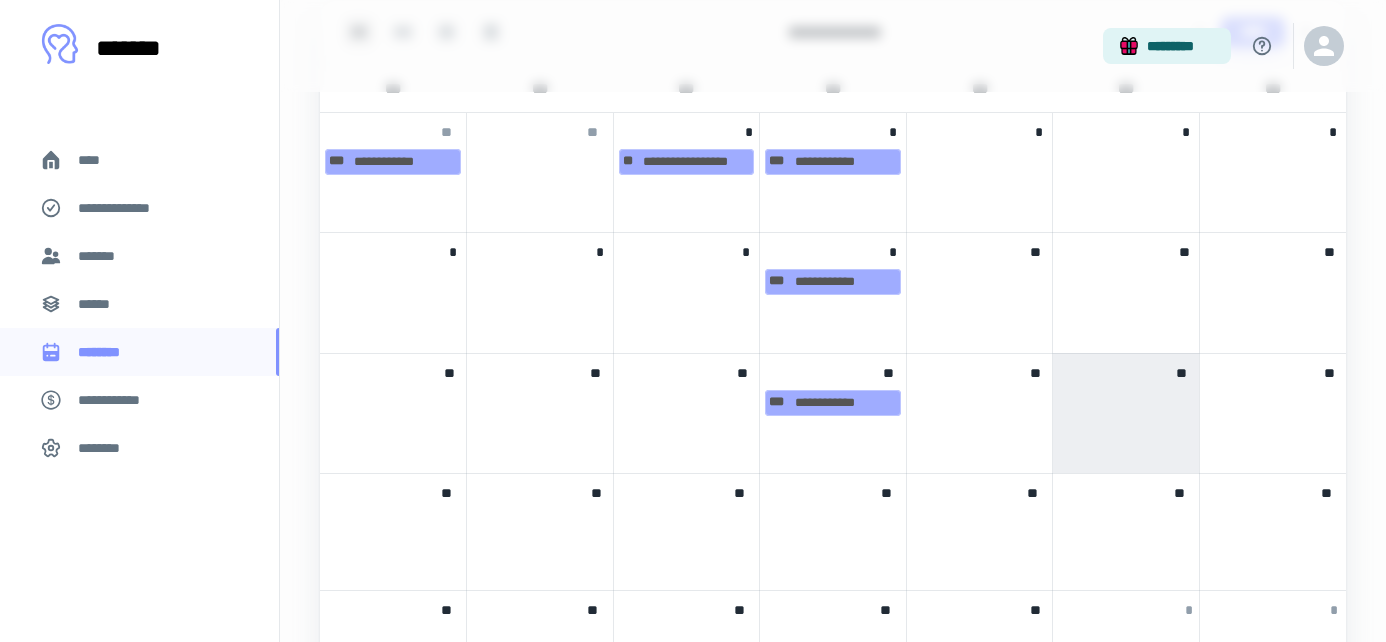 click on "*" at bounding box center [687, 292] 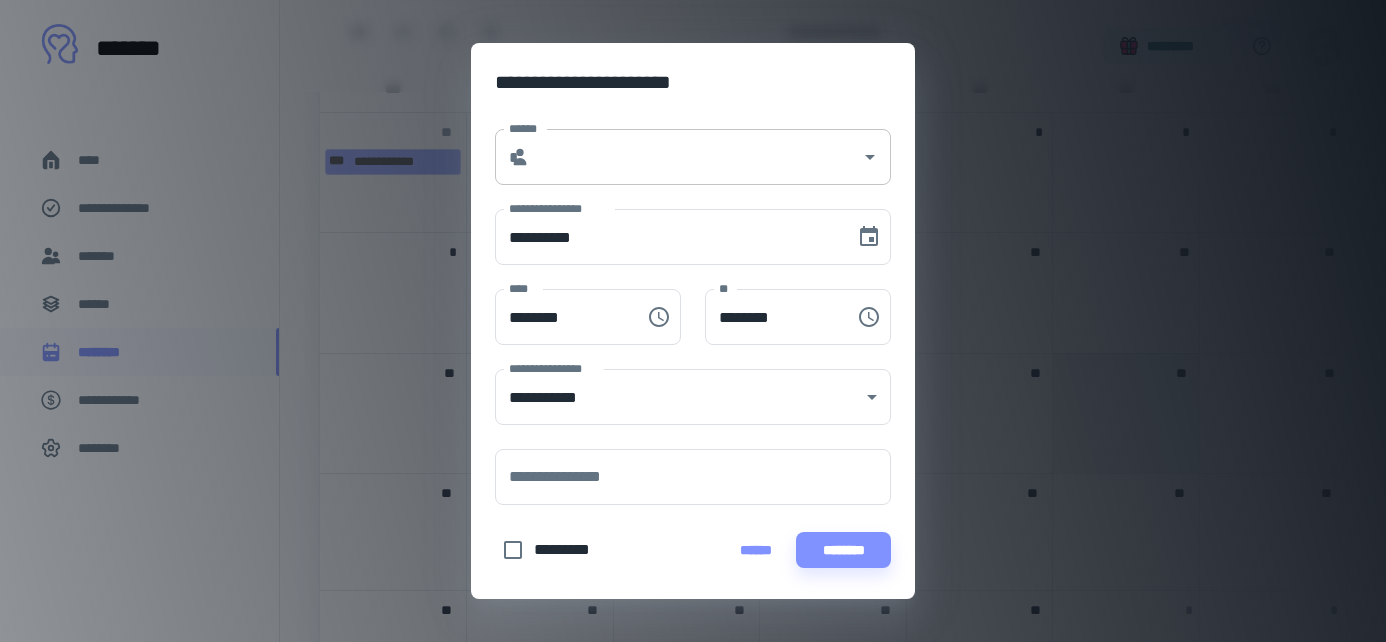 click on "******" at bounding box center (695, 157) 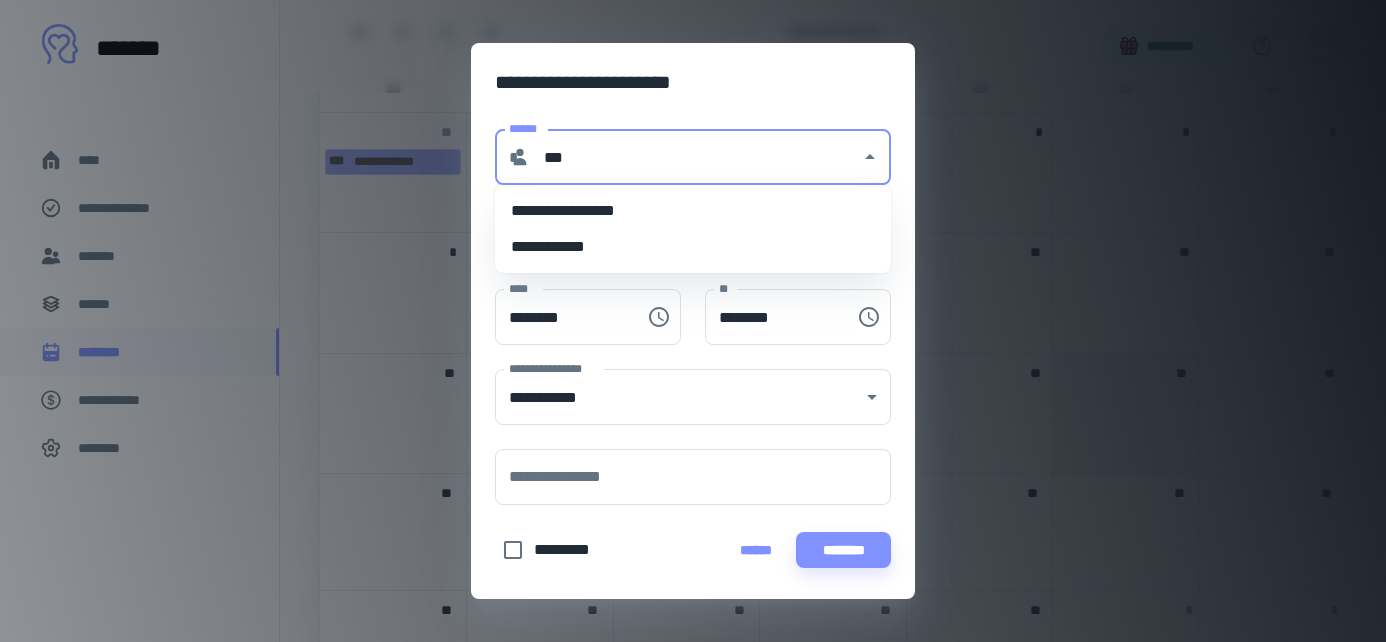 click on "**********" at bounding box center (693, 211) 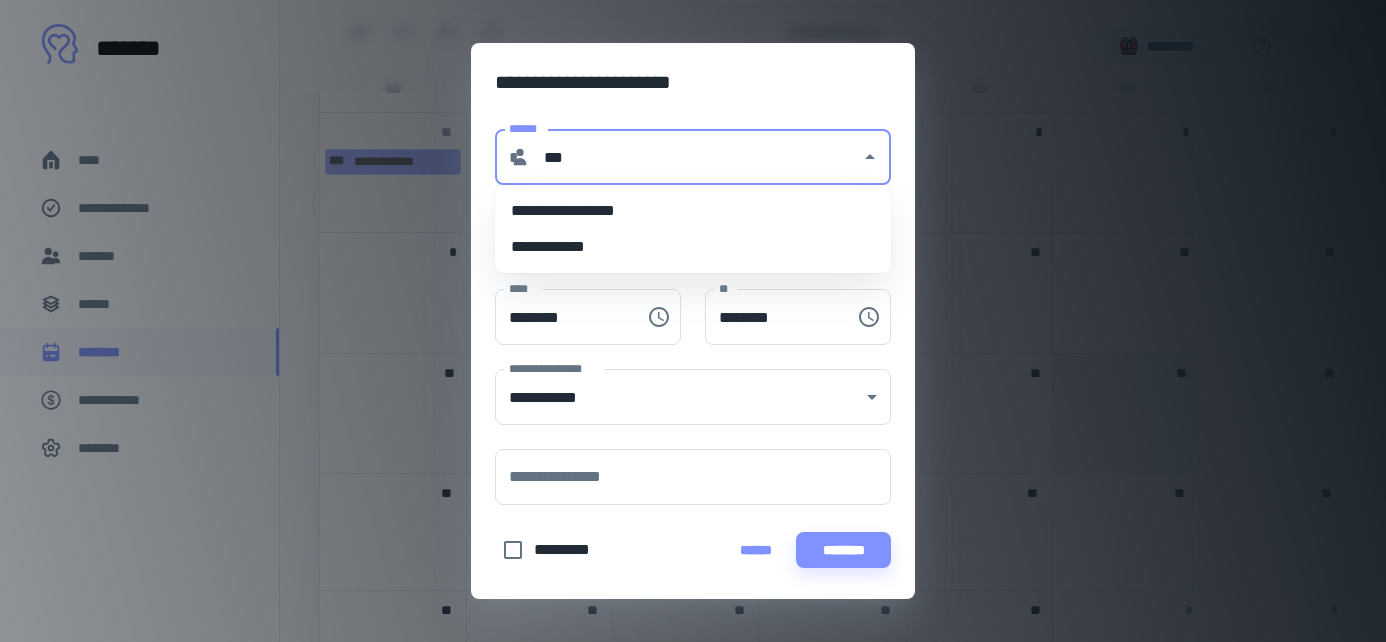 type on "**********" 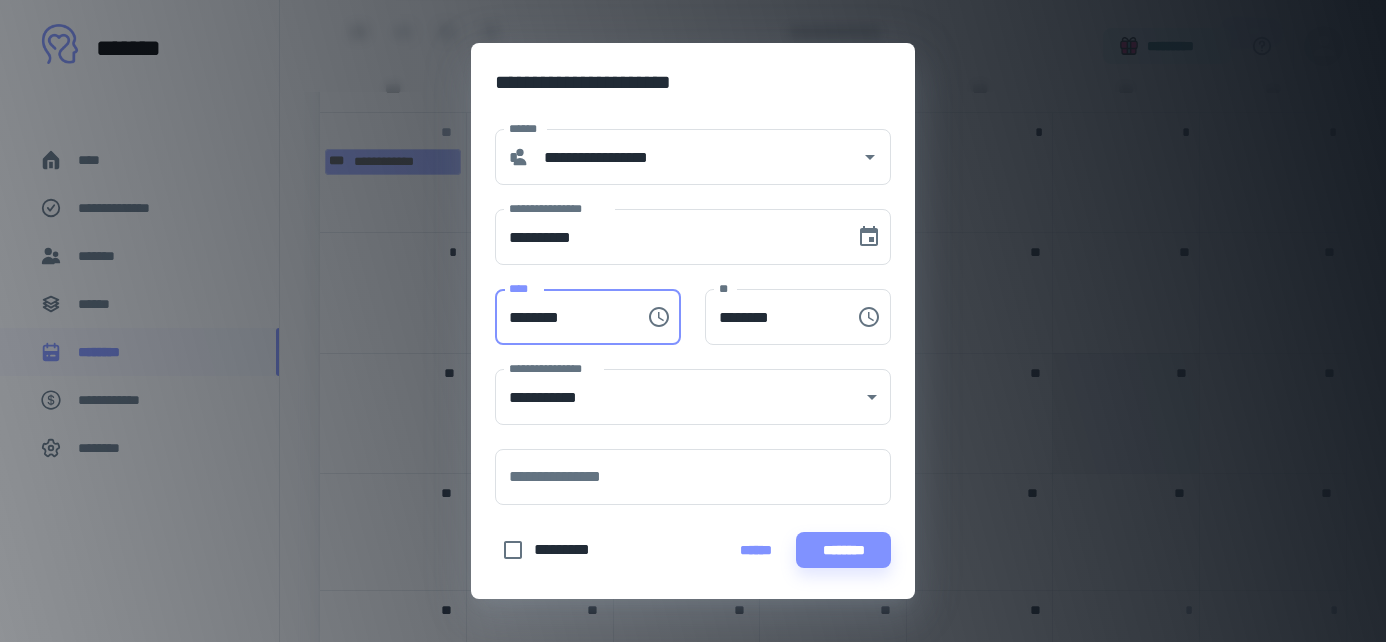 click on "********" at bounding box center (563, 317) 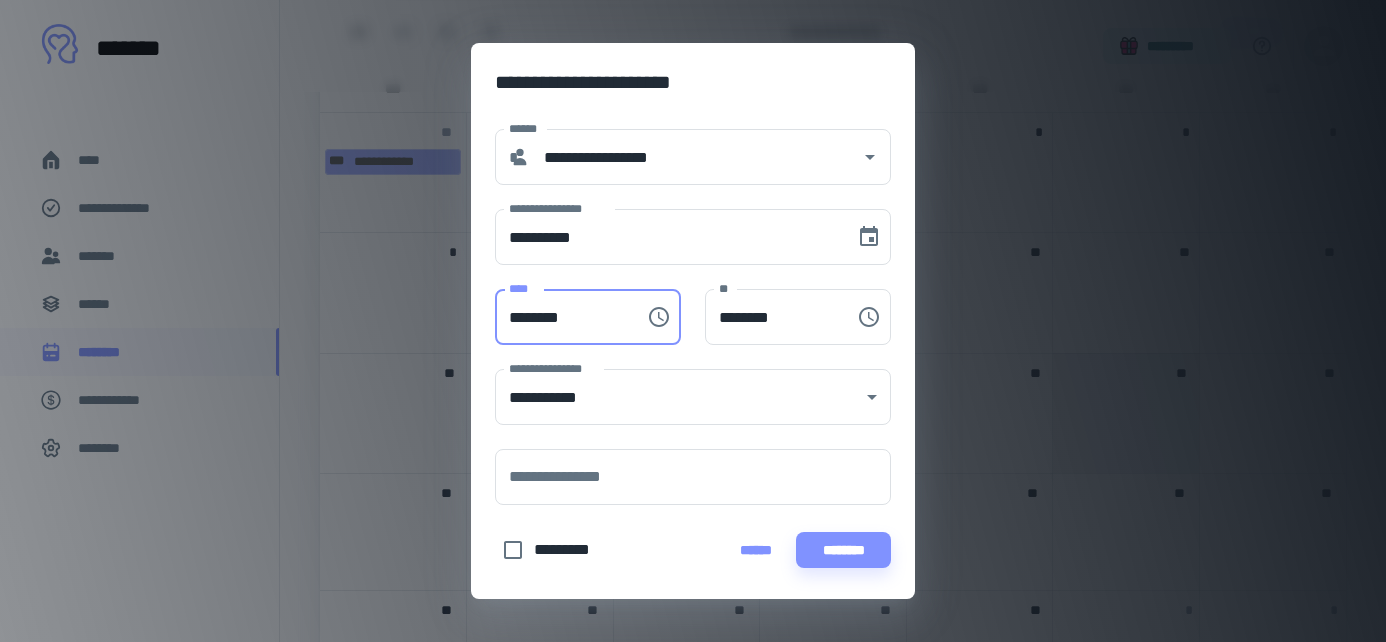 click on "********" at bounding box center [563, 317] 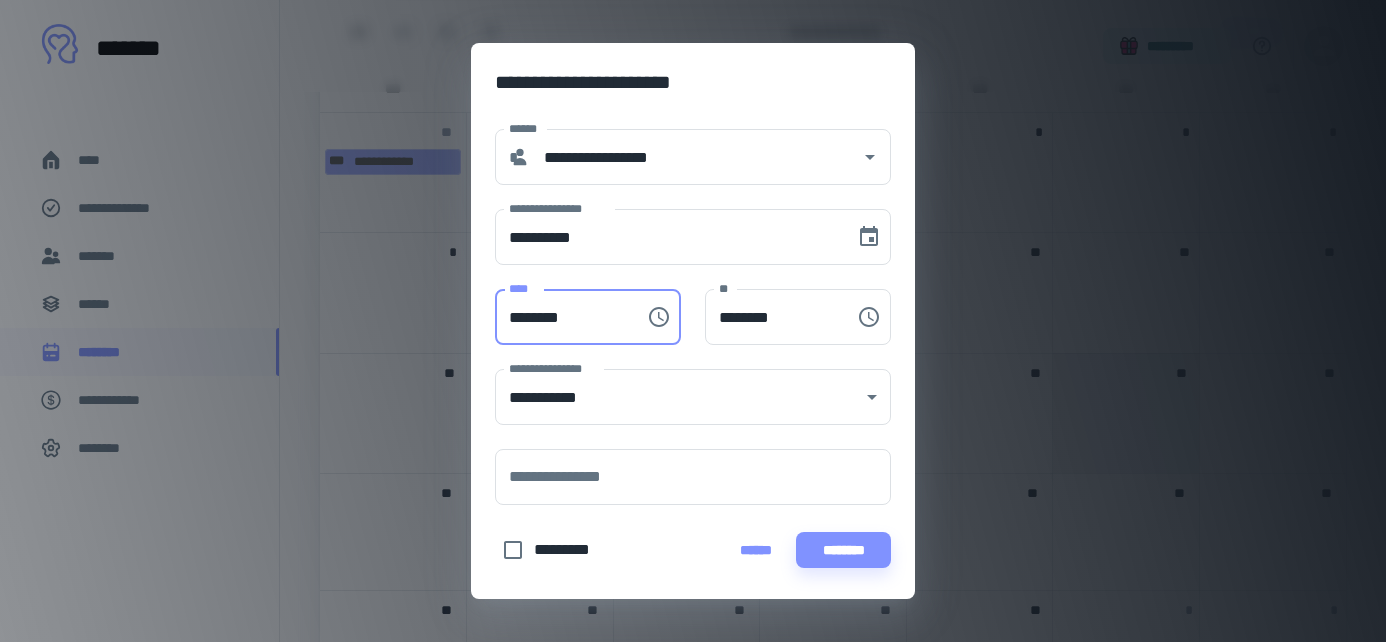 click on "********" at bounding box center (563, 317) 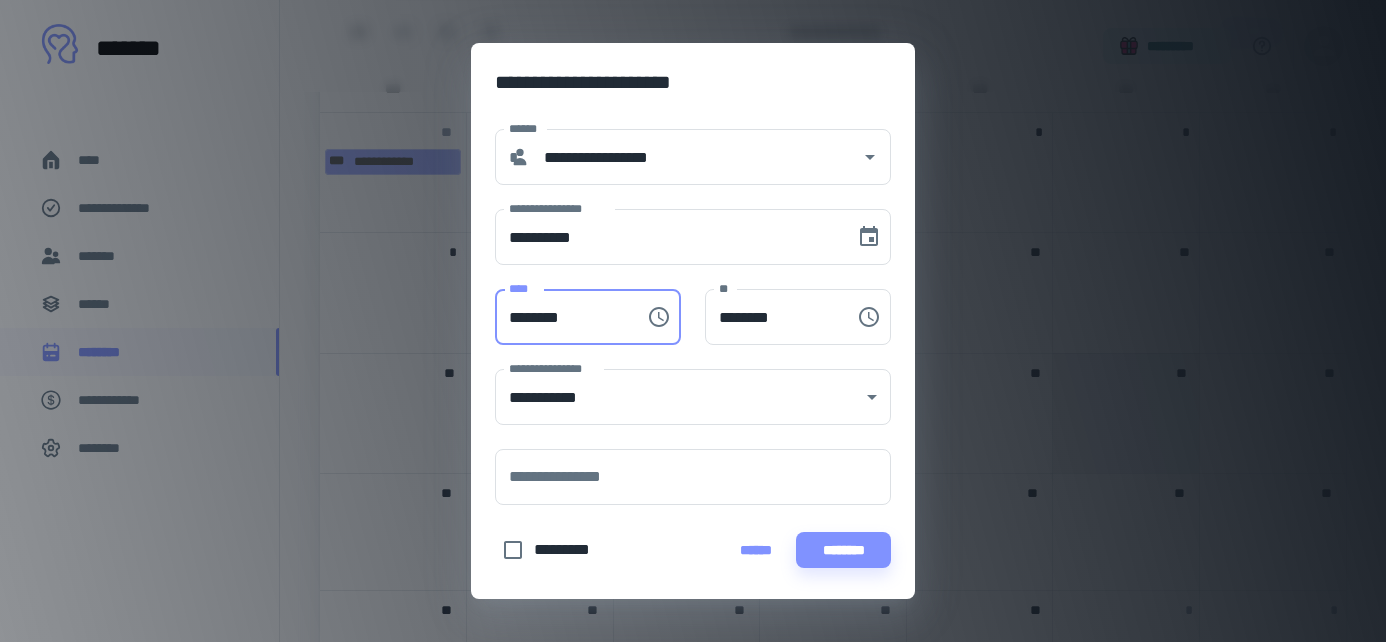 type on "********" 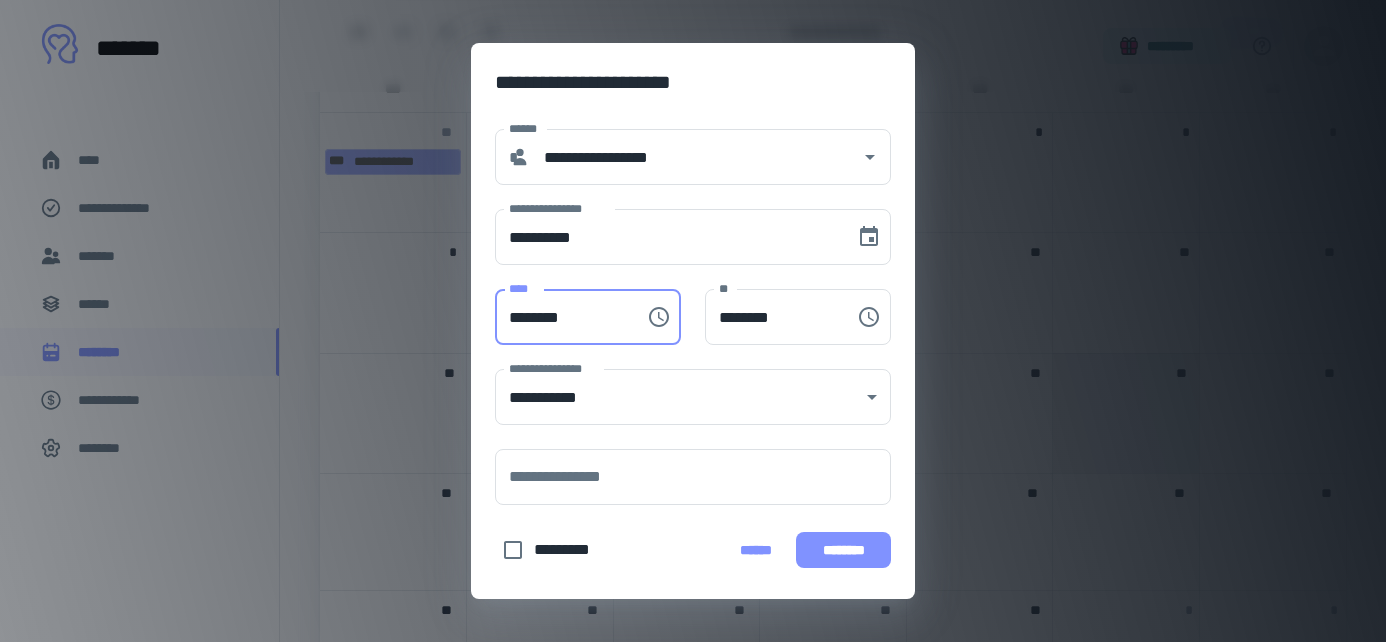 click on "********" at bounding box center (843, 550) 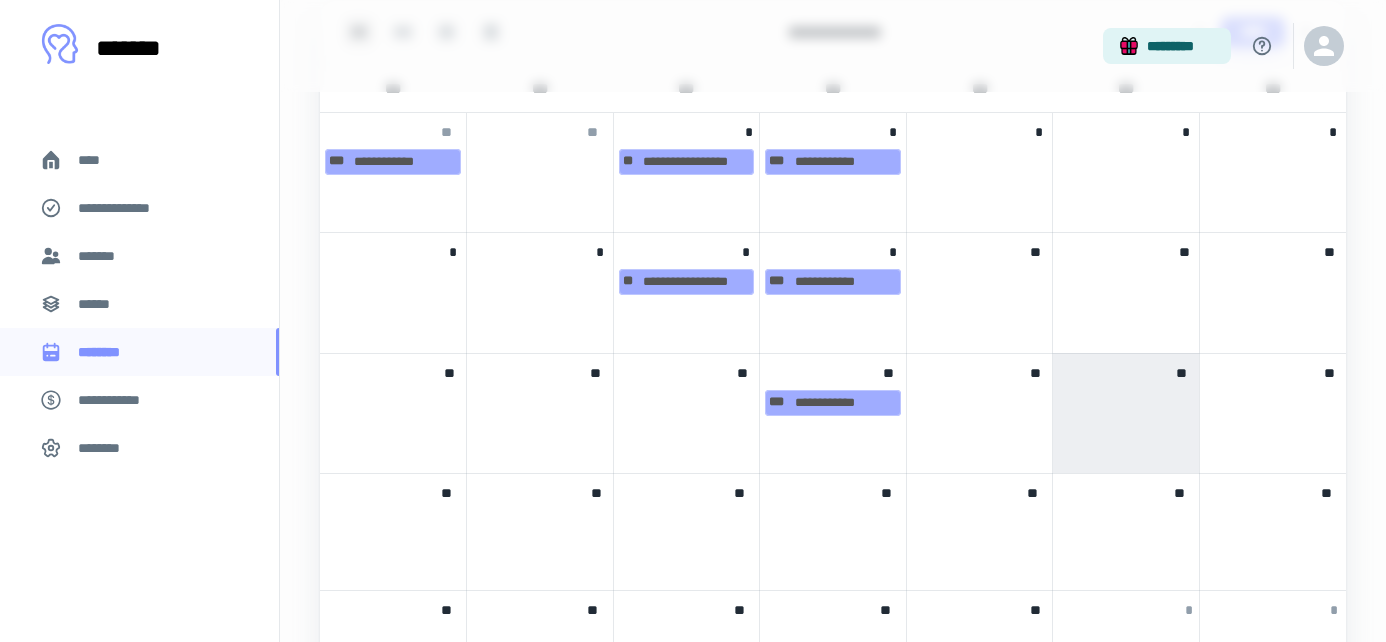 click on "**" at bounding box center (687, 413) 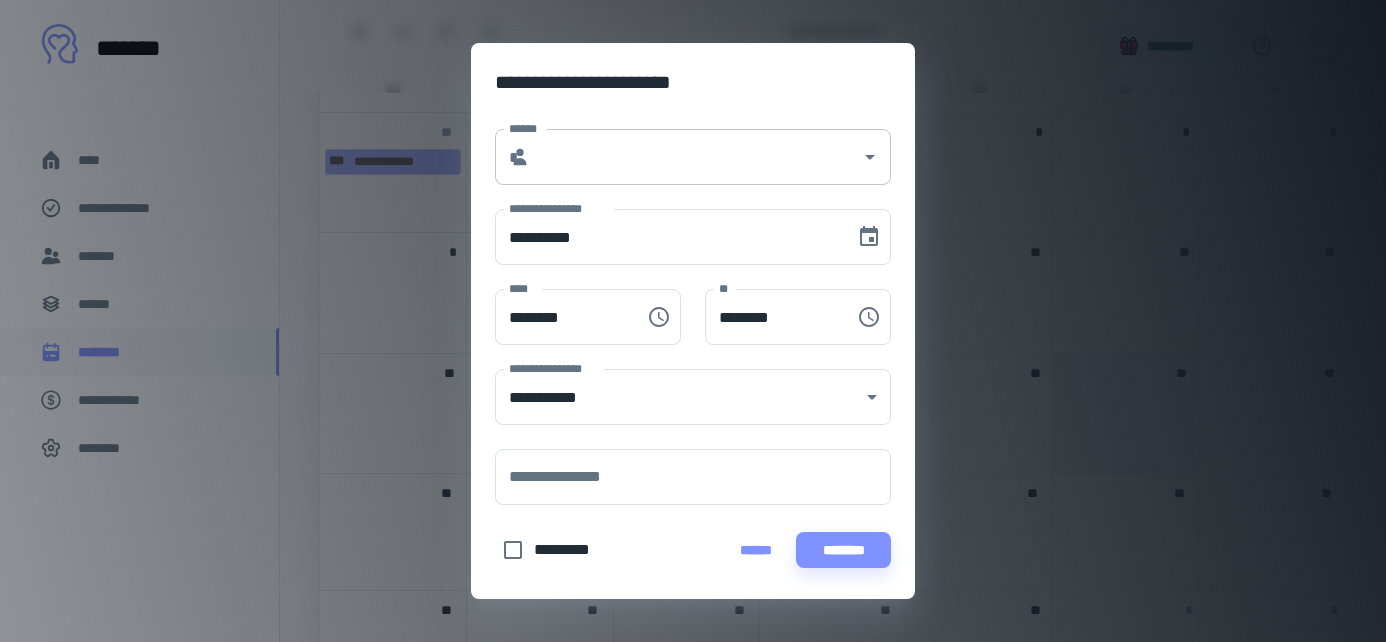 click on "* ******" at bounding box center [693, 157] 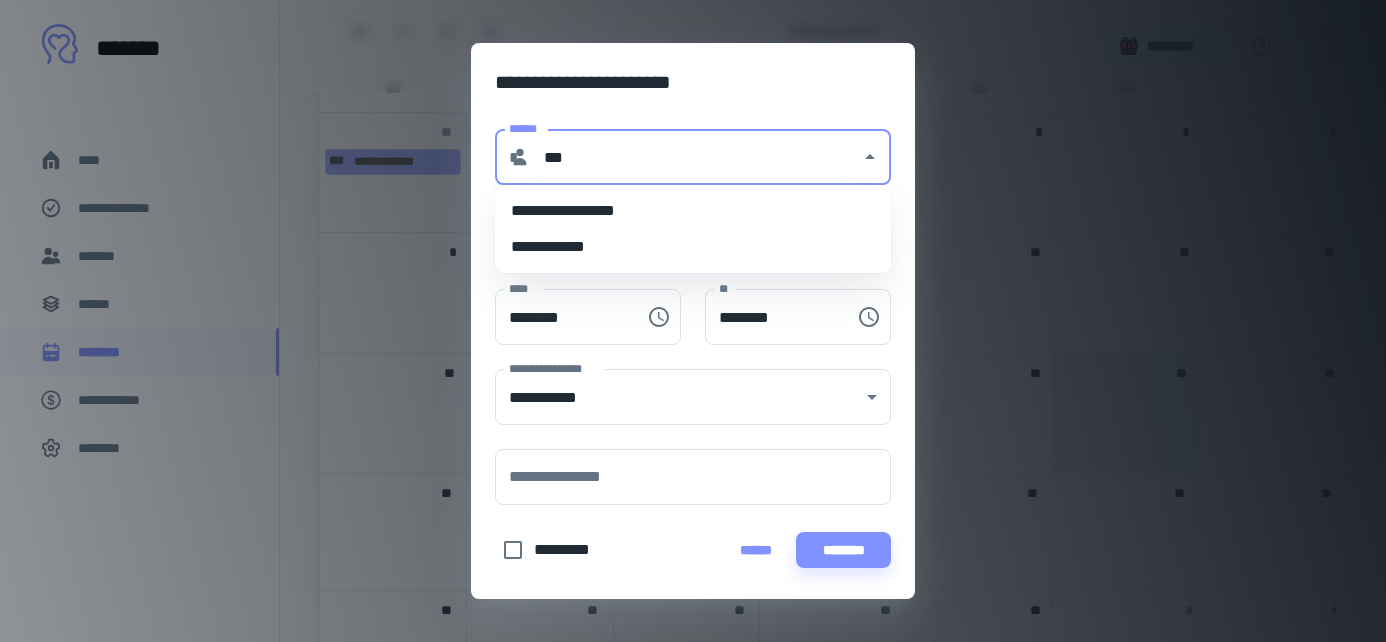 click on "**********" at bounding box center (693, 211) 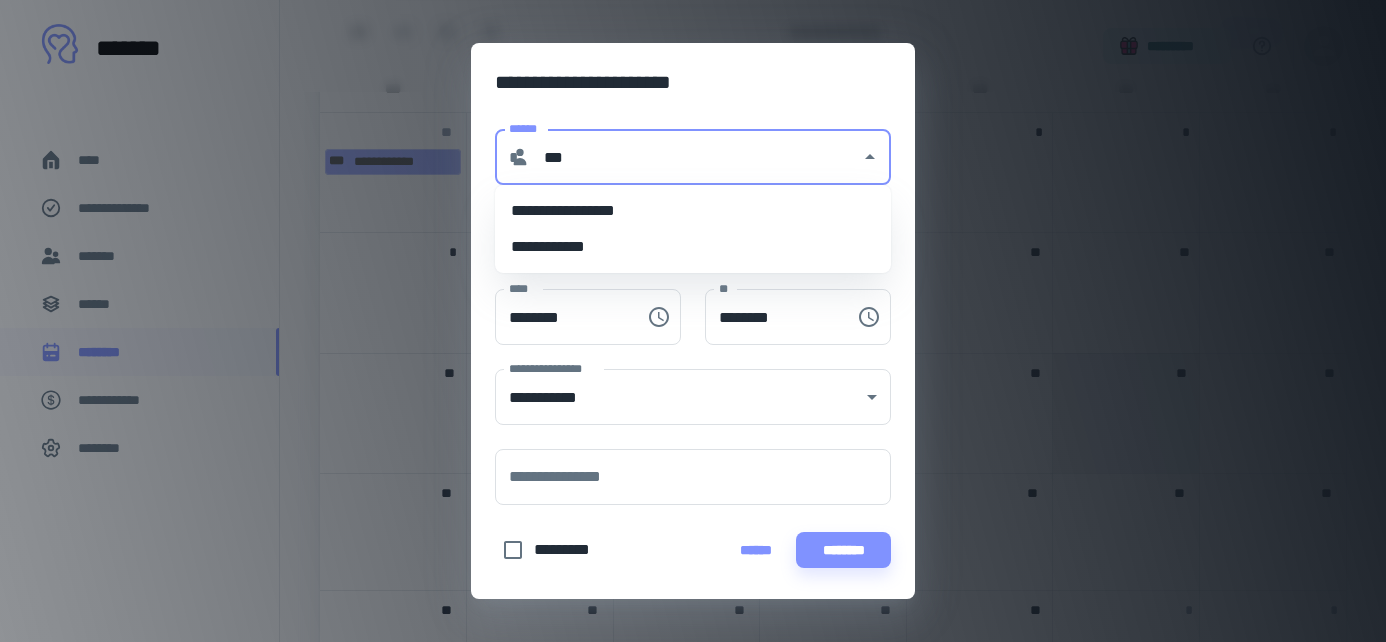 type on "**********" 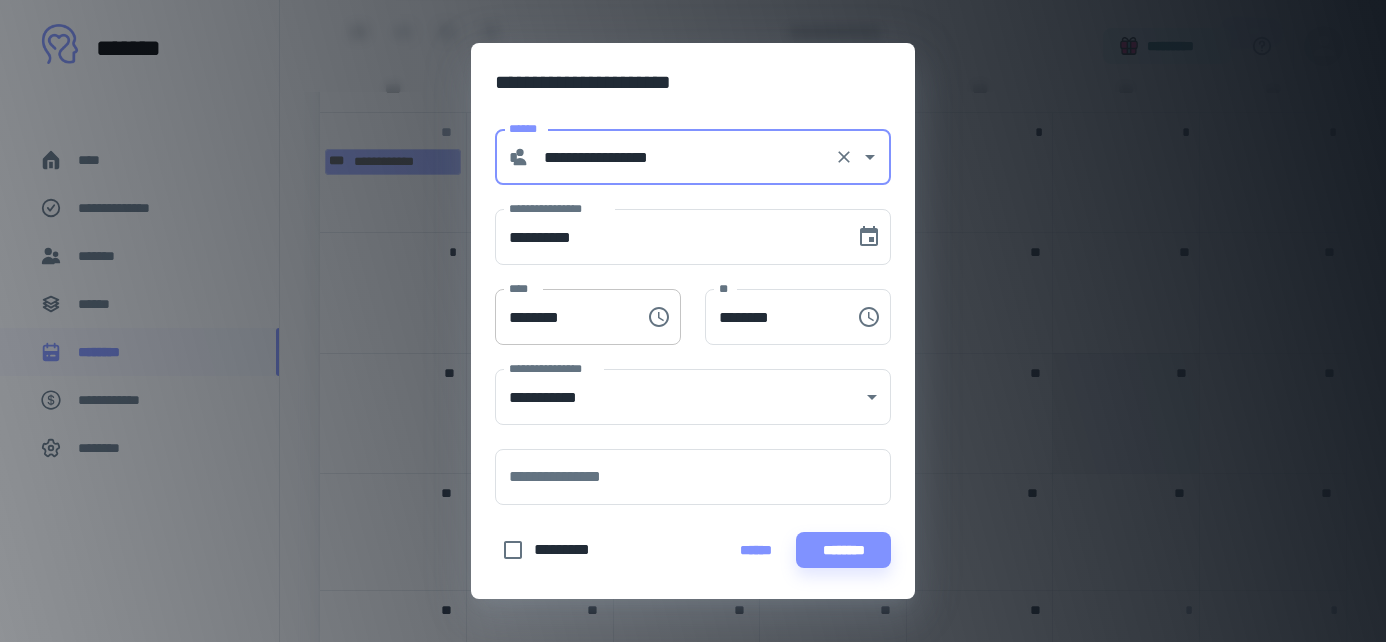click on "********" at bounding box center [563, 317] 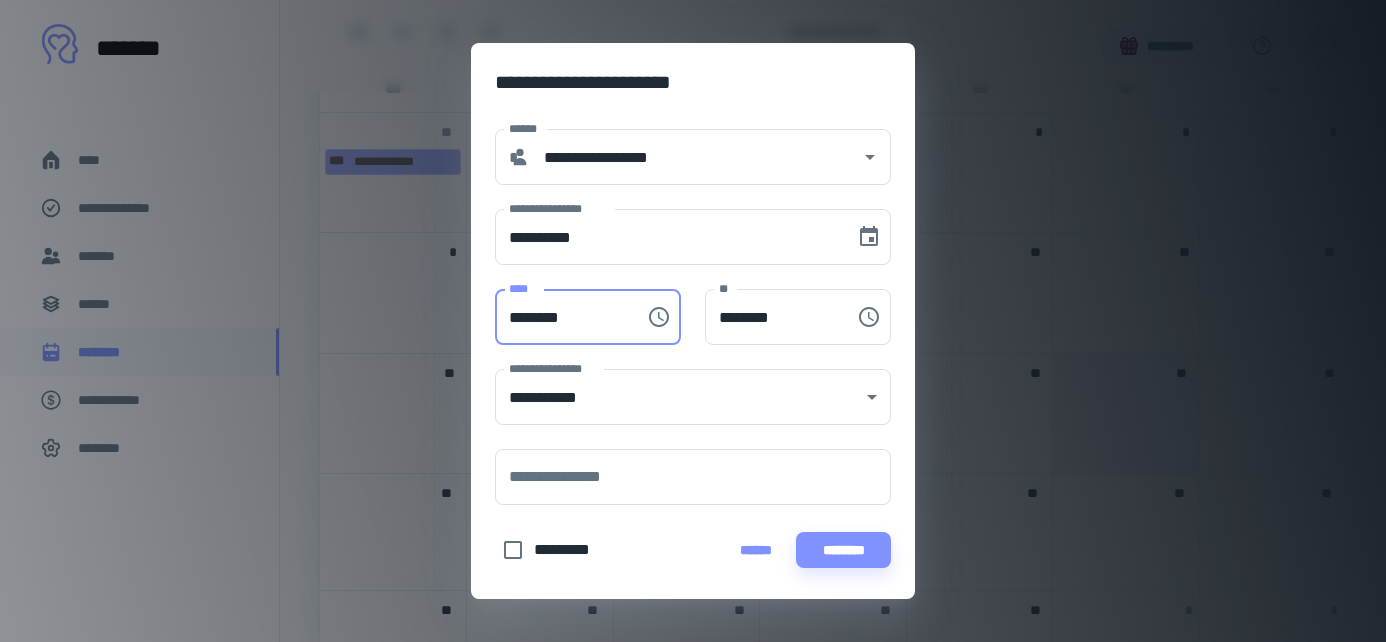 click on "********" at bounding box center (563, 317) 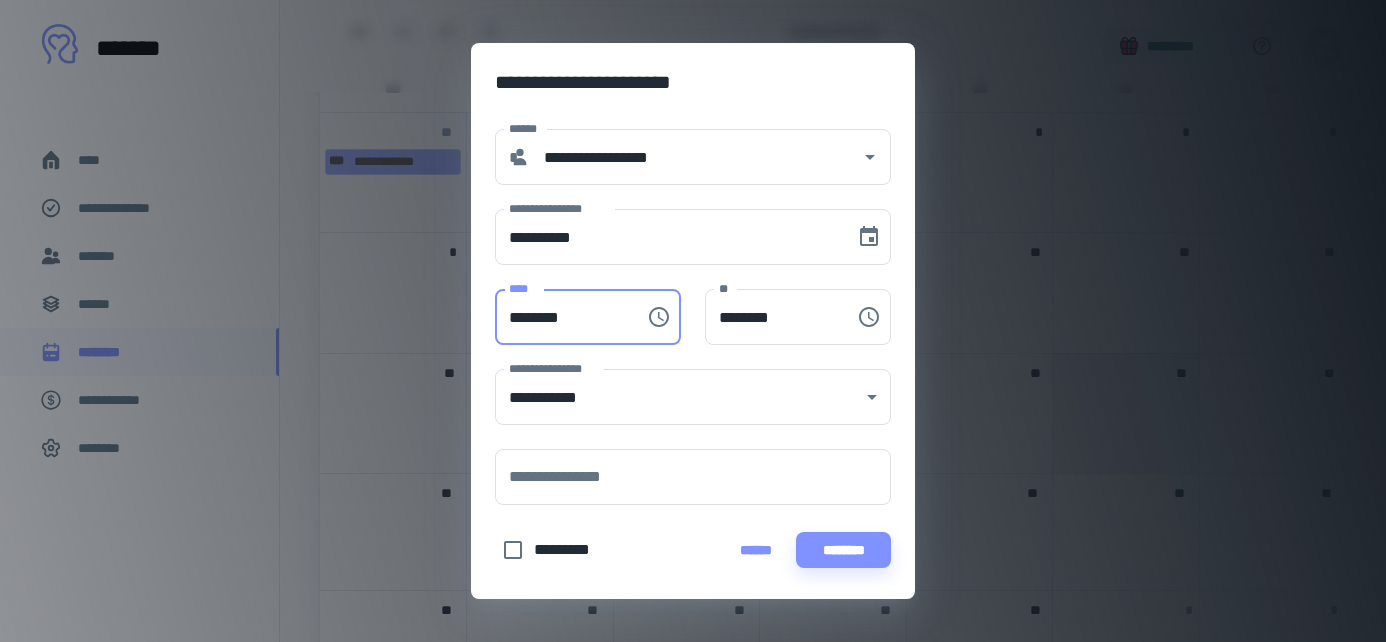 type on "********" 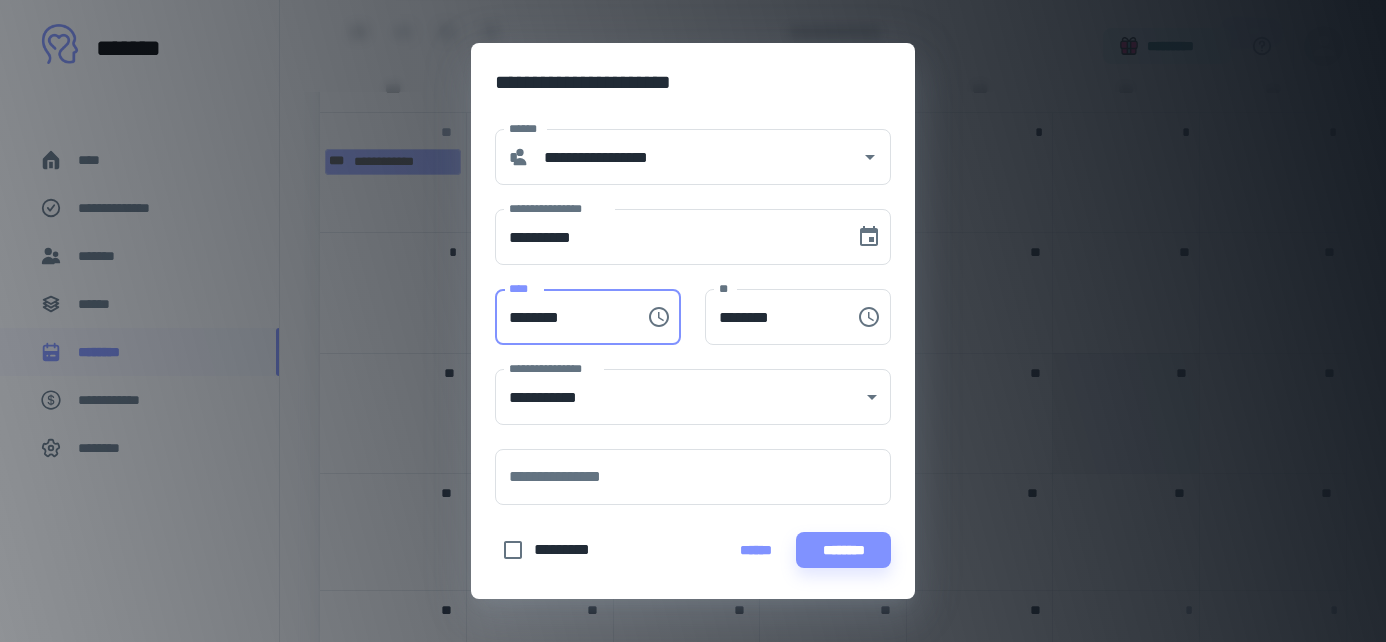 type on "********" 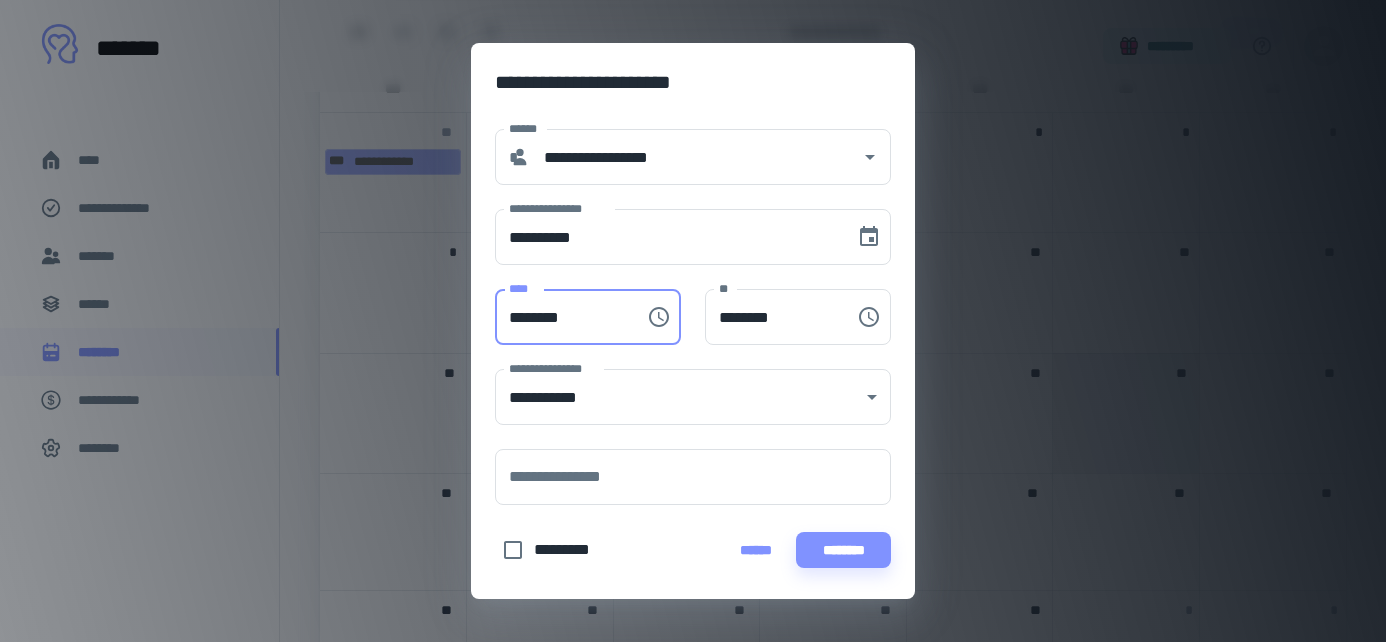 type on "********" 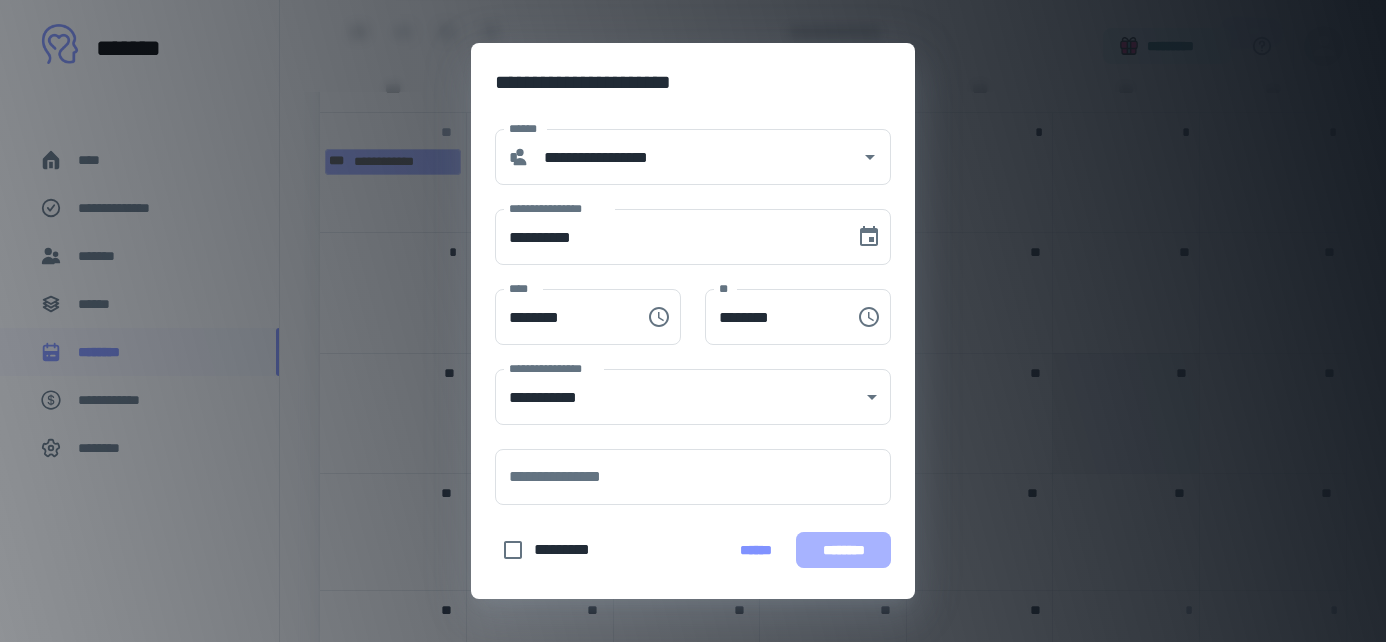 click on "********" at bounding box center (843, 550) 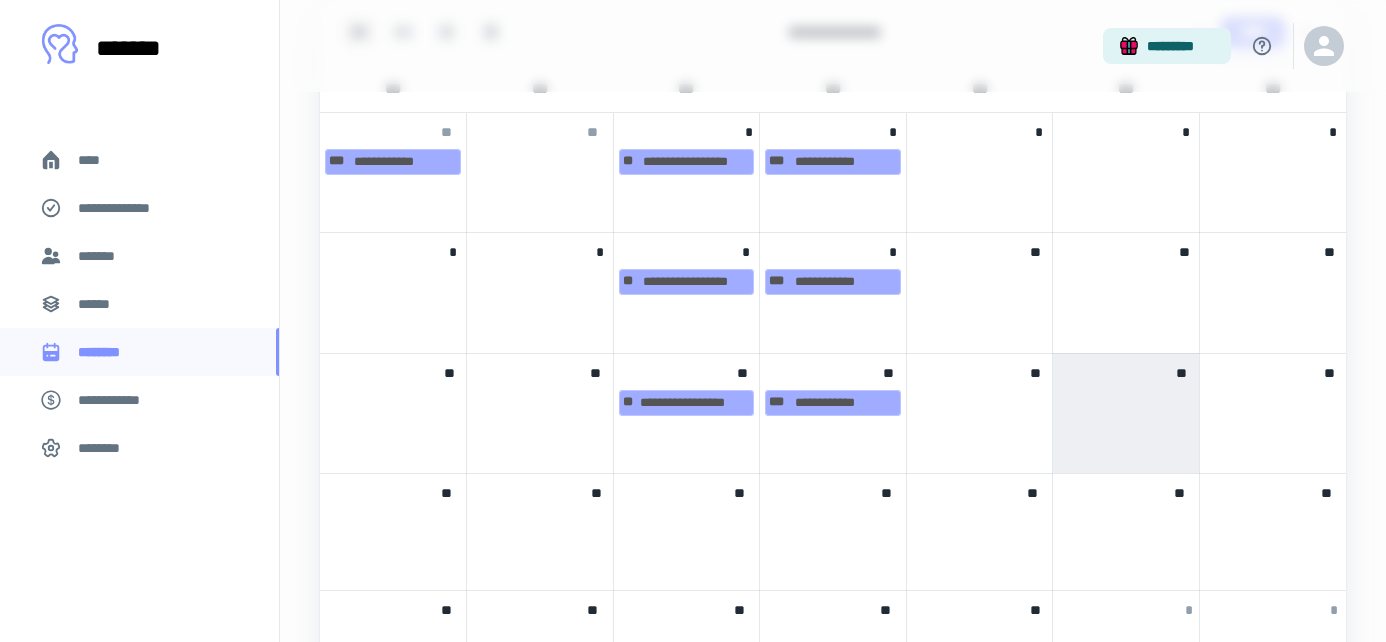 click at bounding box center [687, 521] 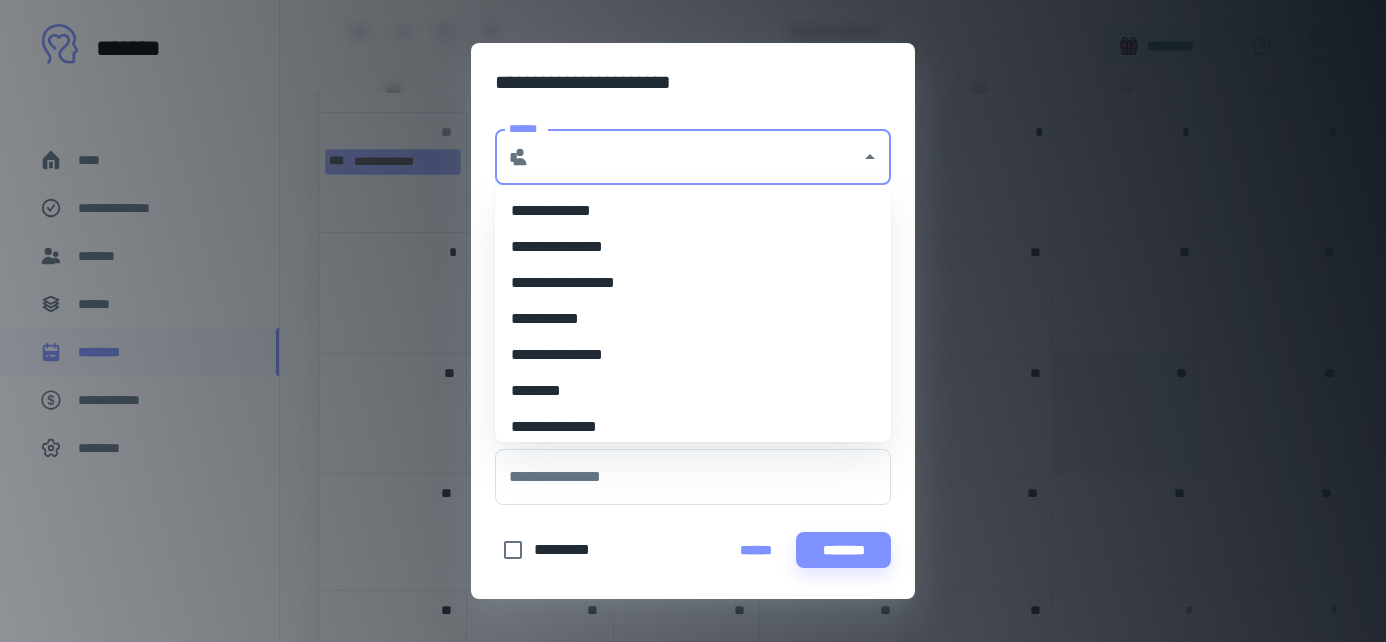 click on "******" at bounding box center [695, 157] 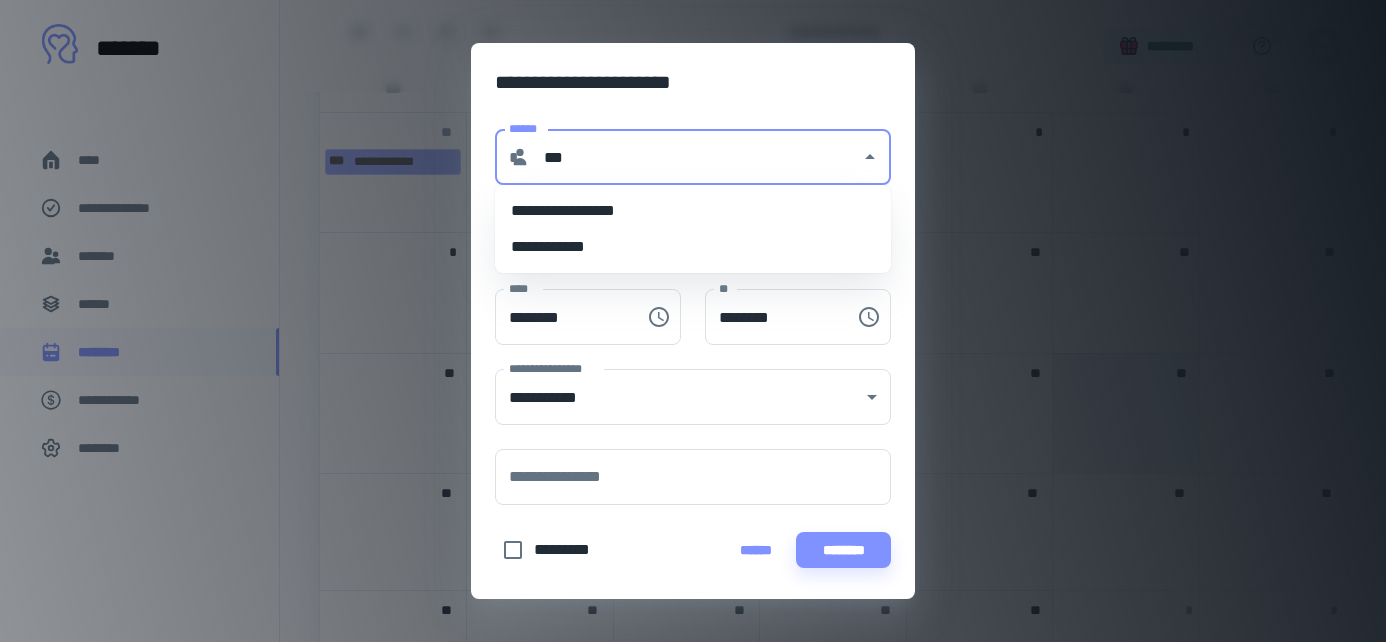 click on "**********" at bounding box center (693, 211) 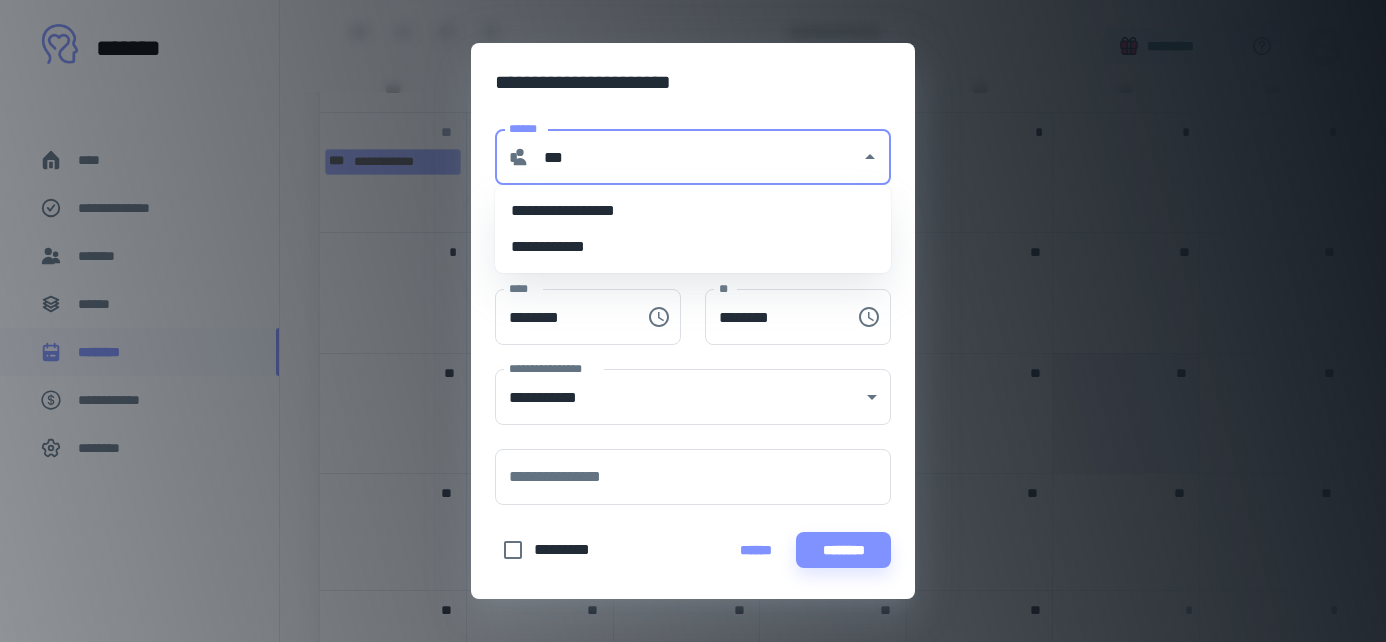 type on "**********" 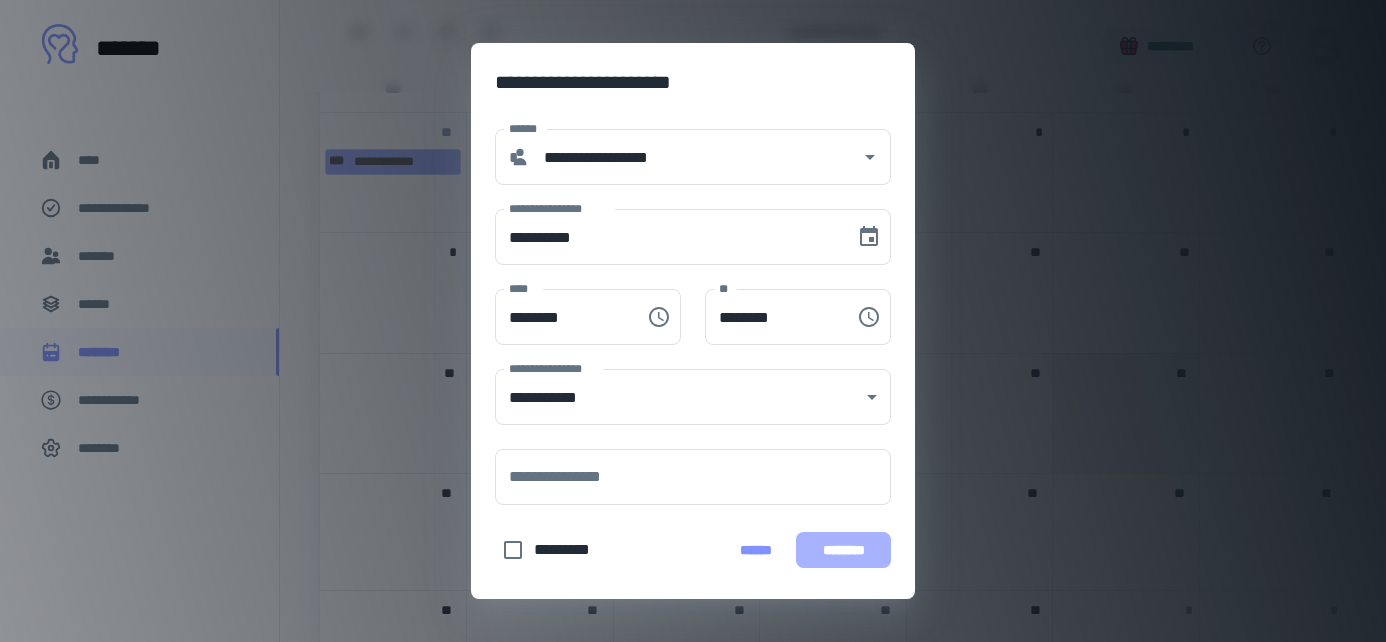 click on "********" at bounding box center (843, 550) 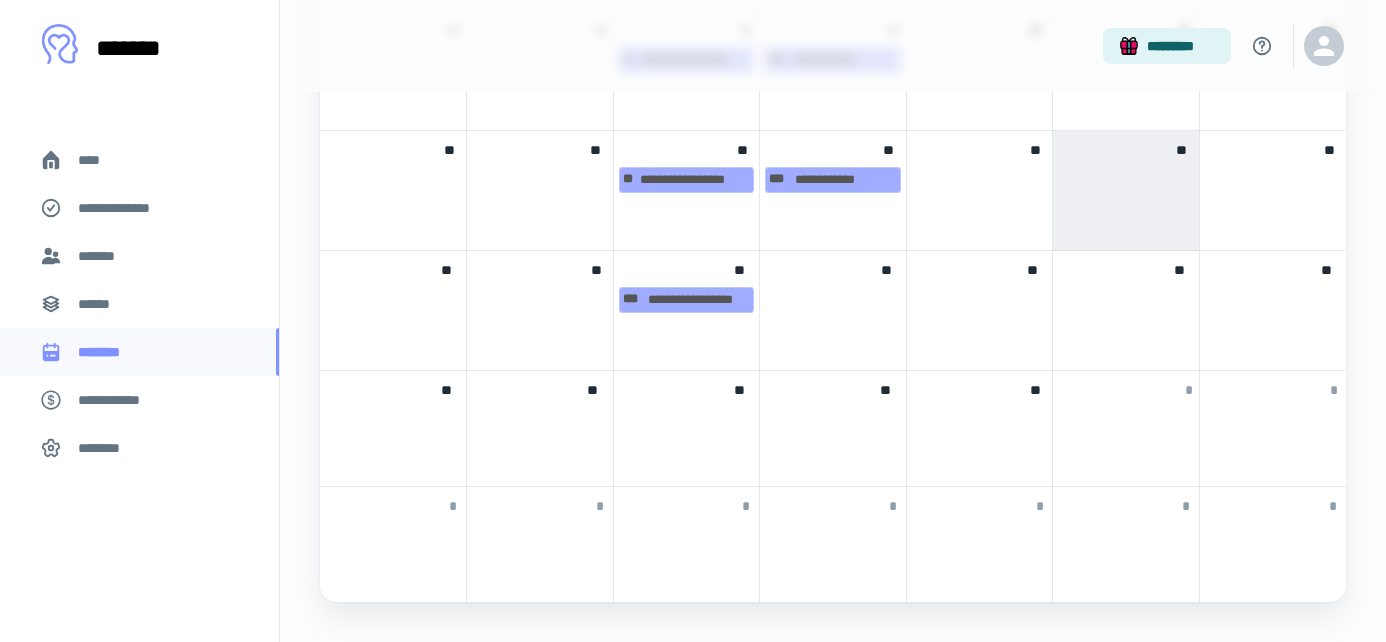 scroll, scrollTop: 1336, scrollLeft: 0, axis: vertical 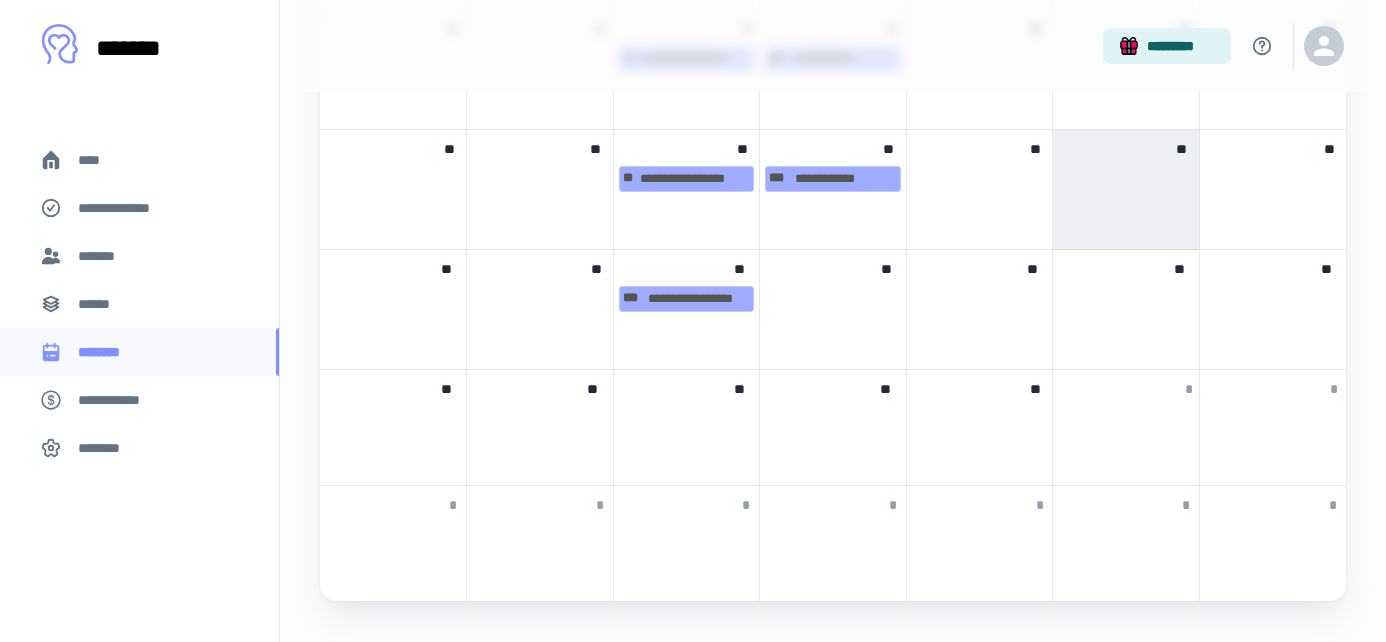 click on "**" at bounding box center (687, 427) 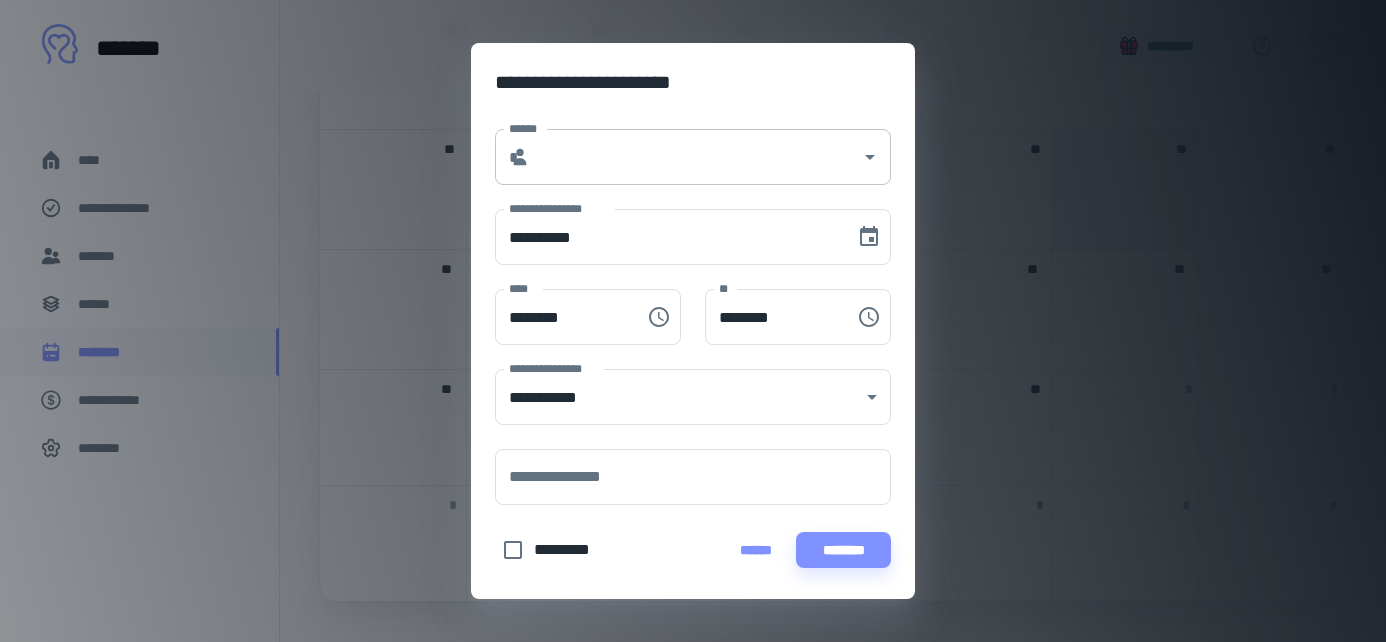 click on "******" at bounding box center (695, 157) 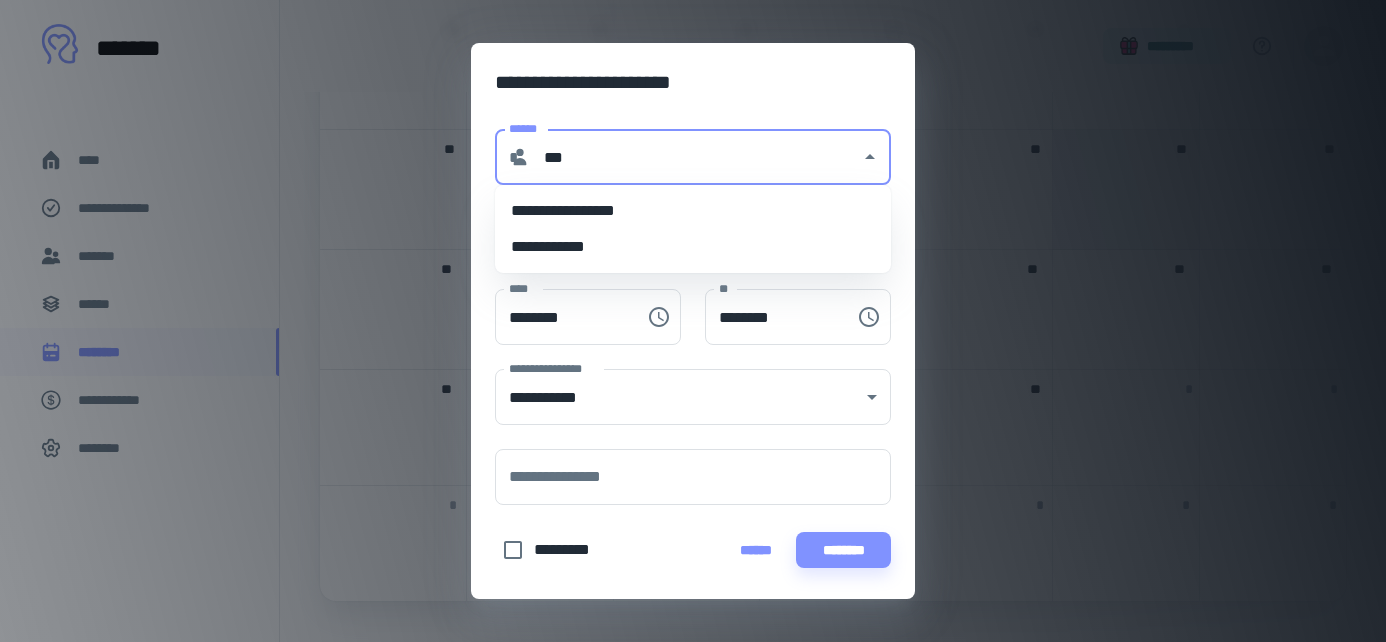 click on "**********" at bounding box center (693, 211) 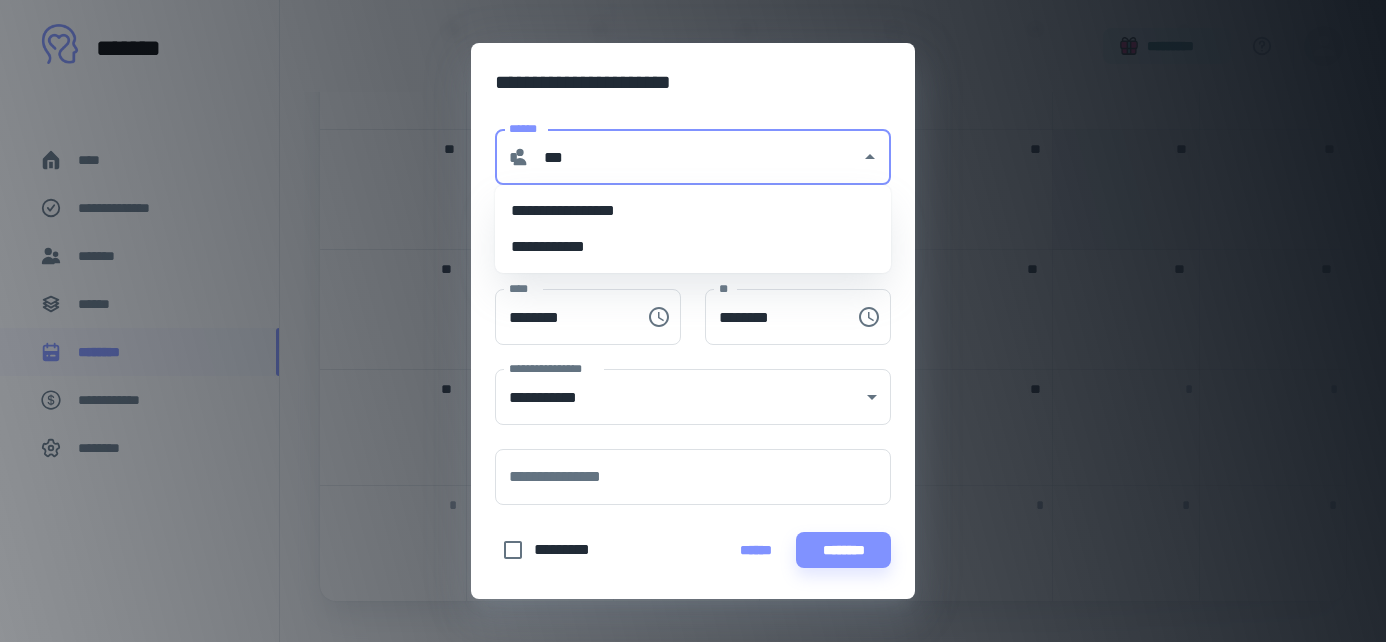 type on "**********" 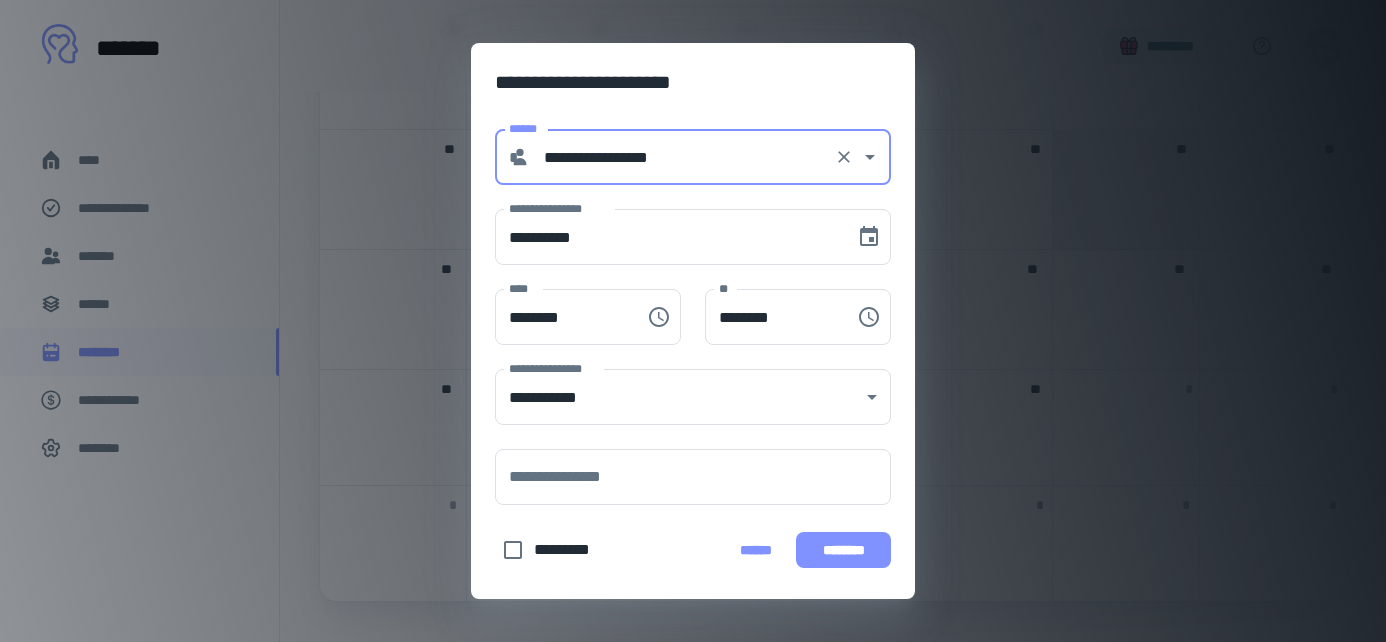 click on "********" at bounding box center (843, 550) 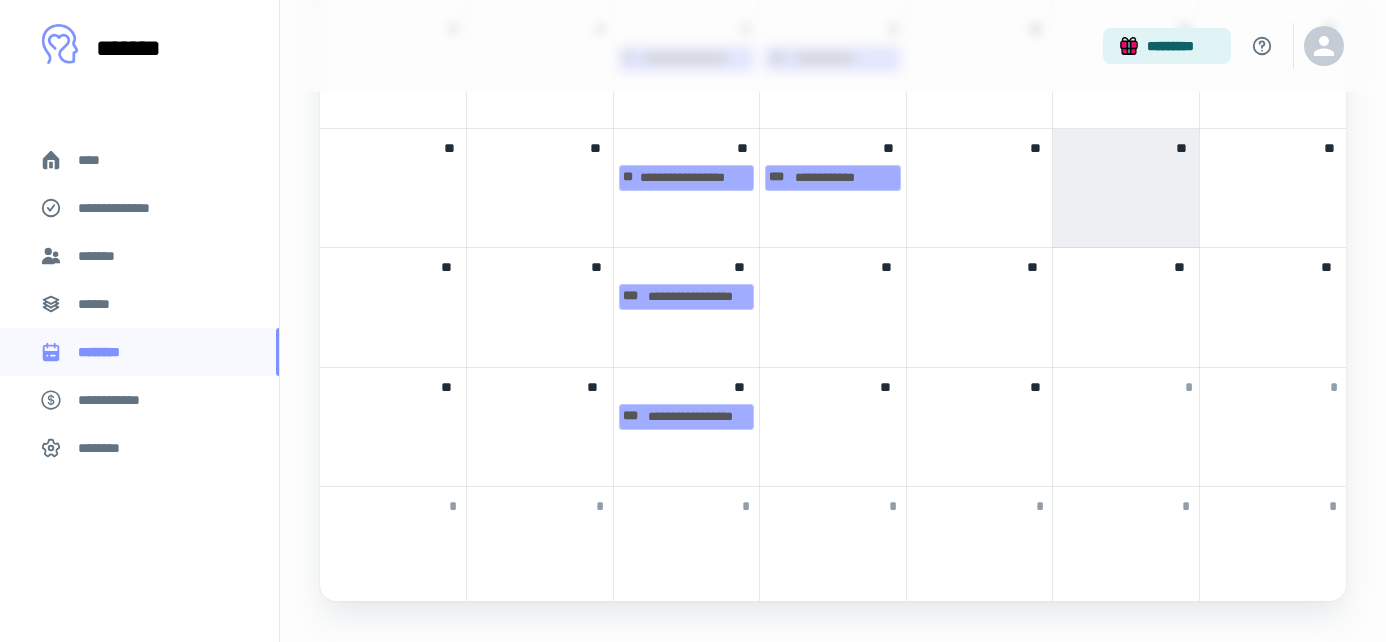 scroll, scrollTop: 825, scrollLeft: 0, axis: vertical 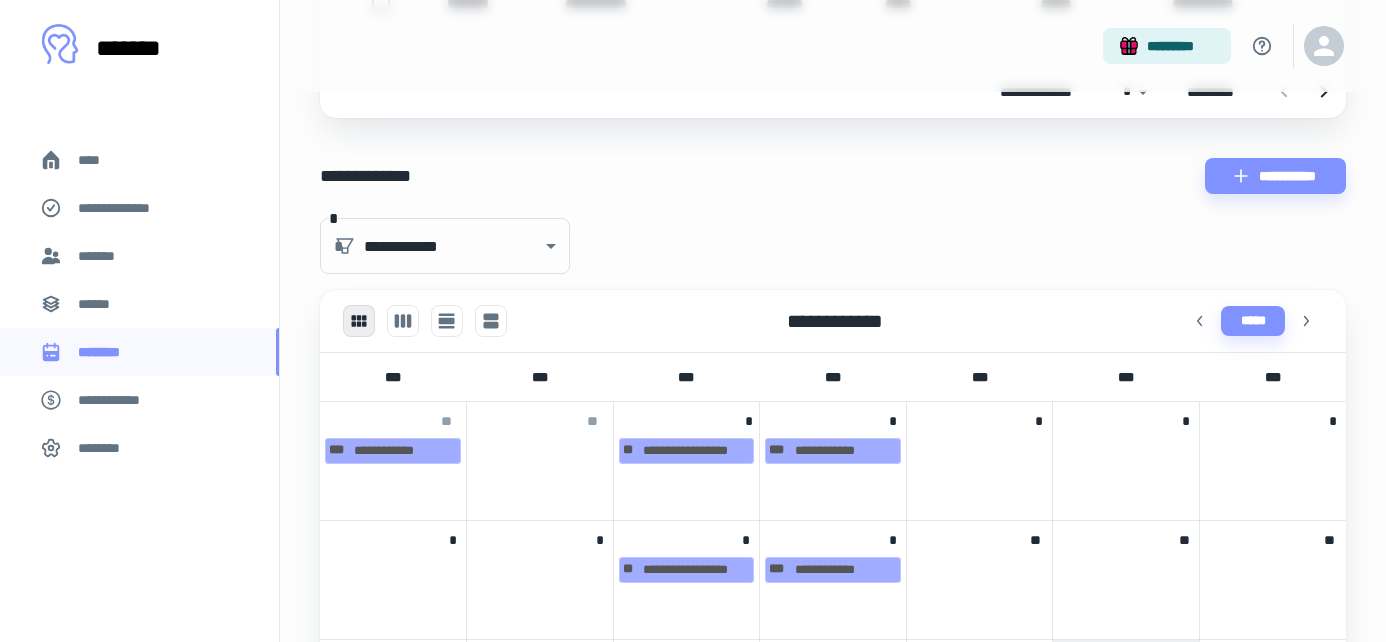 click at bounding box center (540, 568) 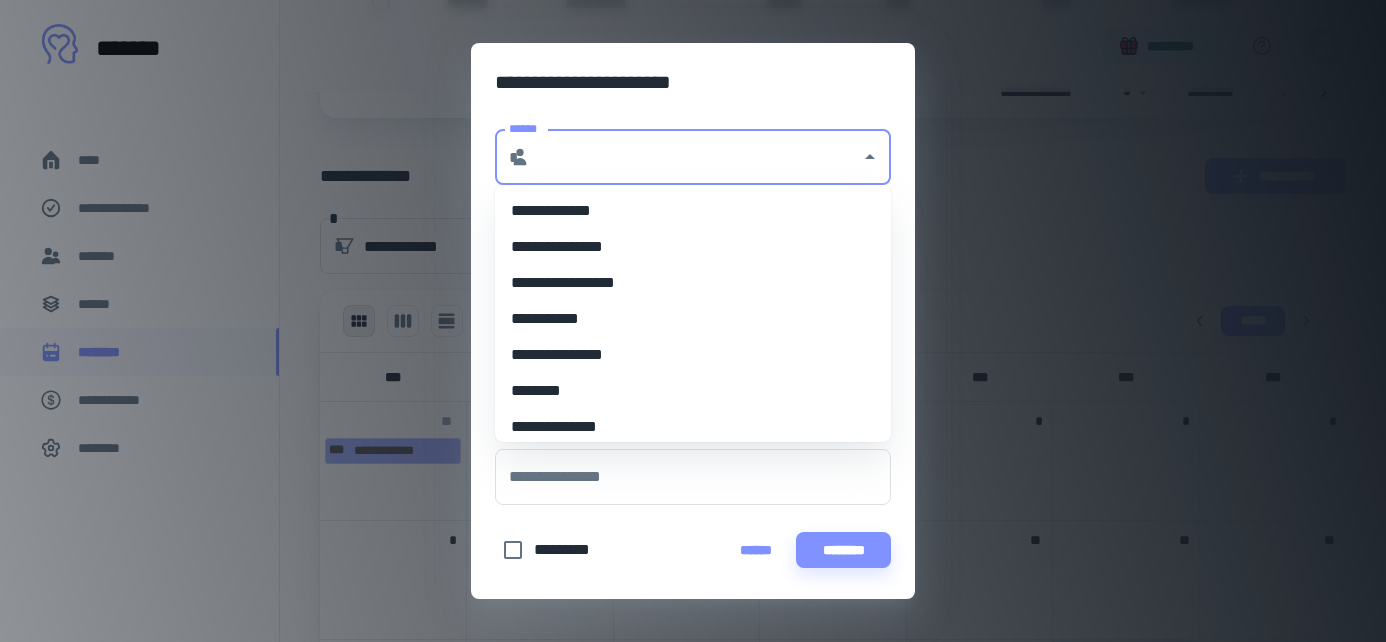 click on "******" at bounding box center (695, 157) 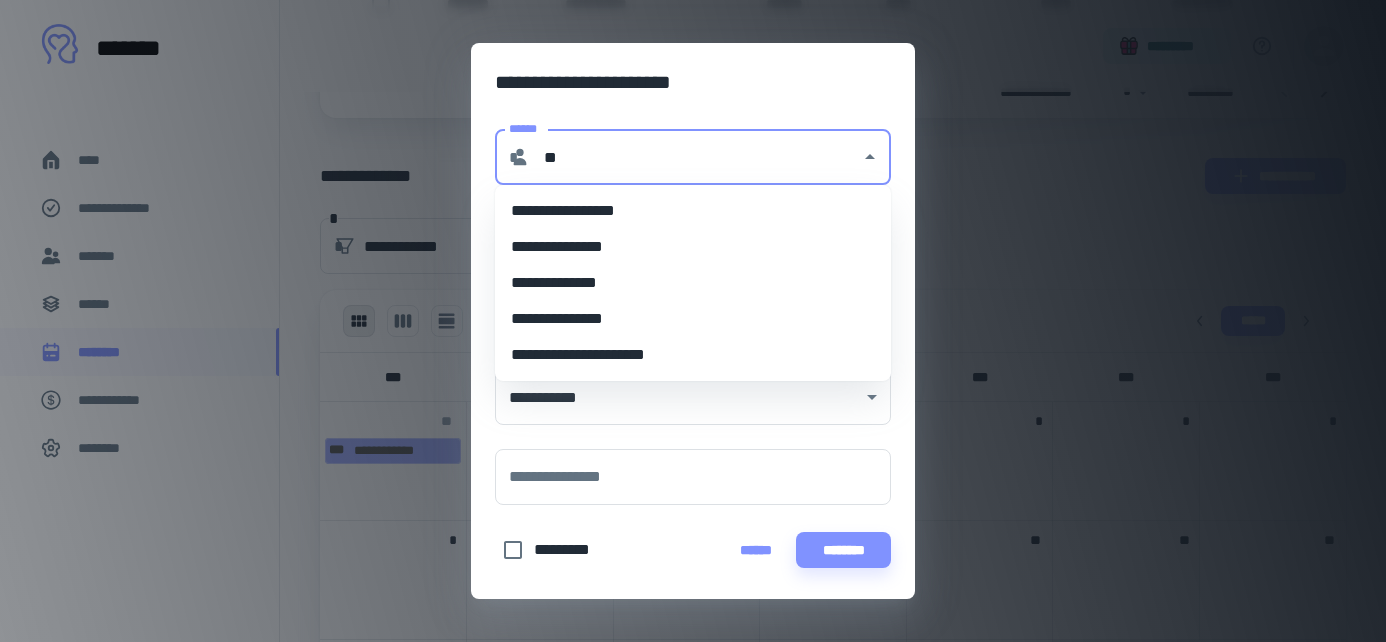 click on "**********" at bounding box center (693, 283) 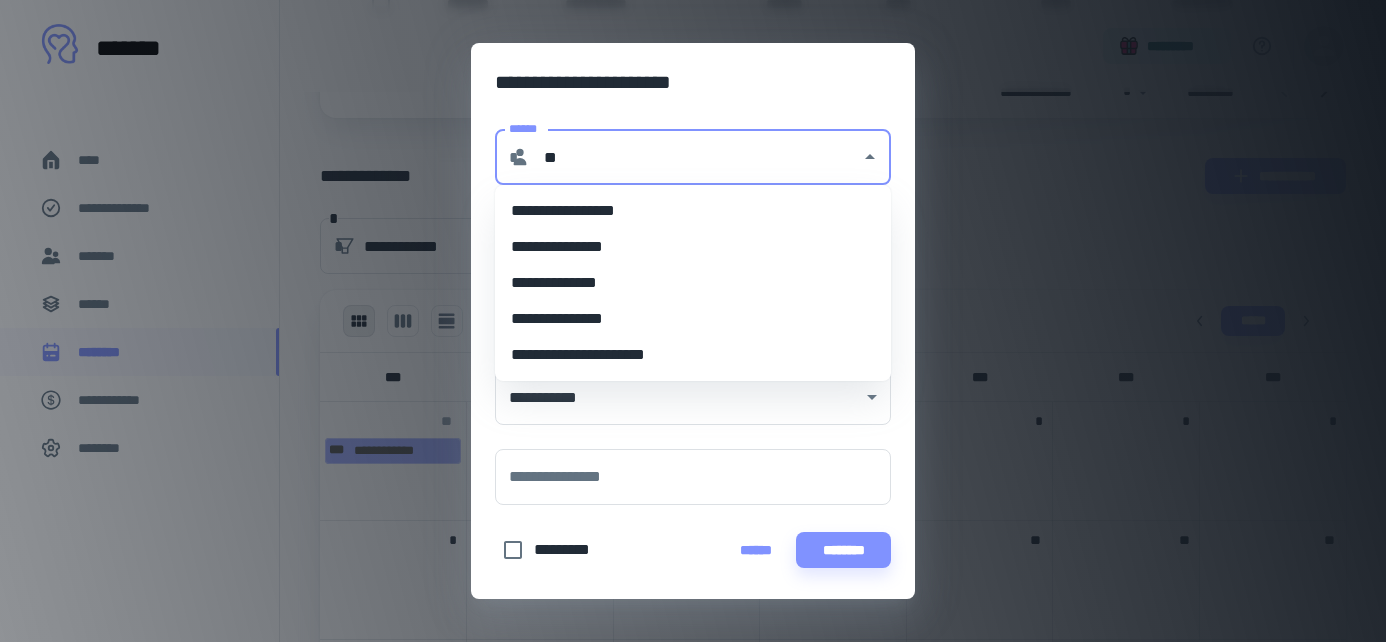 type on "**********" 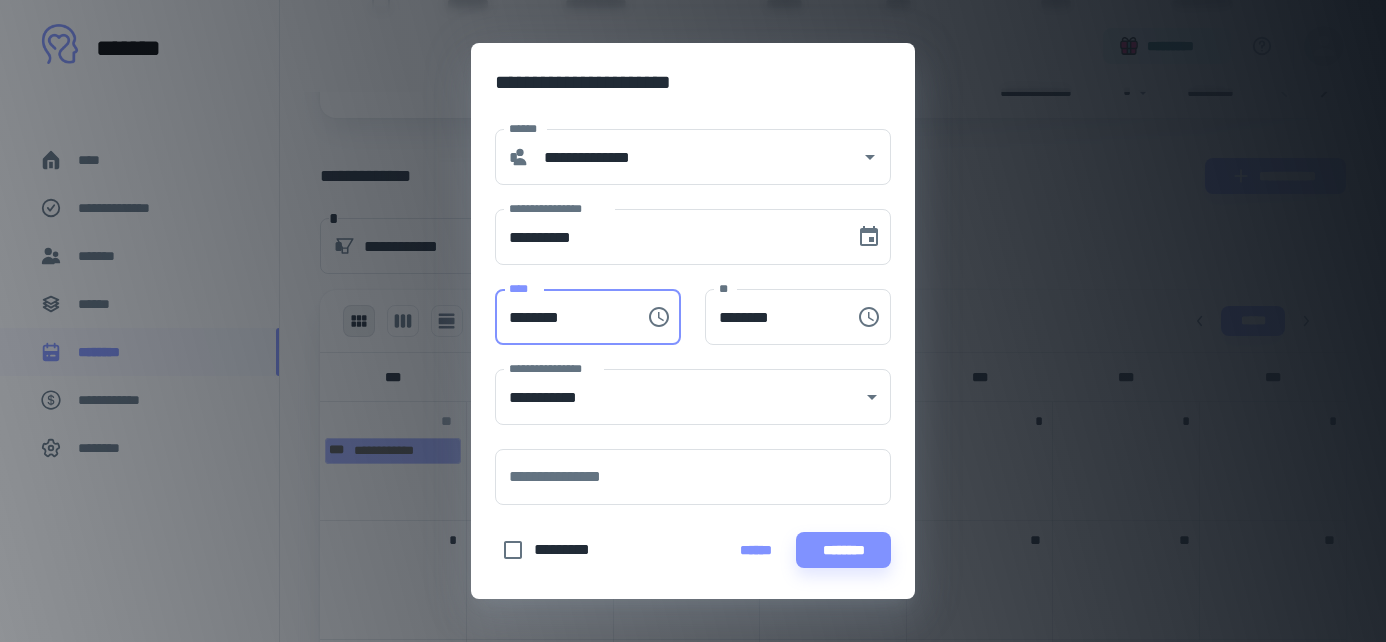click on "********" at bounding box center [563, 317] 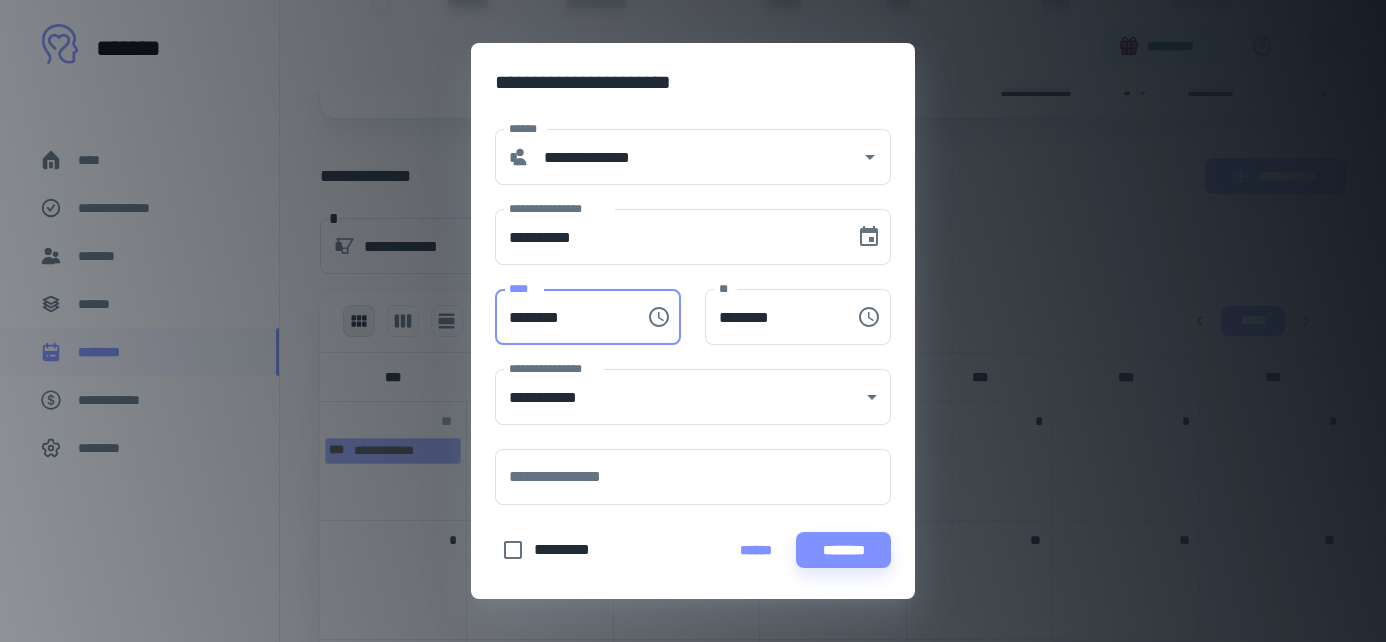 click on "********" at bounding box center [563, 317] 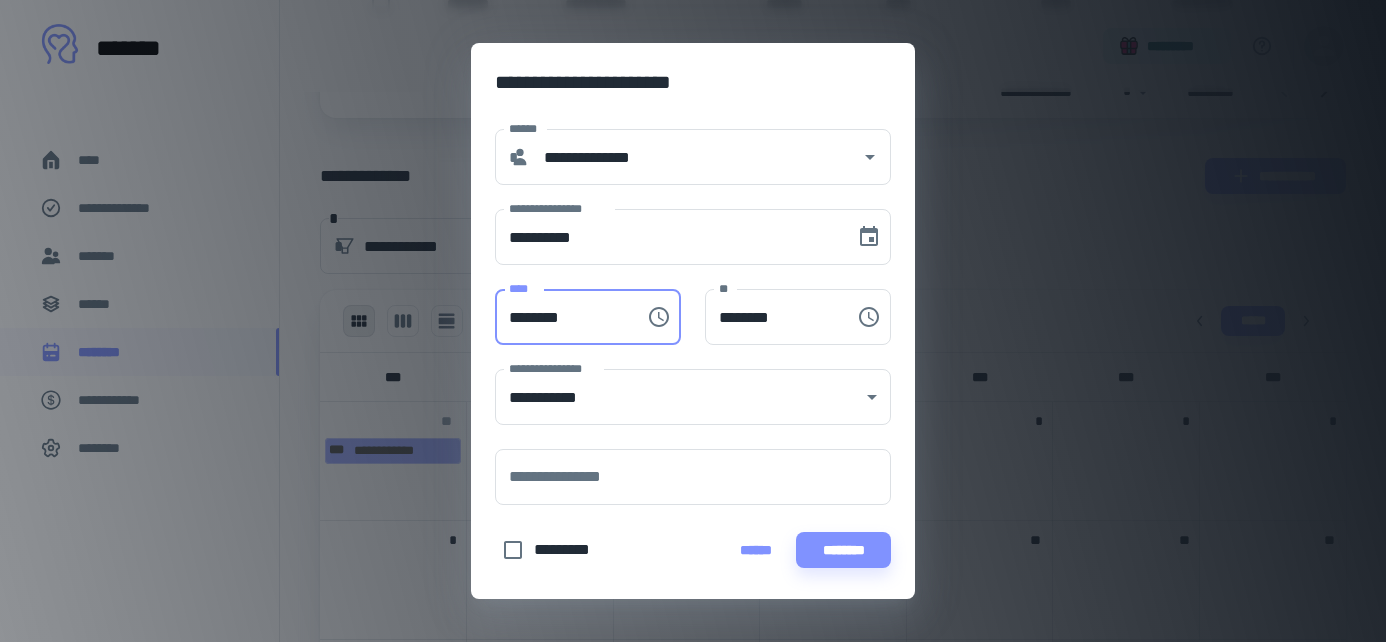 type on "********" 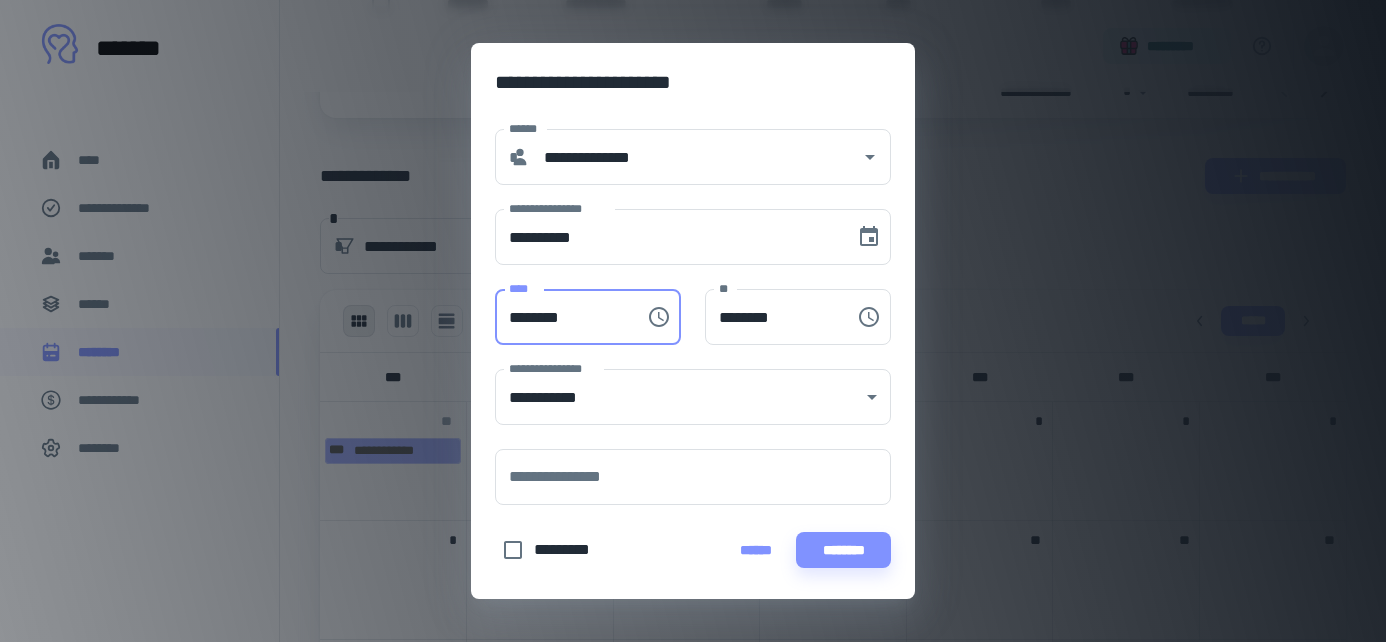 type on "********" 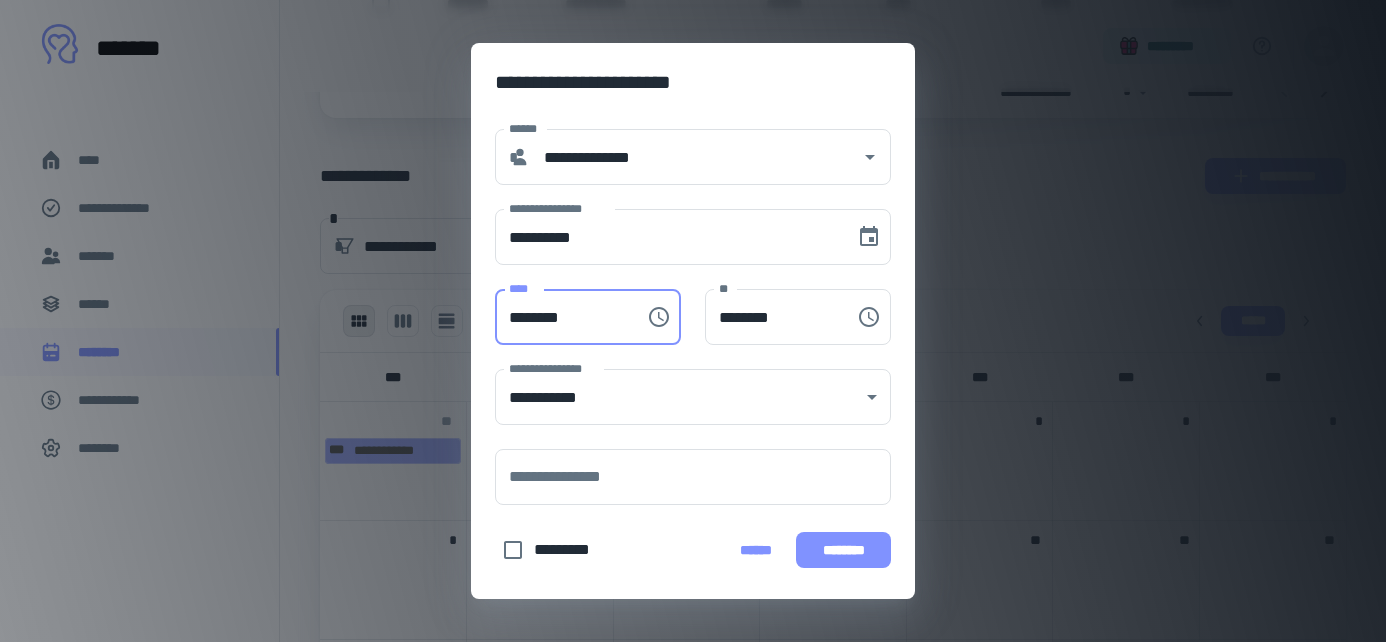 click on "********" at bounding box center (843, 550) 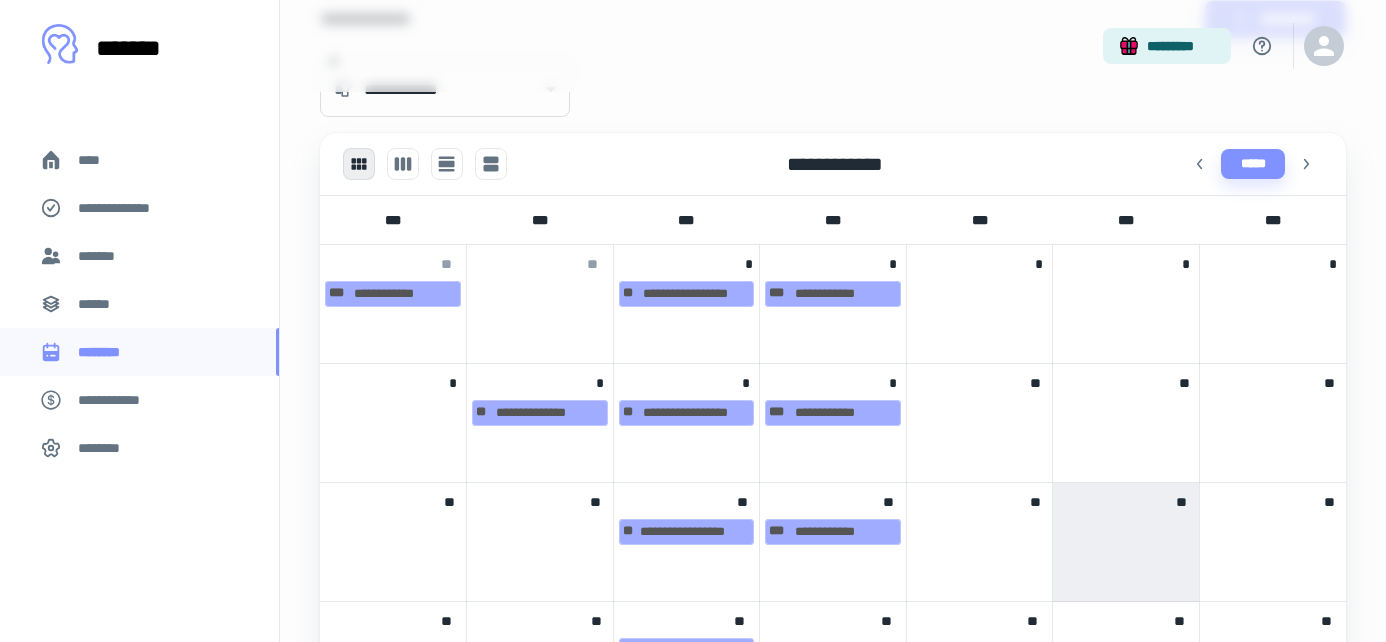 scroll, scrollTop: 1152, scrollLeft: 0, axis: vertical 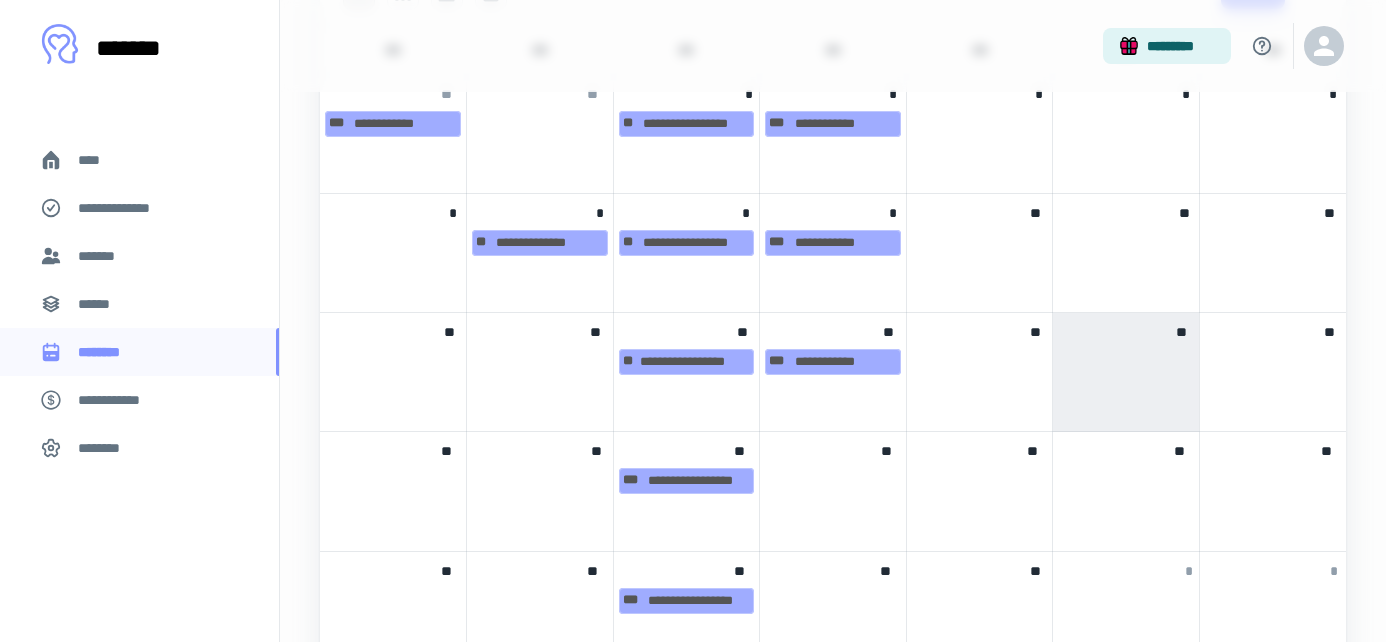 click at bounding box center (540, 479) 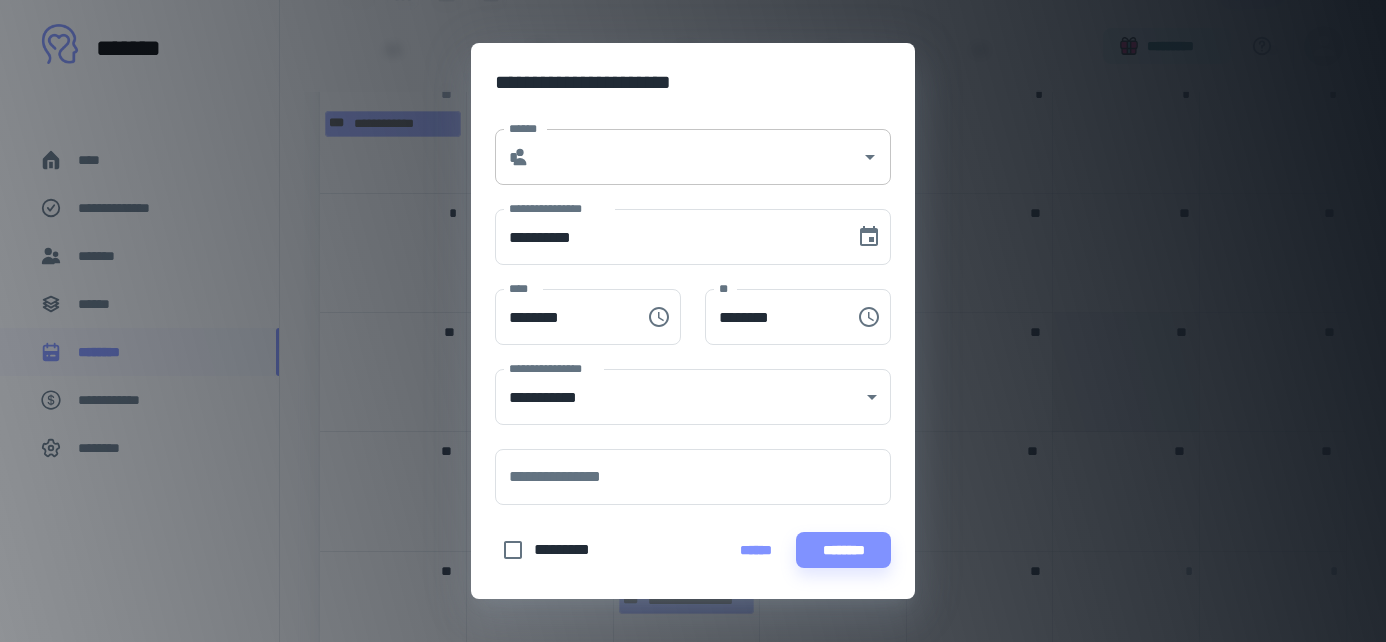click on "******" at bounding box center [695, 157] 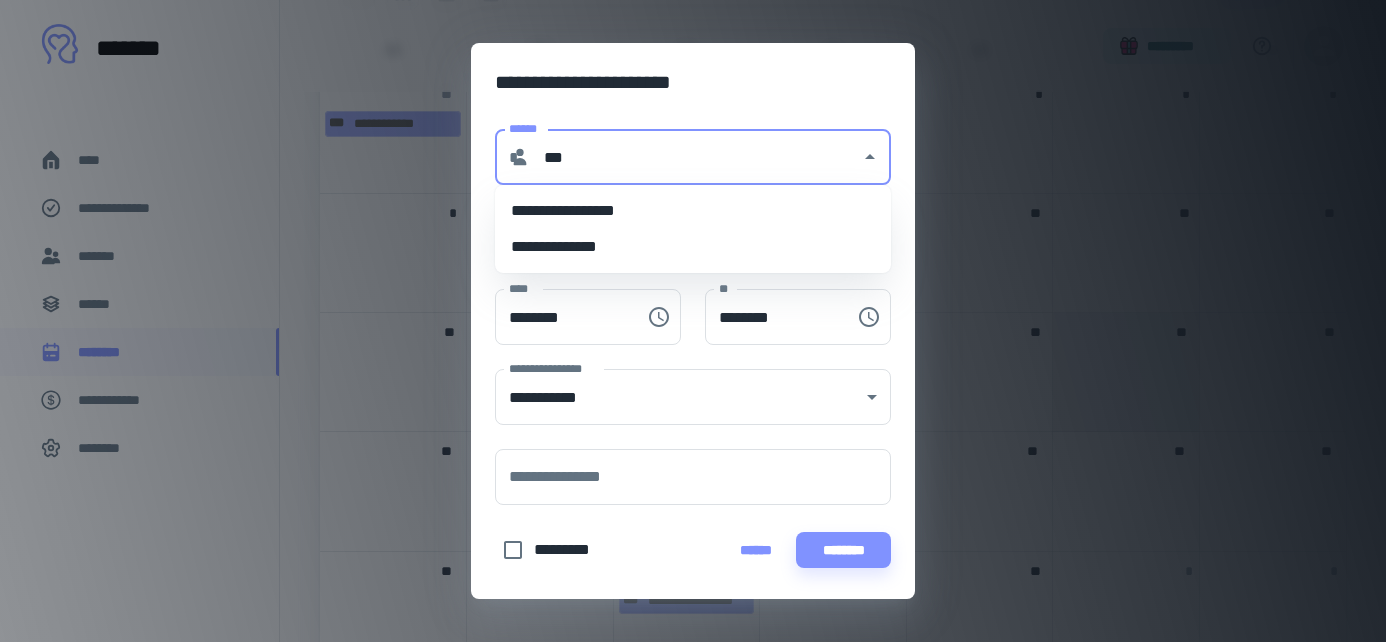 click on "**********" at bounding box center (693, 247) 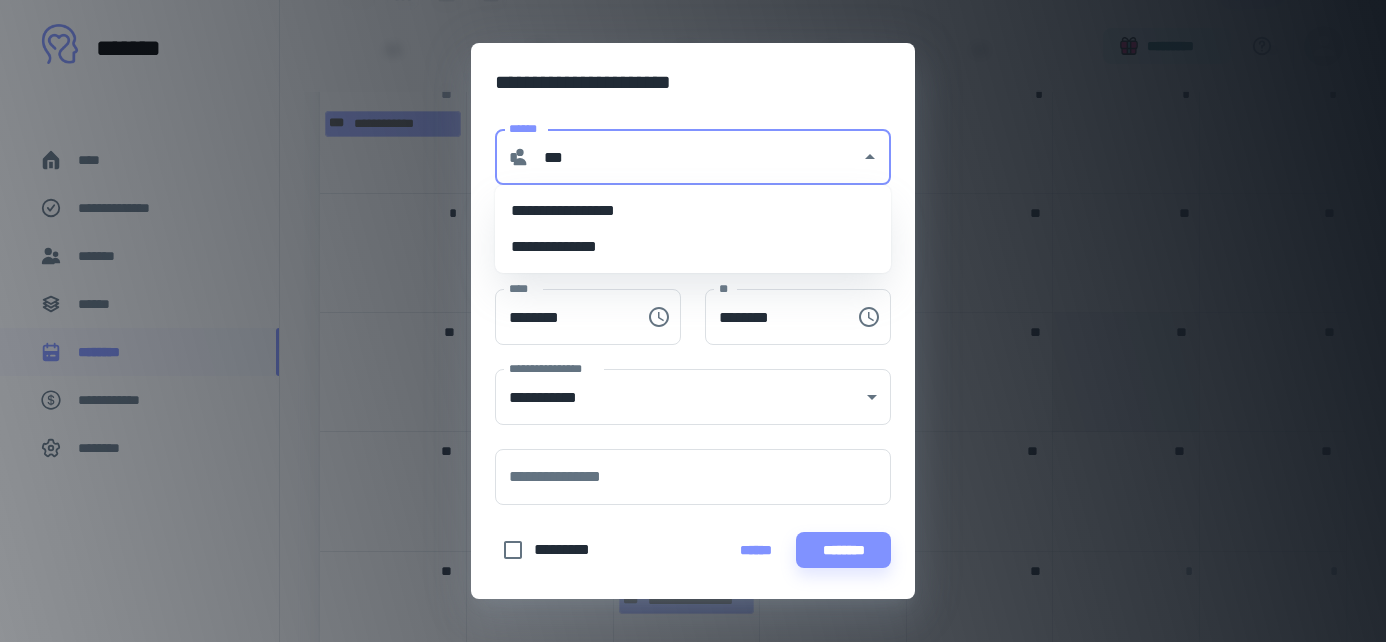 type on "**********" 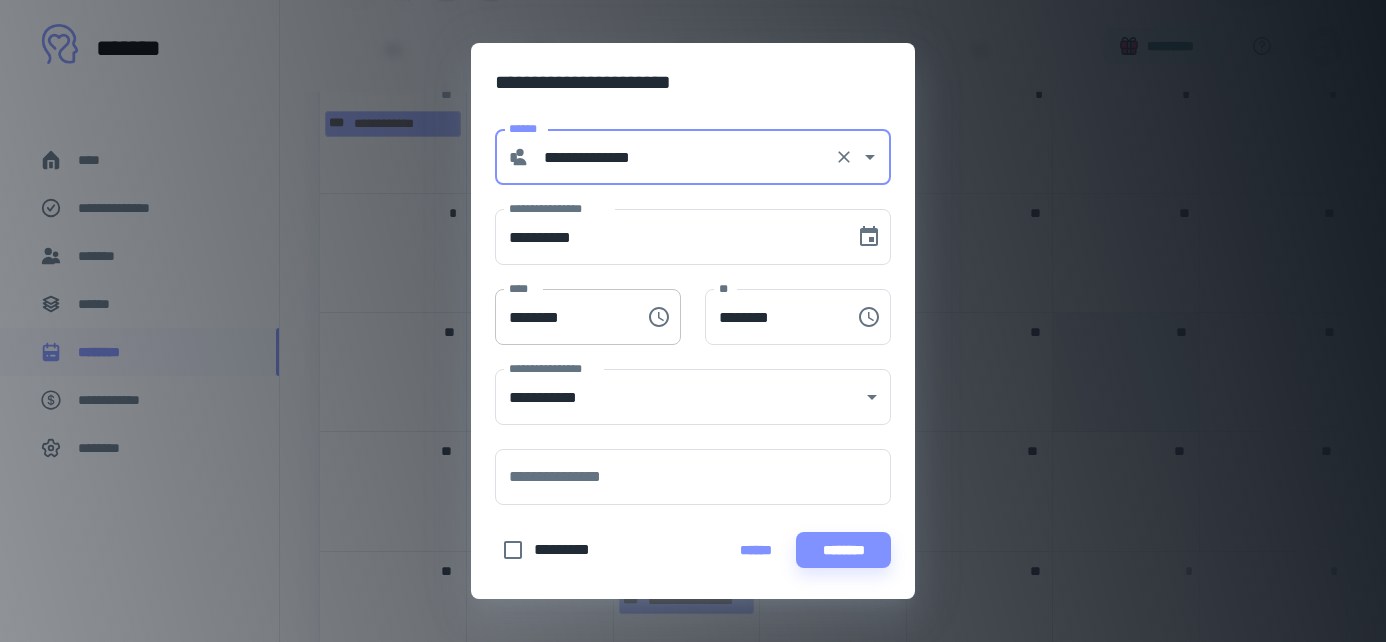 click on "********" at bounding box center (563, 317) 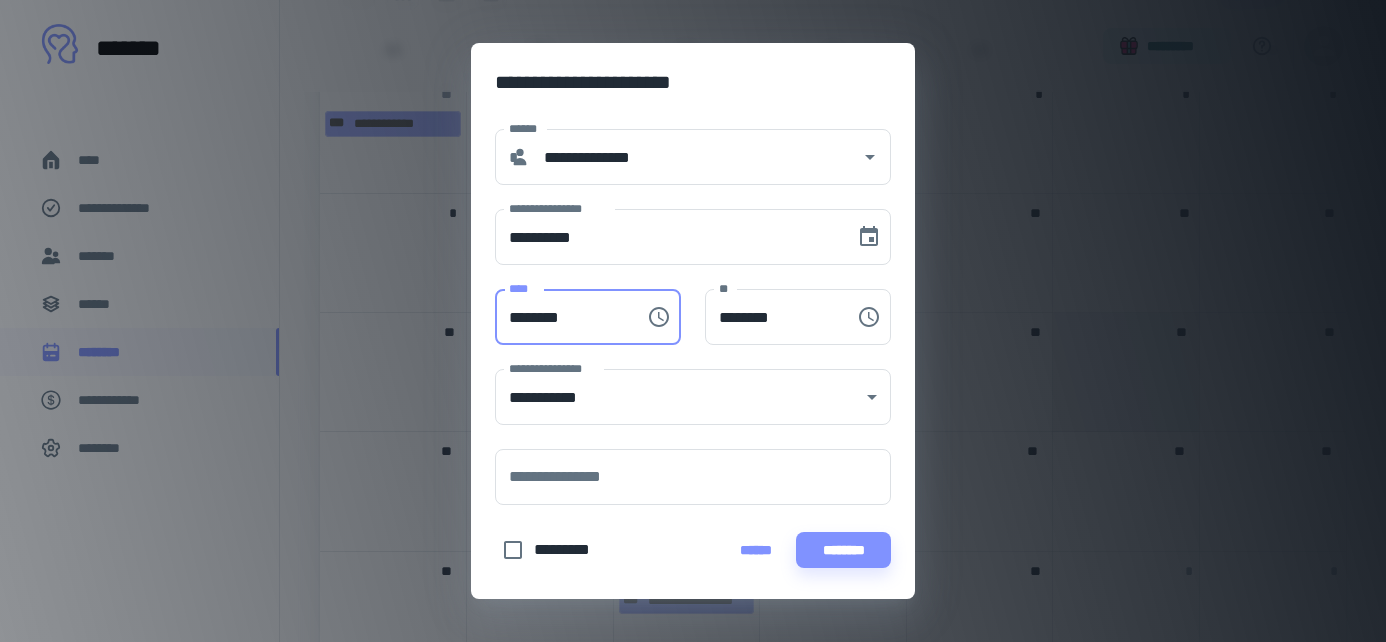 click on "********" at bounding box center (563, 317) 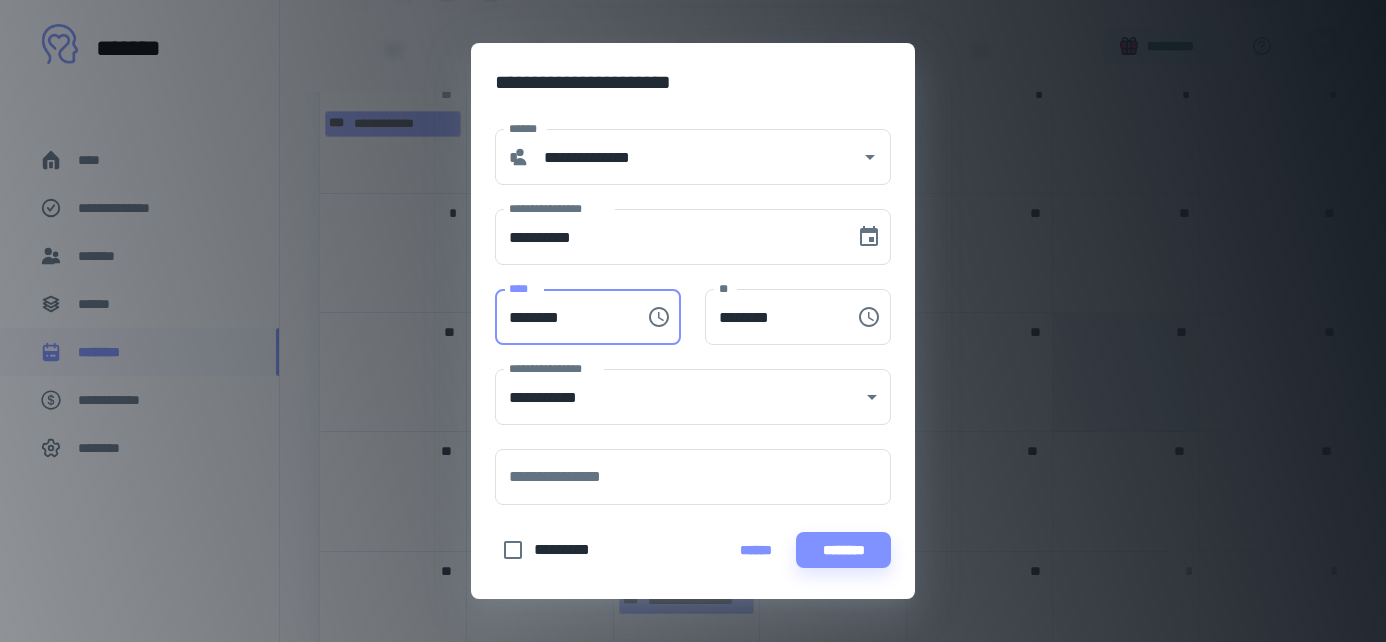 type on "********" 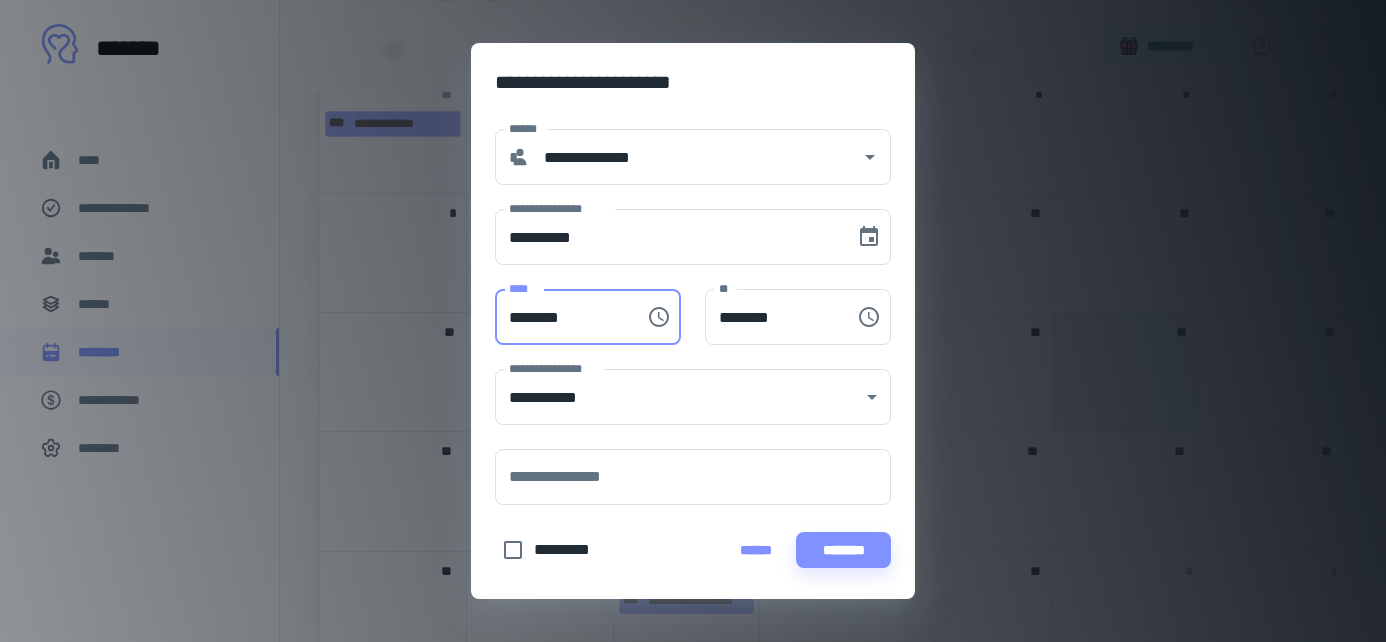 type on "********" 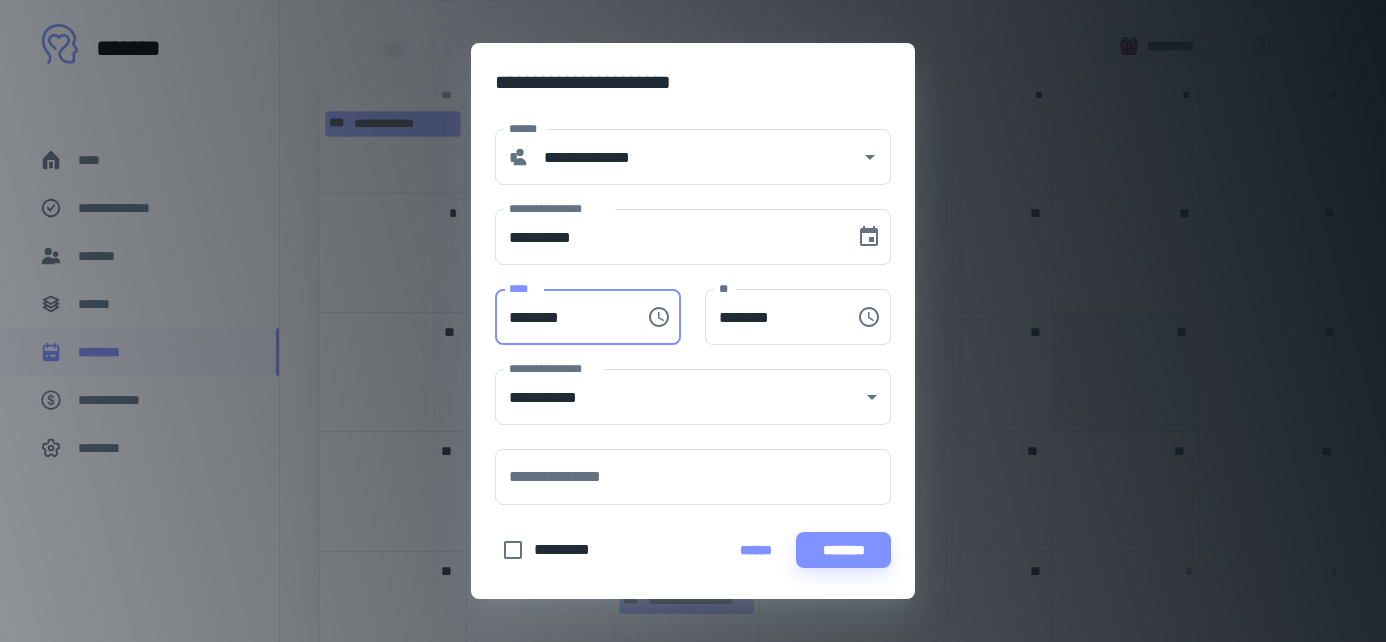 type on "********" 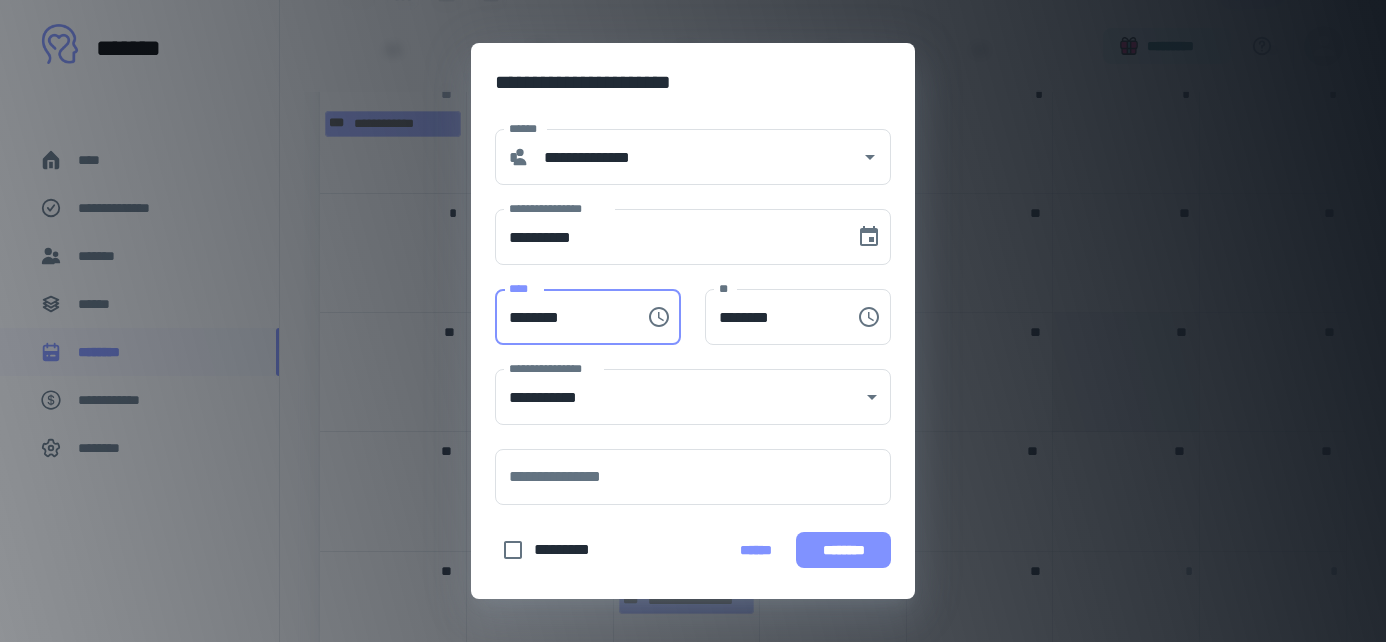 click on "********" at bounding box center (843, 550) 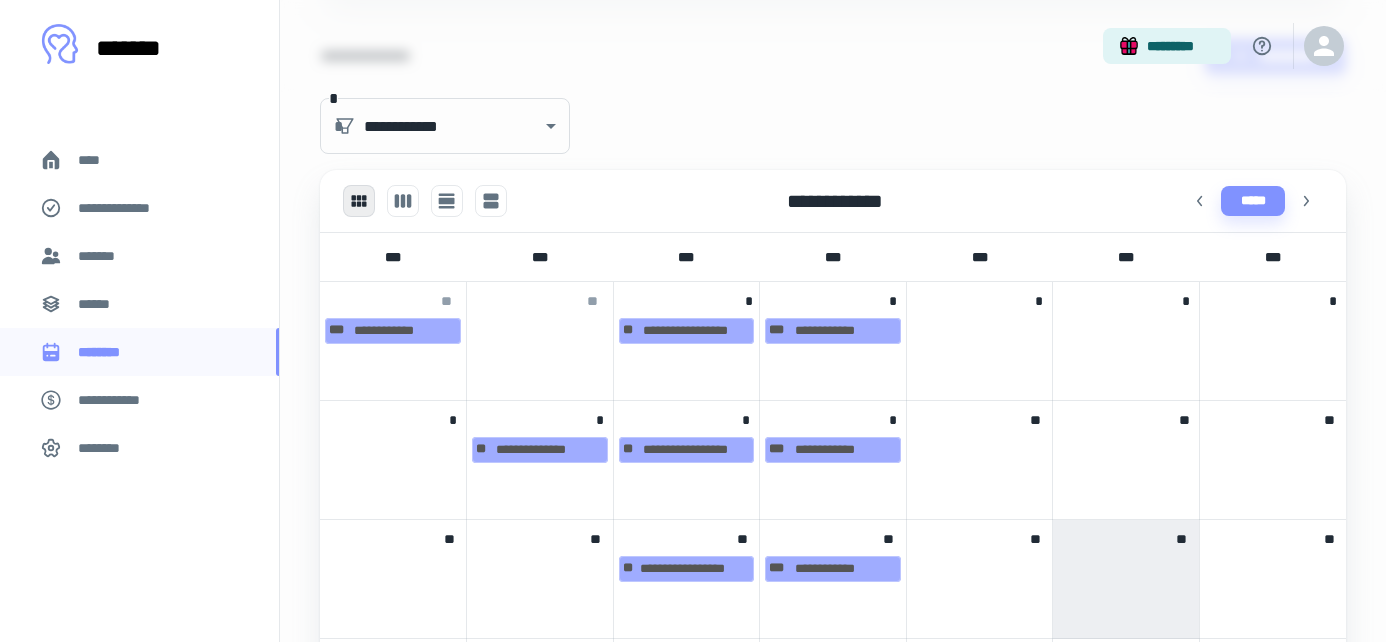 scroll, scrollTop: 998, scrollLeft: 0, axis: vertical 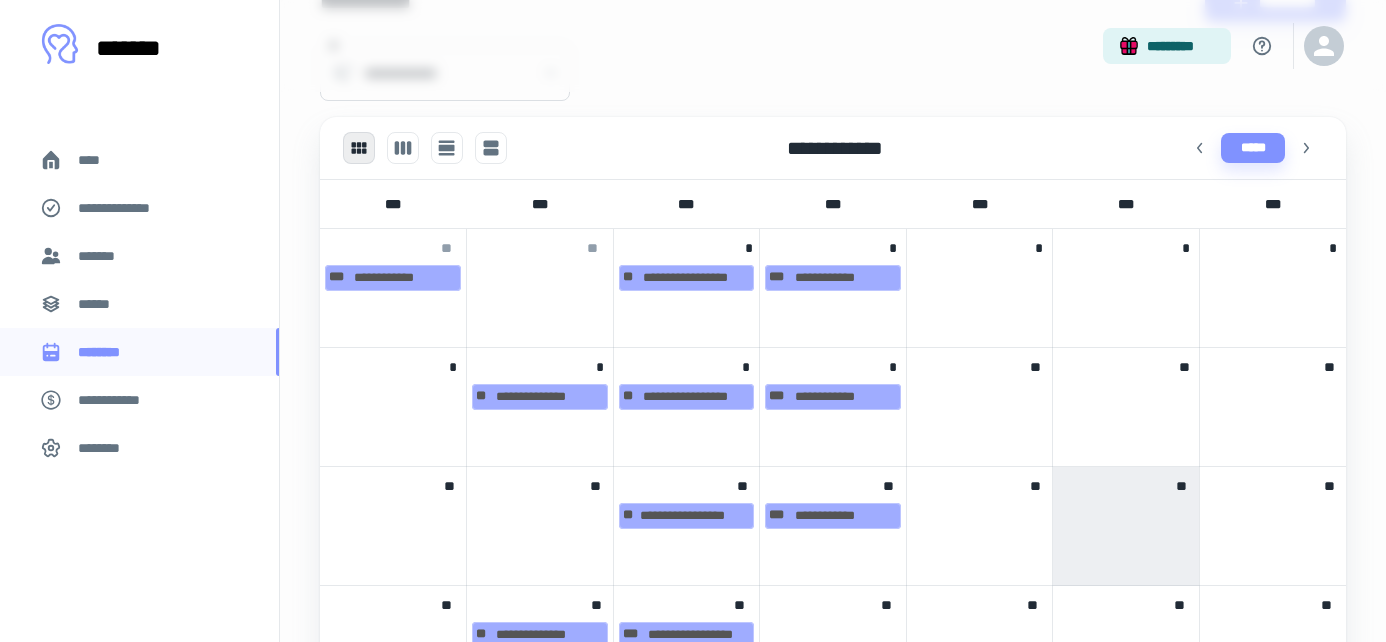click on "[FIRST] [LAST]" at bounding box center [687, 288] 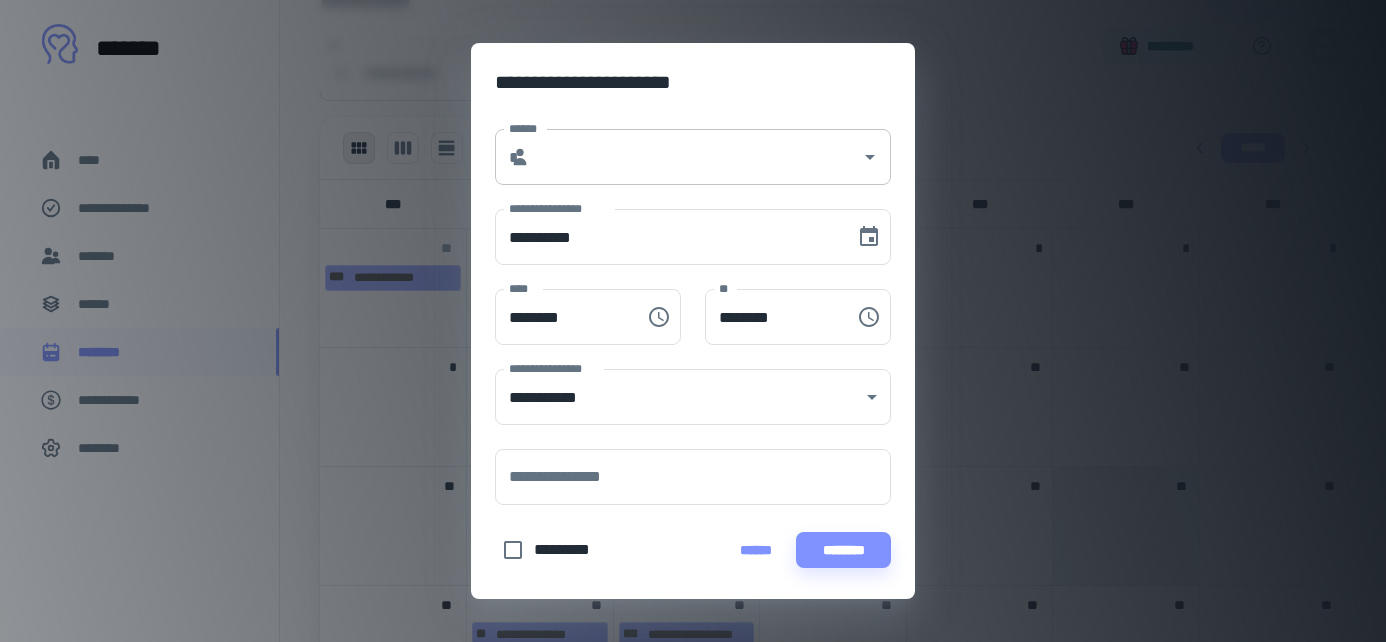 click on "******" at bounding box center [695, 157] 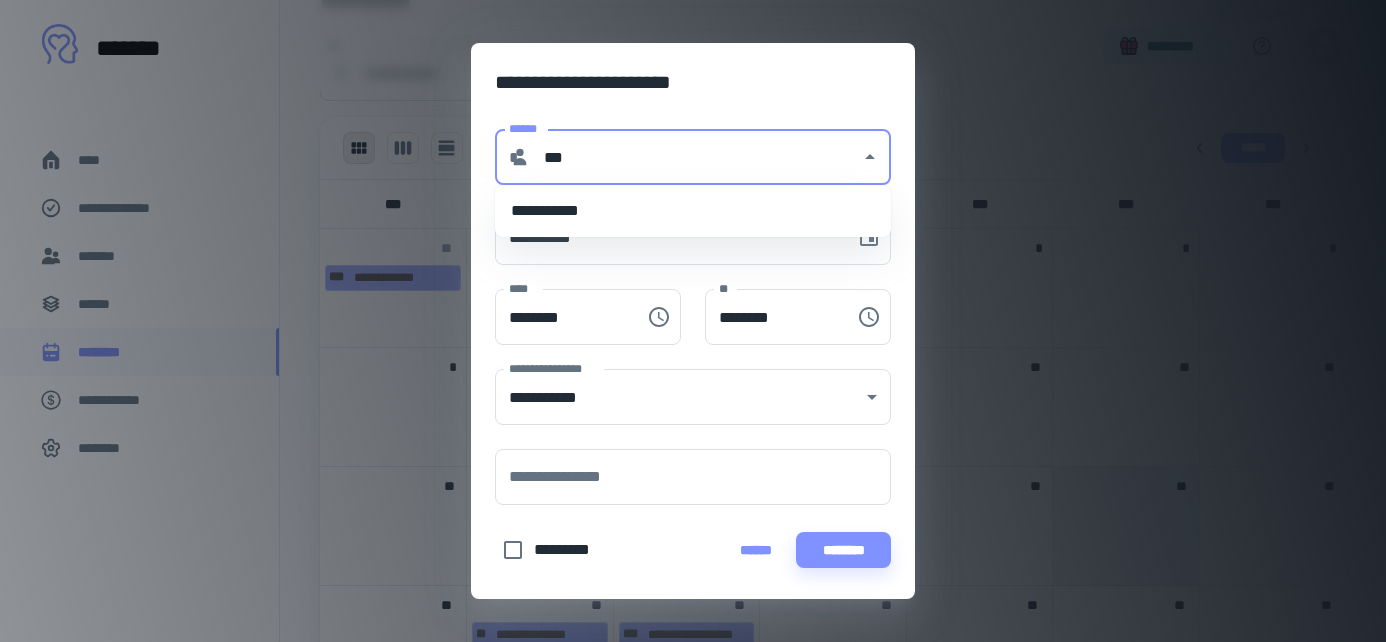 click on "**********" at bounding box center [693, 211] 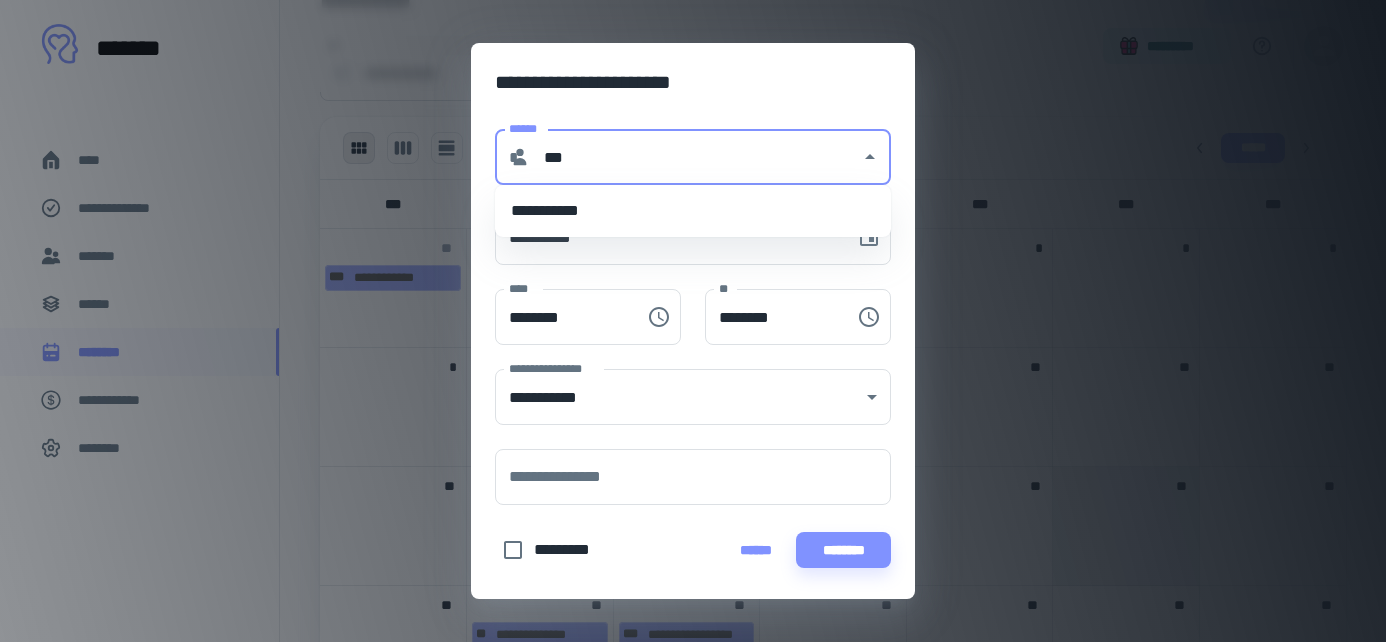 type on "**********" 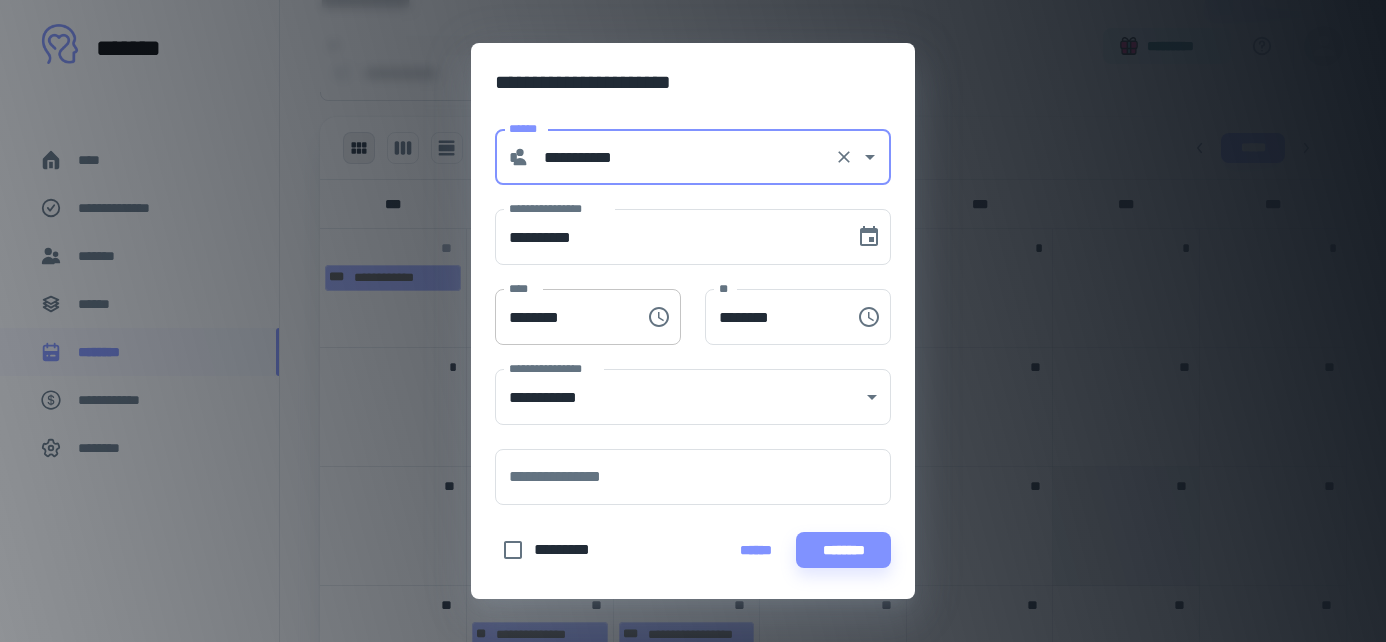 click on "********" at bounding box center [563, 317] 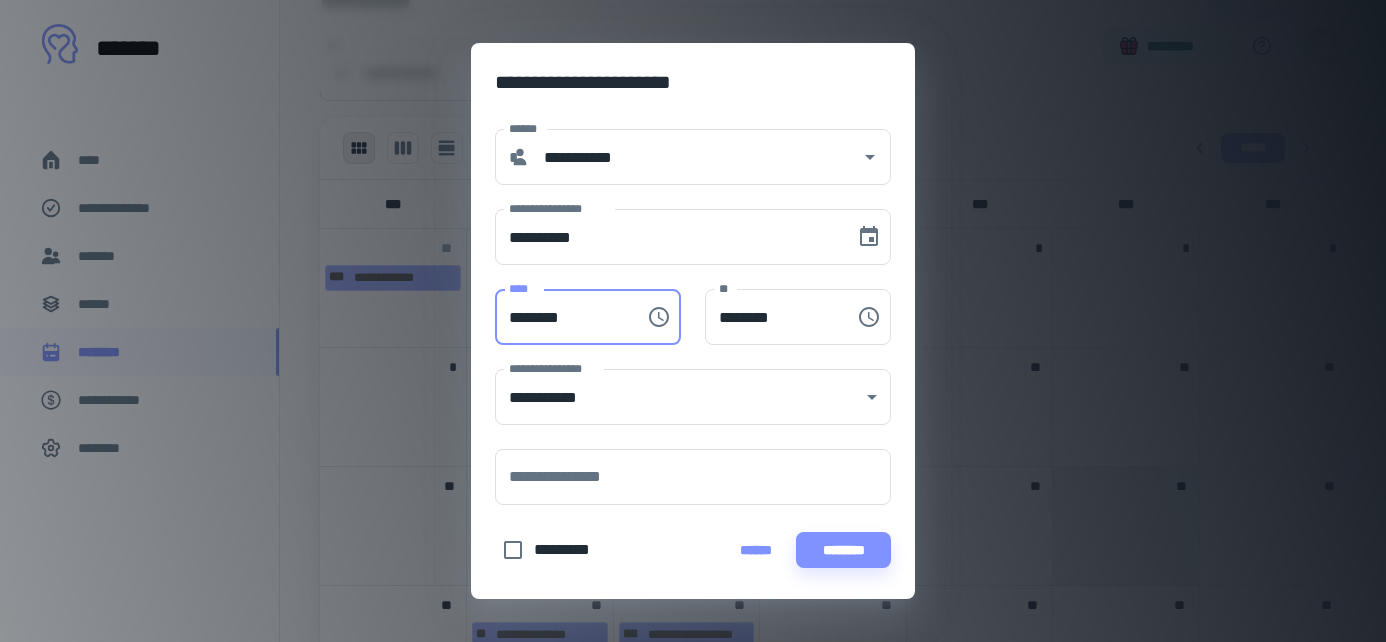 click on "********" at bounding box center [563, 317] 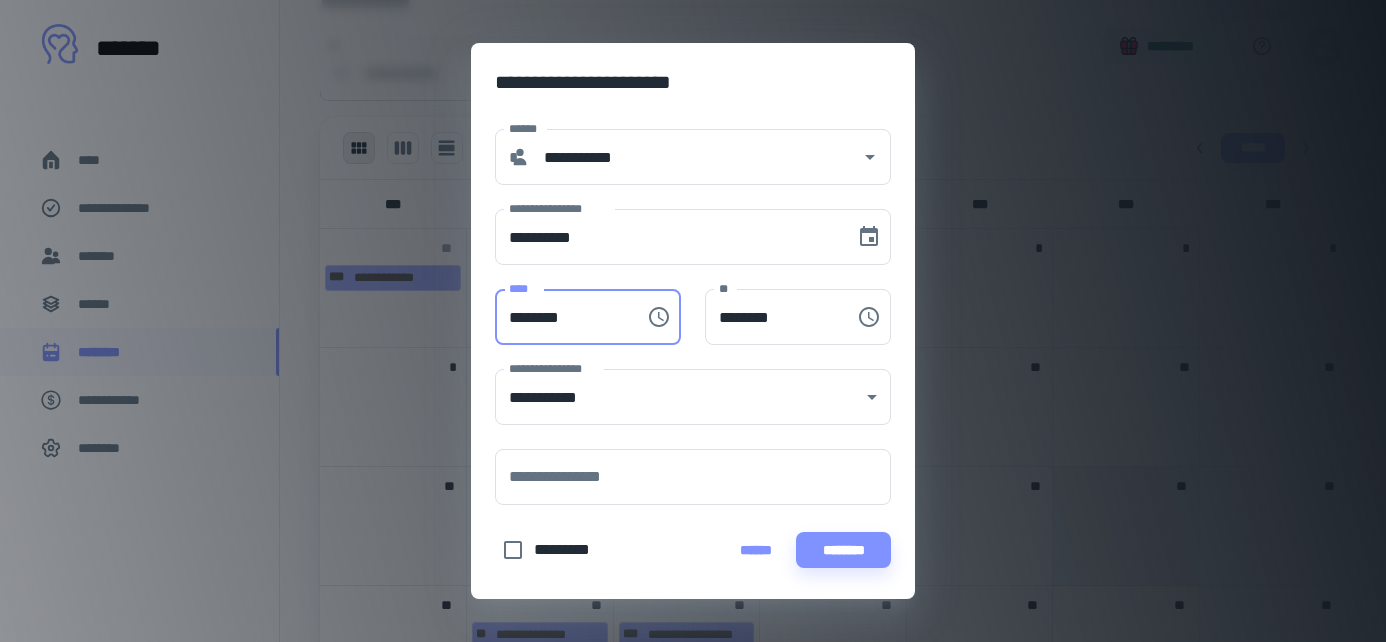 type on "********" 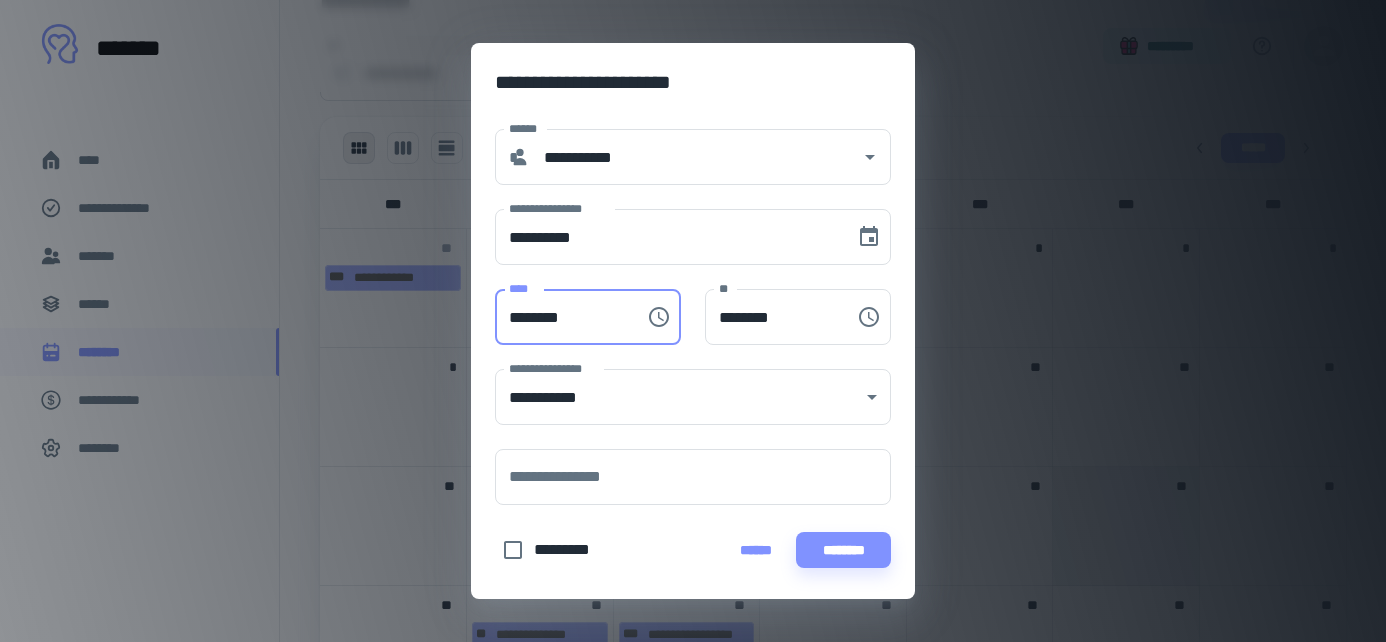 type on "********" 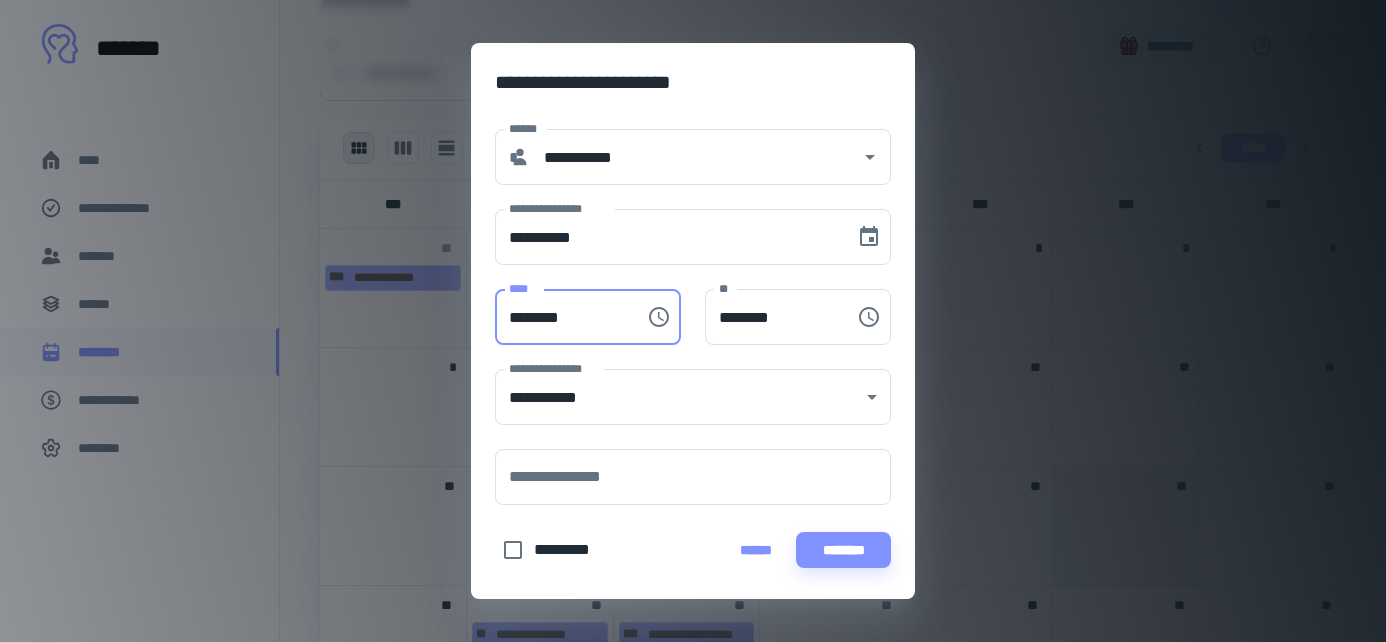 type on "********" 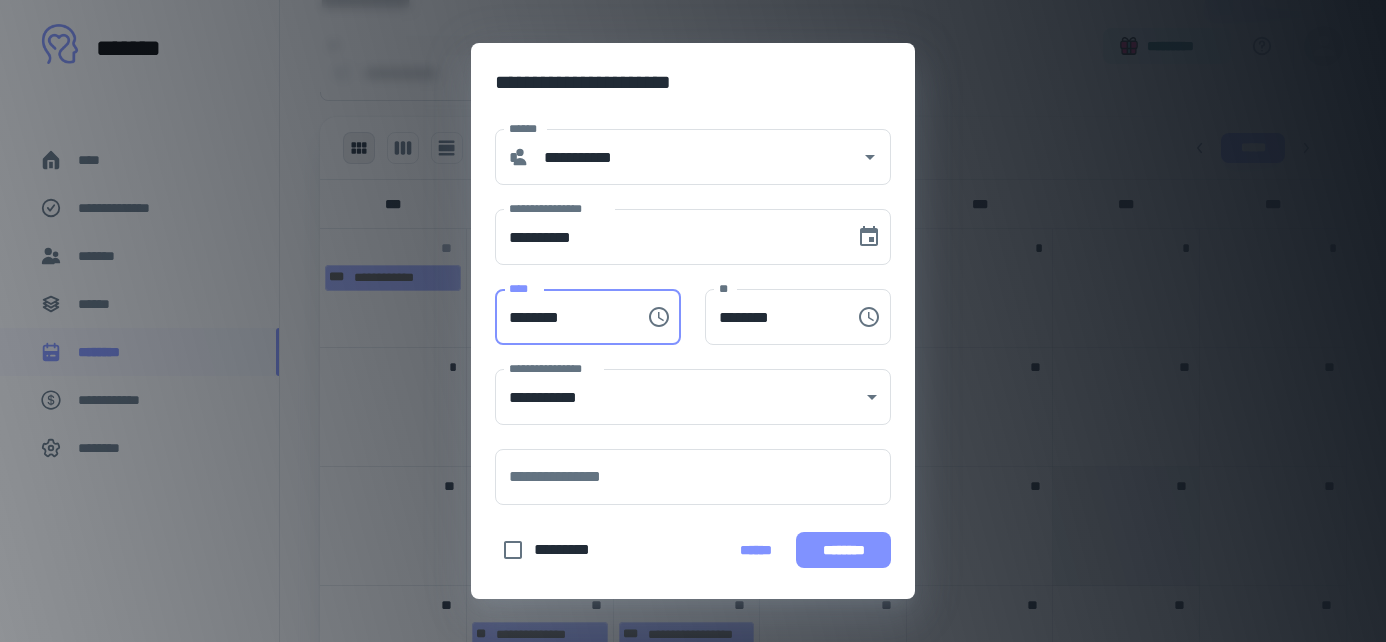 click on "********" at bounding box center (843, 550) 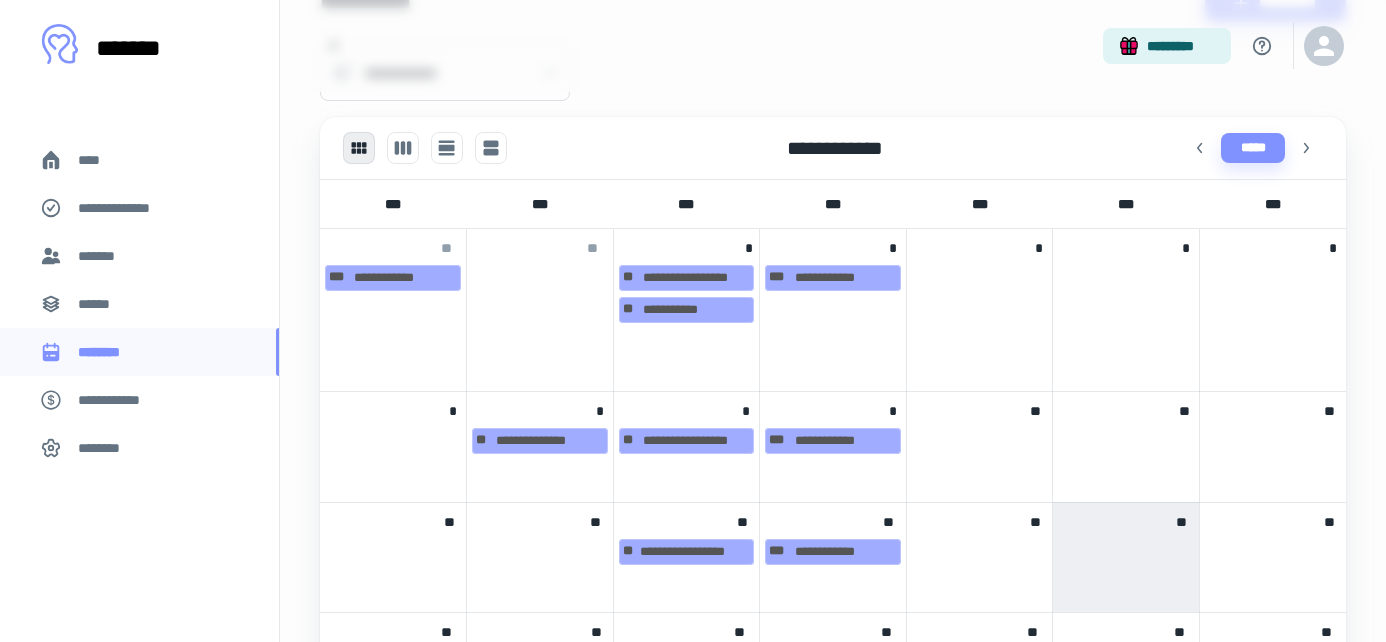 click on "[FIRST] [LAST]" at bounding box center (687, 446) 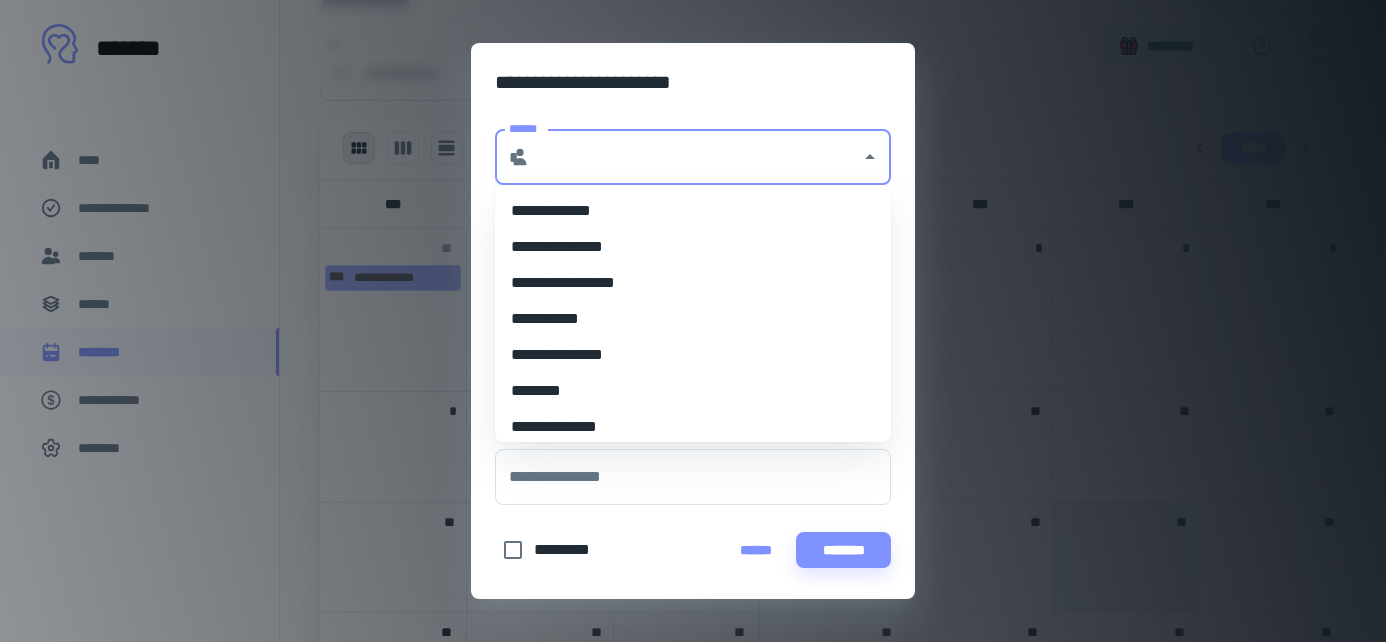 click on "******" at bounding box center (695, 157) 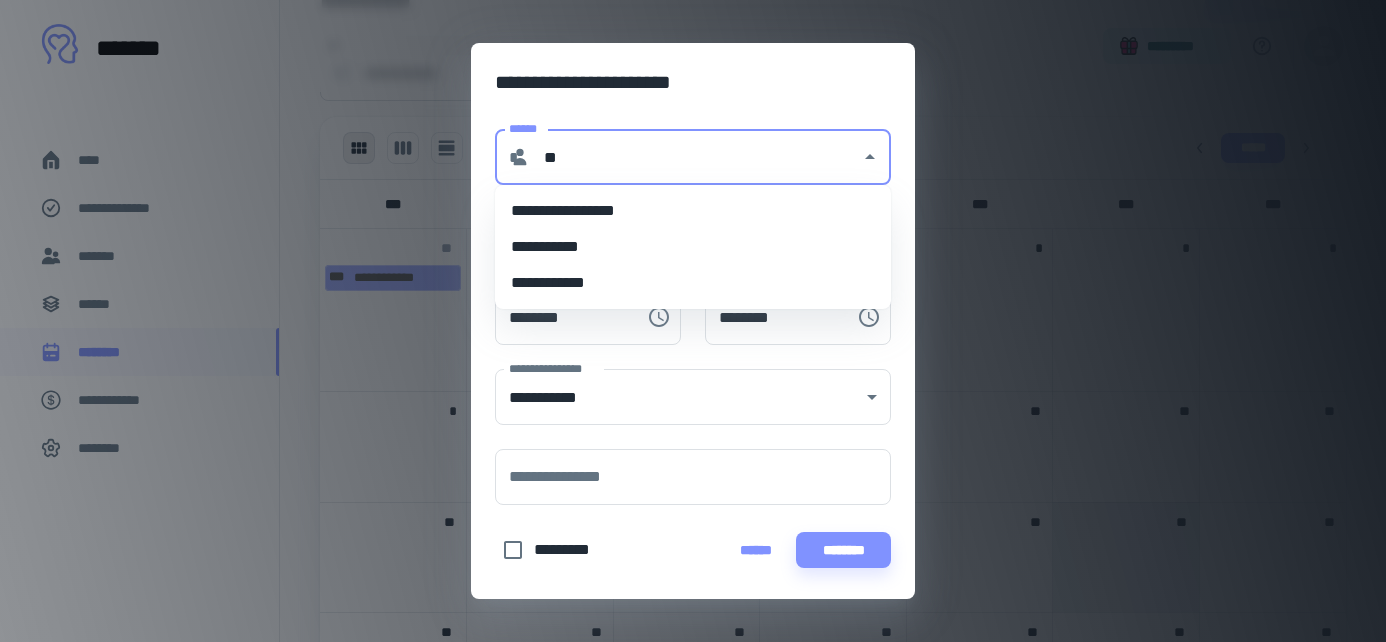 click on "**********" at bounding box center [693, 247] 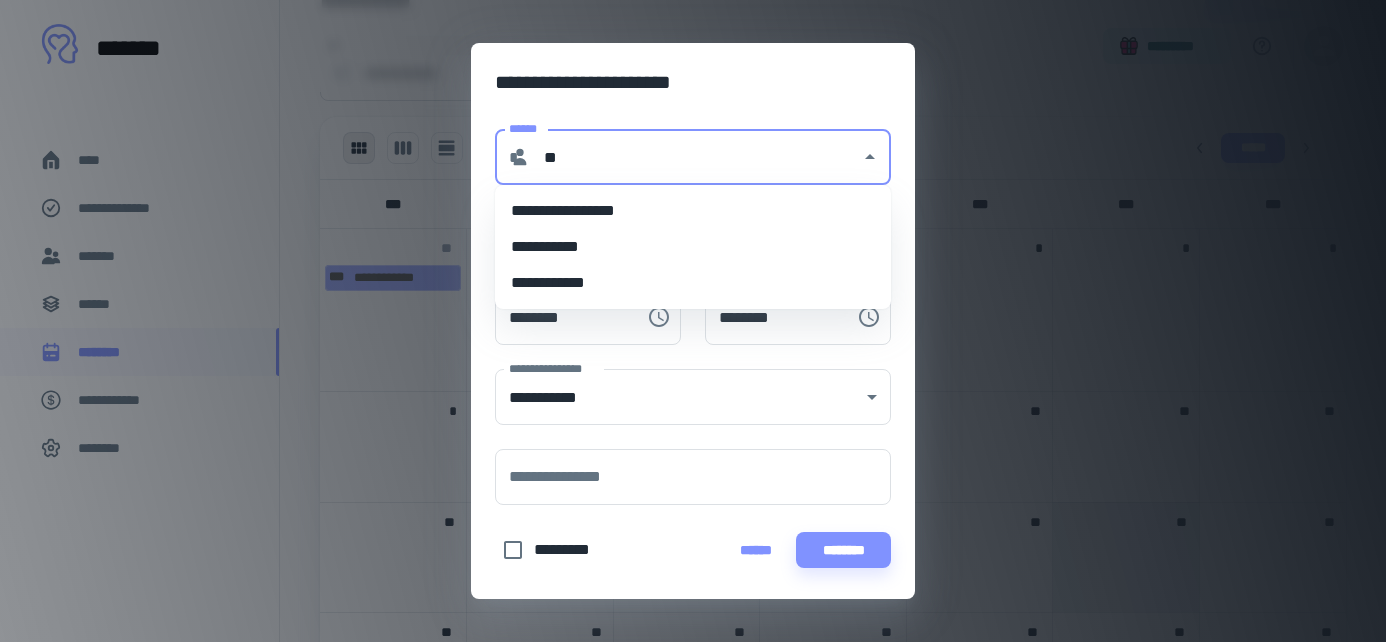 type on "**********" 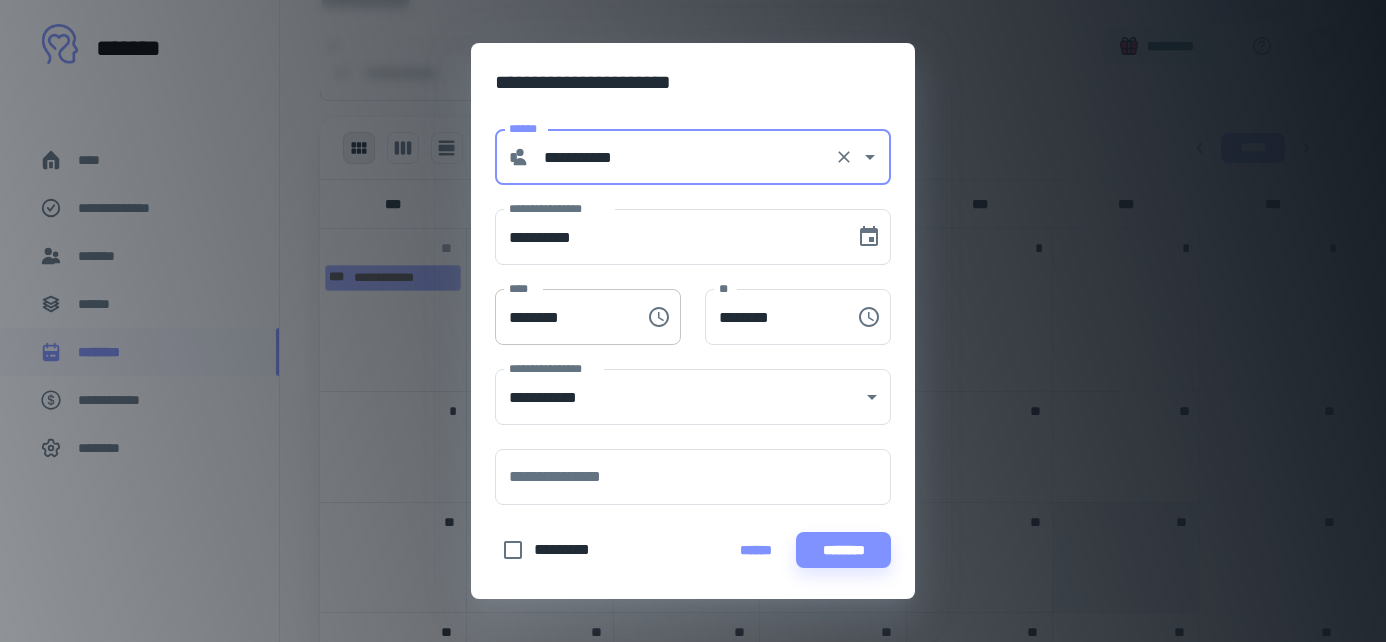 click on "********" at bounding box center [563, 317] 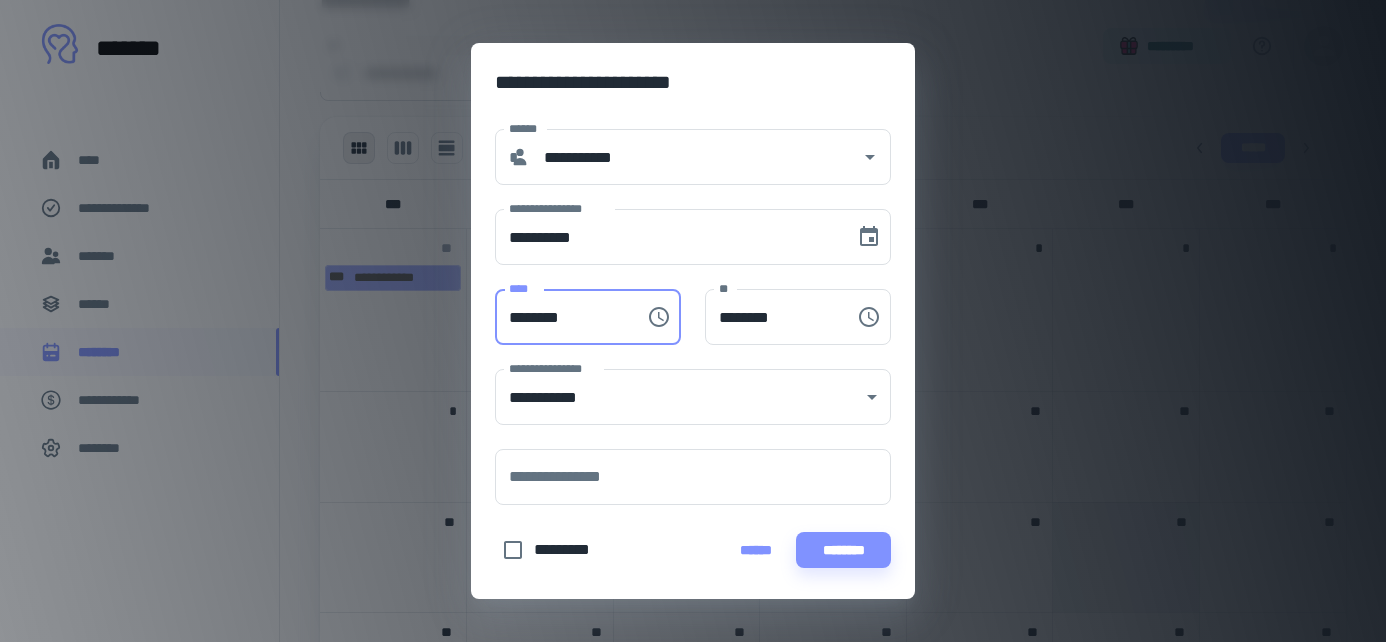 type on "********" 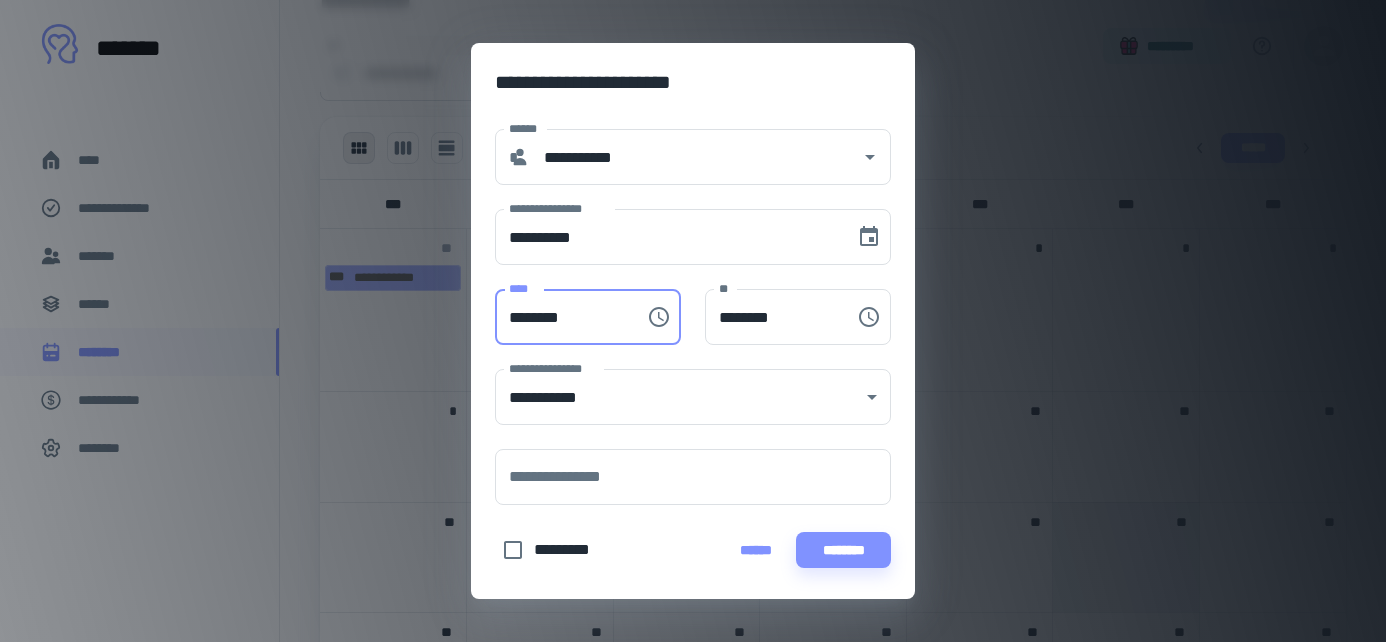 type on "********" 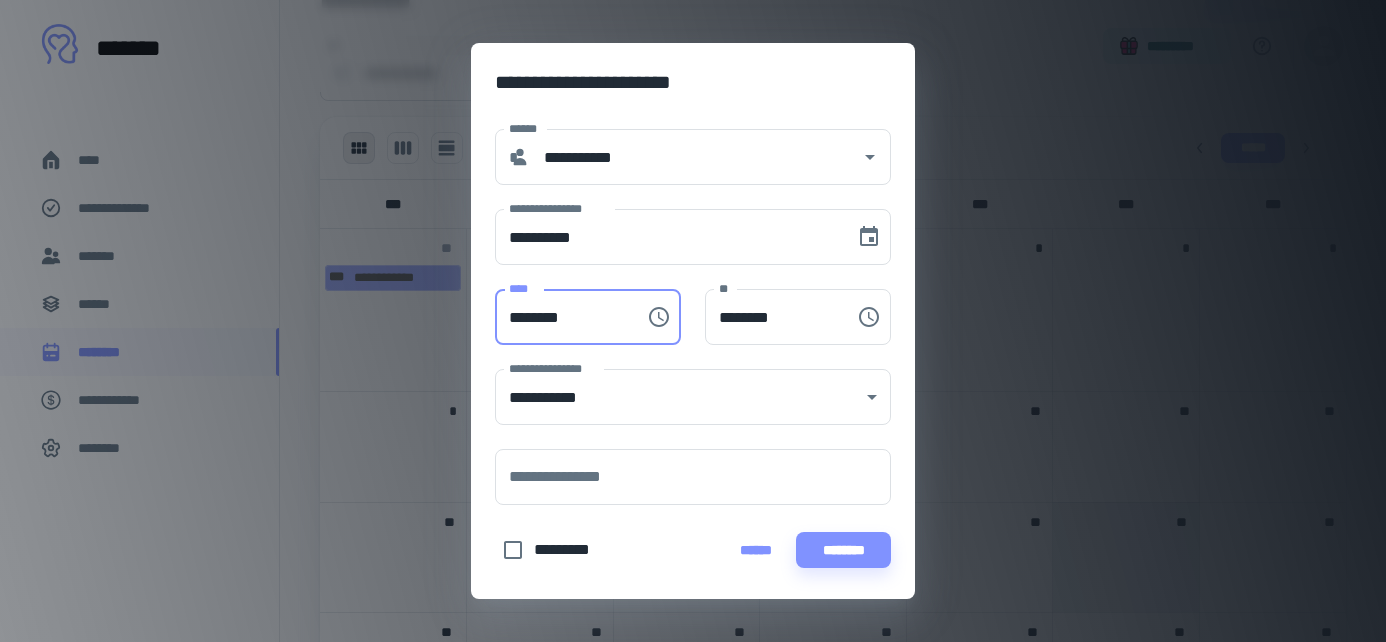 type on "********" 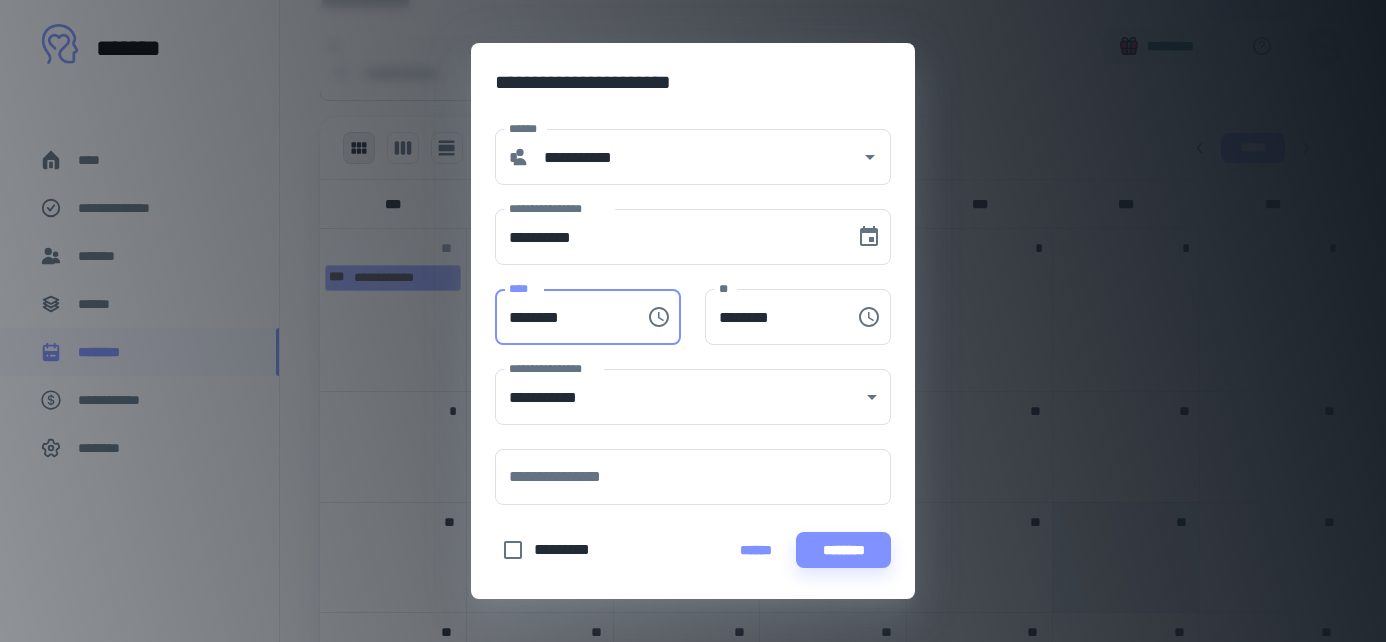 type on "********" 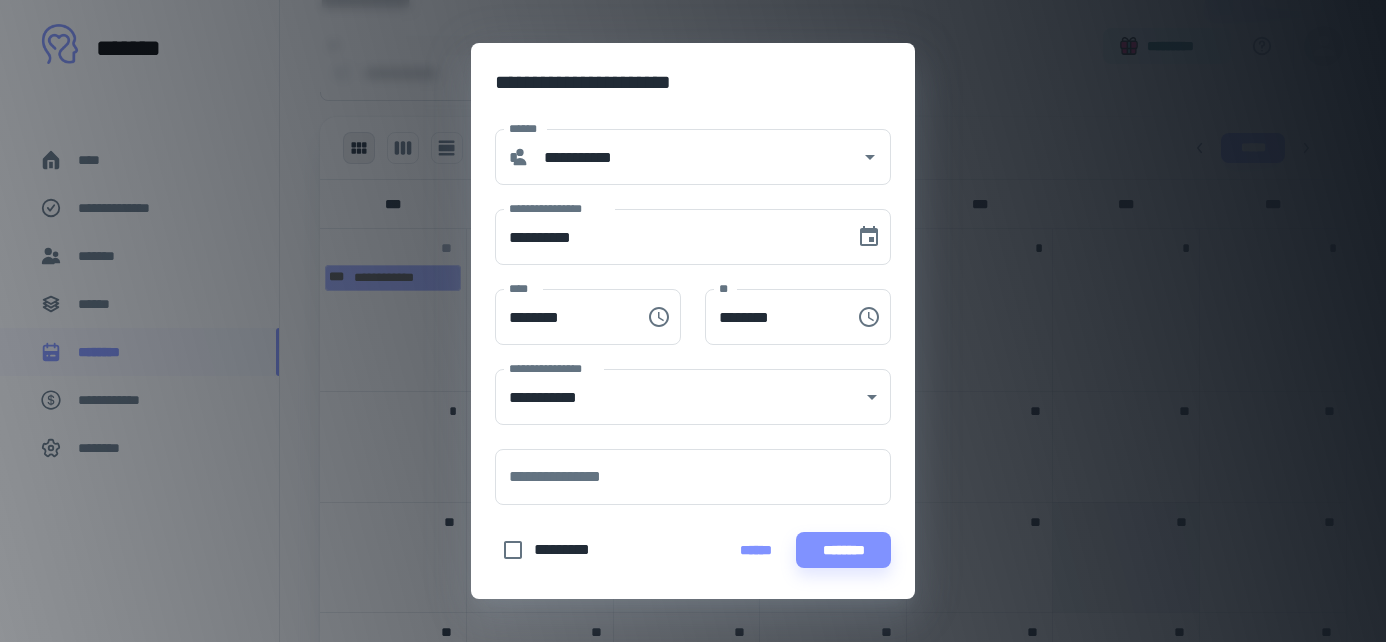 click on "[FIRST] [LAST] [STREET] [CITY] [STATE] [ZIP] [COUNTRY] [PHONE] [EMAIL]" at bounding box center [693, 356] 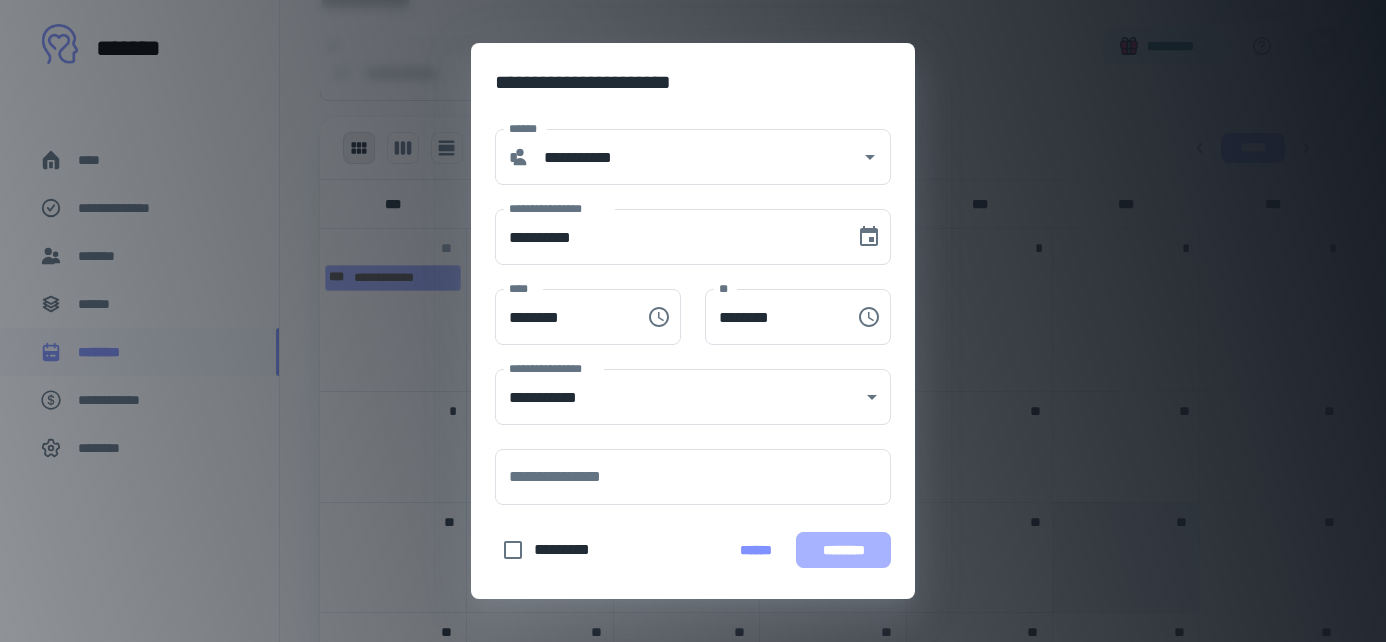 click on "********" at bounding box center (843, 550) 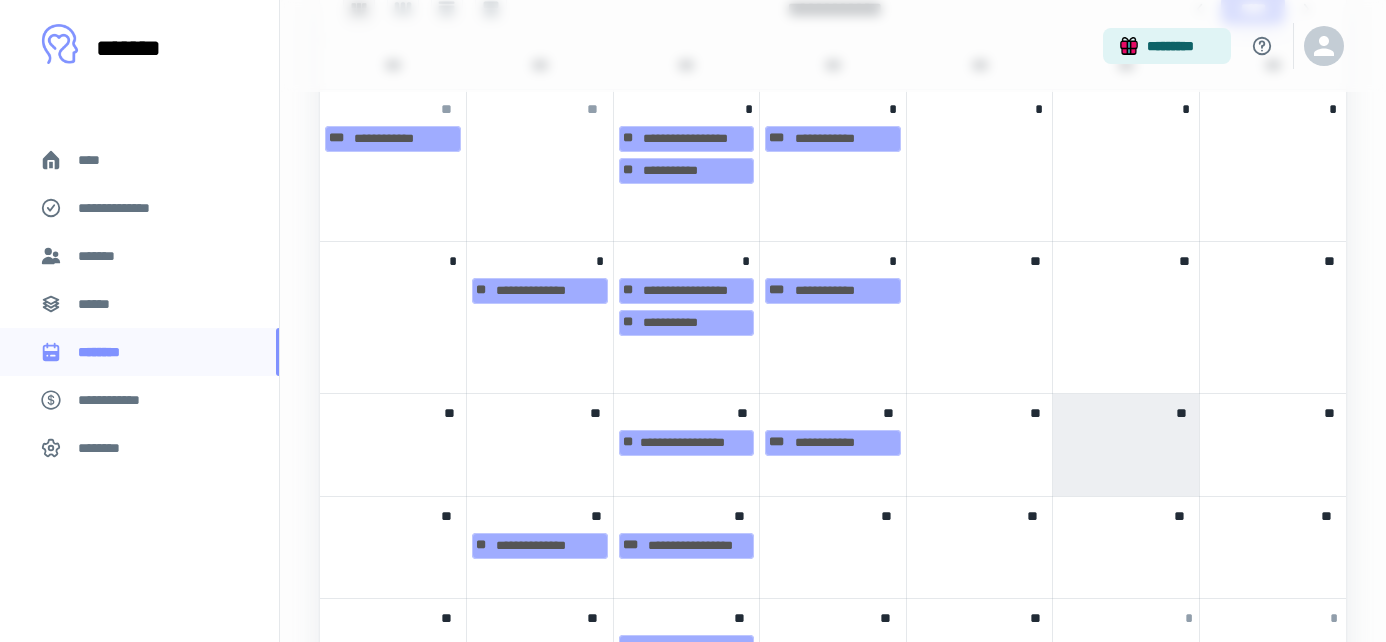scroll, scrollTop: 1139, scrollLeft: 0, axis: vertical 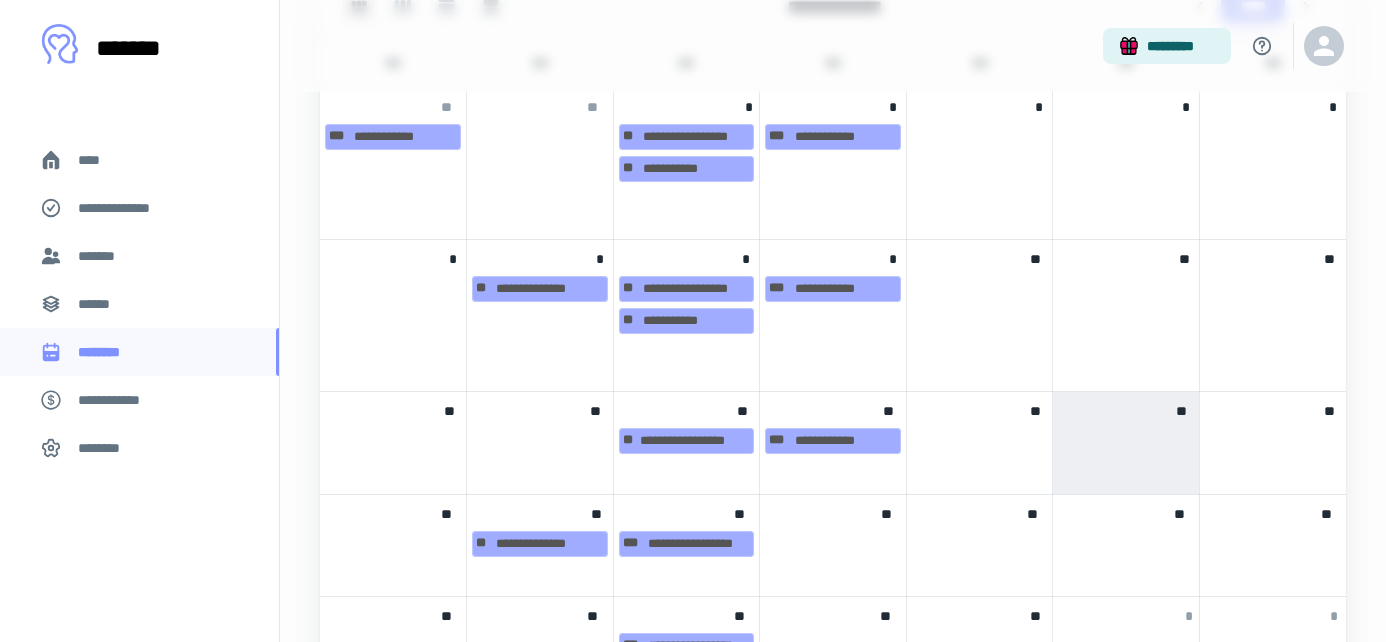 click on "[FIRST] [LAST]" at bounding box center (687, 443) 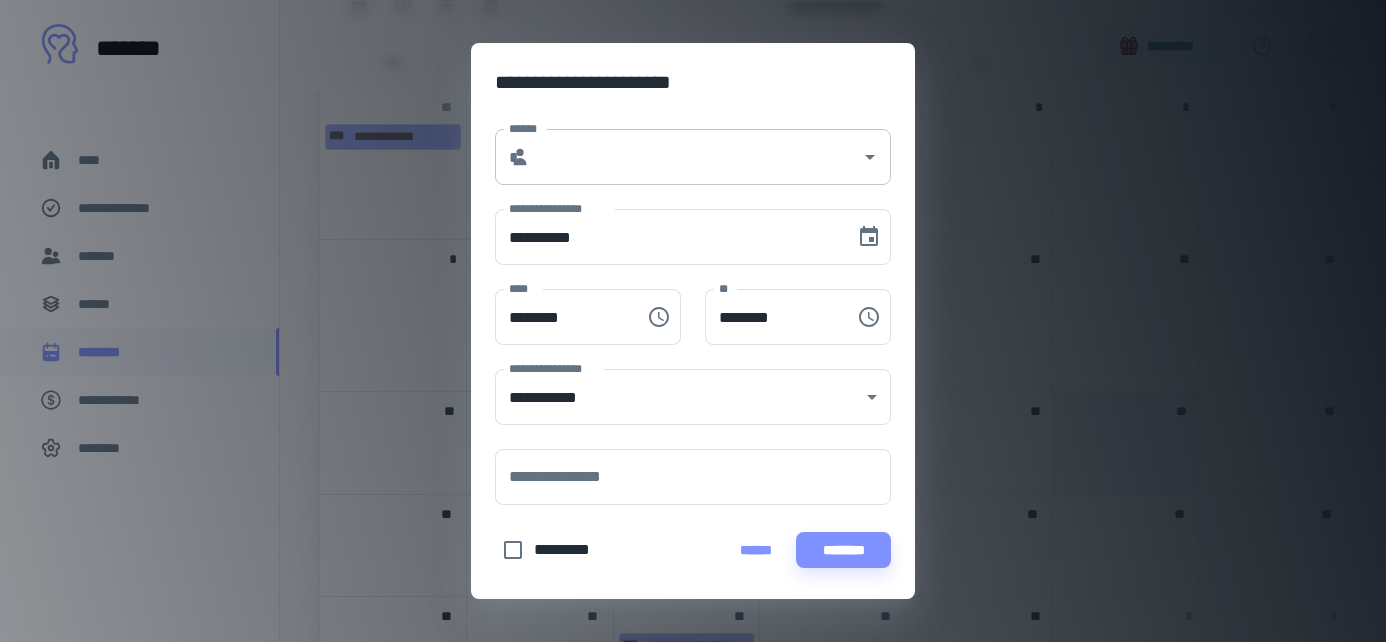click on "* ******" at bounding box center (693, 157) 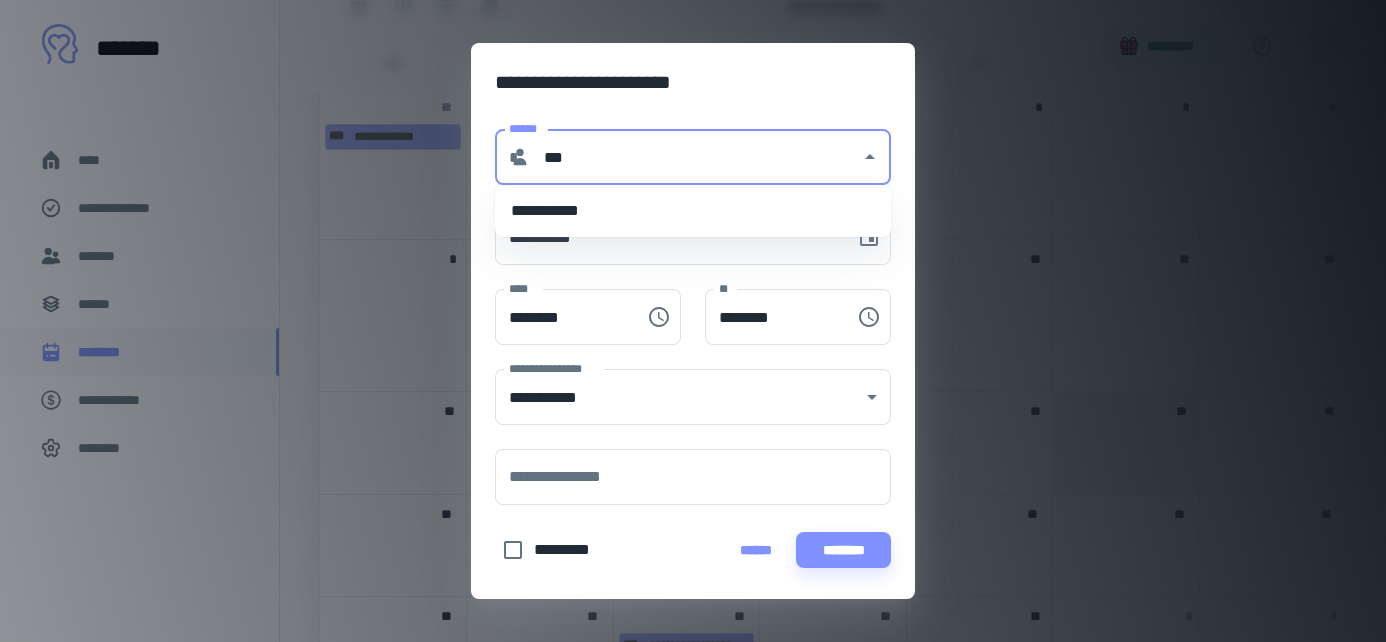 click on "**********" at bounding box center [693, 211] 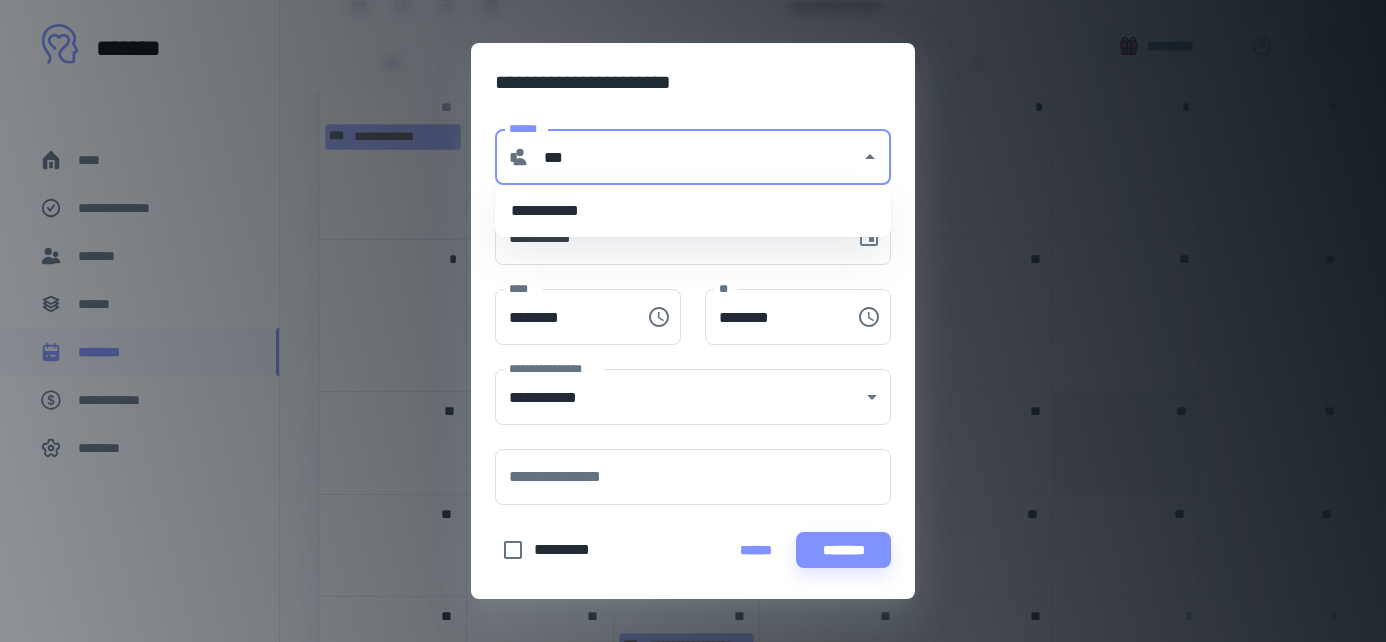 type on "**********" 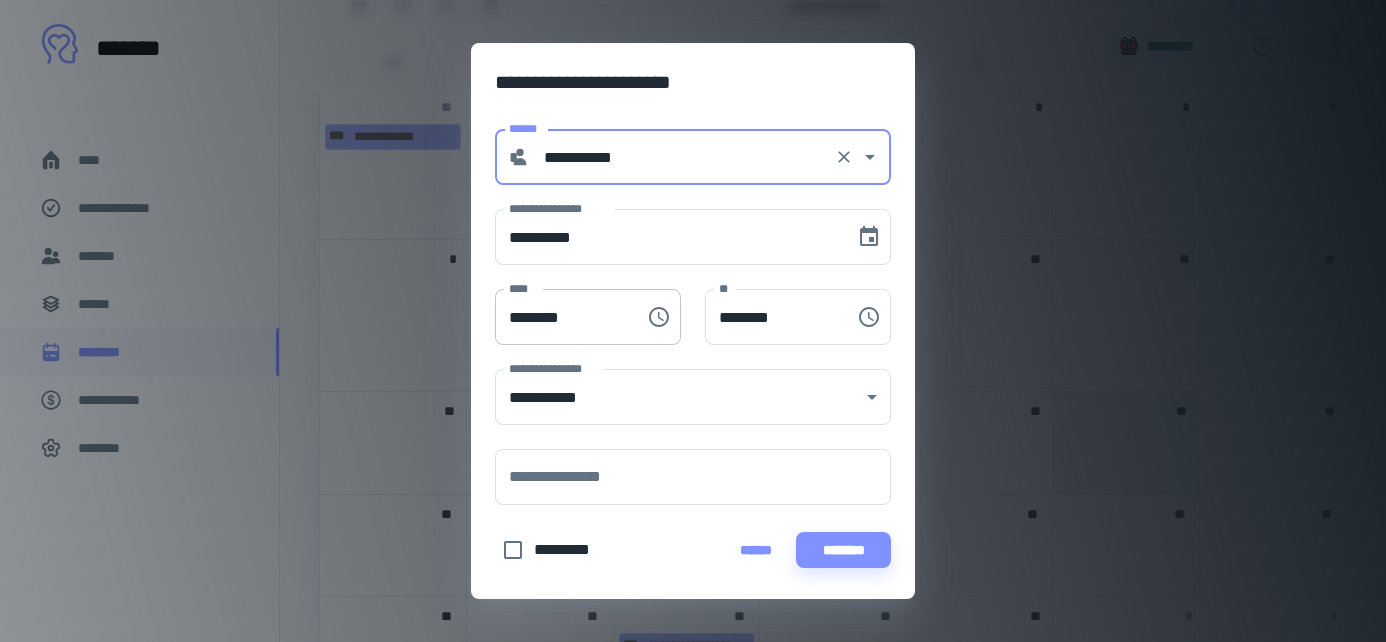 click on "********" at bounding box center [563, 317] 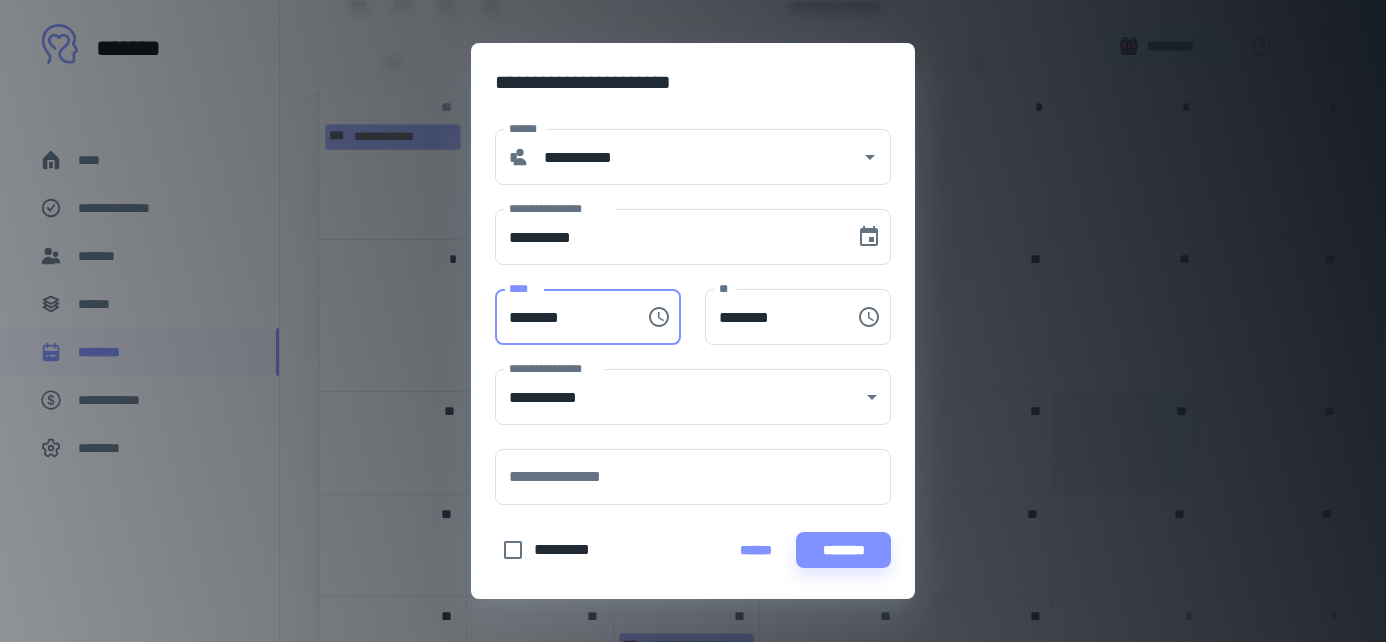 type on "********" 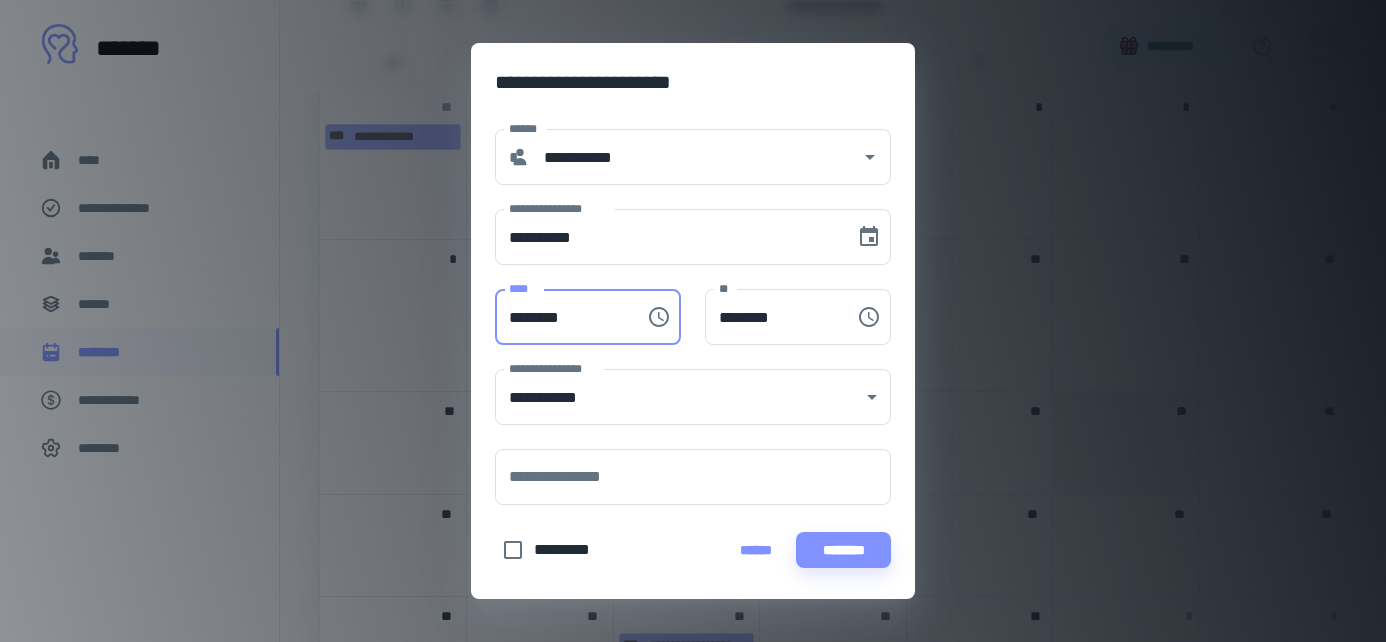 type on "********" 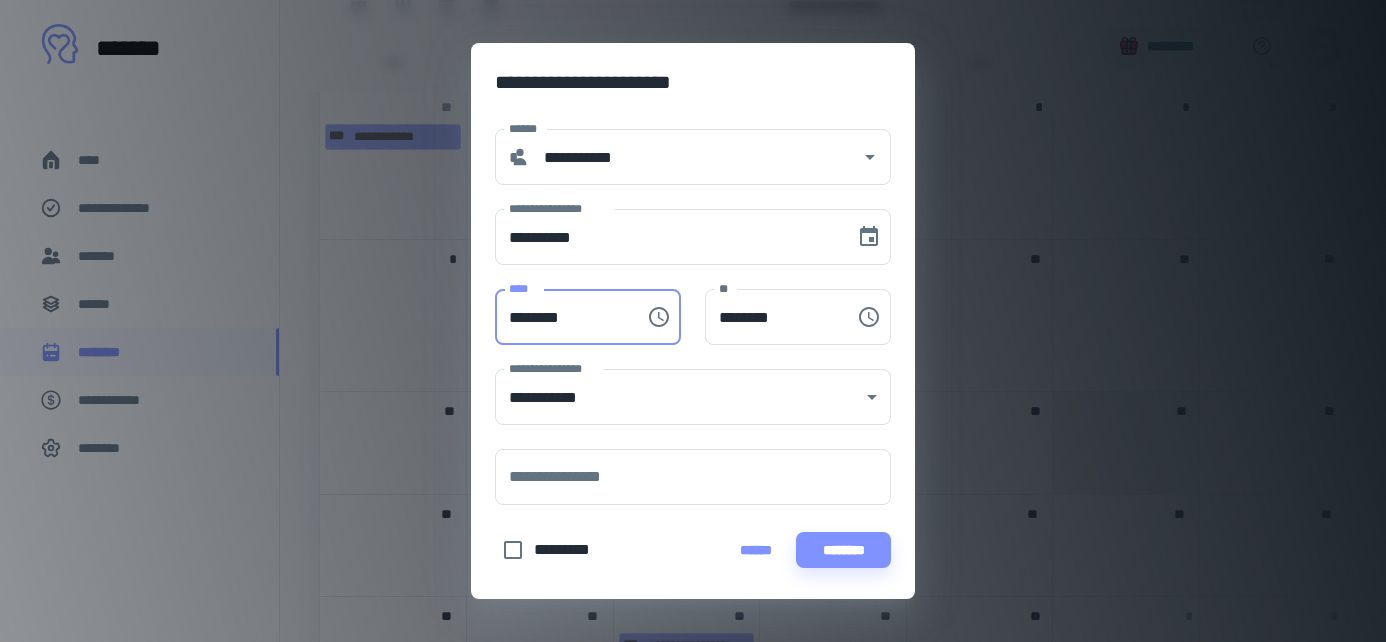 click on "********" at bounding box center (563, 317) 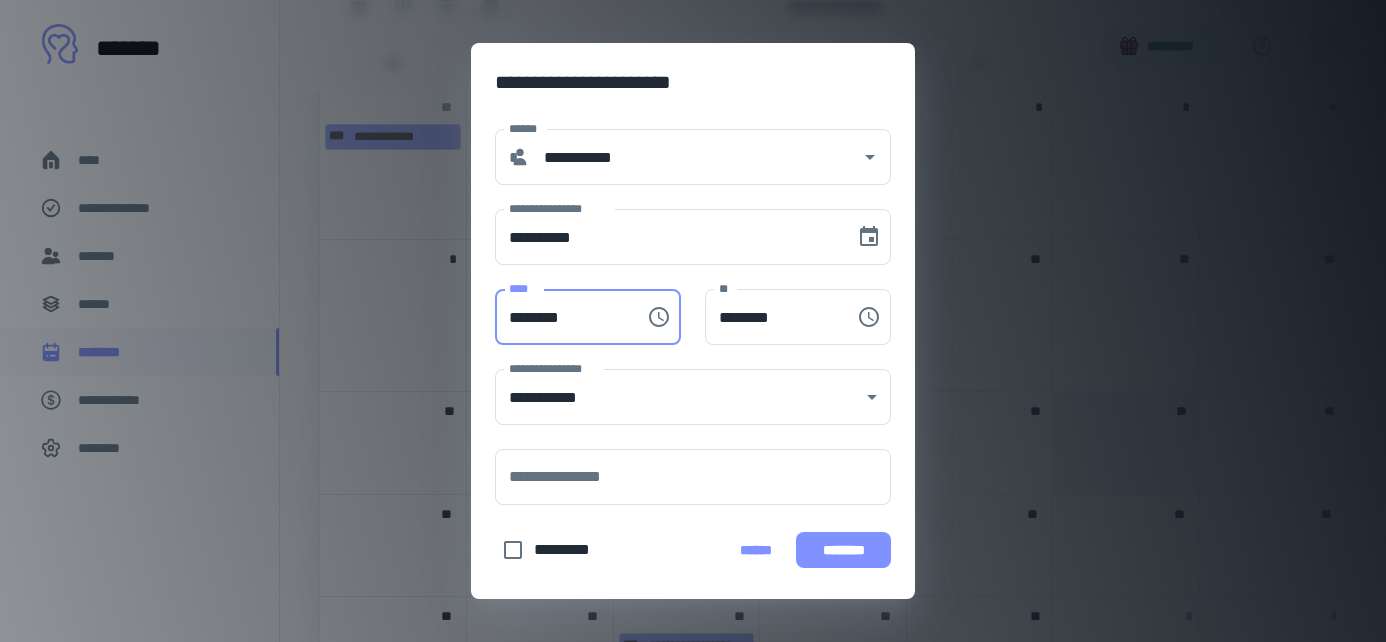 type on "********" 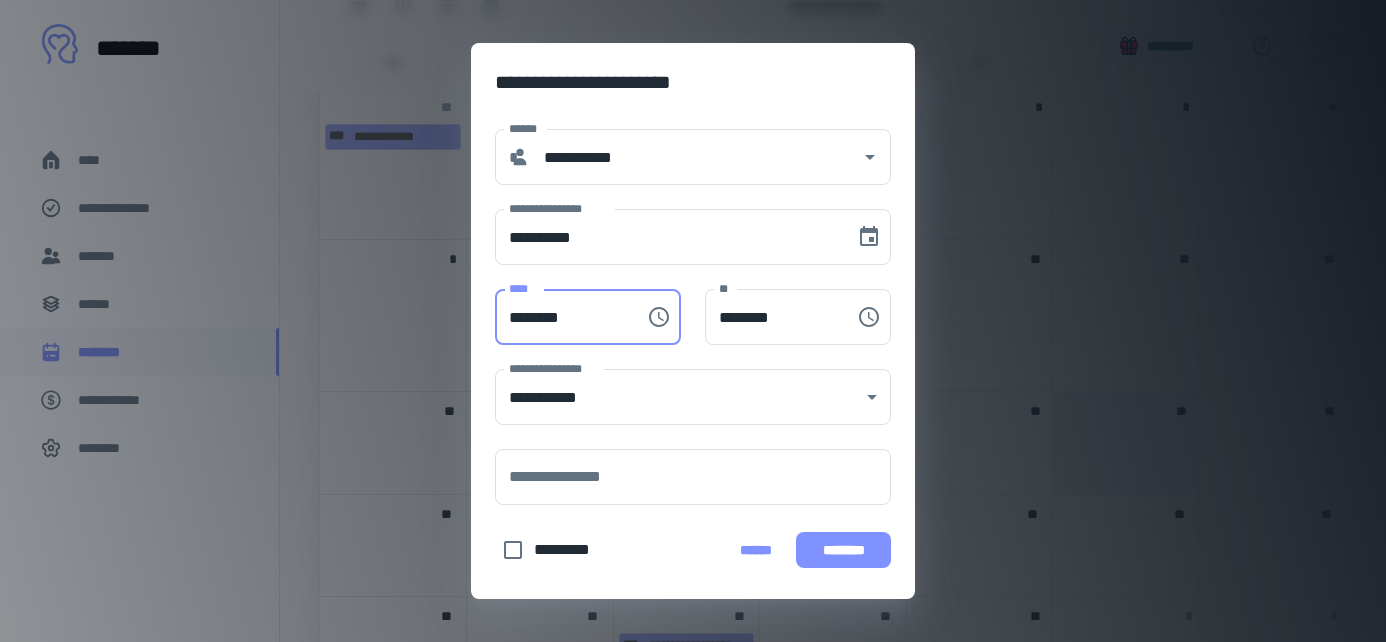 type on "********" 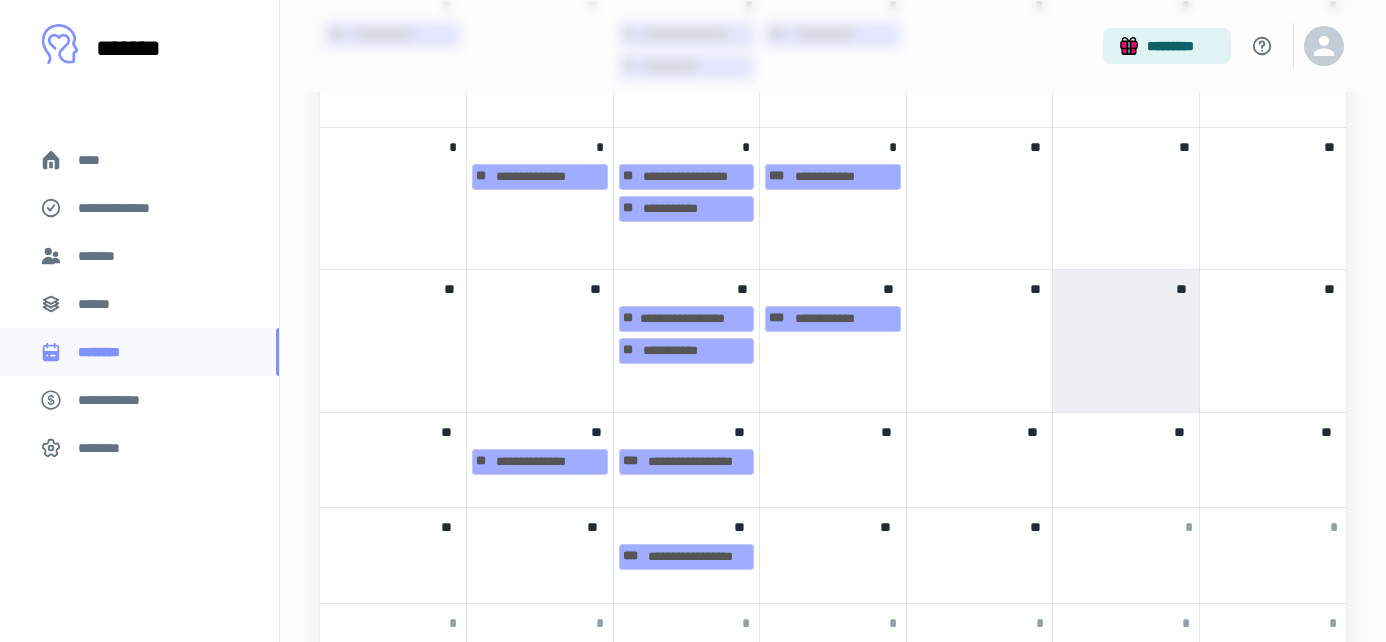 scroll, scrollTop: 1268, scrollLeft: 0, axis: vertical 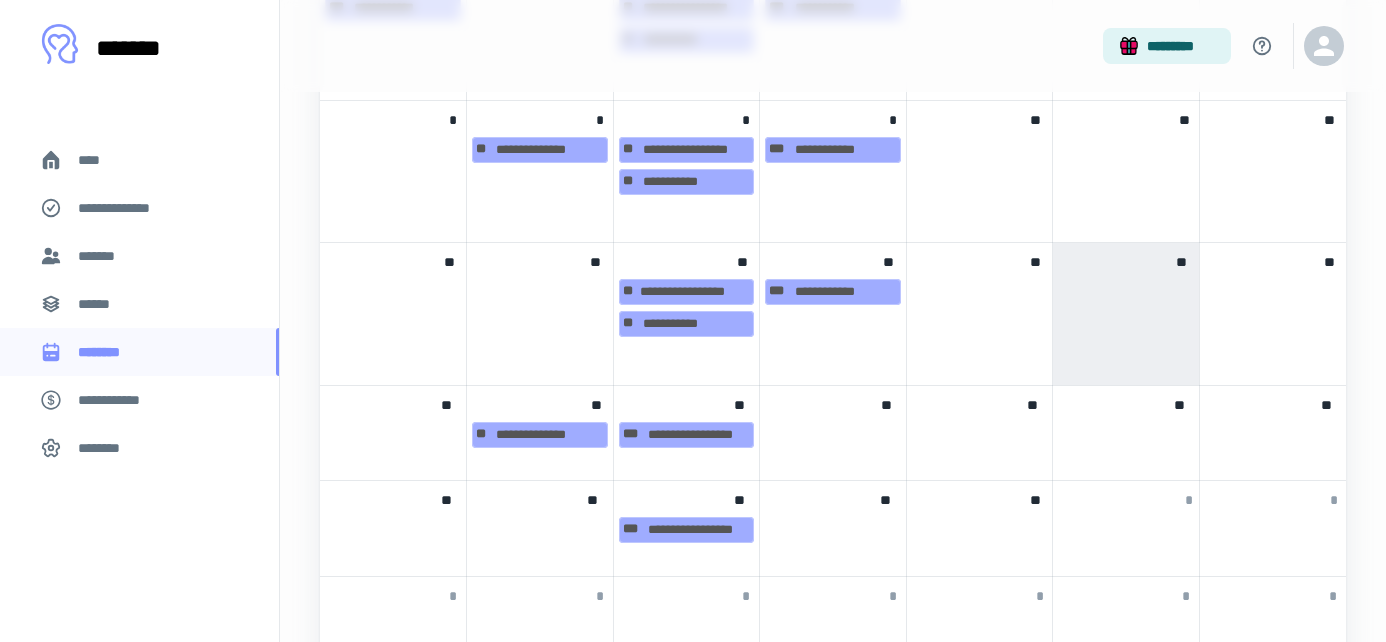 click on "[FIRST] [LAST]" at bounding box center (687, 433) 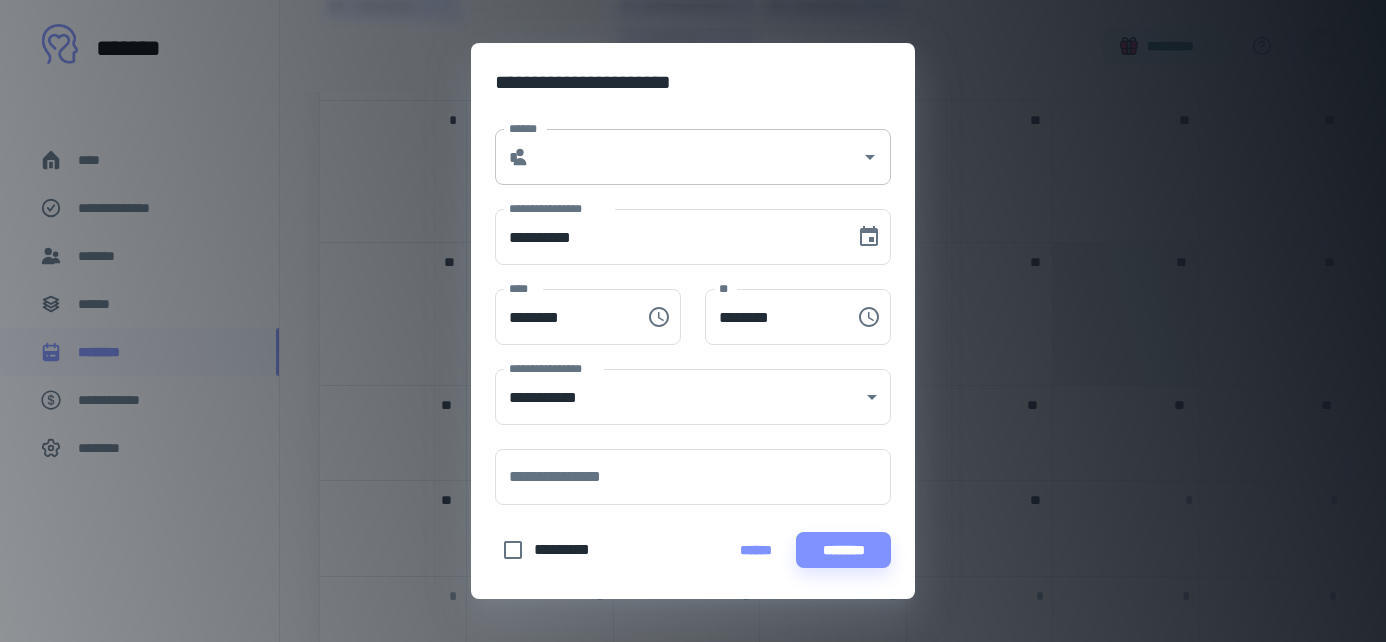 click on "******" at bounding box center (695, 157) 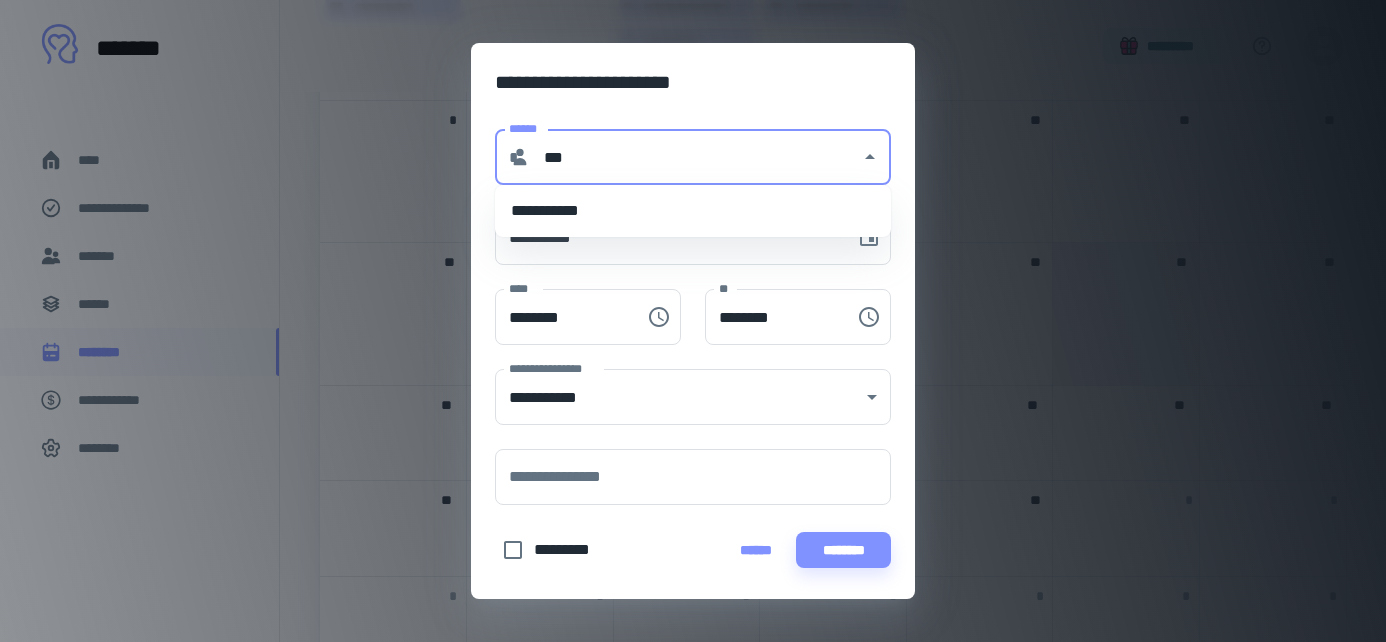 click on "**********" at bounding box center (693, 211) 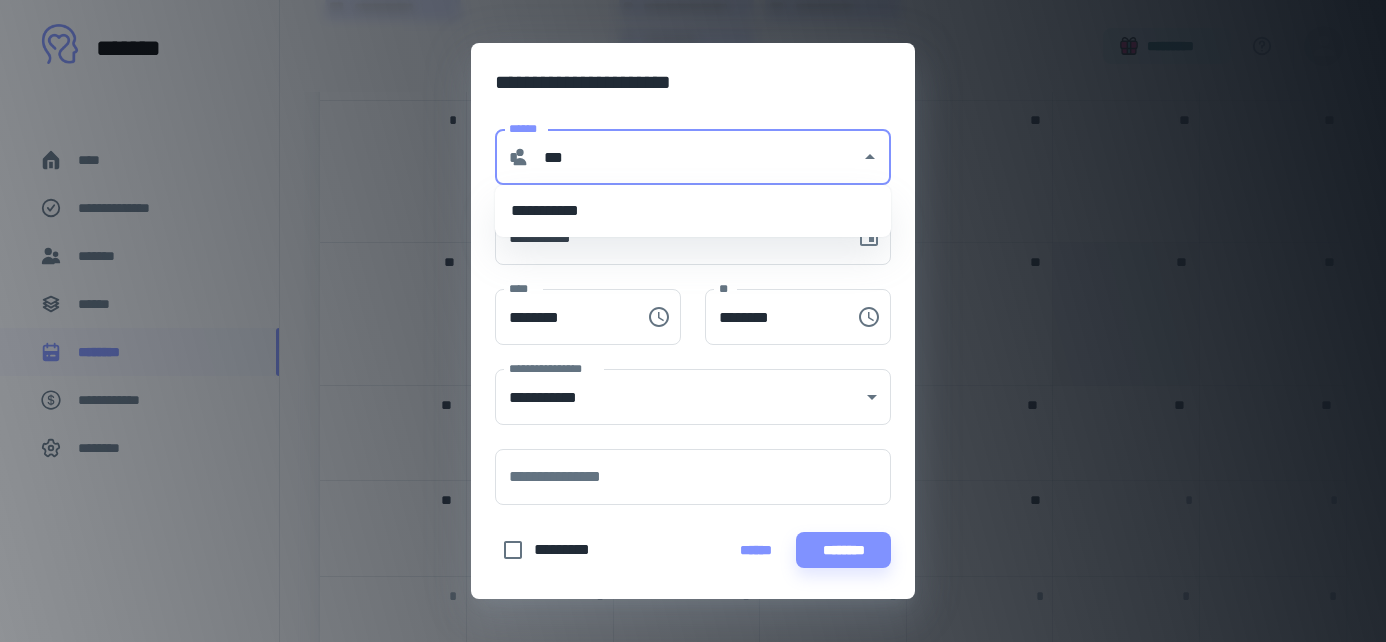 type on "**********" 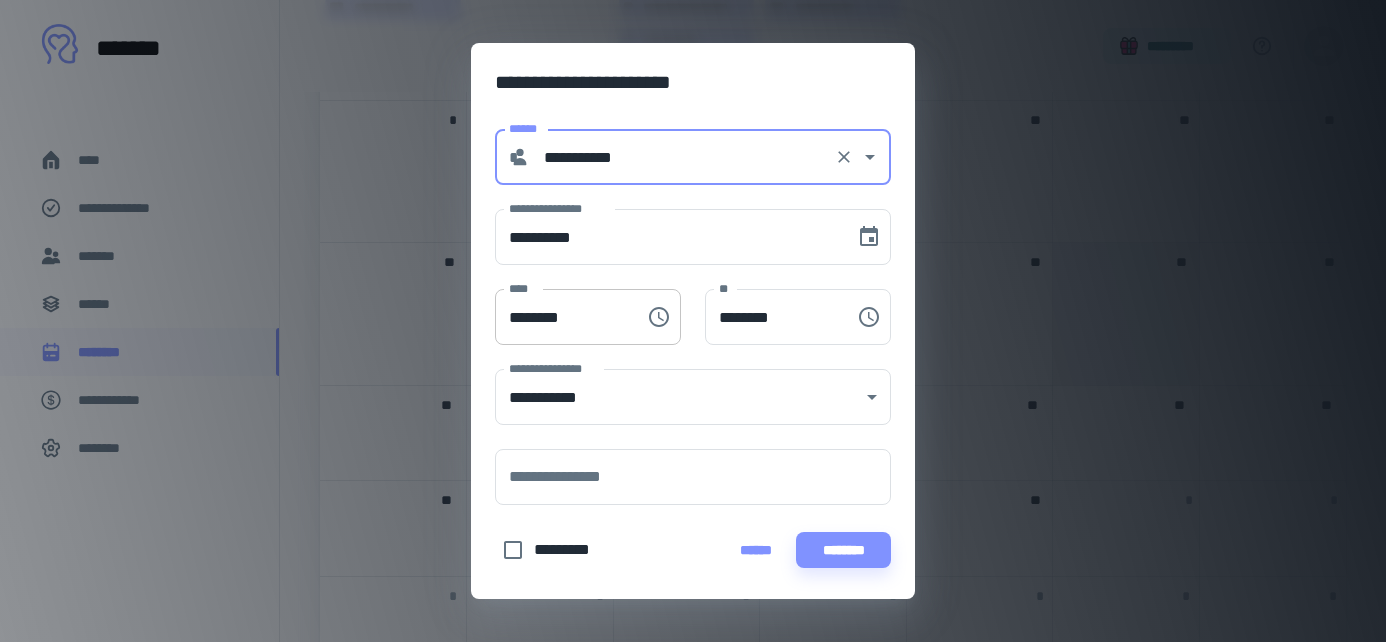 click on "********" at bounding box center (563, 317) 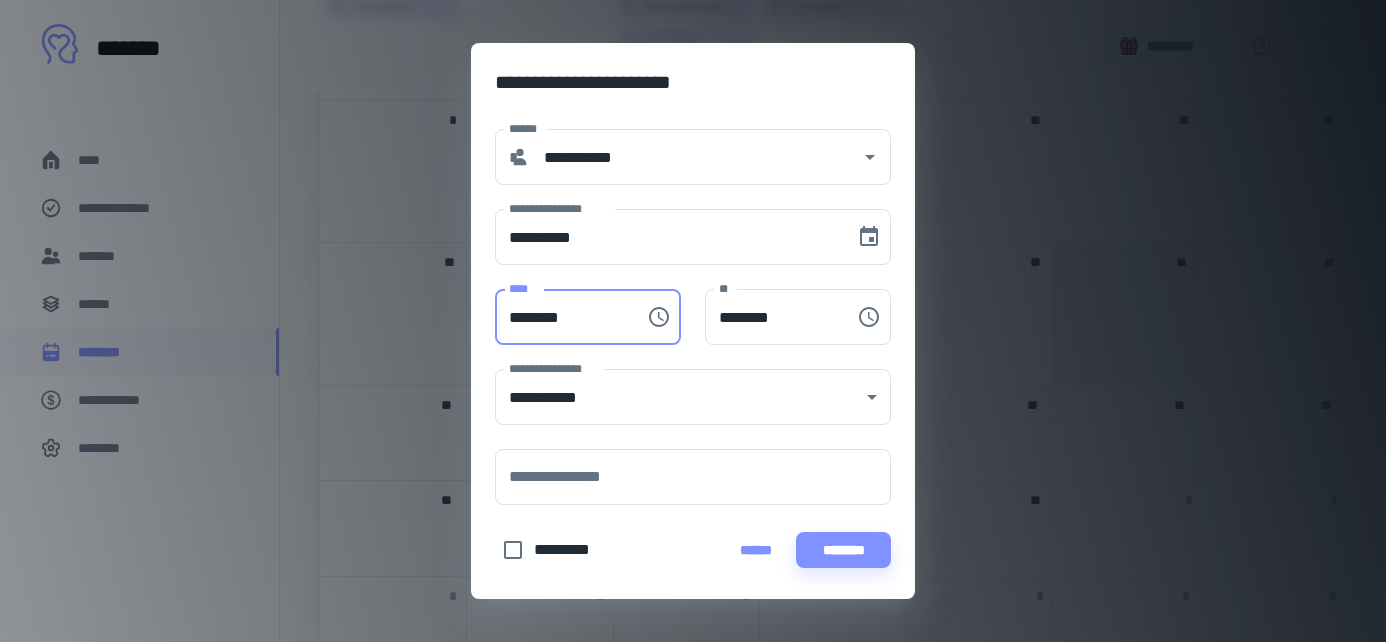 type on "********" 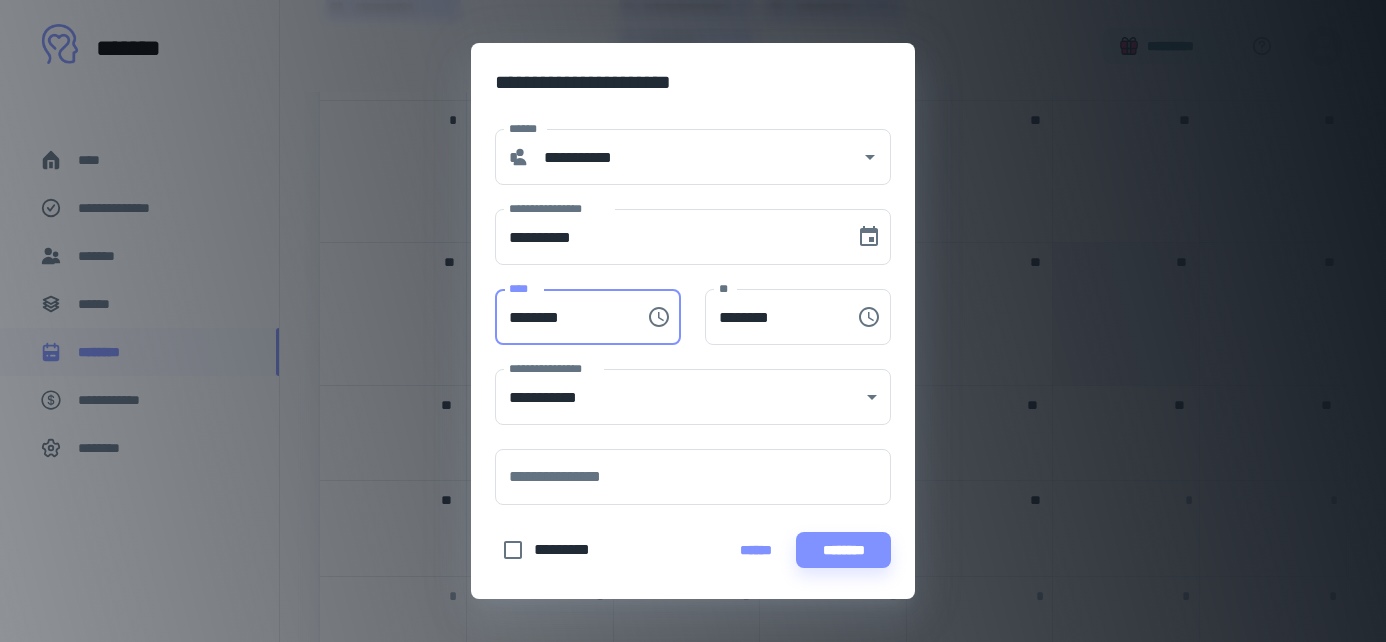 type on "********" 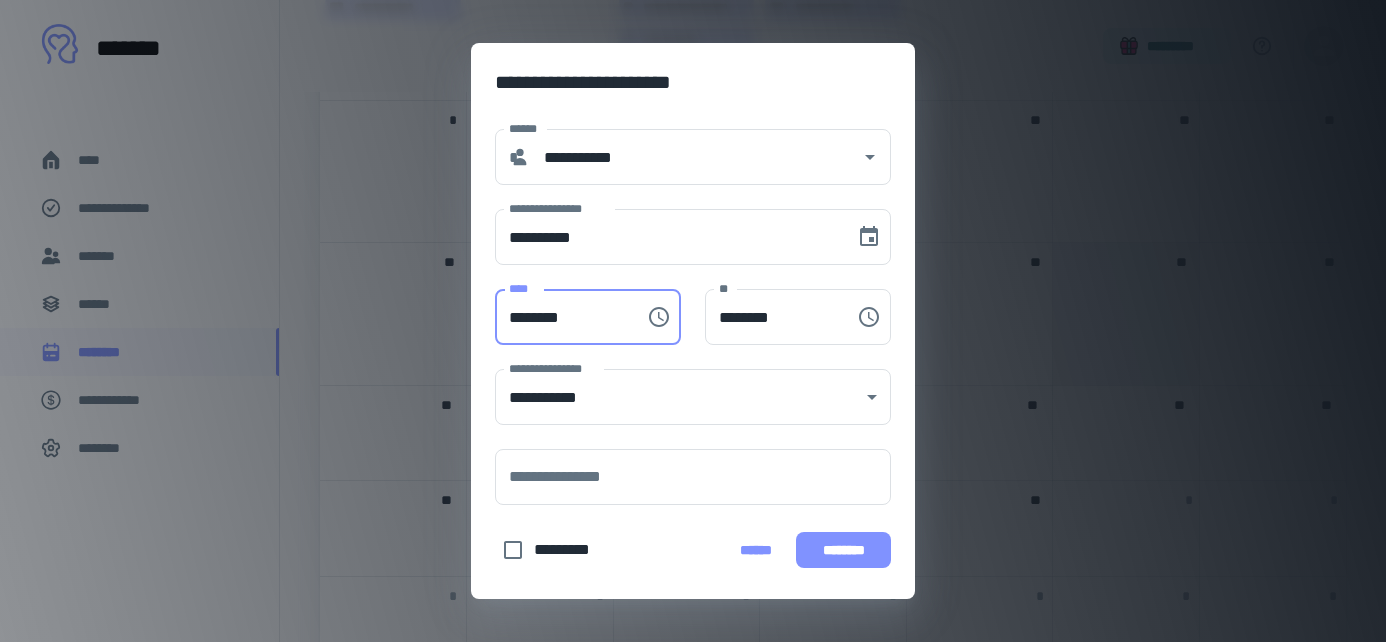 click on "********" at bounding box center [843, 550] 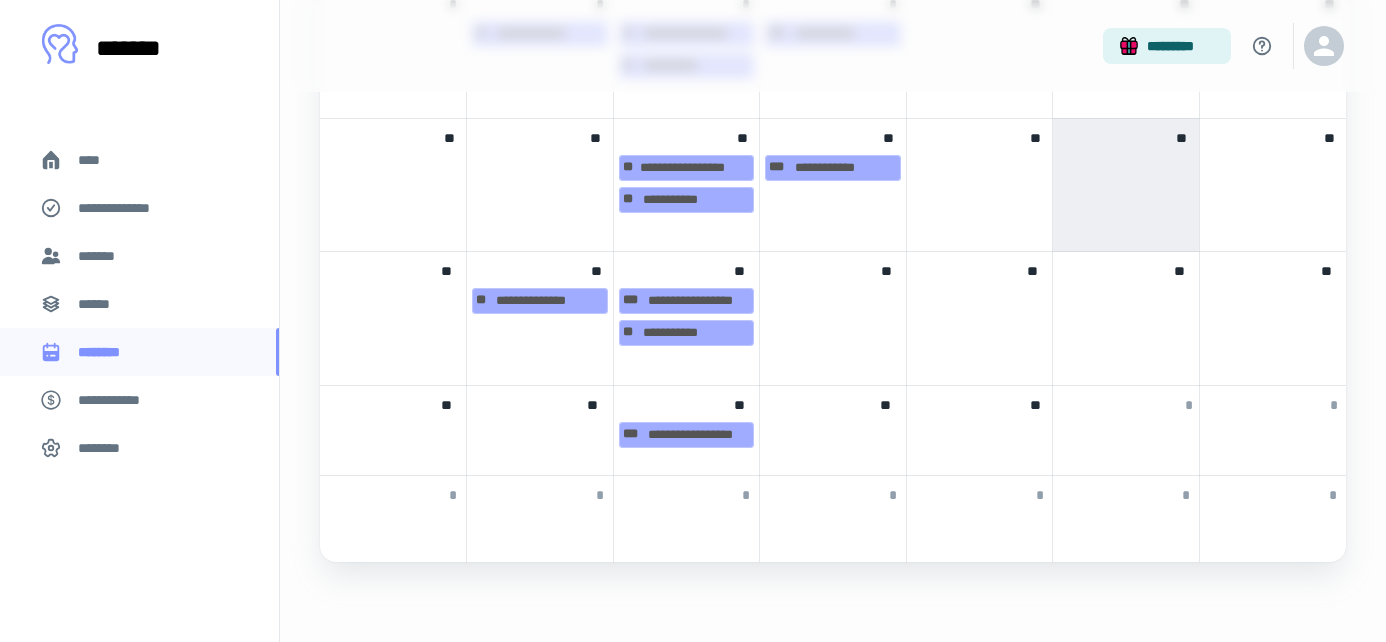 scroll, scrollTop: 1375, scrollLeft: 0, axis: vertical 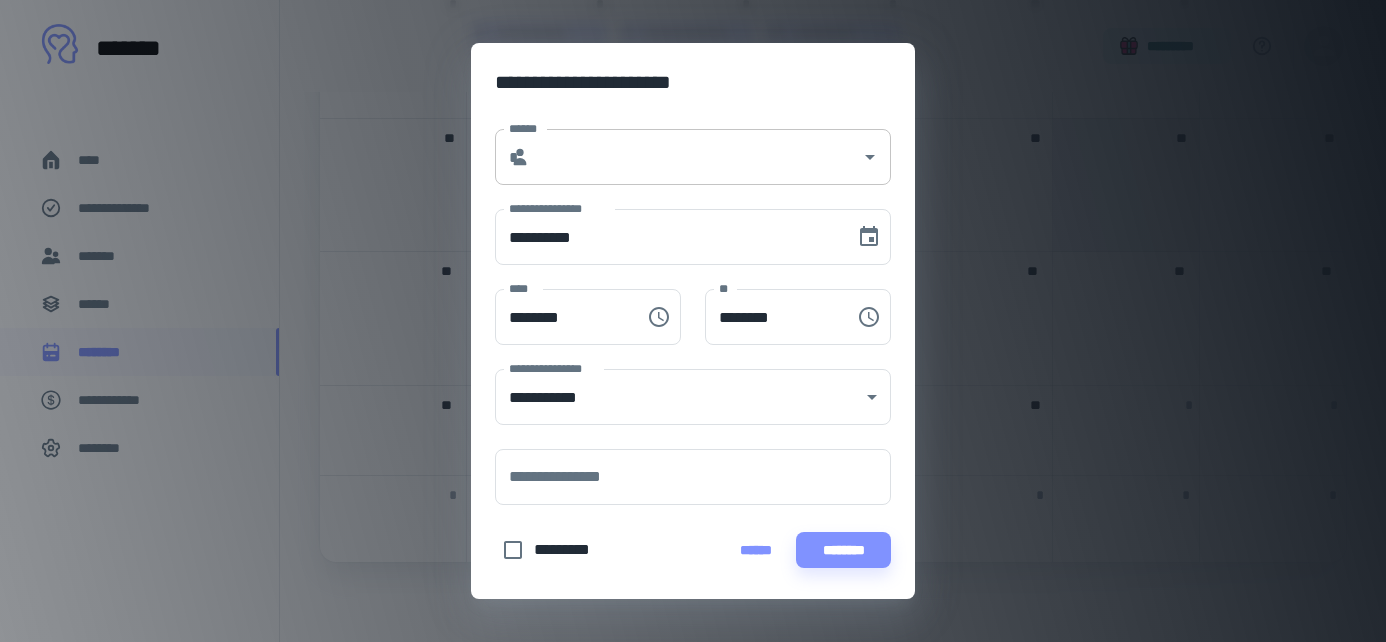 click on "******" at bounding box center (695, 157) 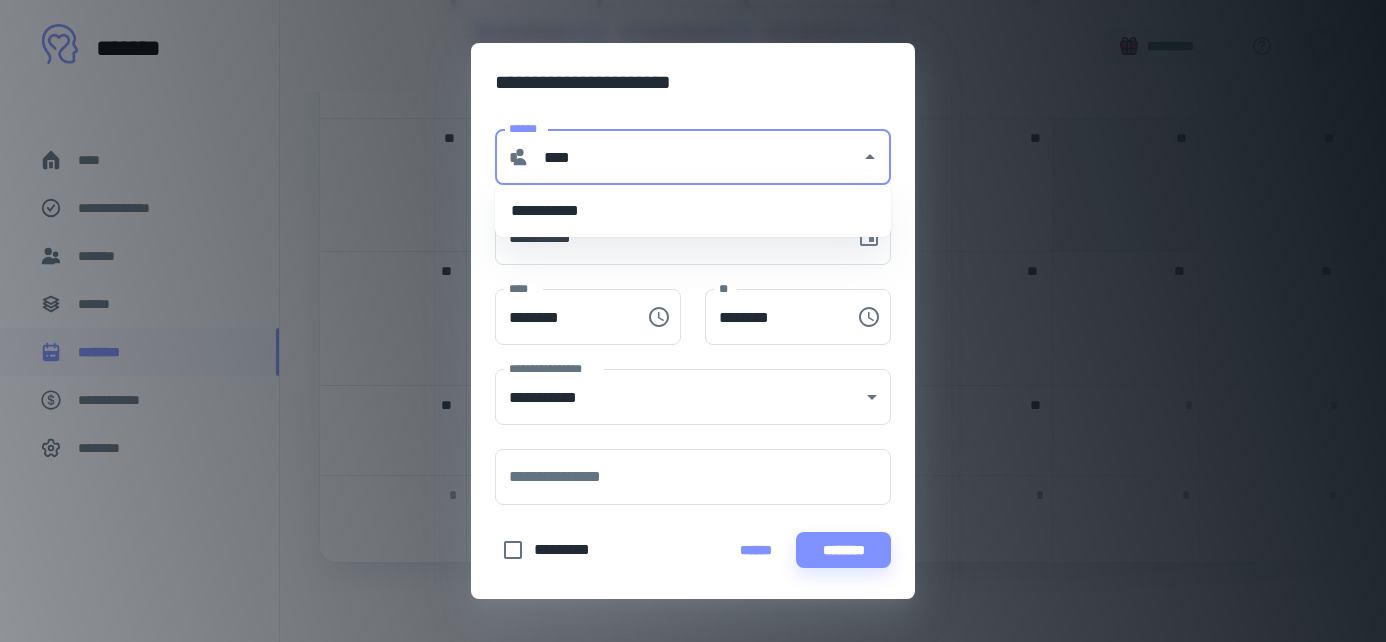 click on "**********" at bounding box center [693, 211] 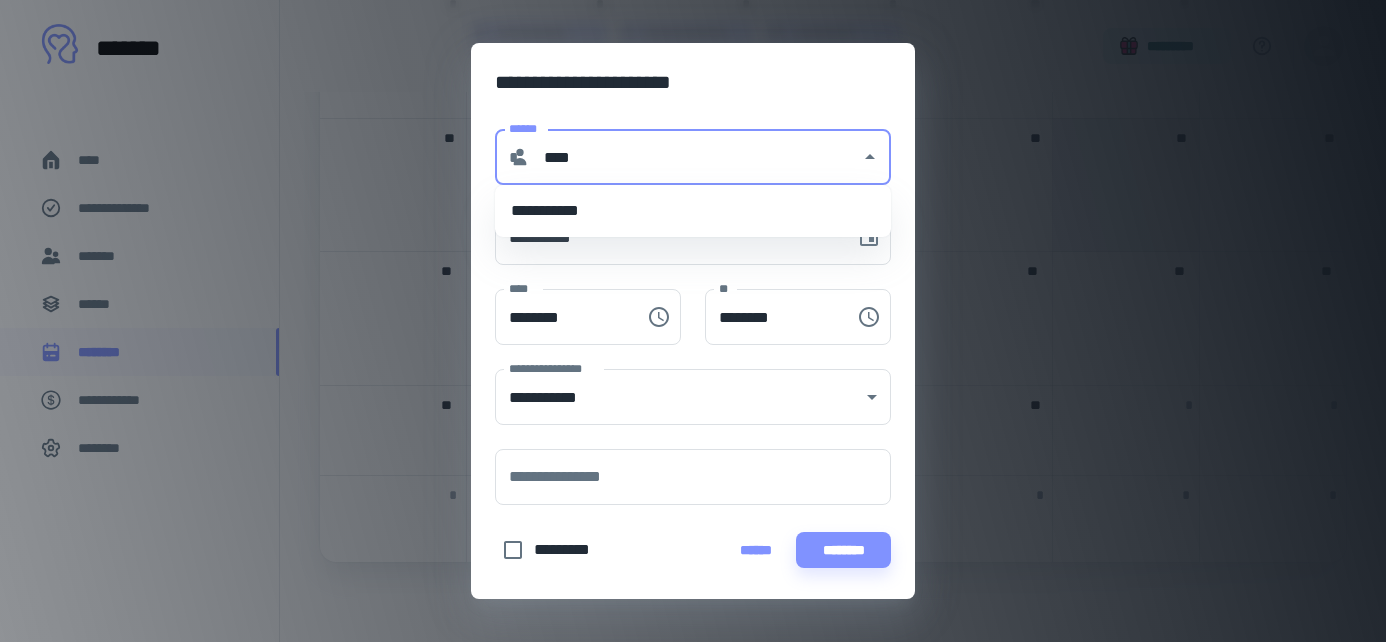 type on "**********" 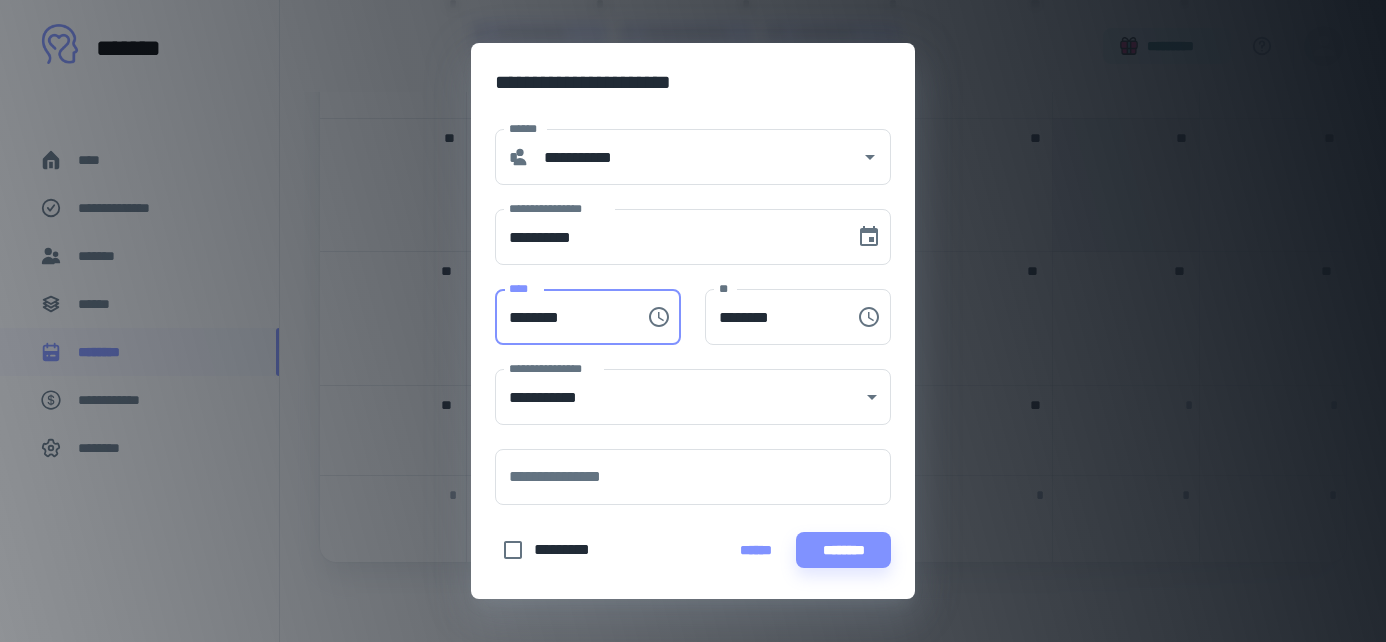 click on "********" at bounding box center (563, 317) 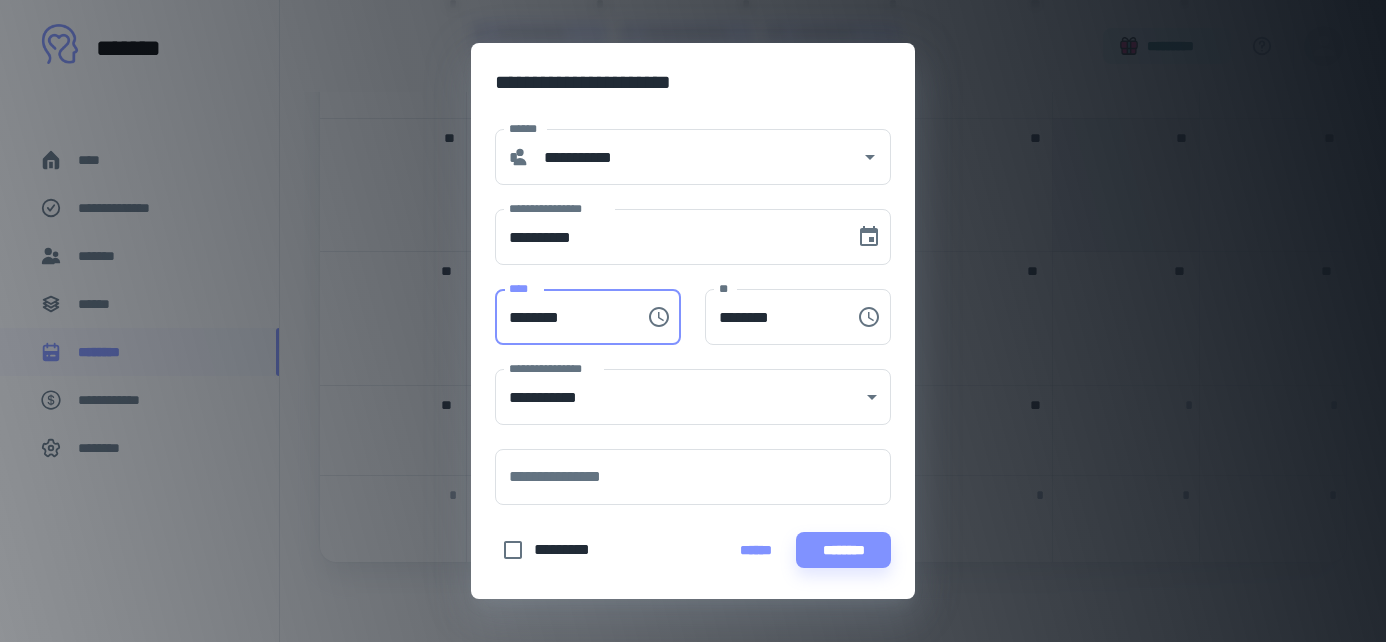 type on "********" 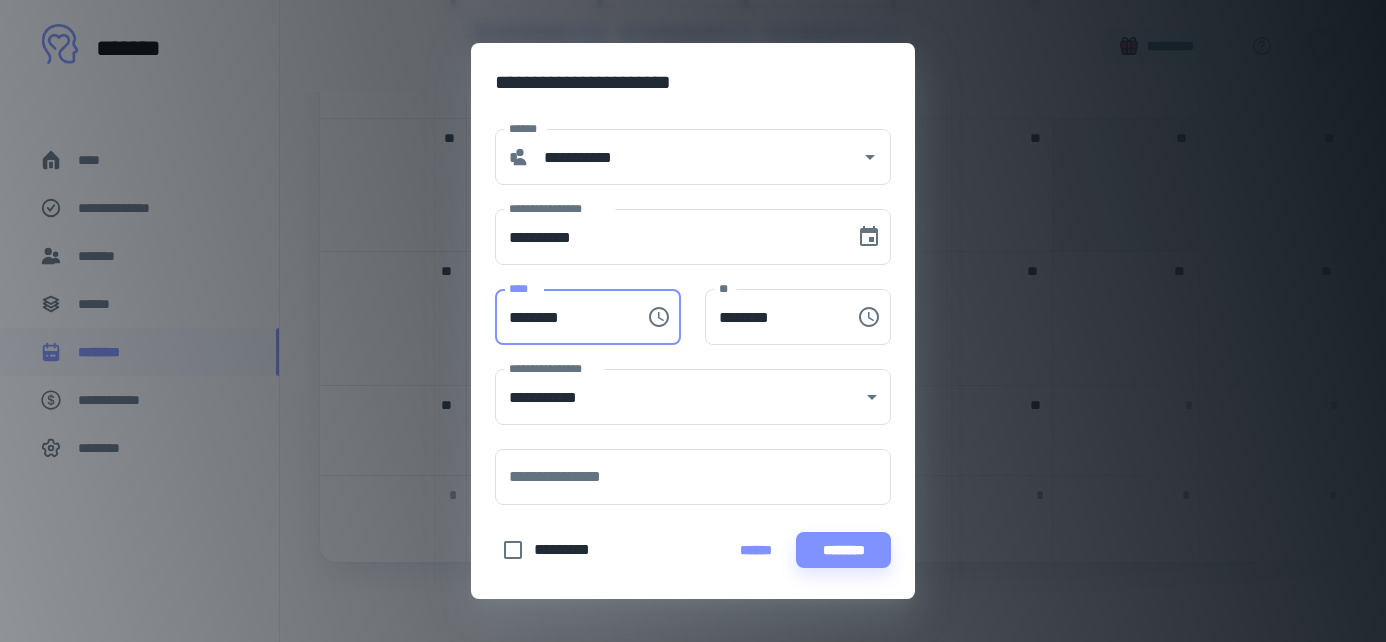 type on "********" 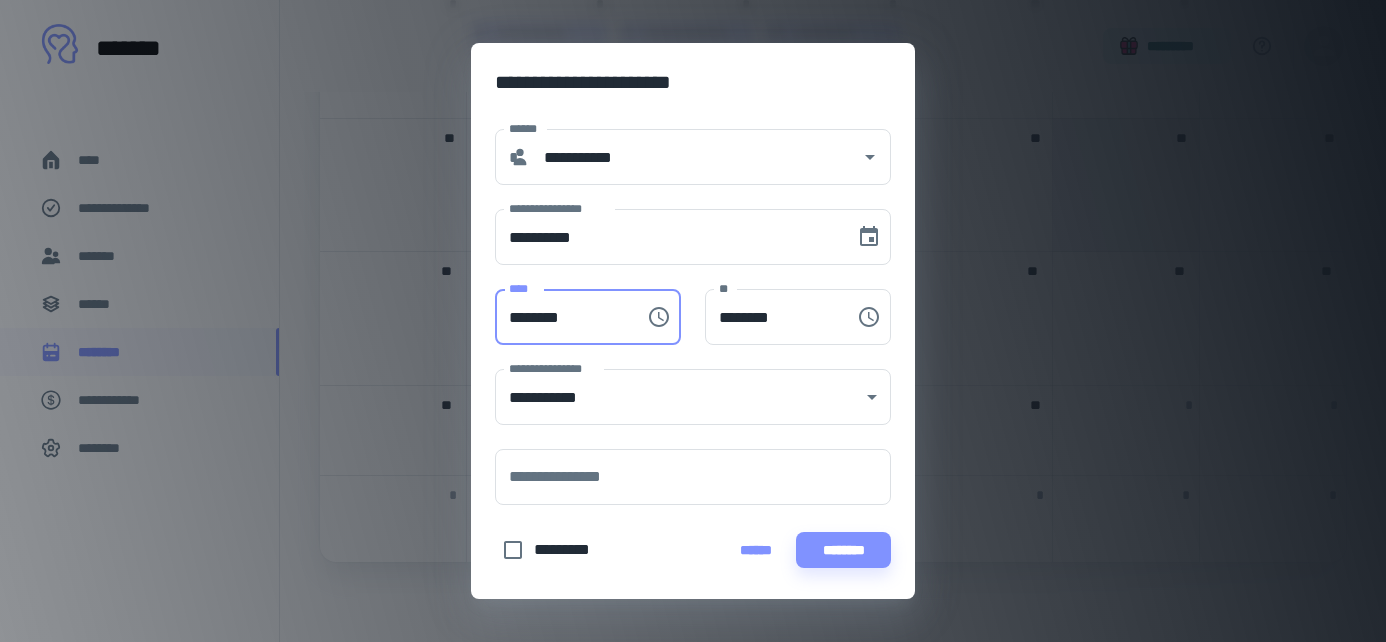 type on "********" 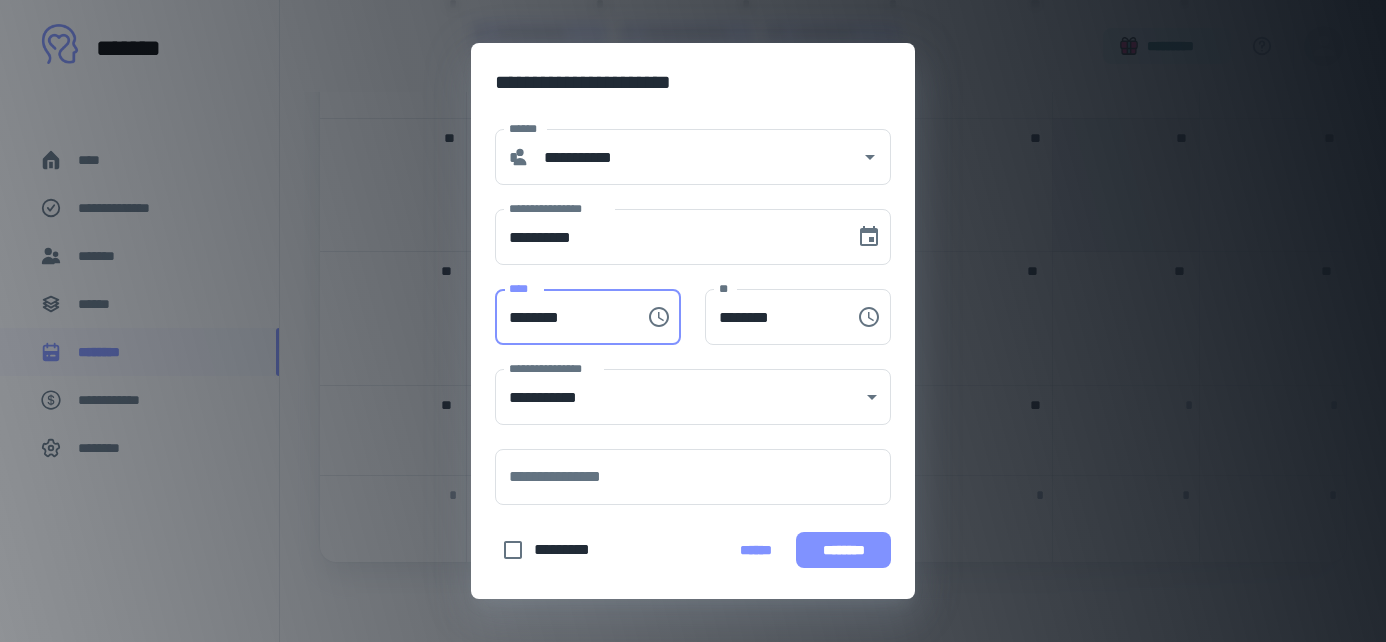 click on "********" at bounding box center (843, 550) 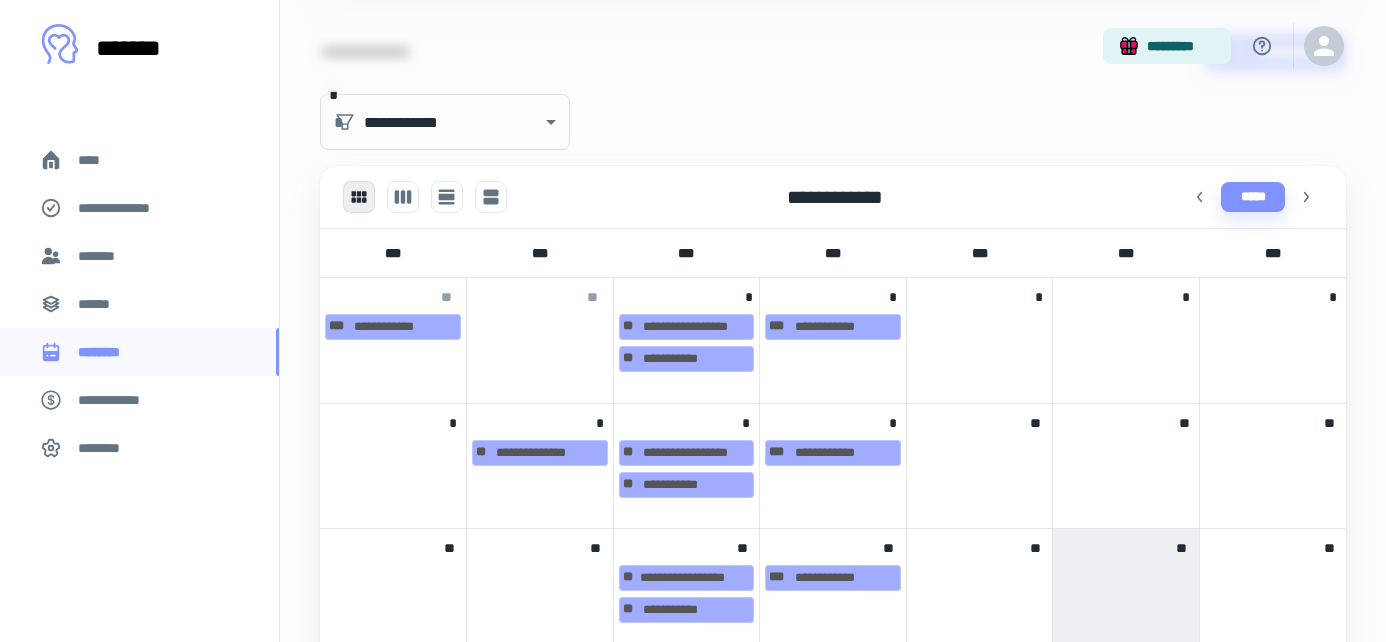 scroll, scrollTop: 944, scrollLeft: 0, axis: vertical 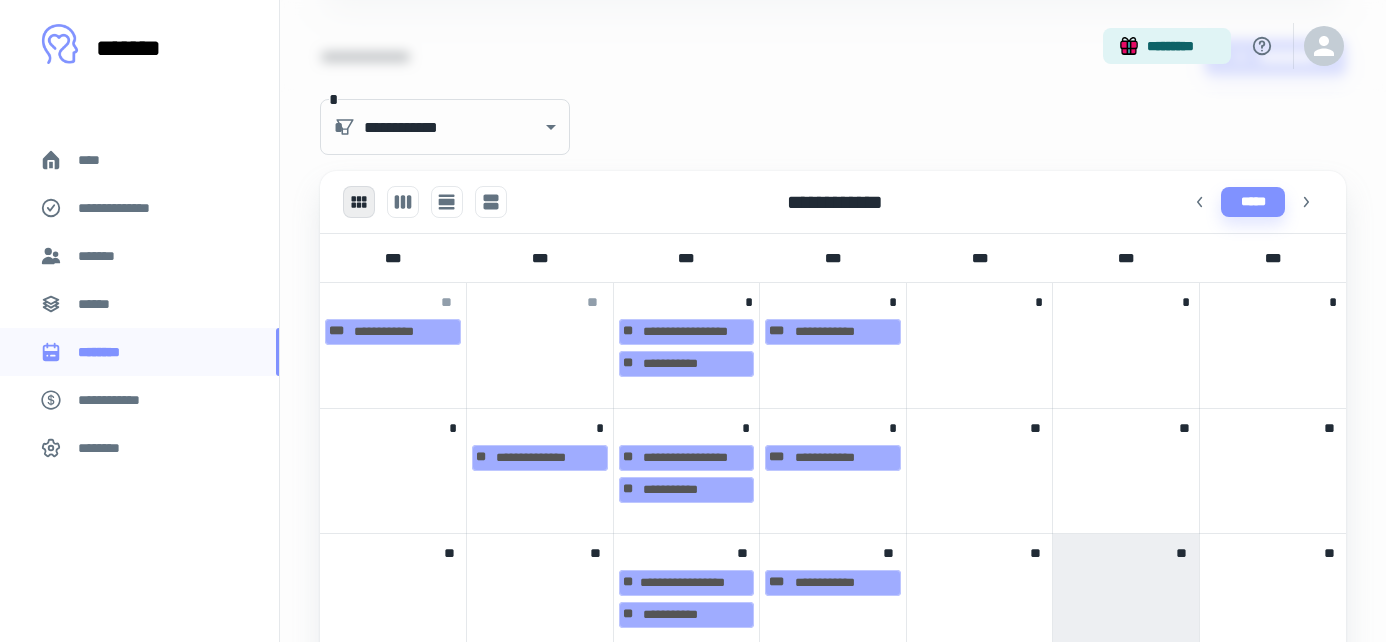click on "[FIRST] [LAST]" at bounding box center [833, 345] 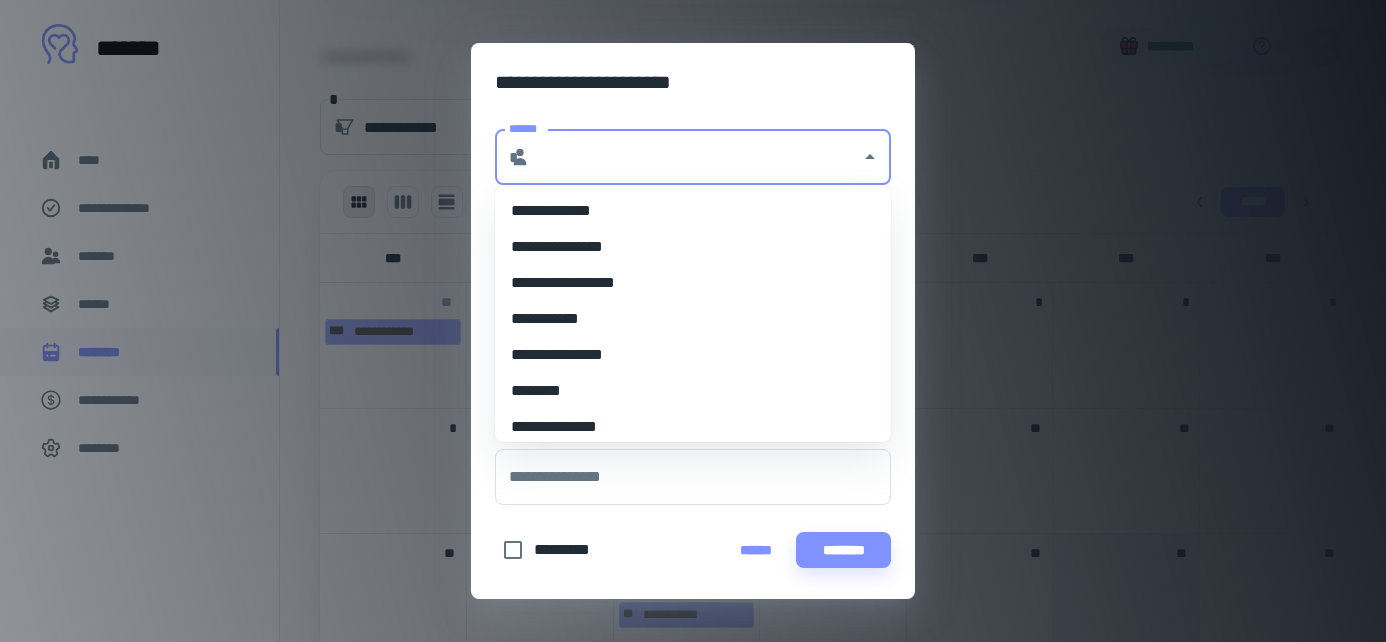 click on "******" at bounding box center [695, 157] 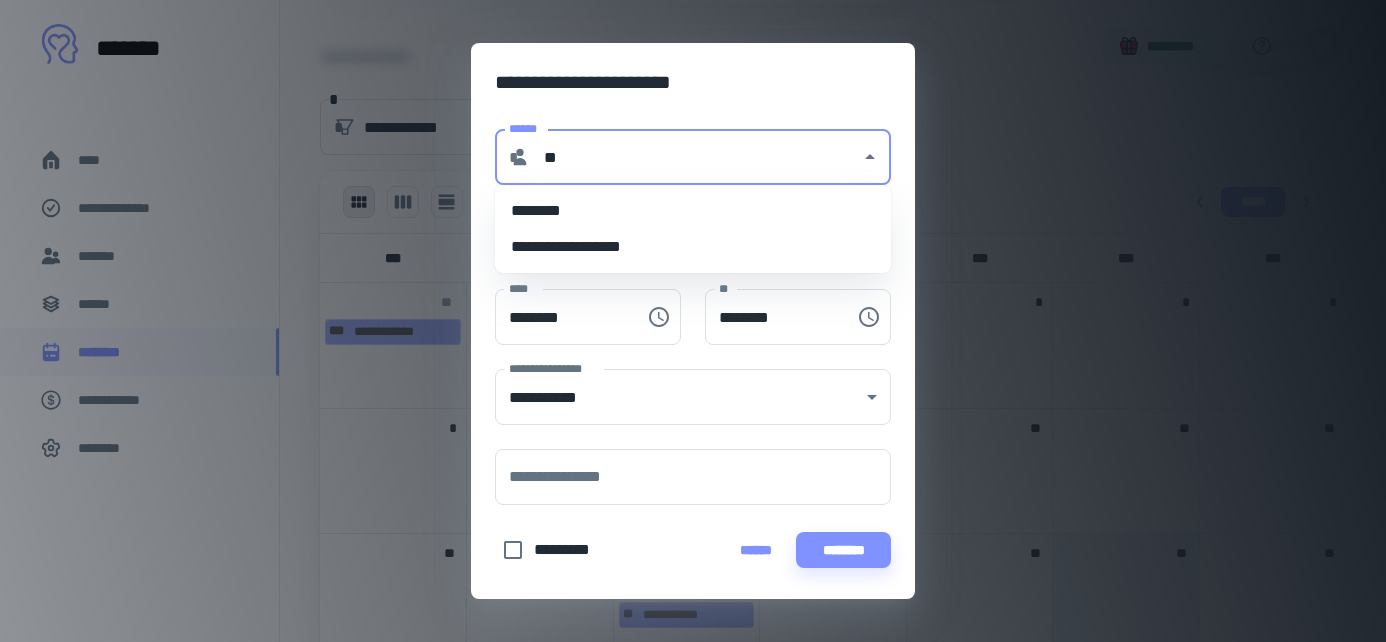 click on "********" at bounding box center [693, 211] 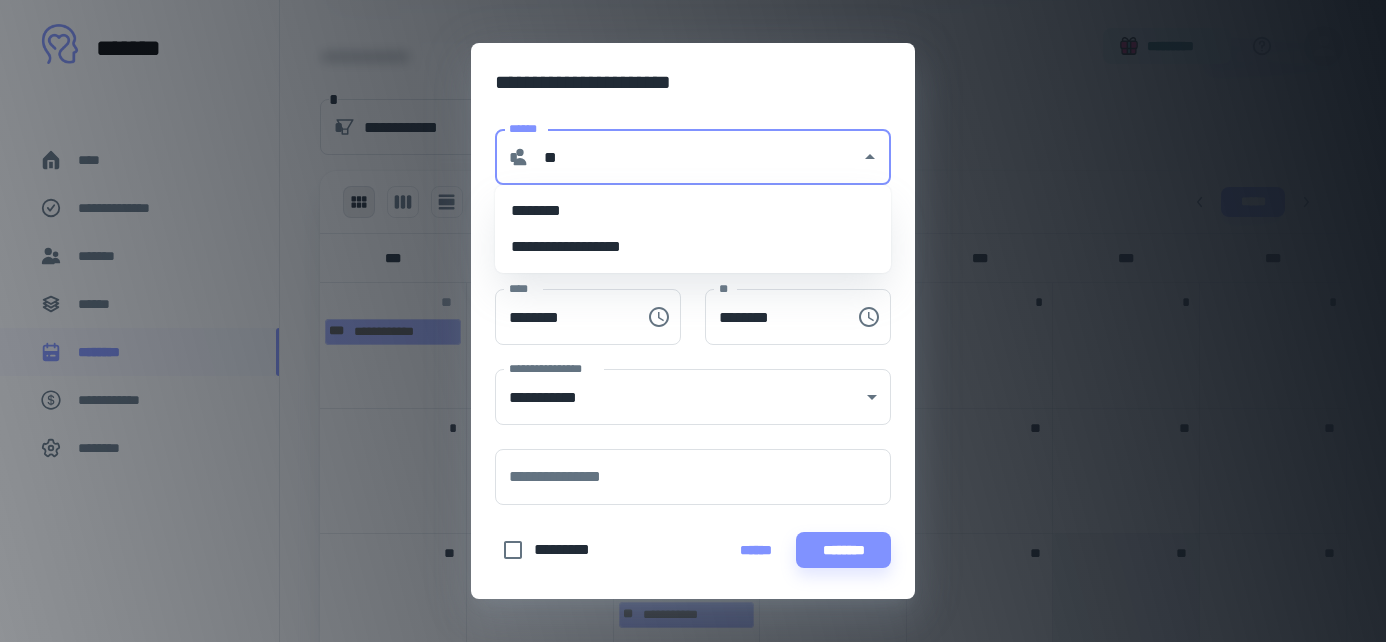 type on "********" 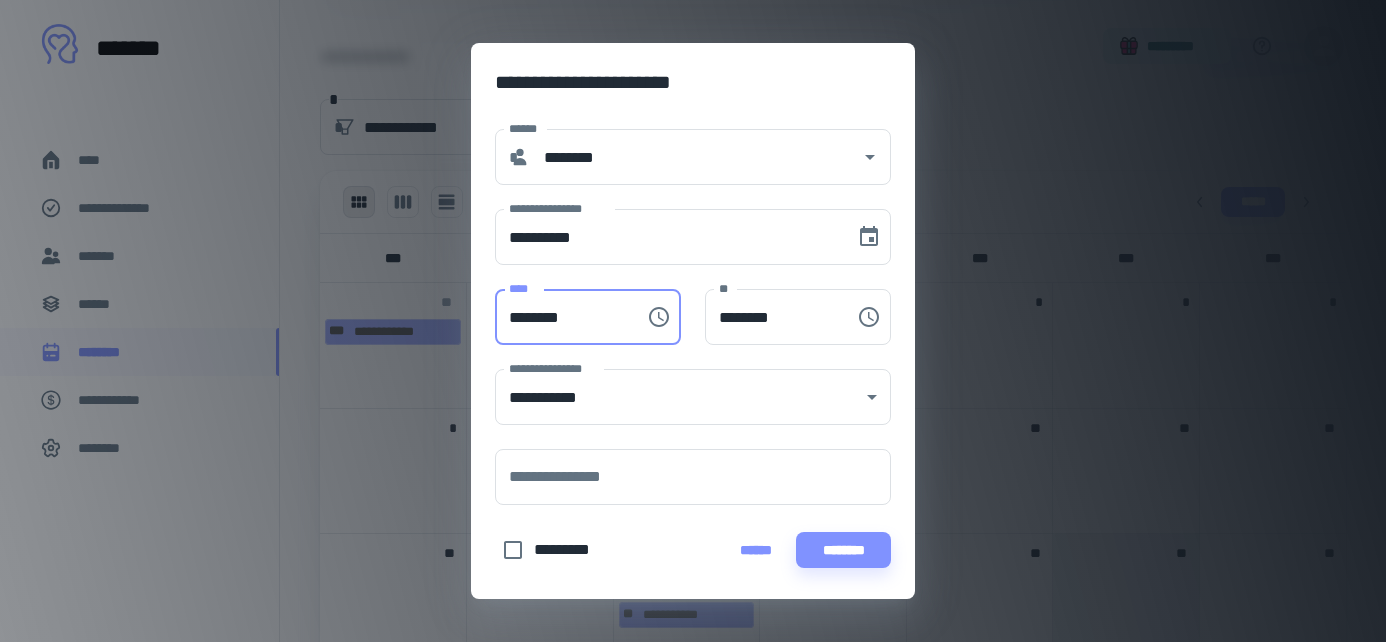 click on "********" at bounding box center [563, 317] 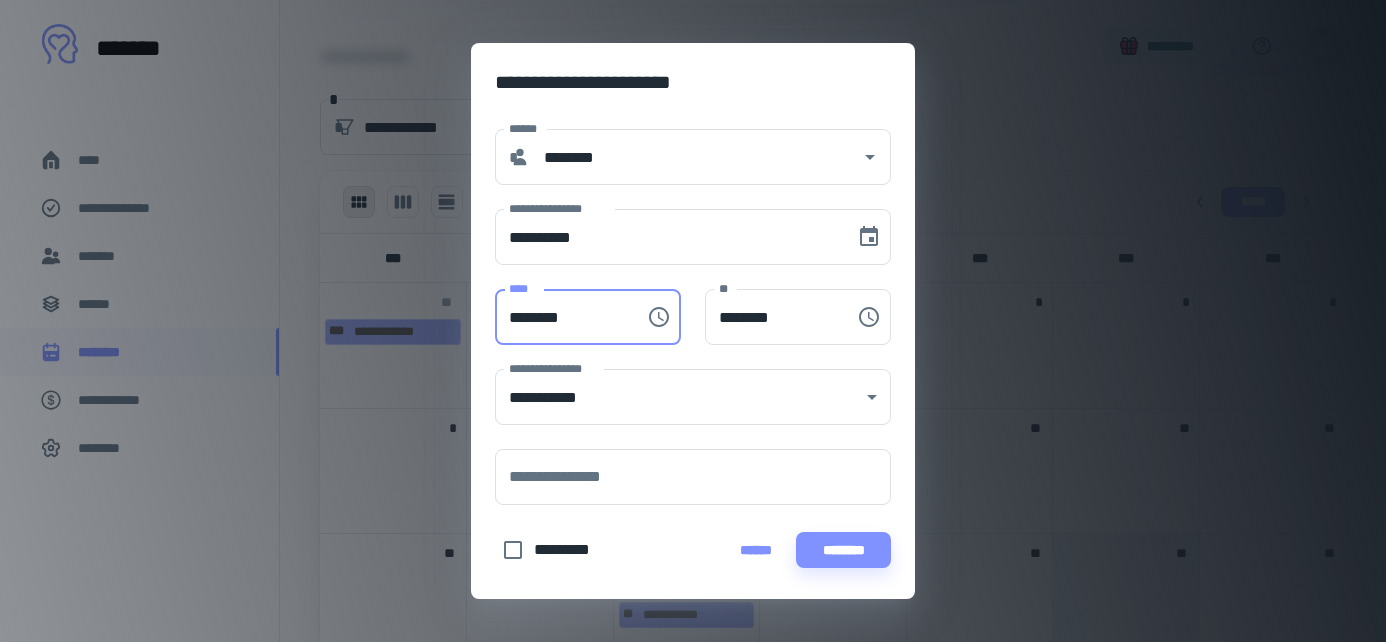 type on "********" 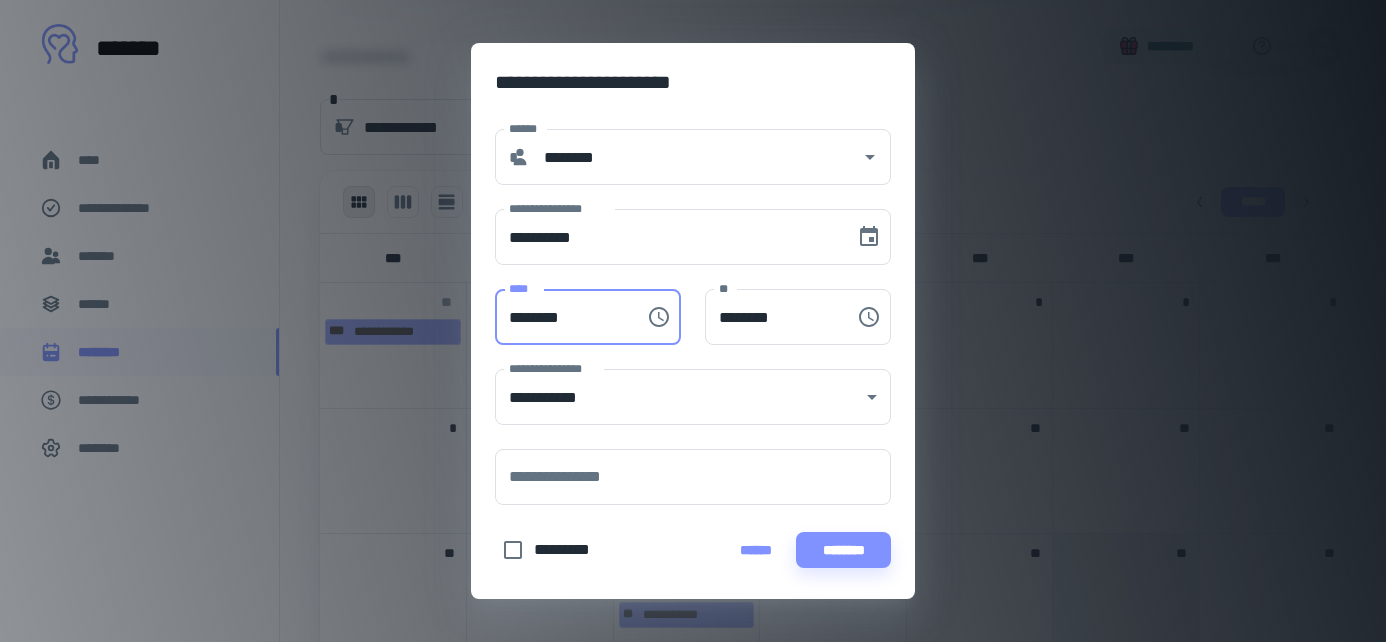 type on "********" 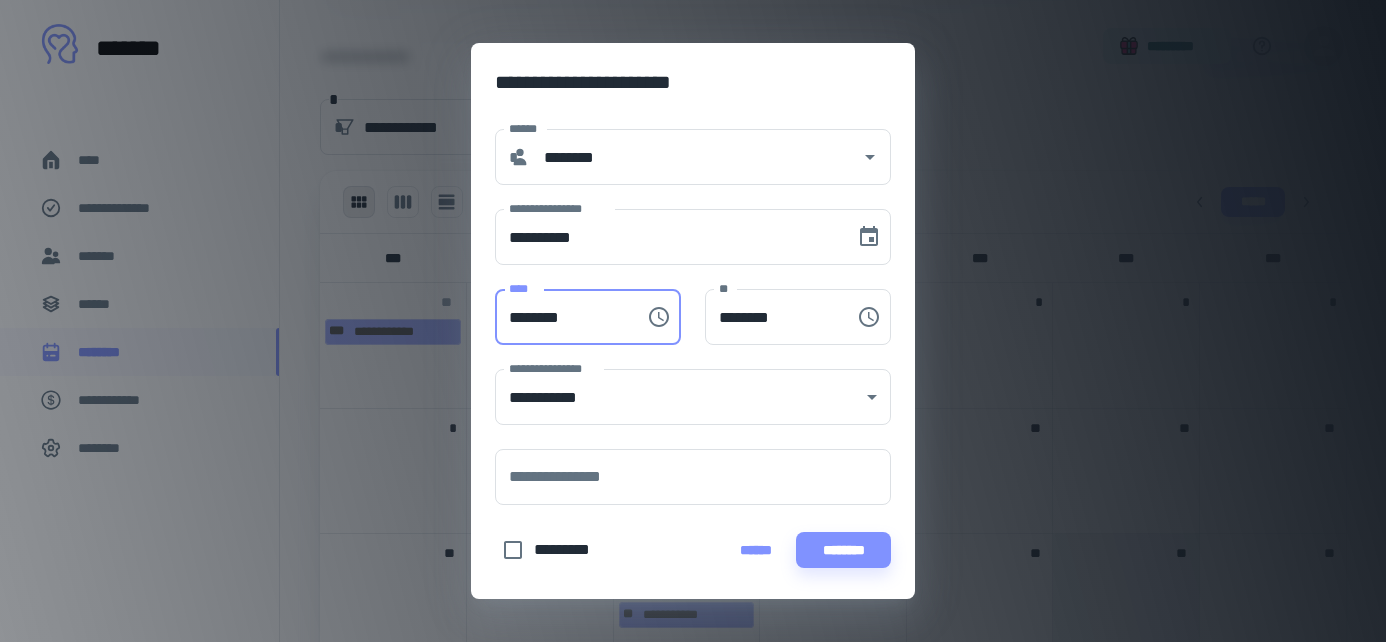 type on "********" 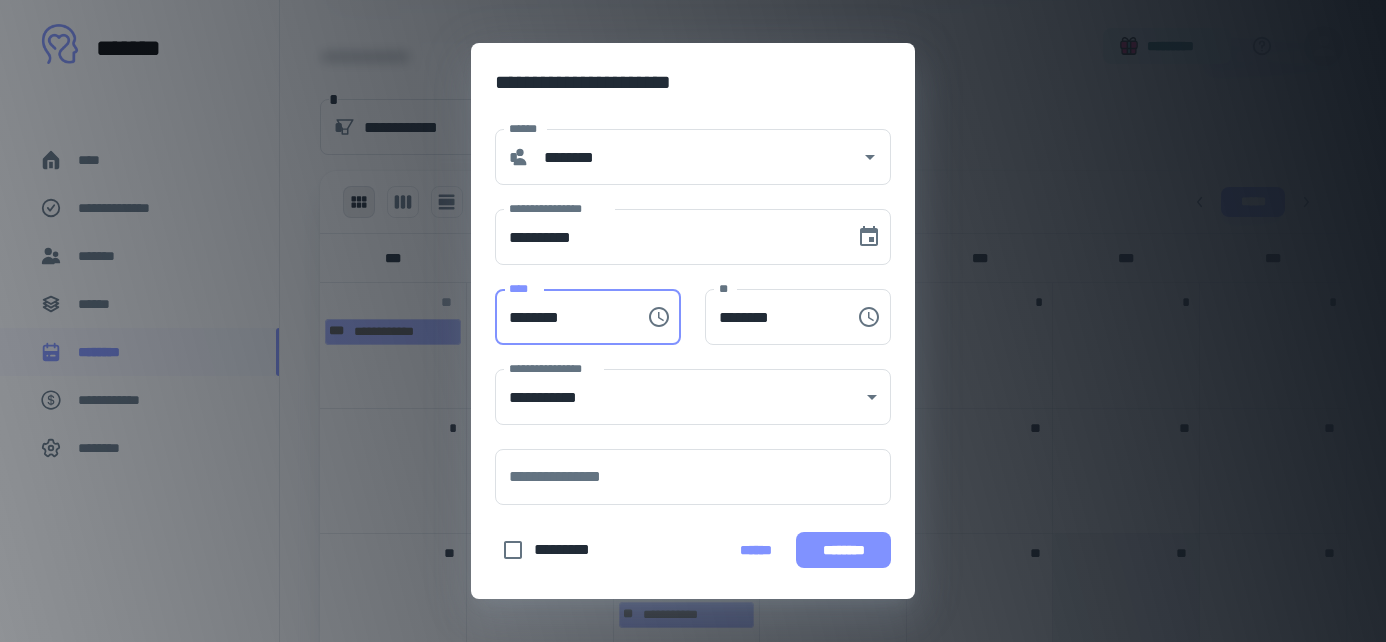 click on "********" at bounding box center [843, 550] 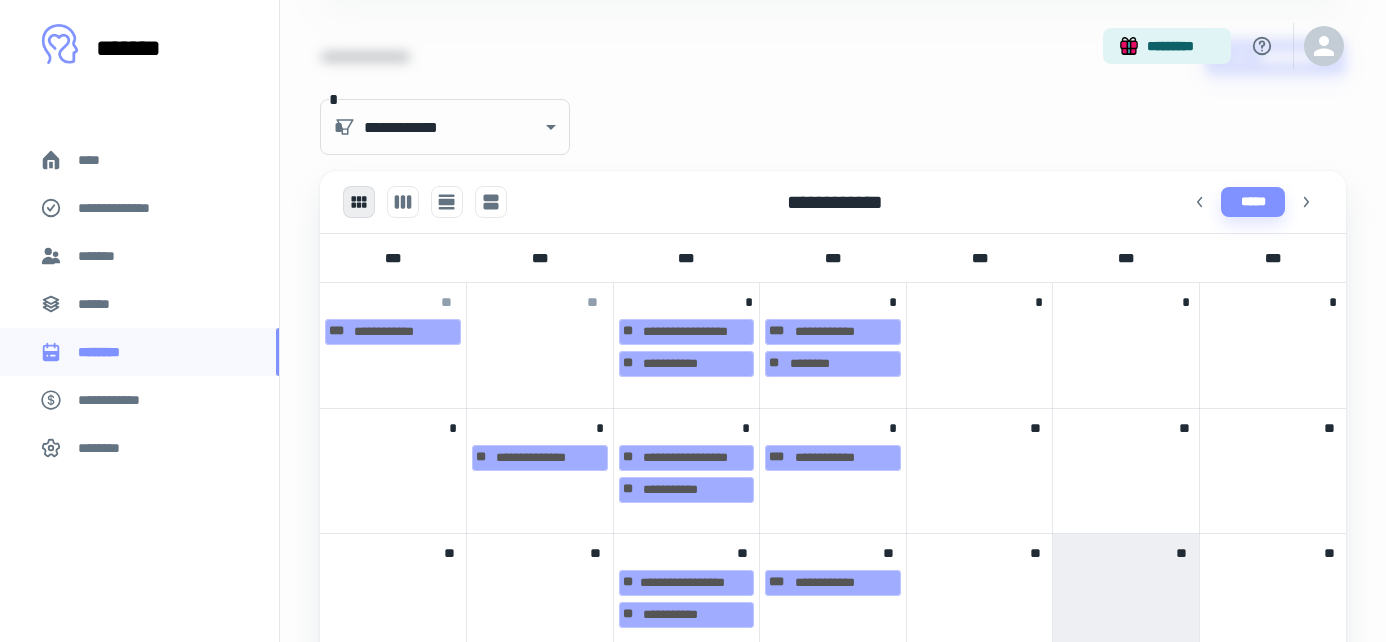 click on "[FIRST] [LAST]" at bounding box center (833, 471) 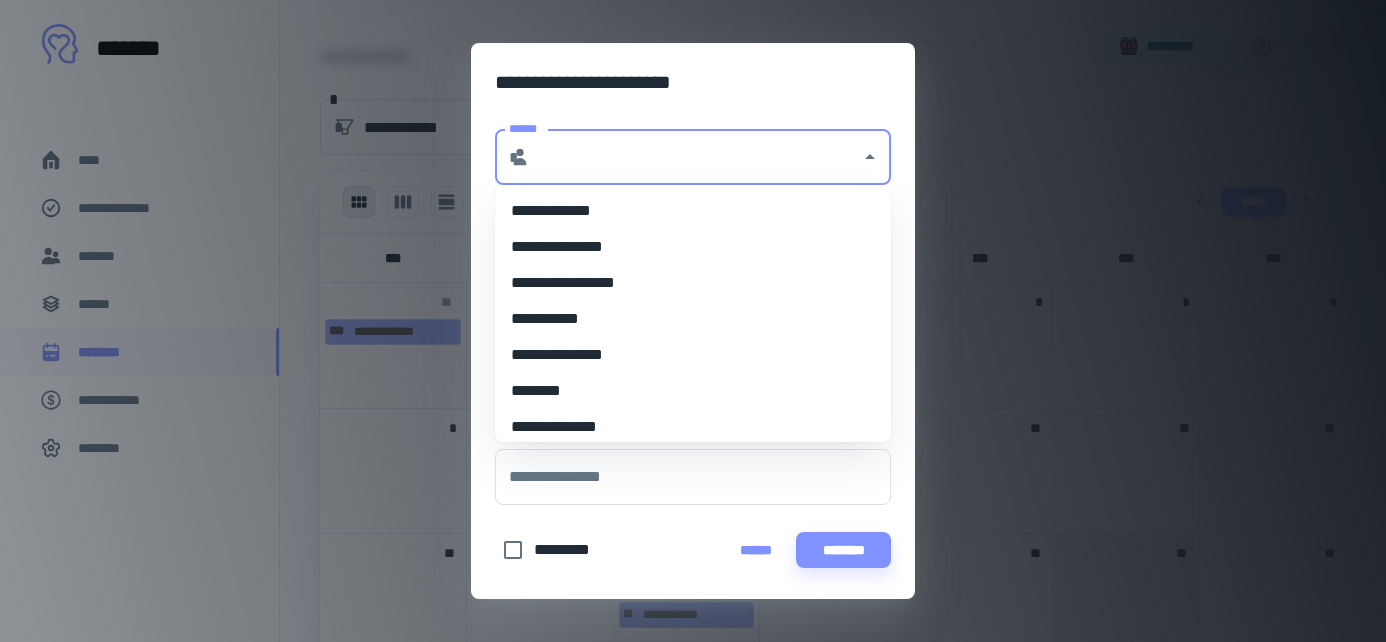 click on "******" at bounding box center [695, 157] 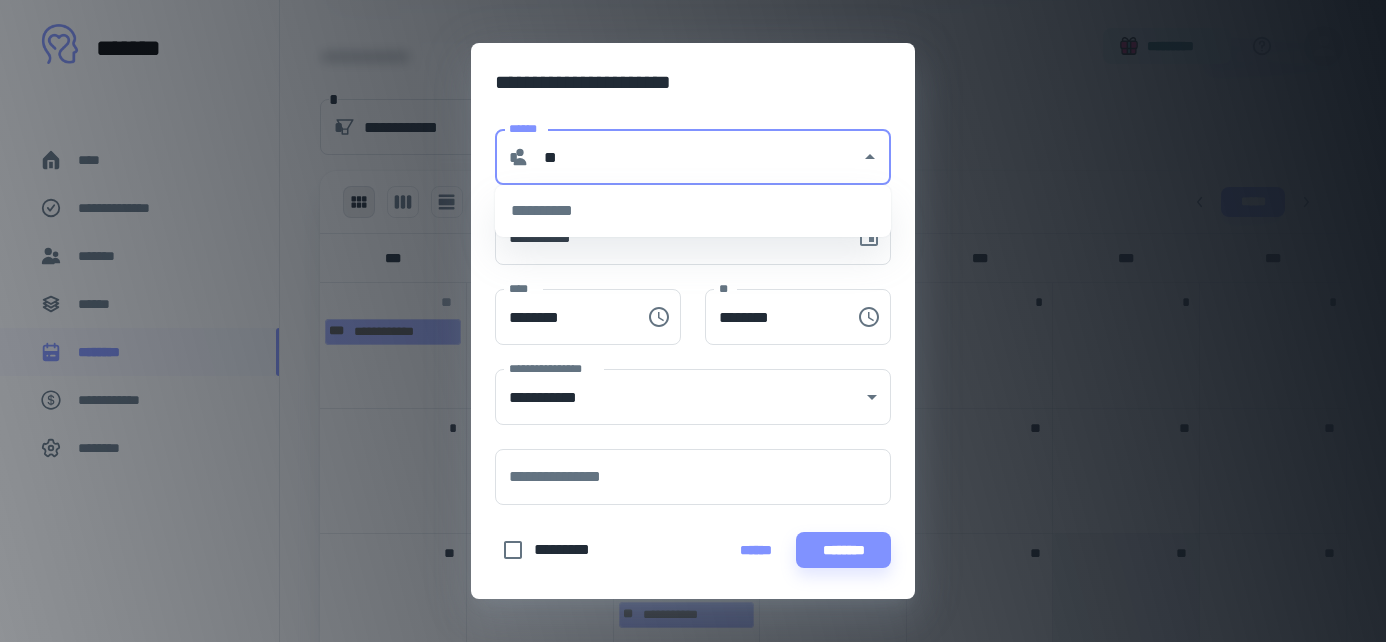 type on "*" 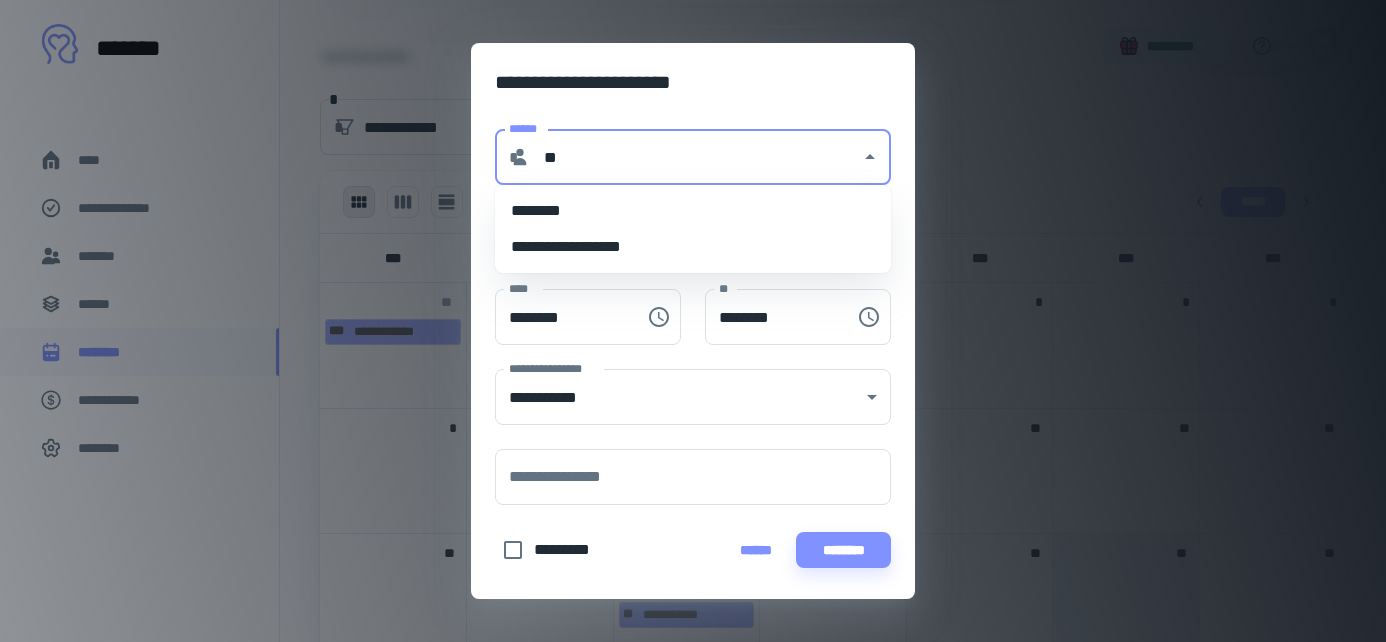 click on "********" at bounding box center [693, 211] 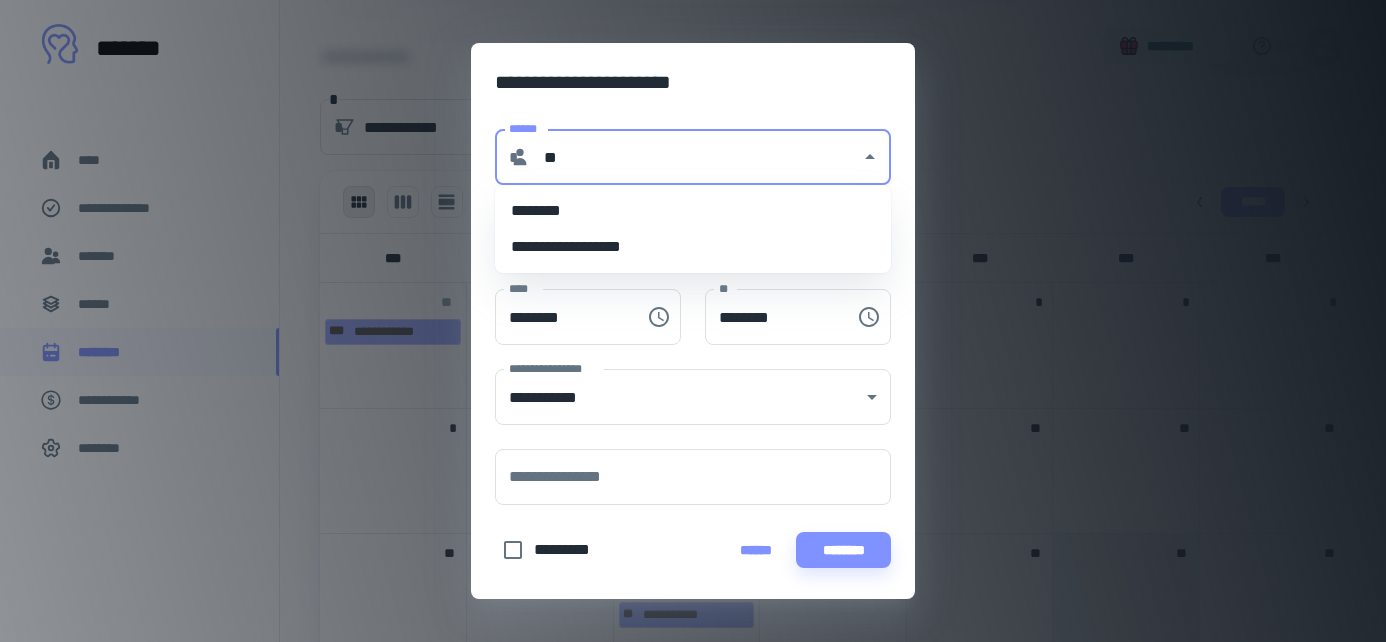 type on "********" 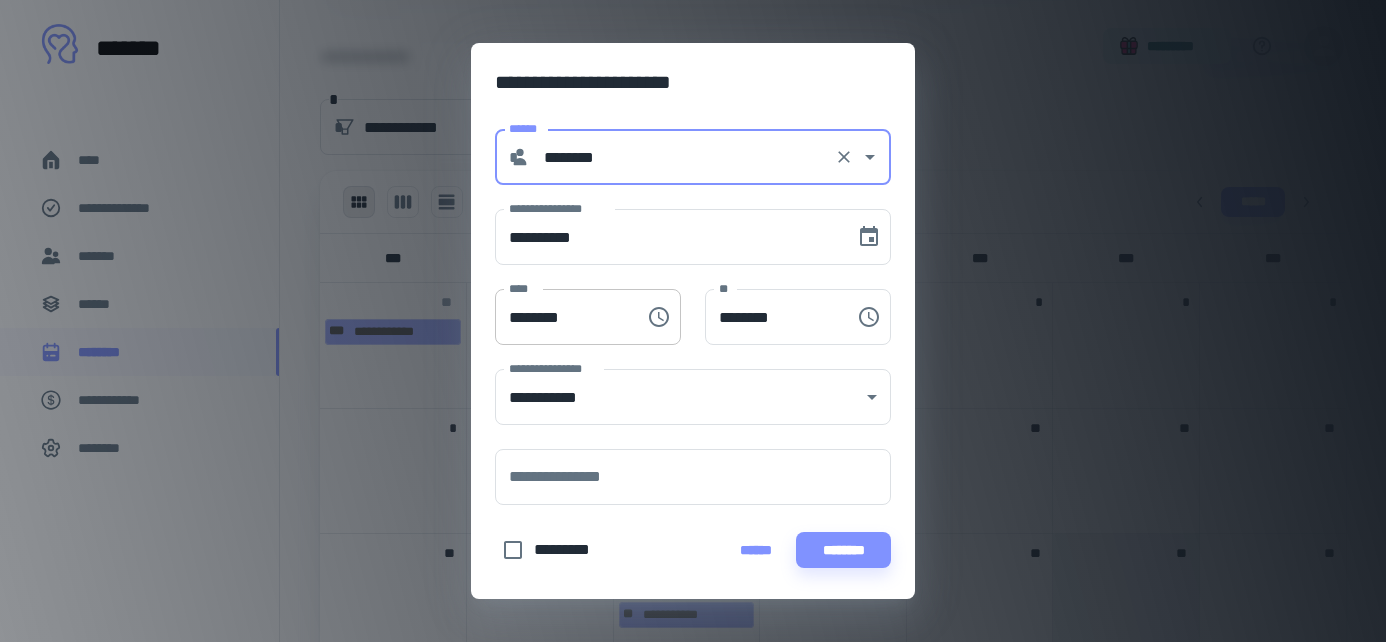 click on "********" at bounding box center (563, 317) 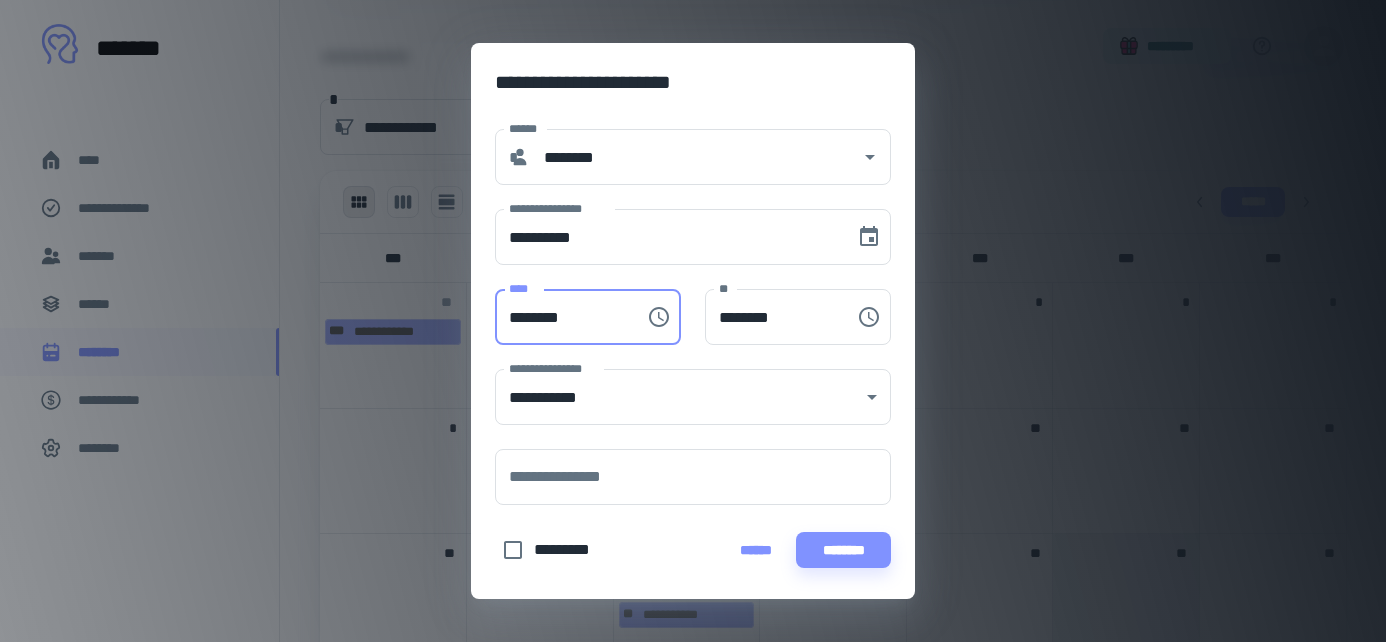 type on "********" 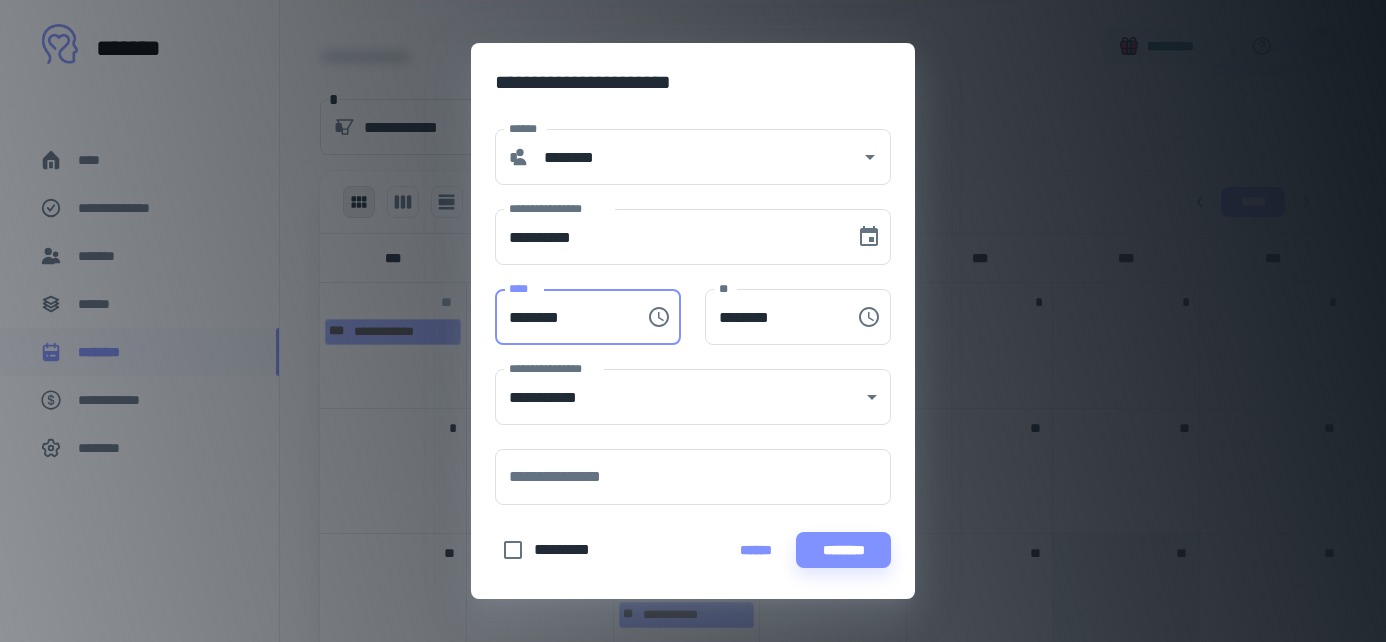type on "********" 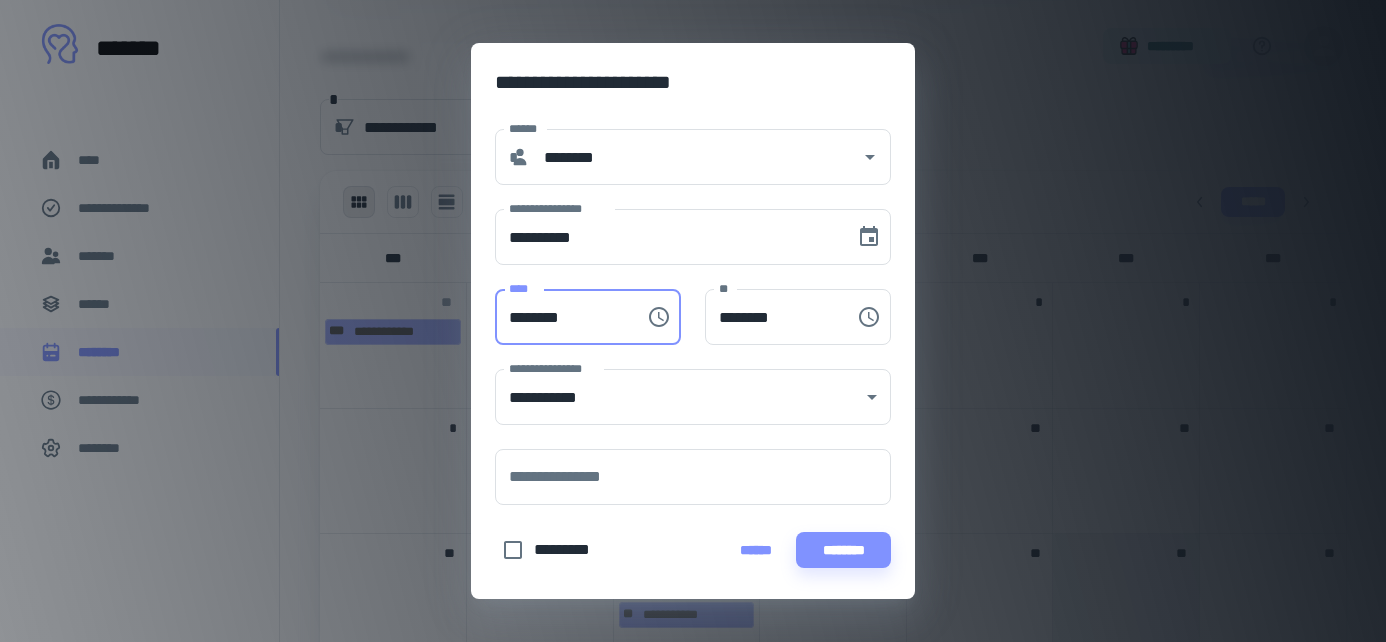 type on "********" 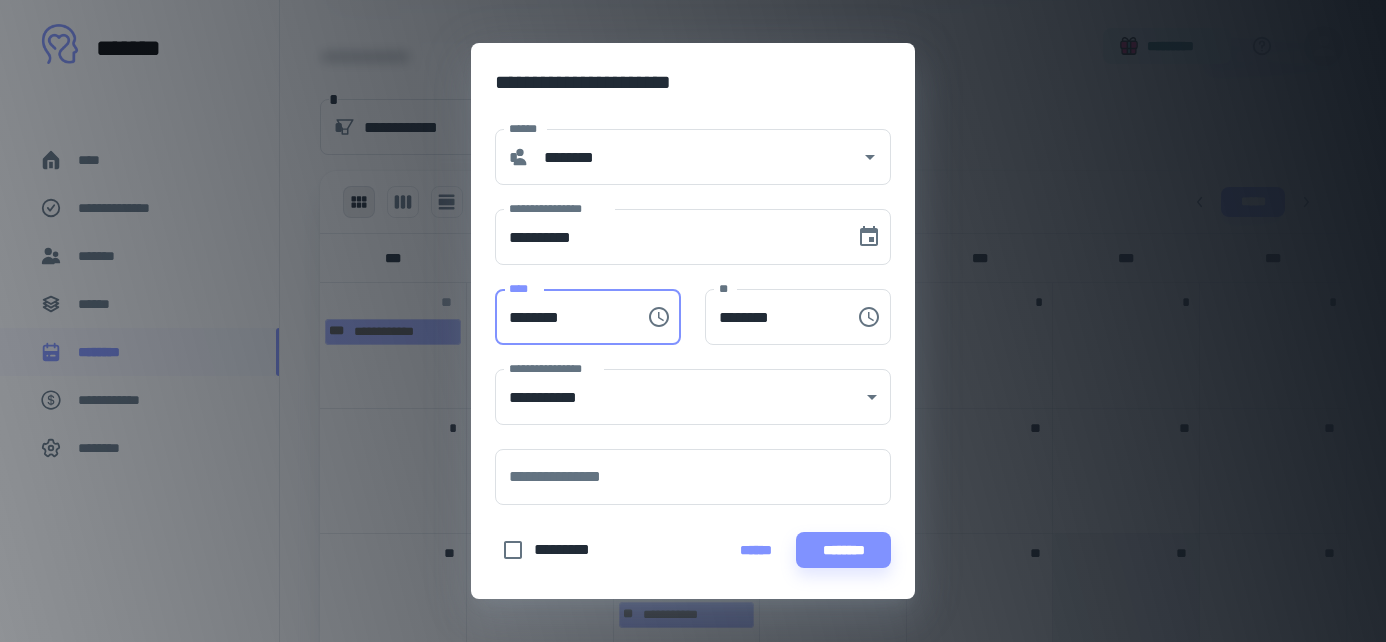 type on "********" 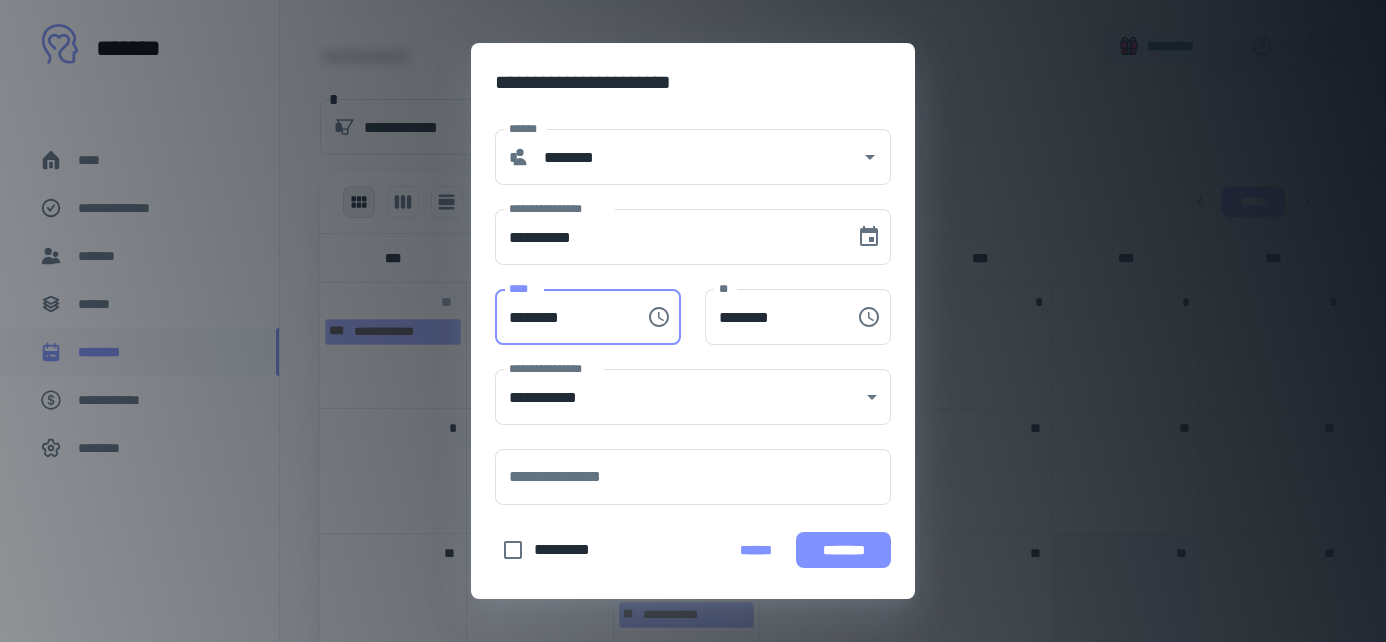 click on "********" at bounding box center (843, 550) 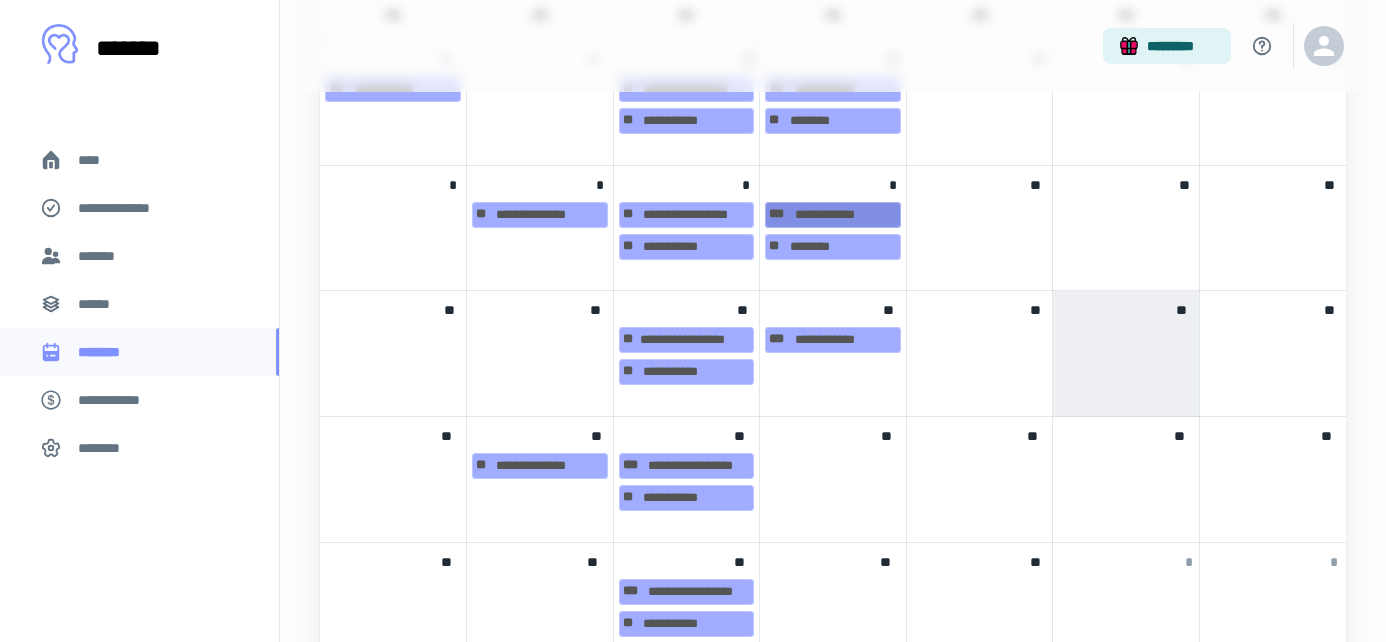 scroll, scrollTop: 1188, scrollLeft: 0, axis: vertical 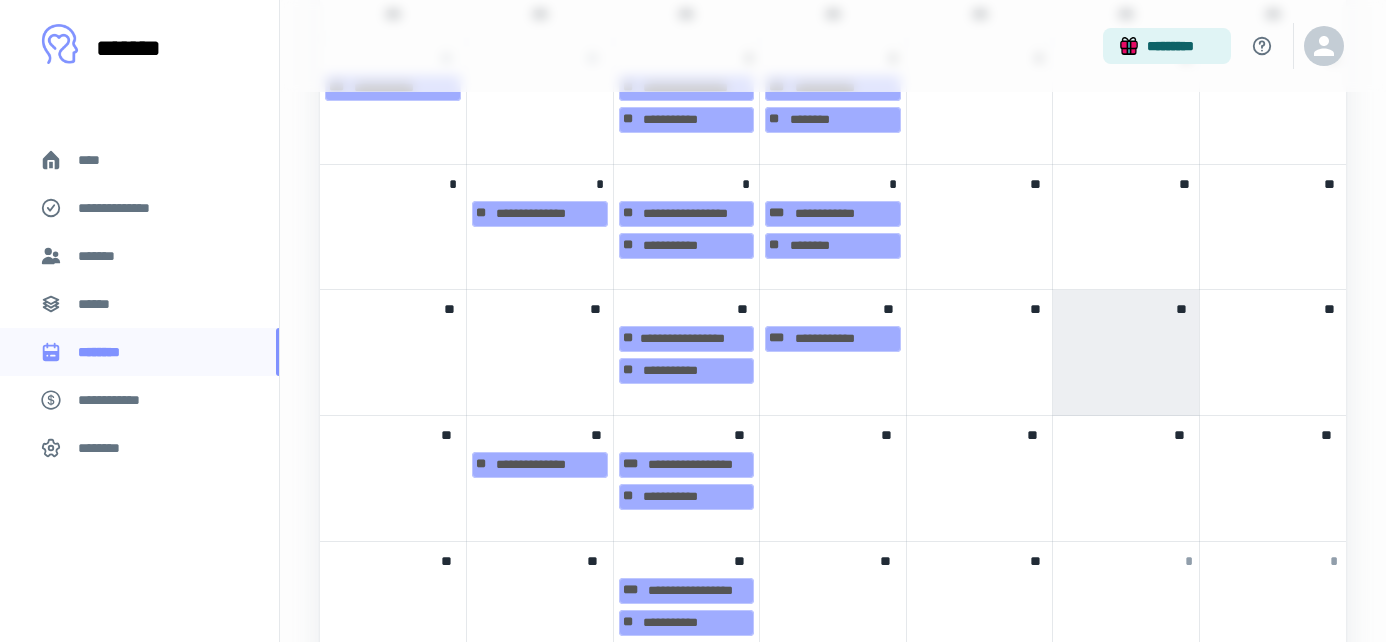 click on "**********" at bounding box center (833, 352) 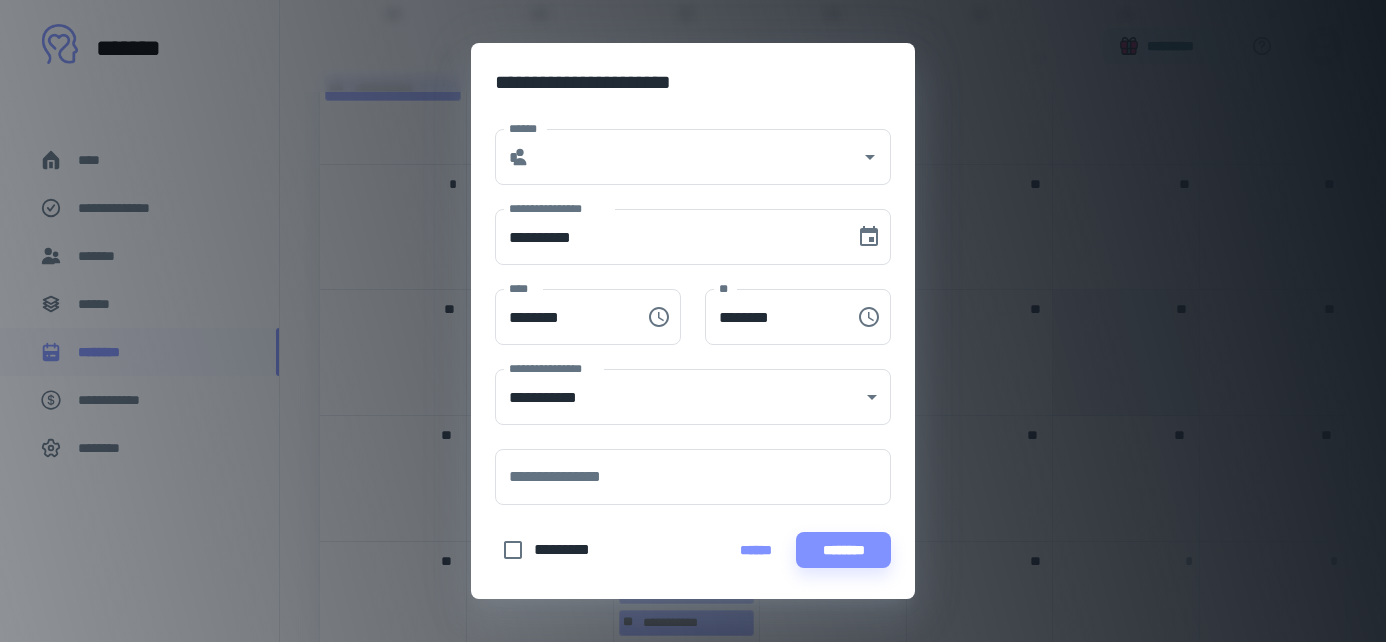 click on "**********" at bounding box center [681, 225] 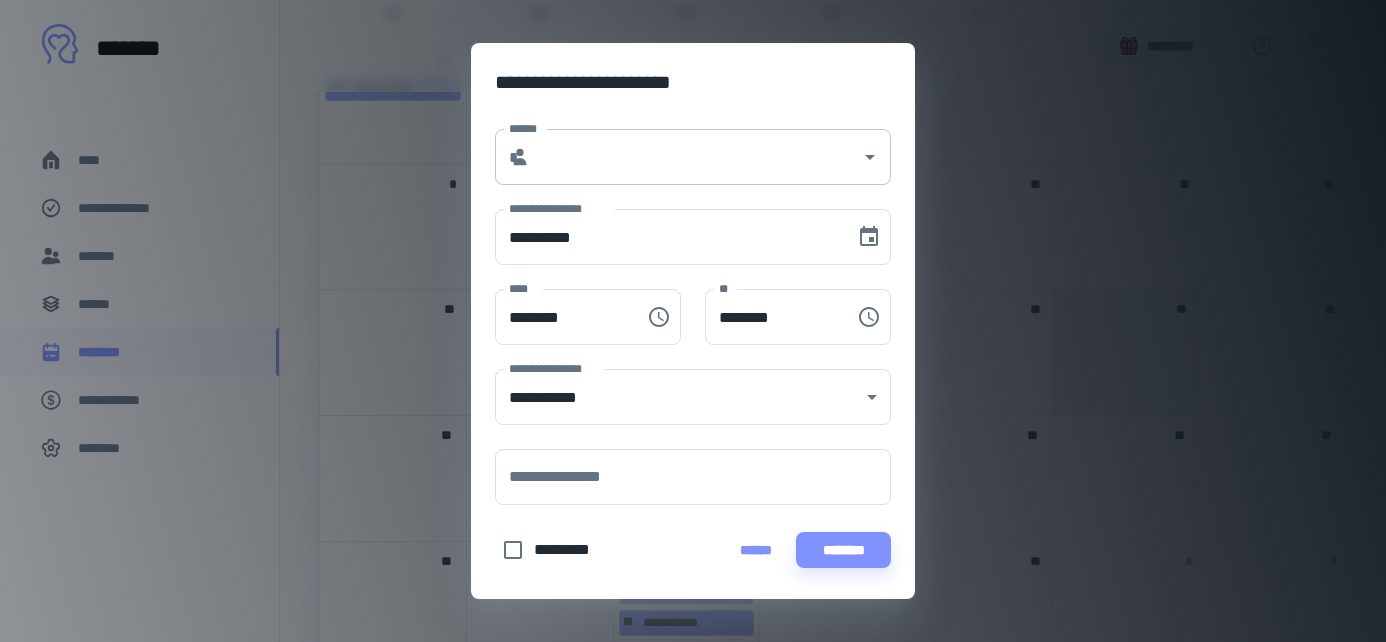 click on "******" at bounding box center [695, 157] 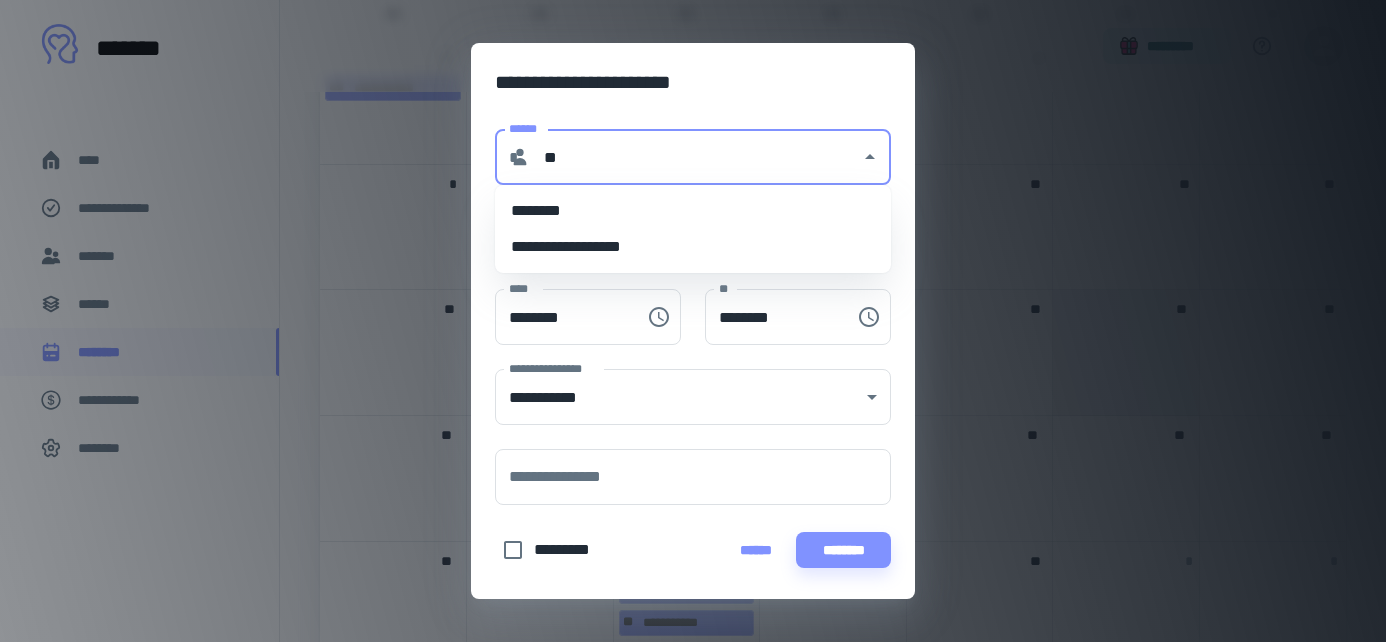 click on "********" at bounding box center [693, 211] 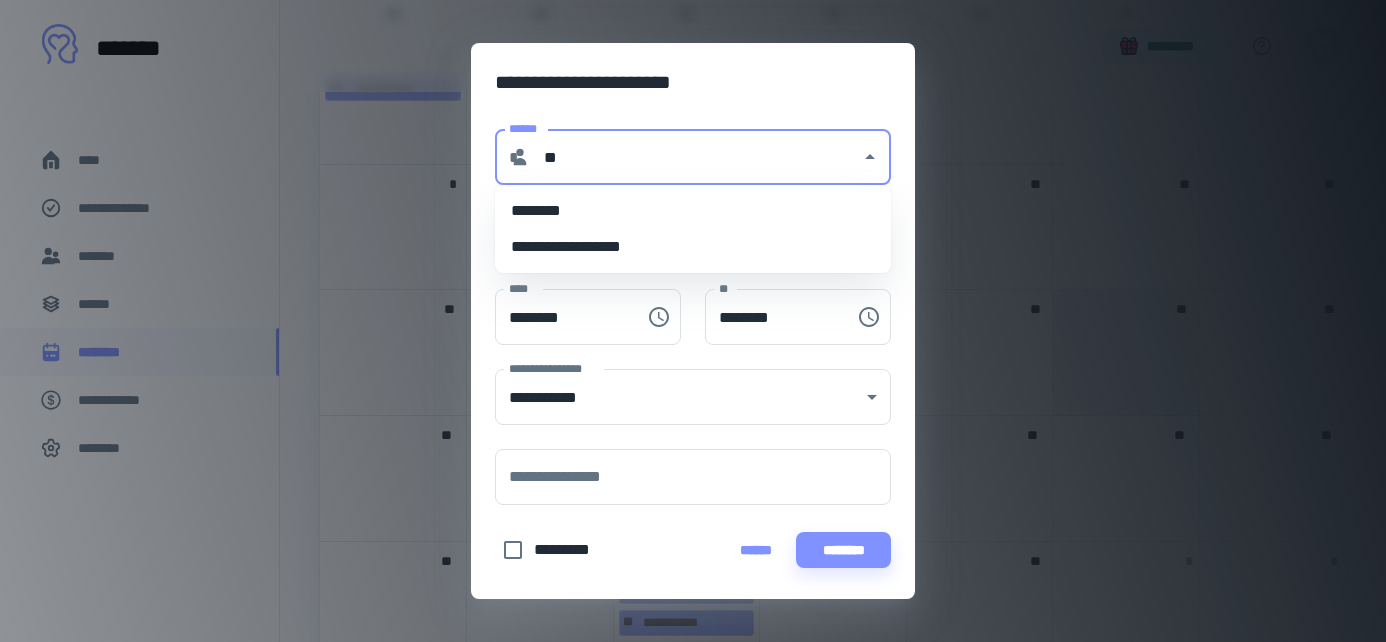 type on "********" 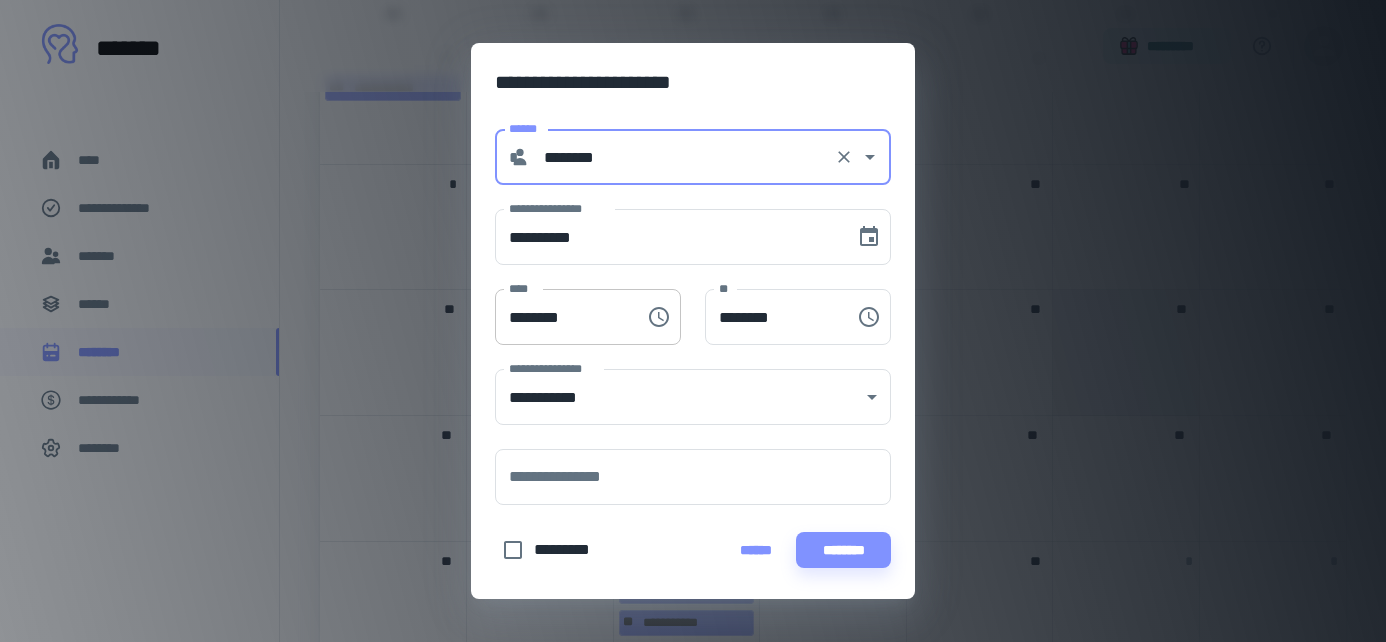 click on "********" at bounding box center [563, 317] 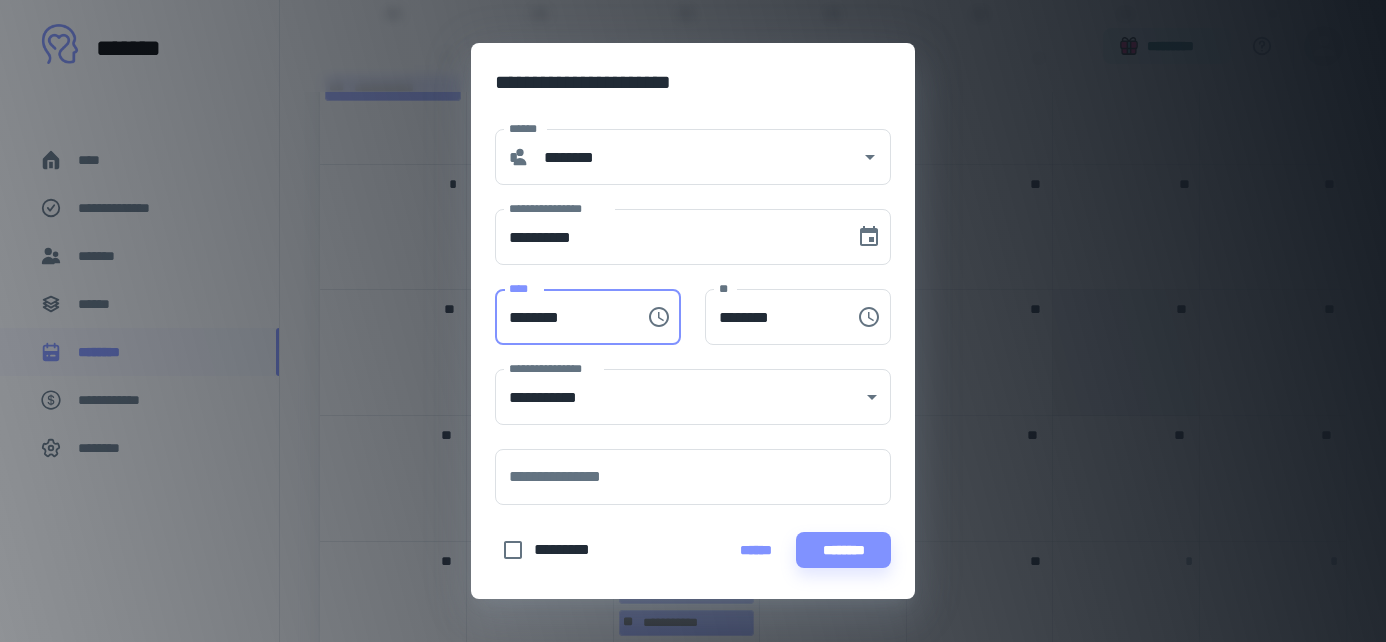 type on "********" 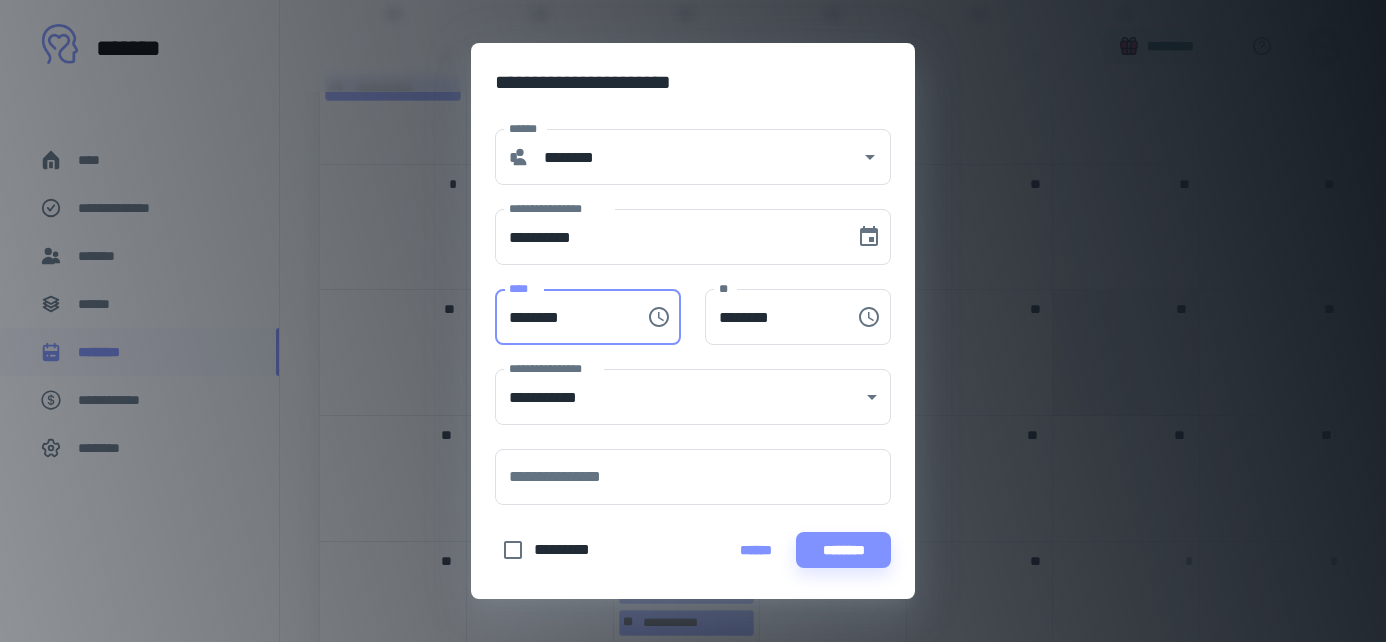 type on "********" 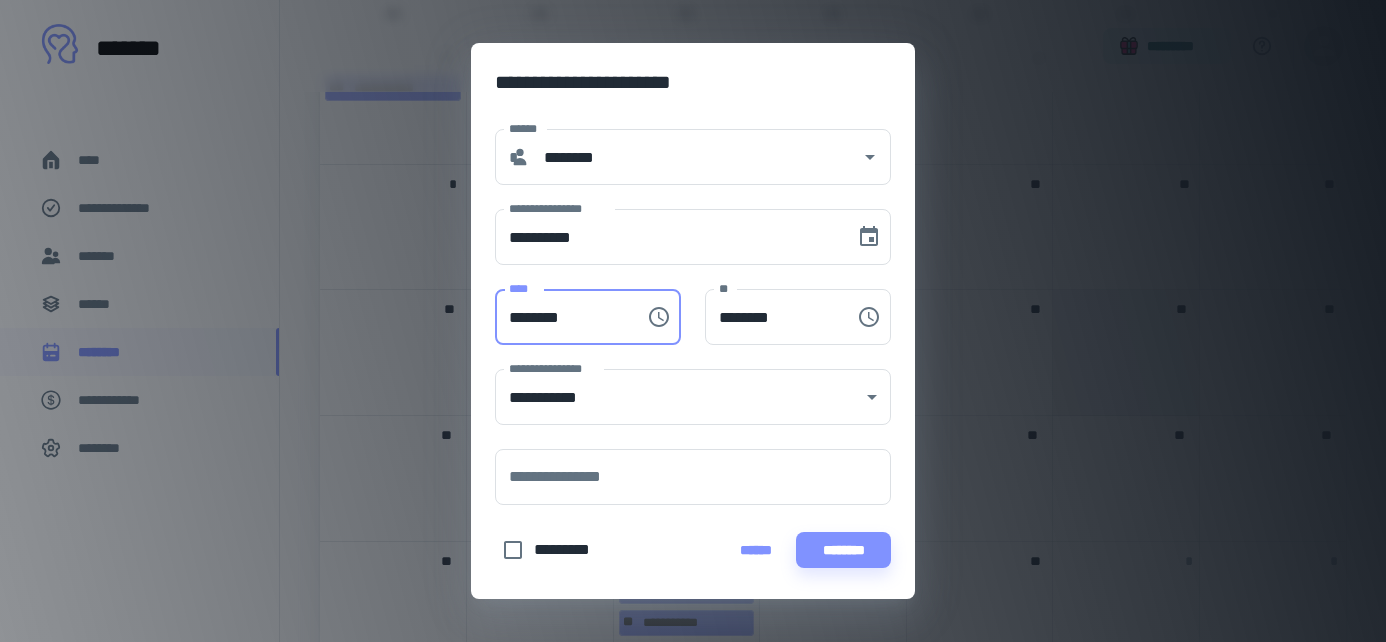 type on "********" 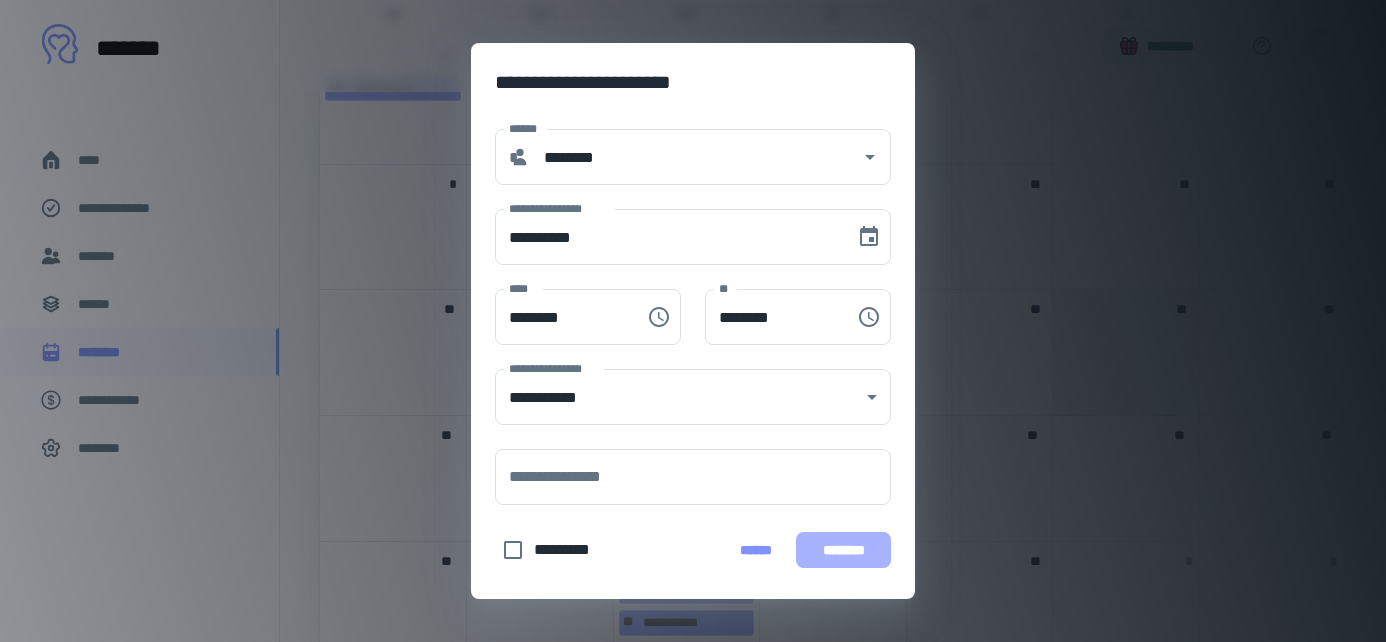 click on "********" at bounding box center (843, 550) 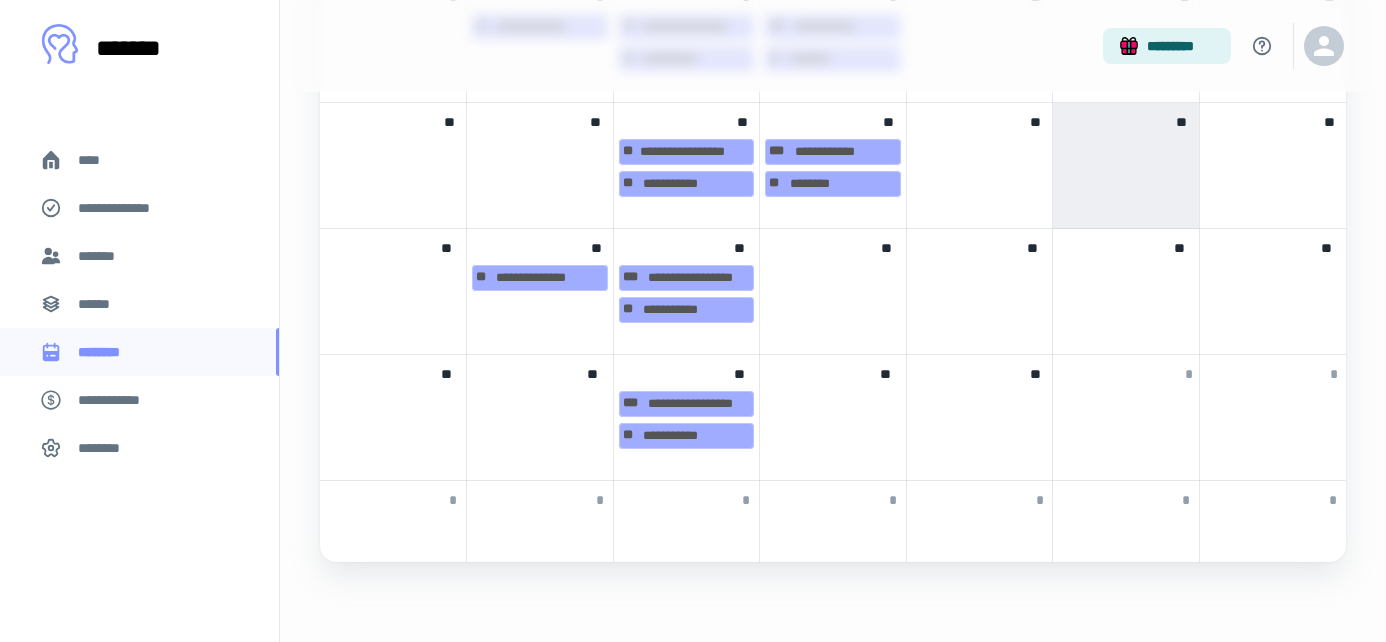 scroll, scrollTop: 1375, scrollLeft: 0, axis: vertical 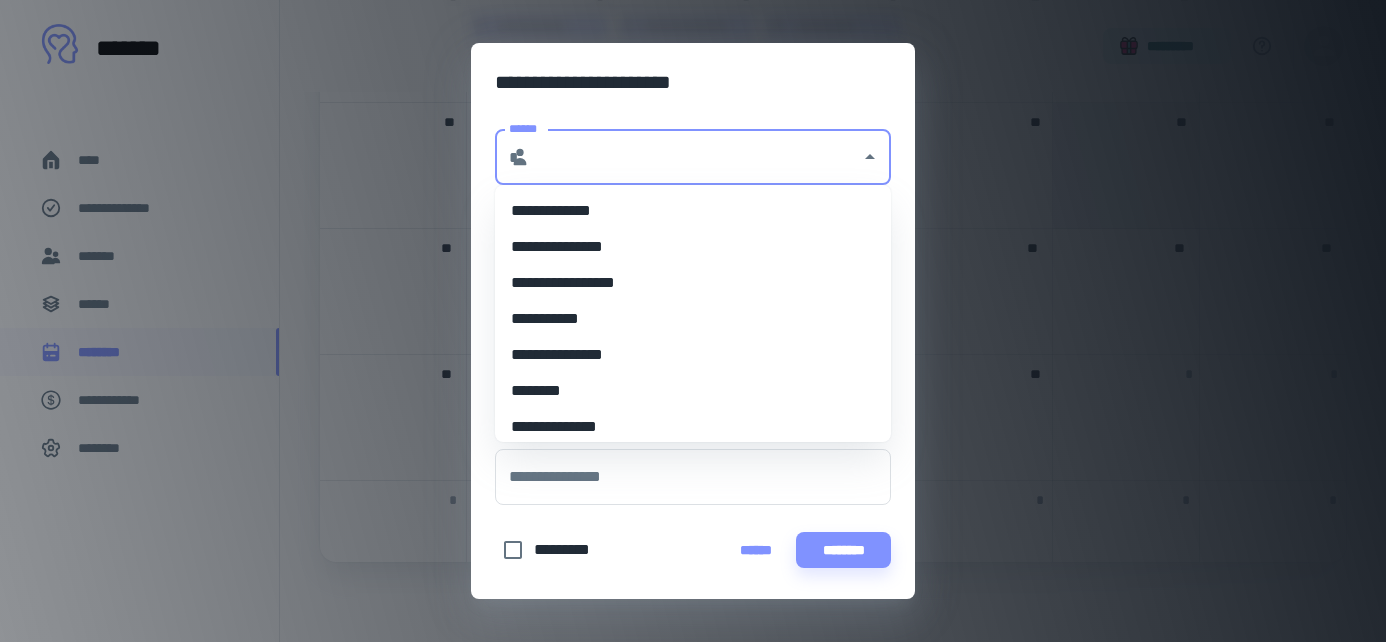 click on "******" at bounding box center (695, 157) 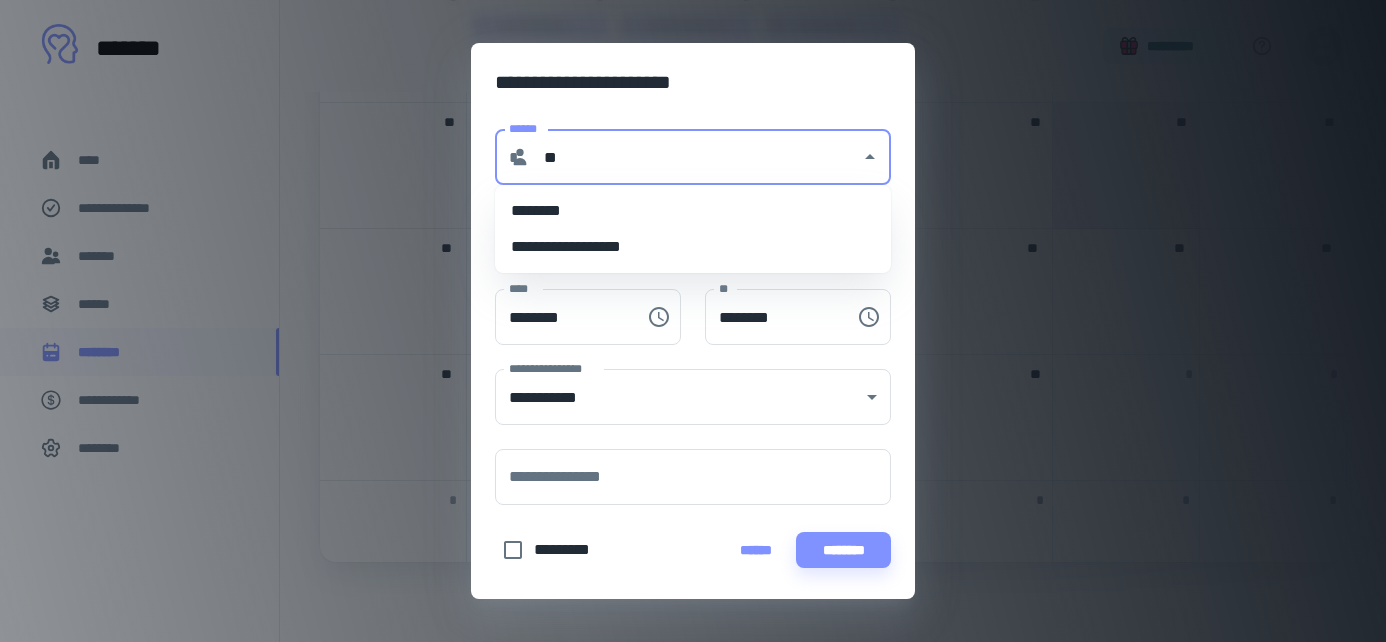 click on "********" at bounding box center (693, 211) 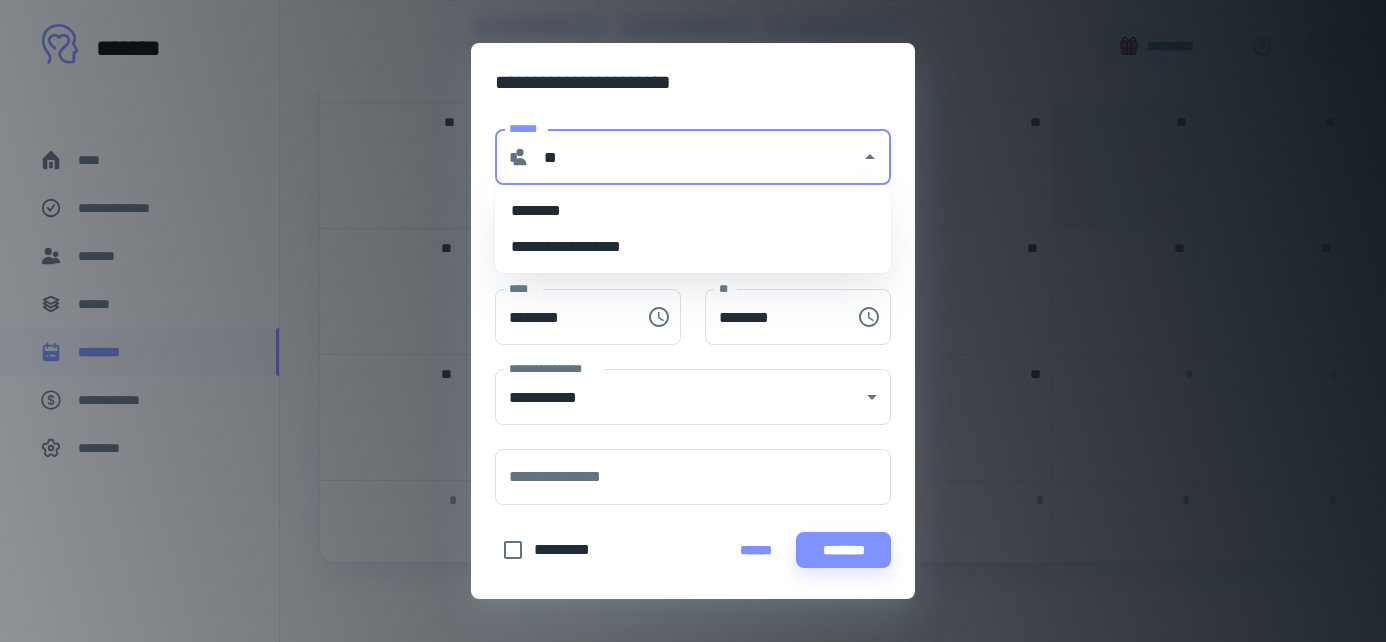 type on "********" 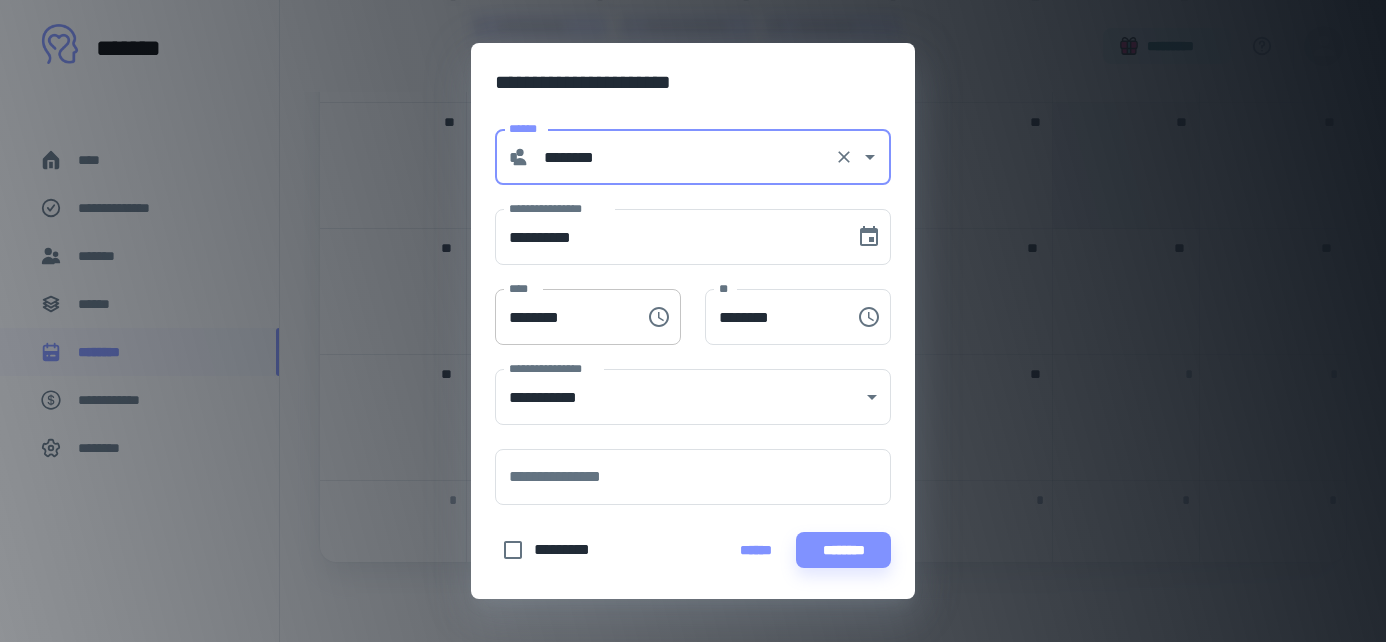 click on "********" at bounding box center (563, 317) 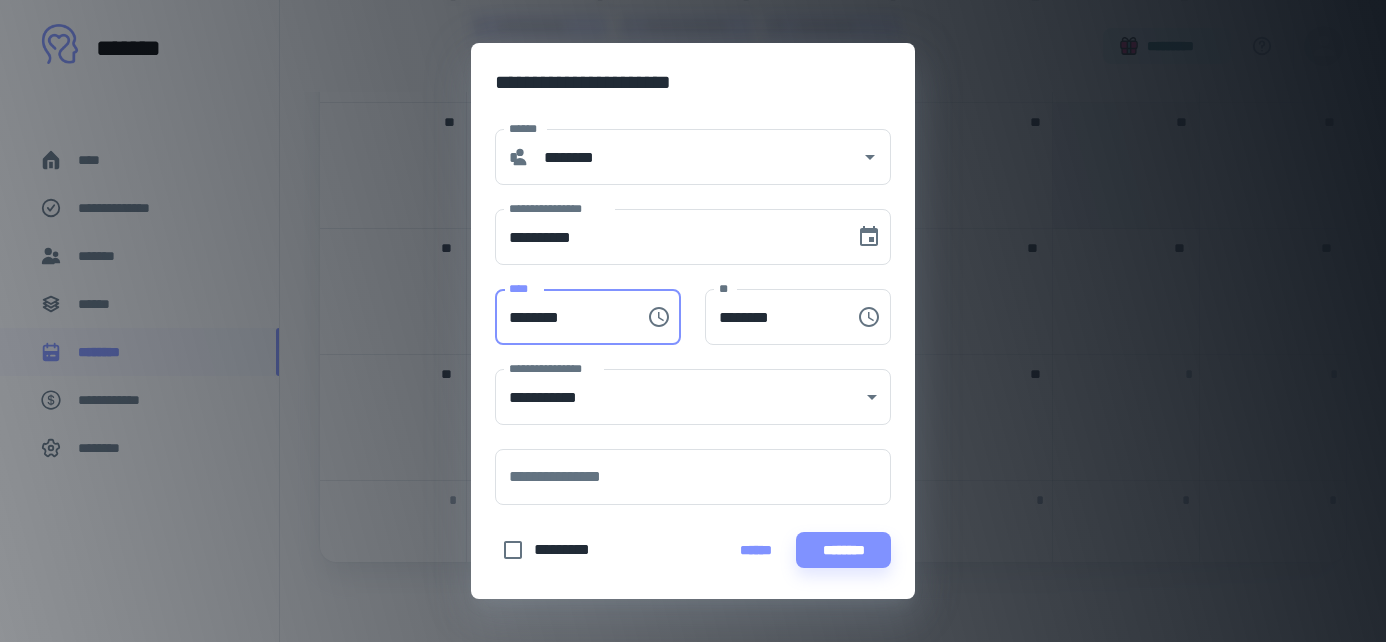 type on "********" 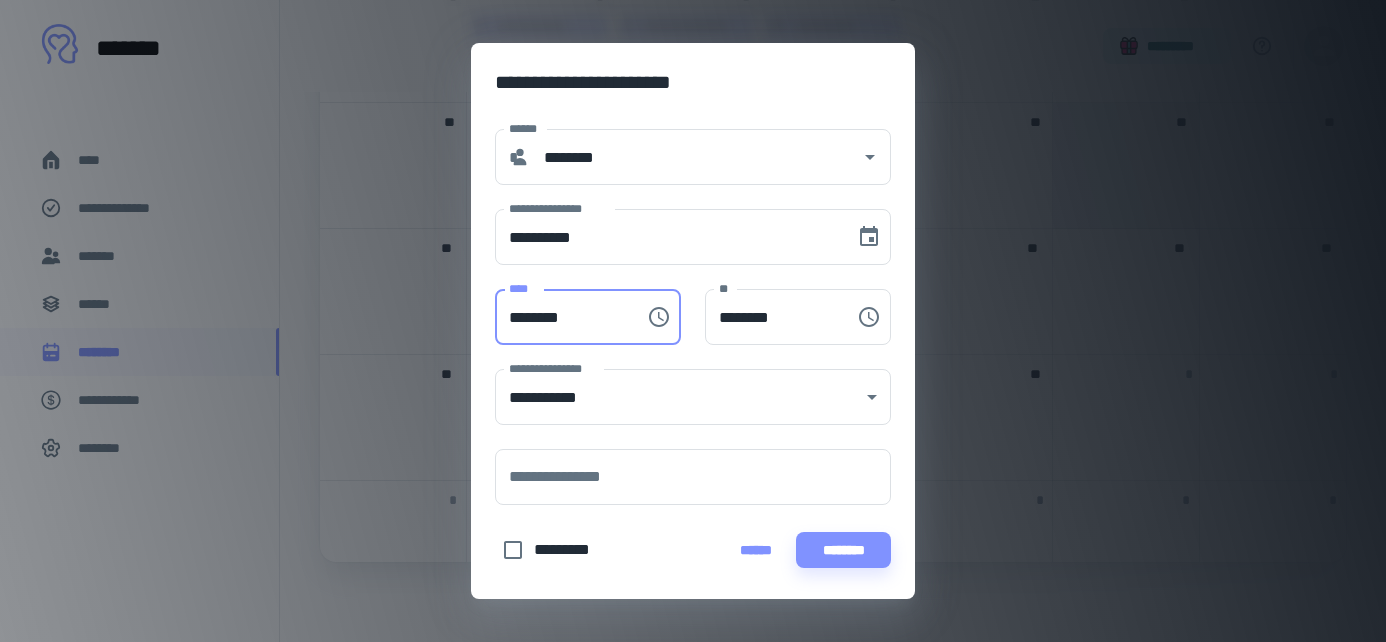 type on "********" 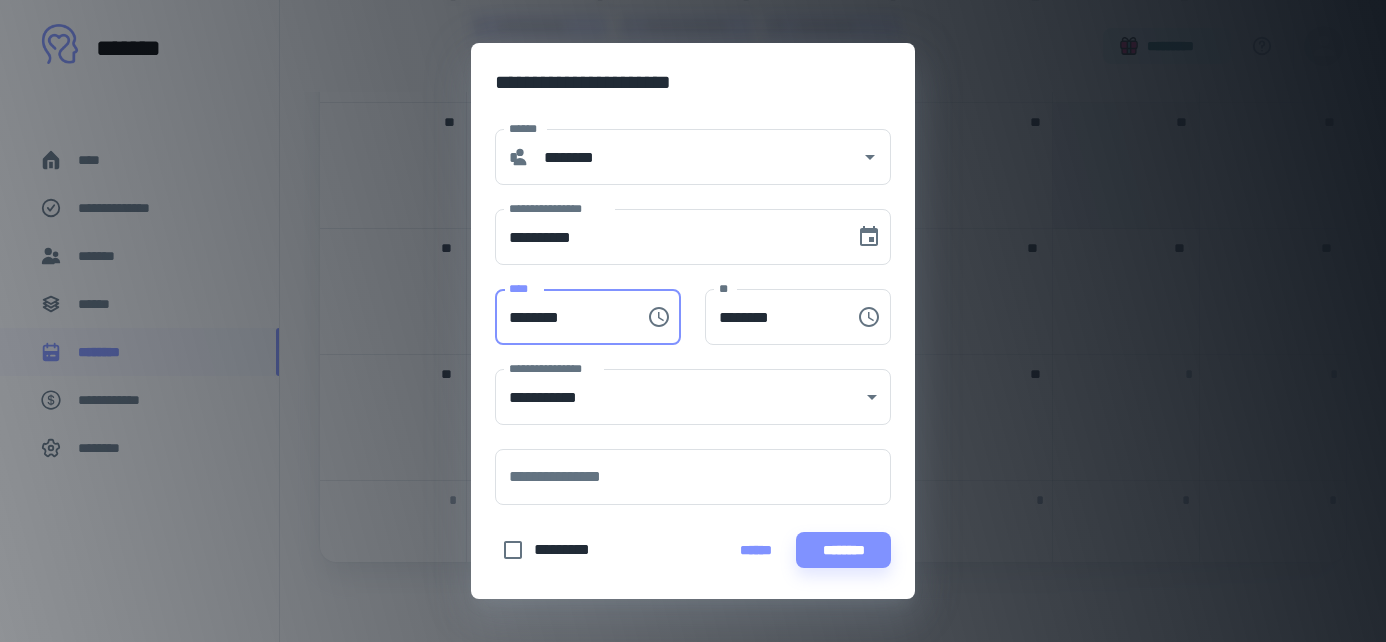 type on "********" 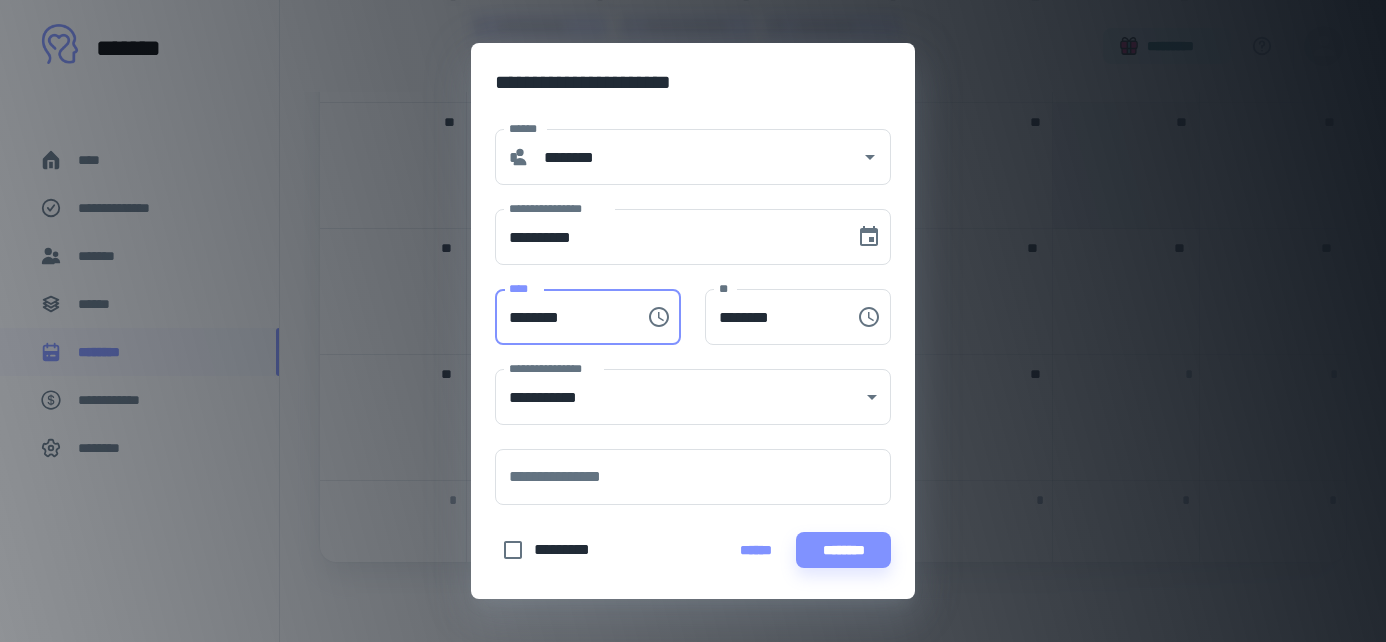 type on "********" 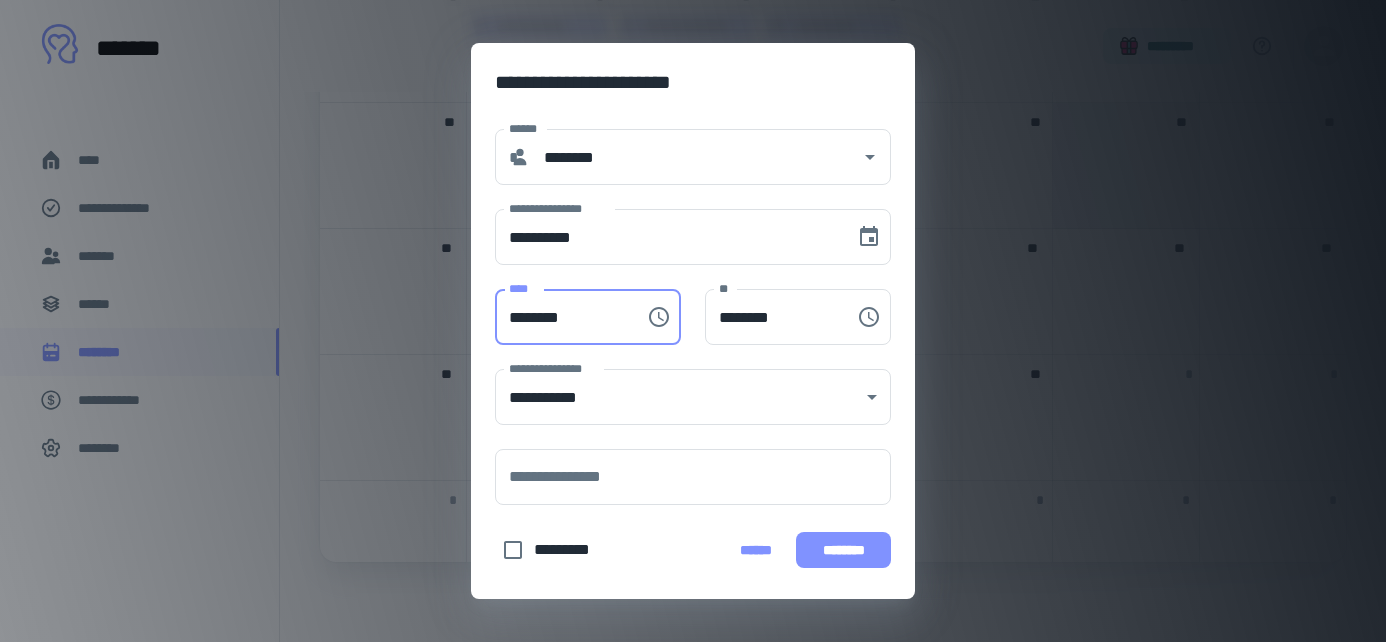 click on "********" at bounding box center (843, 550) 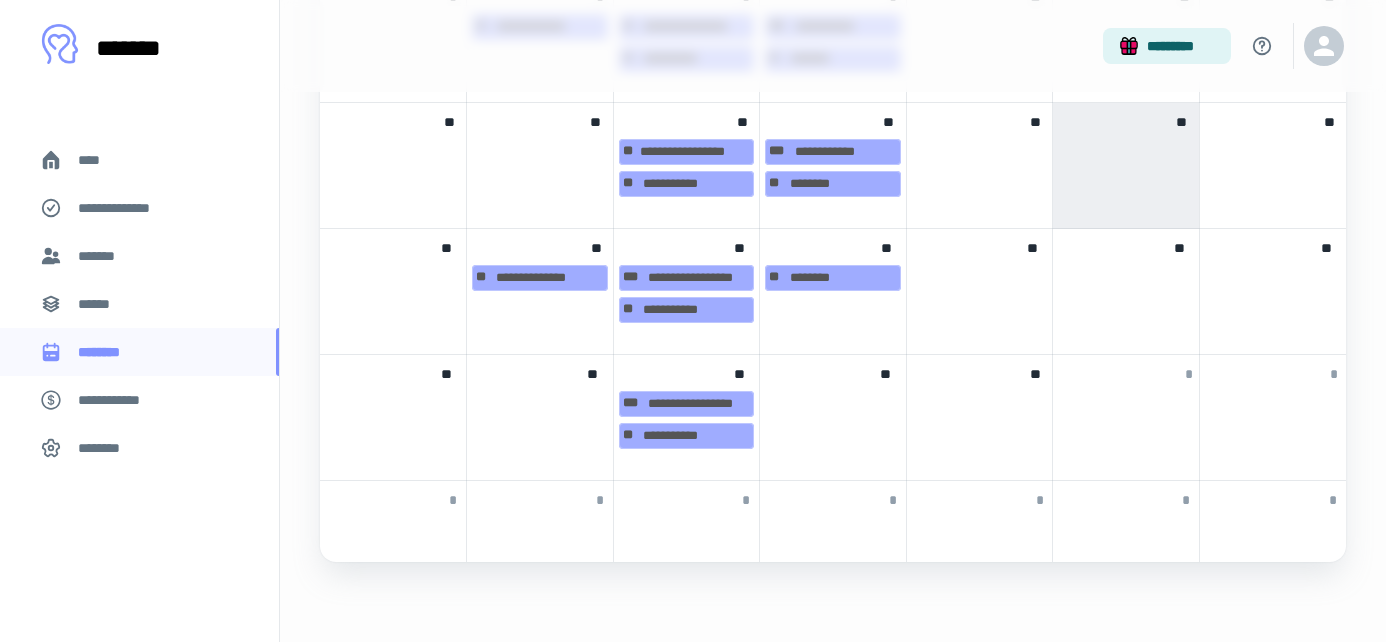 click at bounding box center [833, 402] 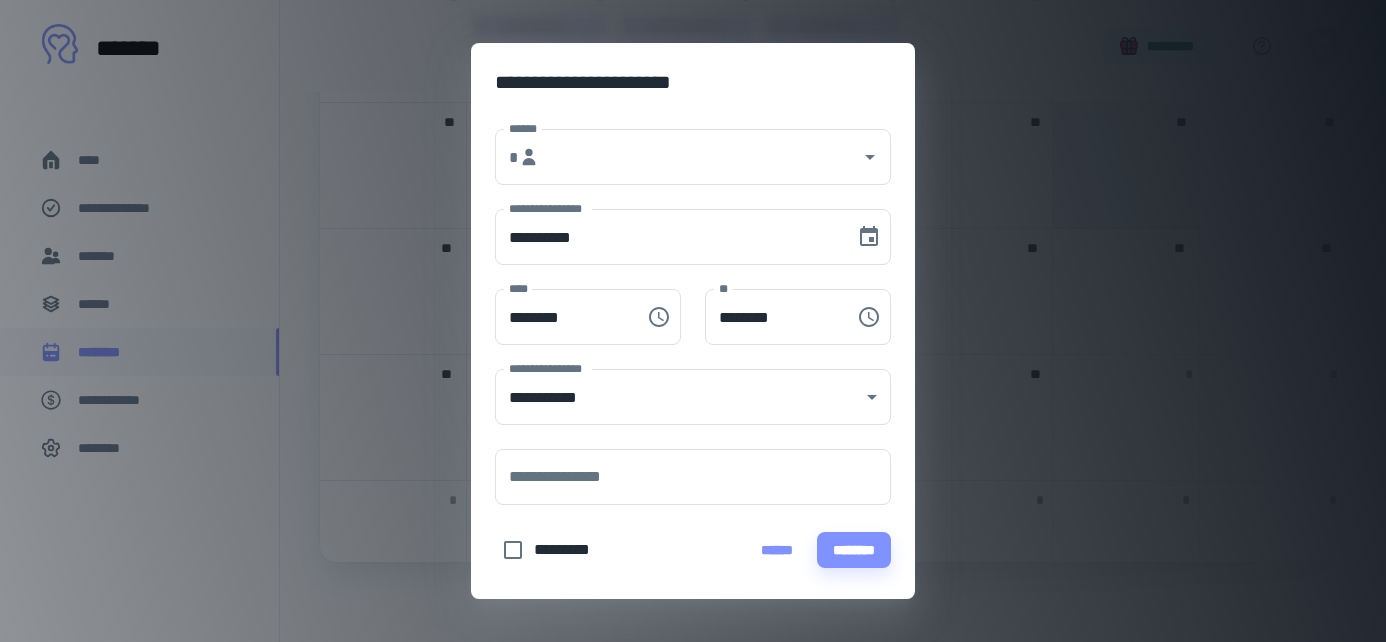scroll, scrollTop: 1375, scrollLeft: 0, axis: vertical 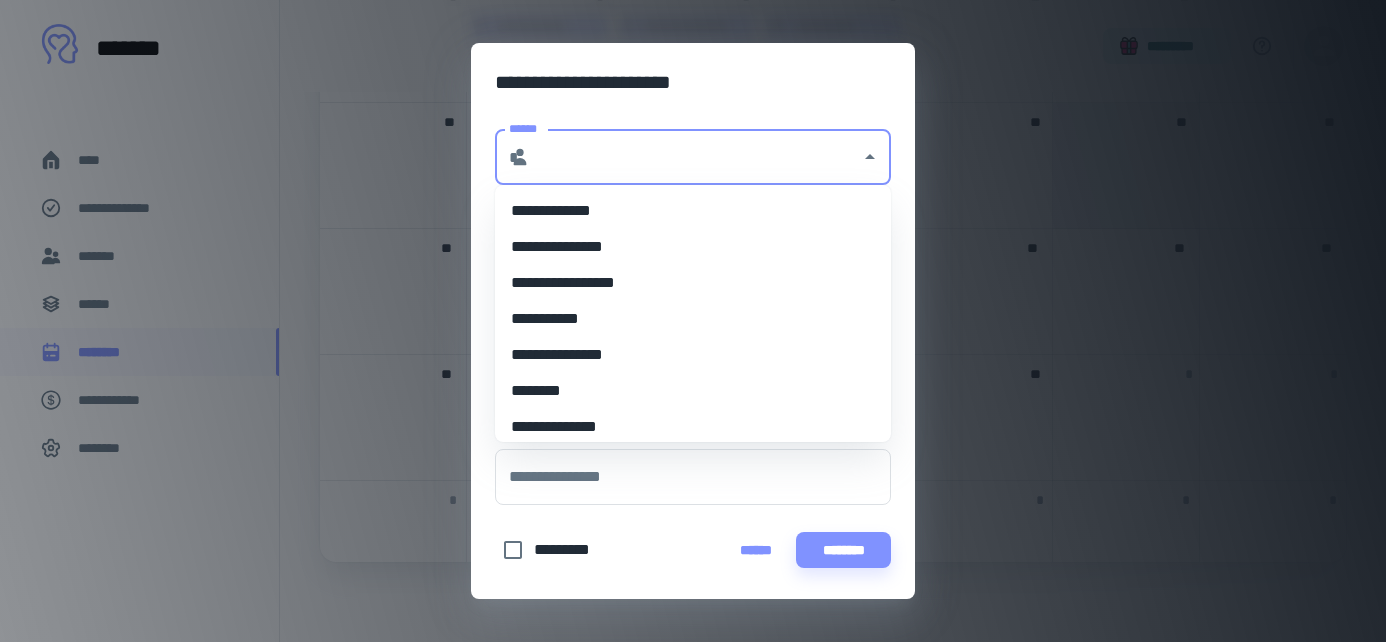 click on "******" at bounding box center (695, 157) 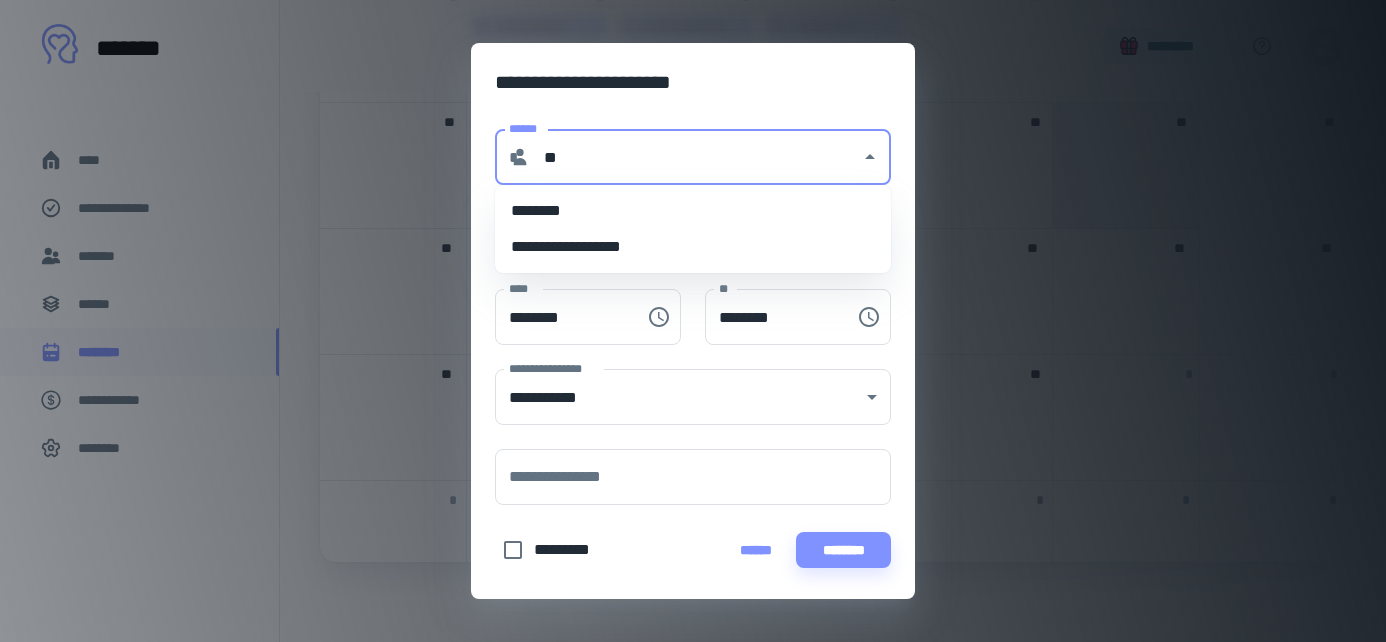 click on "********" at bounding box center (693, 211) 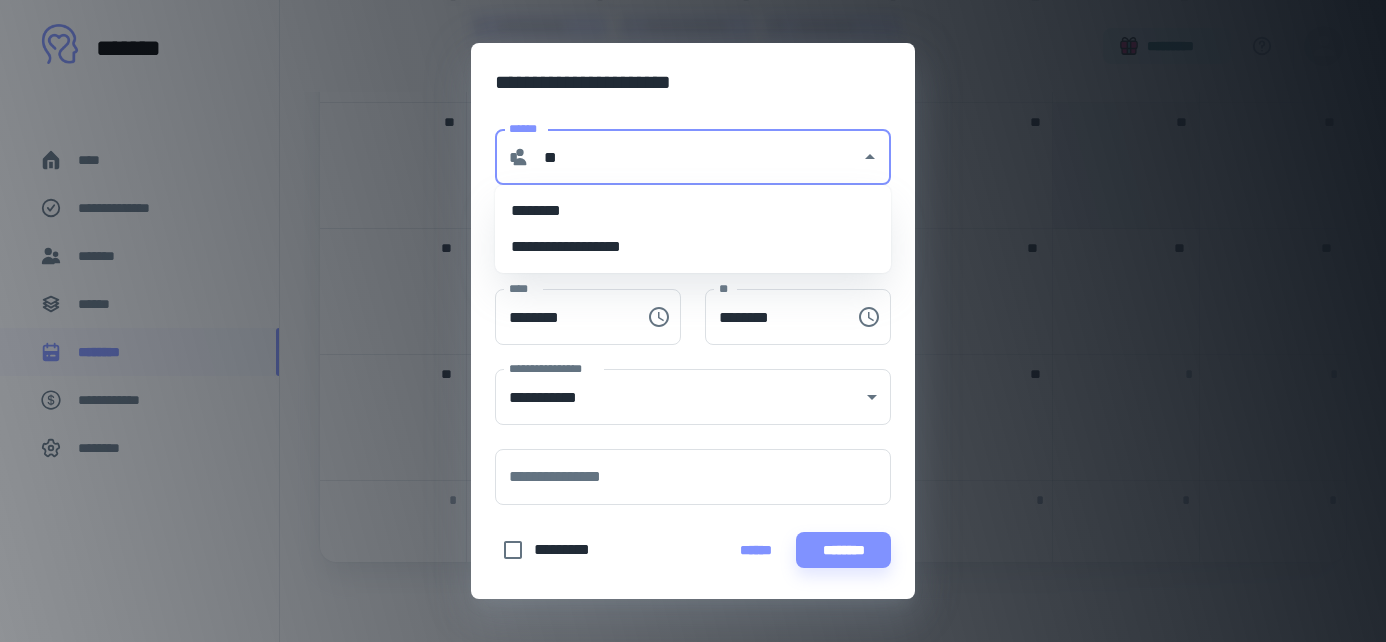 type on "********" 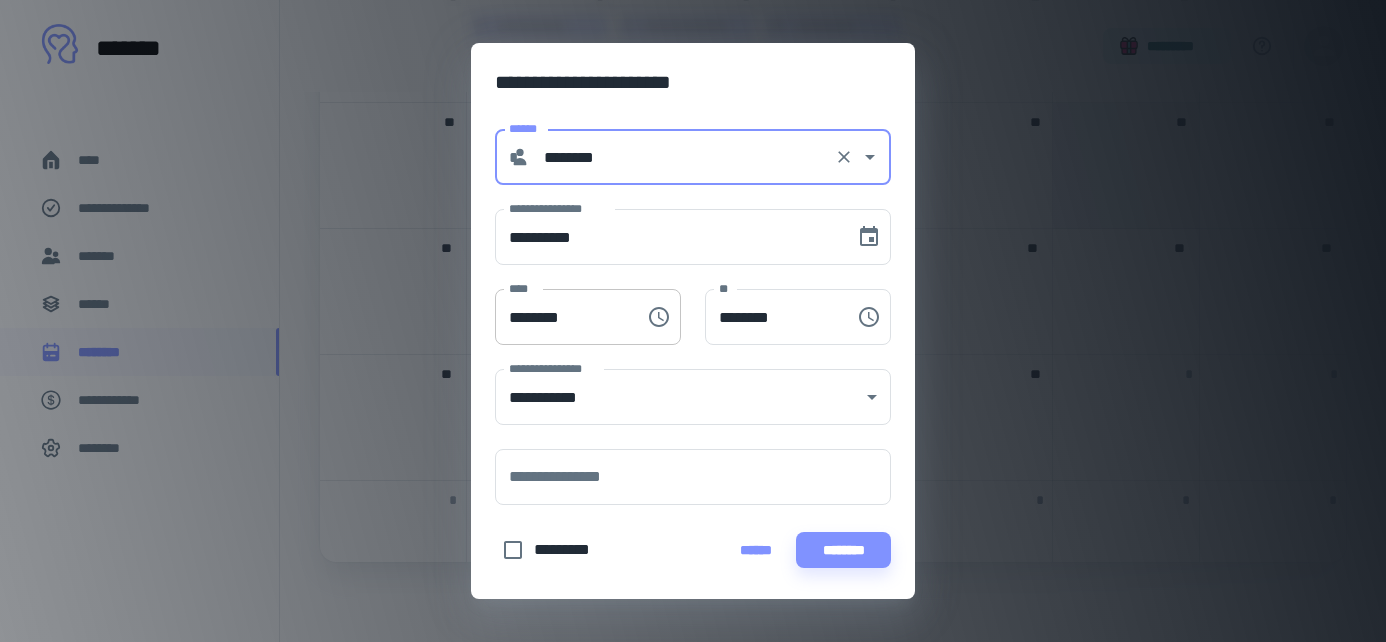 click on "********" at bounding box center [563, 317] 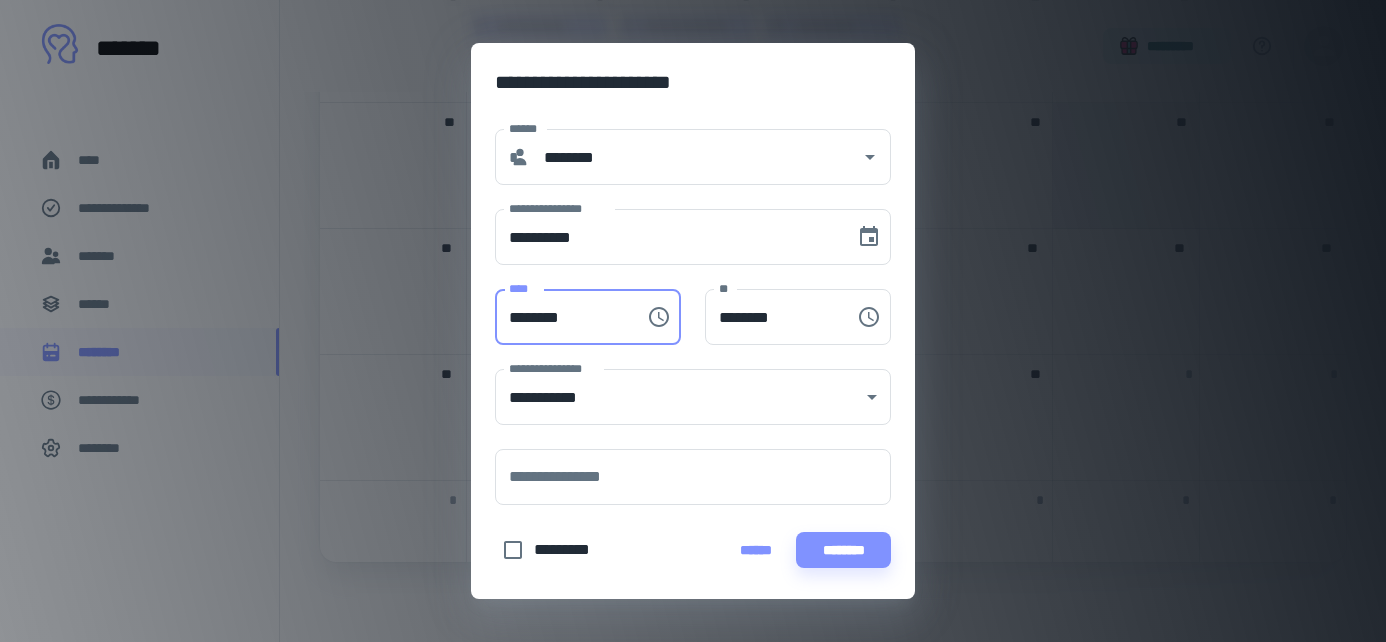 type on "********" 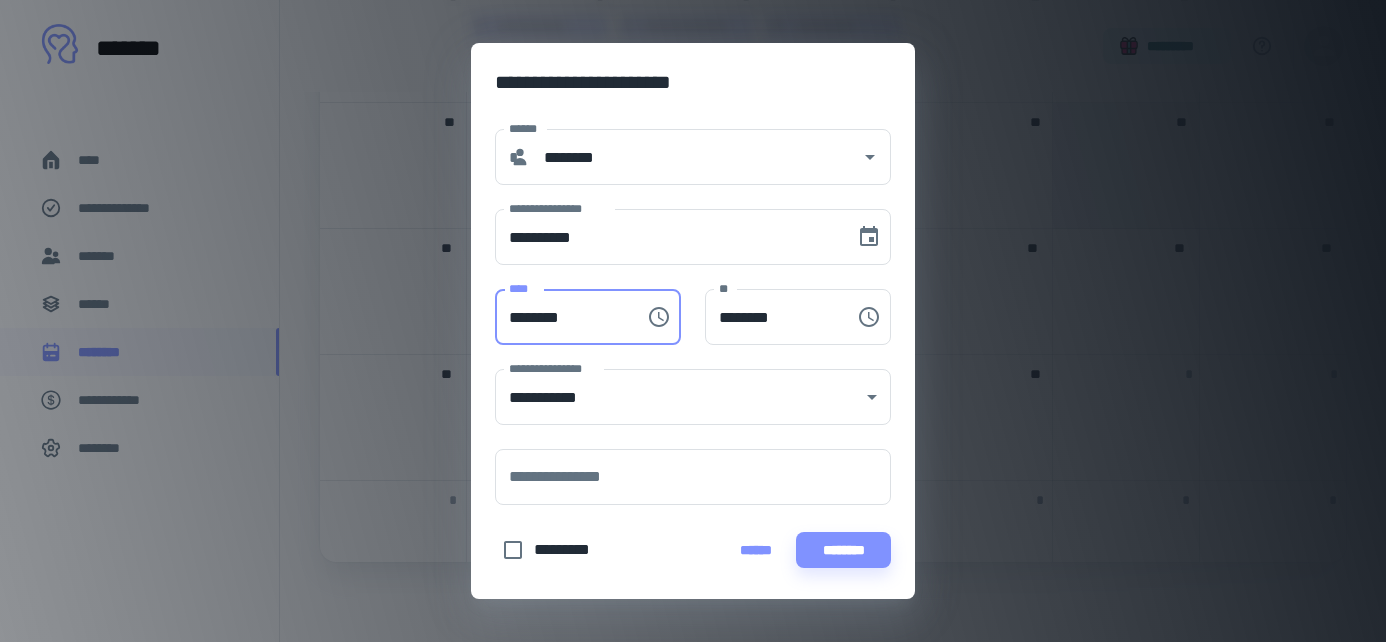 type on "********" 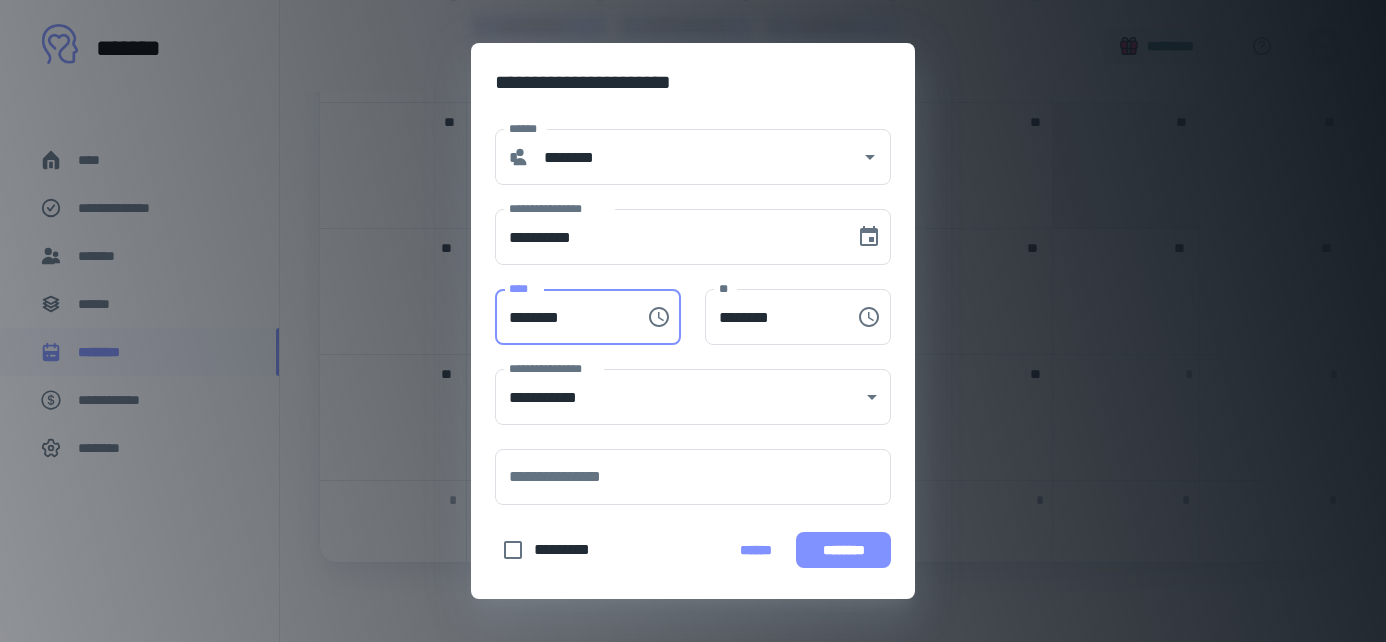 click on "********" at bounding box center (843, 550) 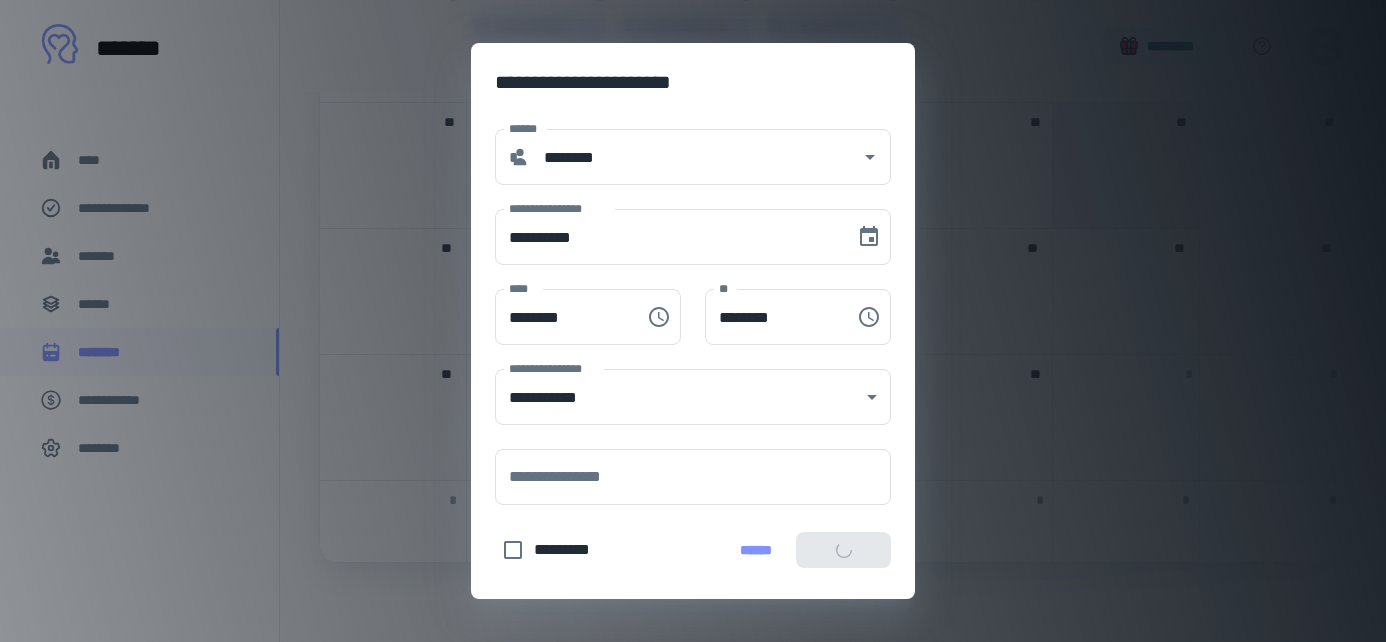 scroll, scrollTop: 825, scrollLeft: 0, axis: vertical 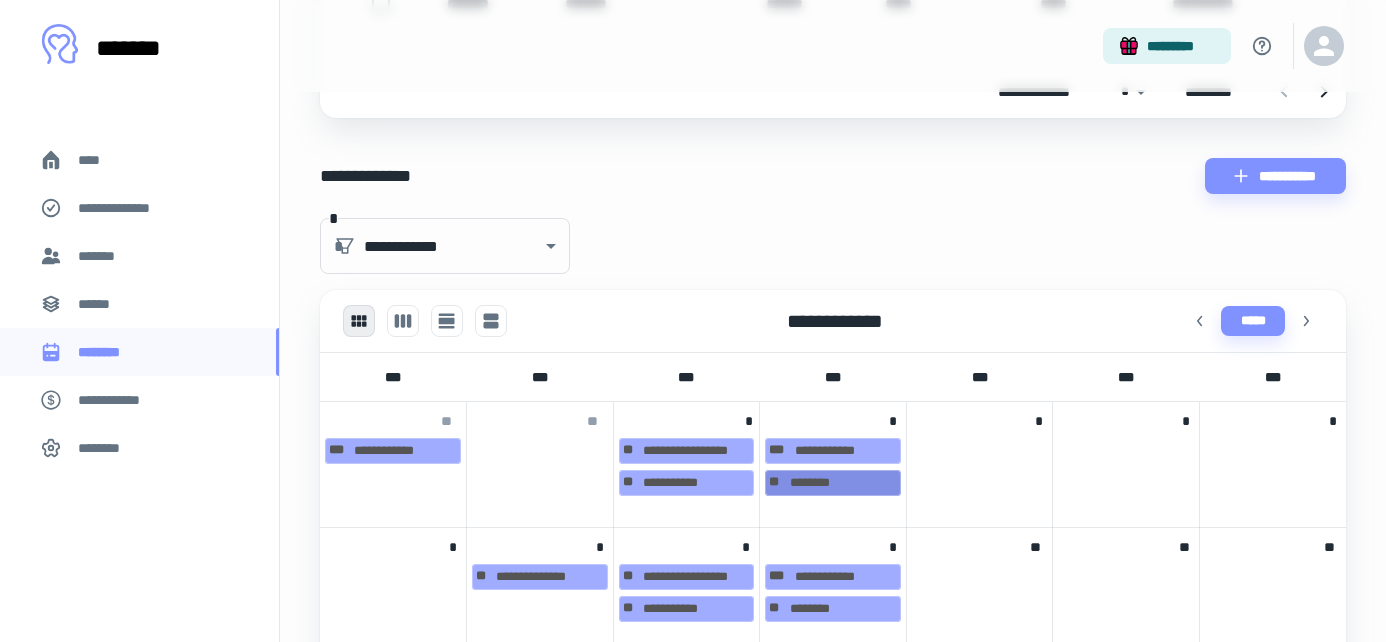 click on "[FIRST] [LAST]" at bounding box center [833, 483] 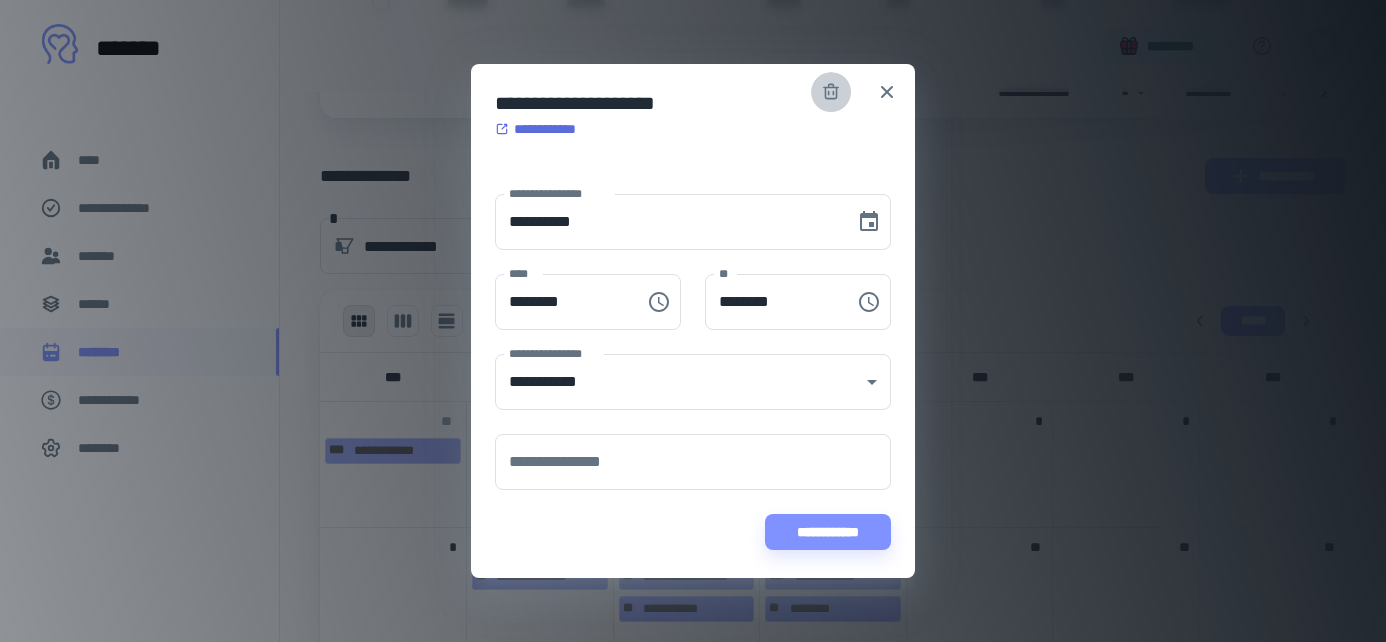 click 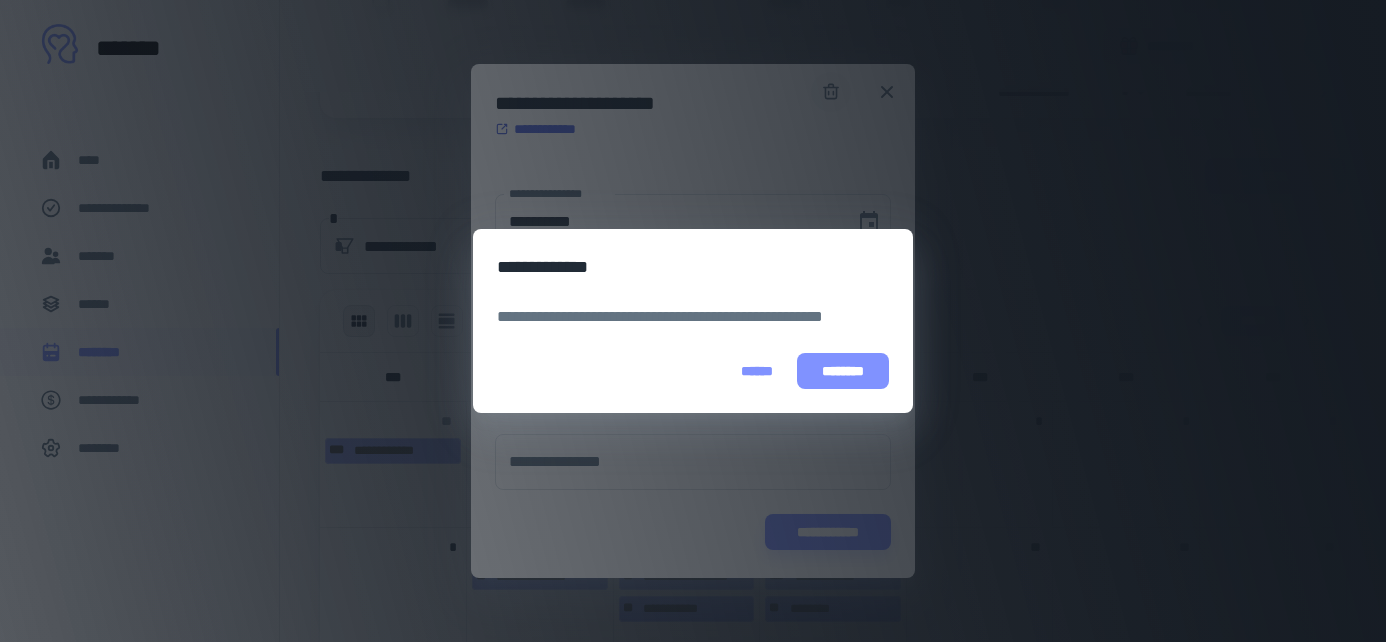 click on "********" at bounding box center [843, 371] 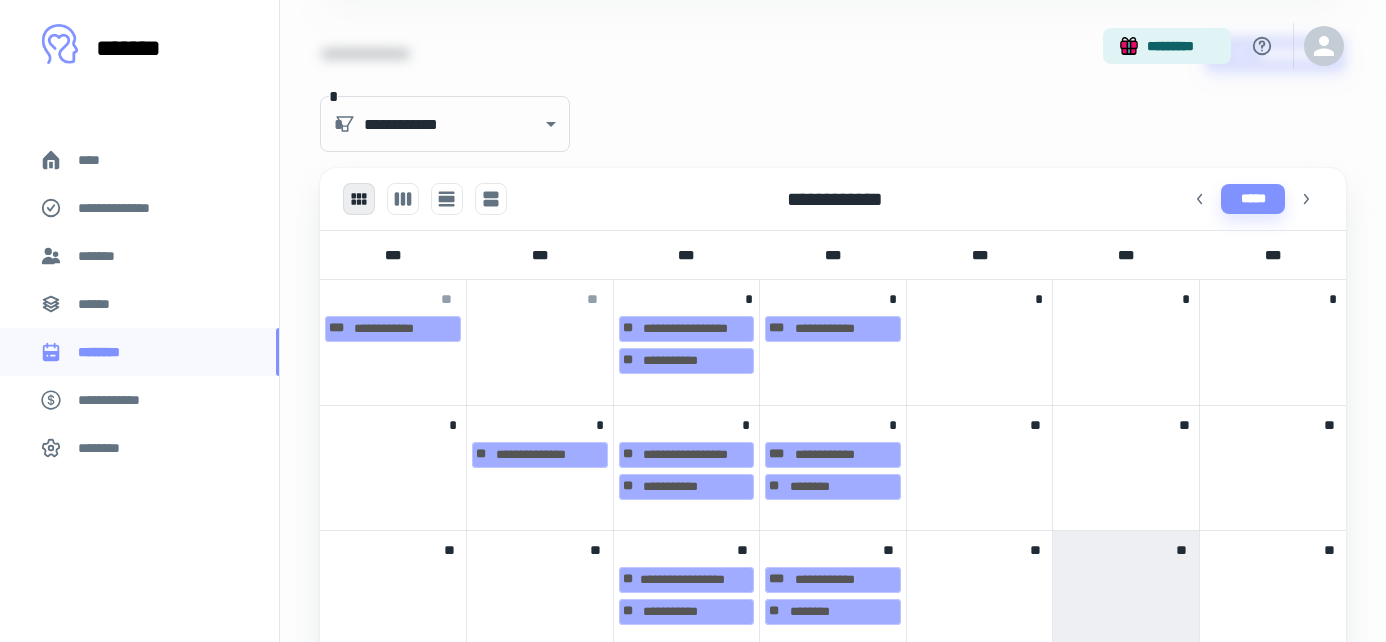 scroll, scrollTop: 953, scrollLeft: 0, axis: vertical 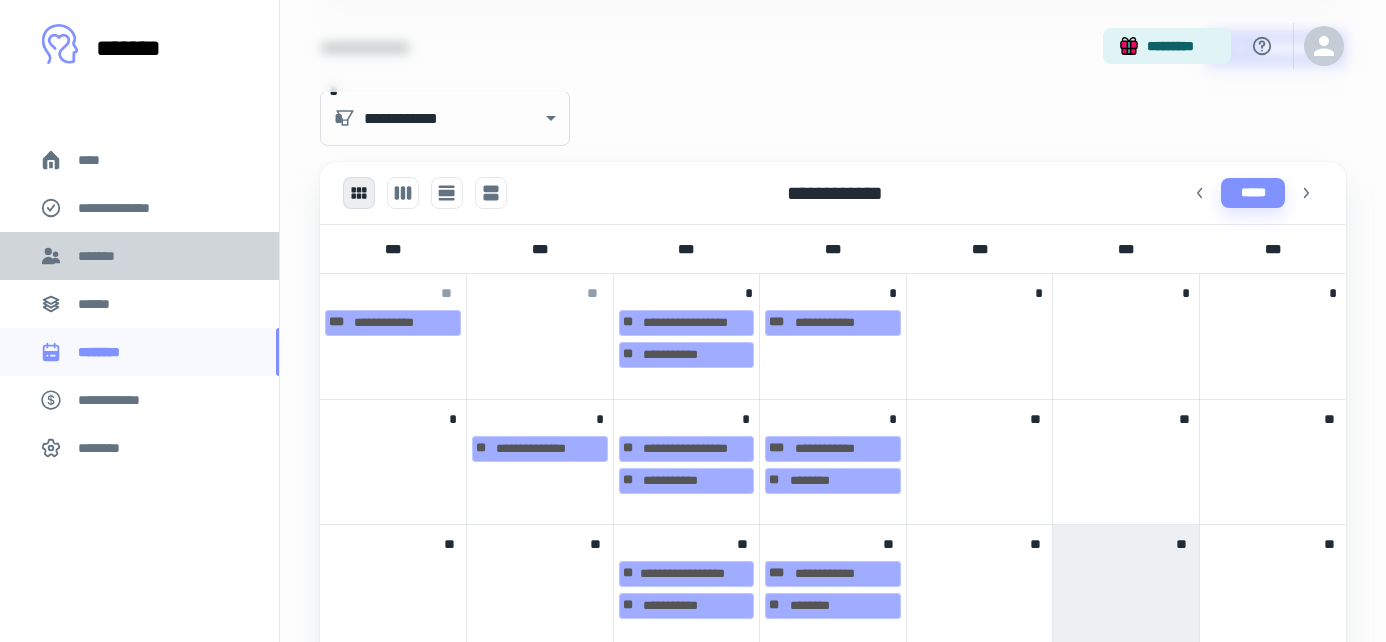 click on "*******" at bounding box center (139, 256) 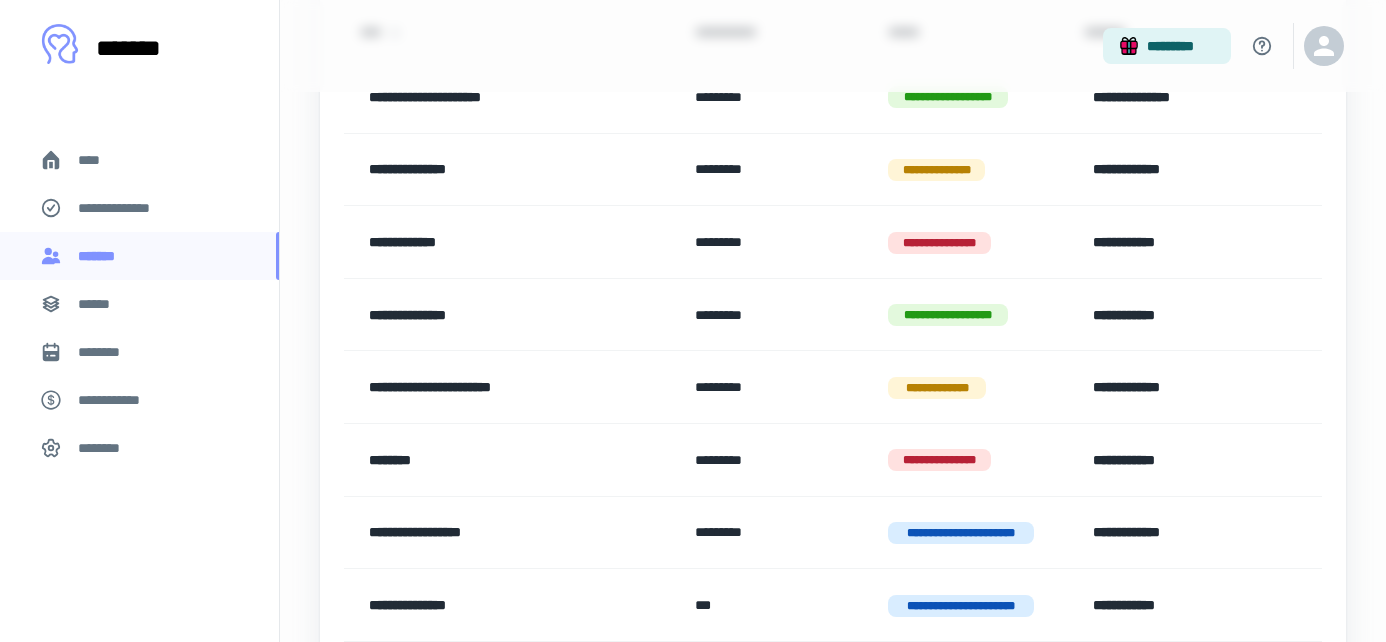 scroll, scrollTop: 311, scrollLeft: 0, axis: vertical 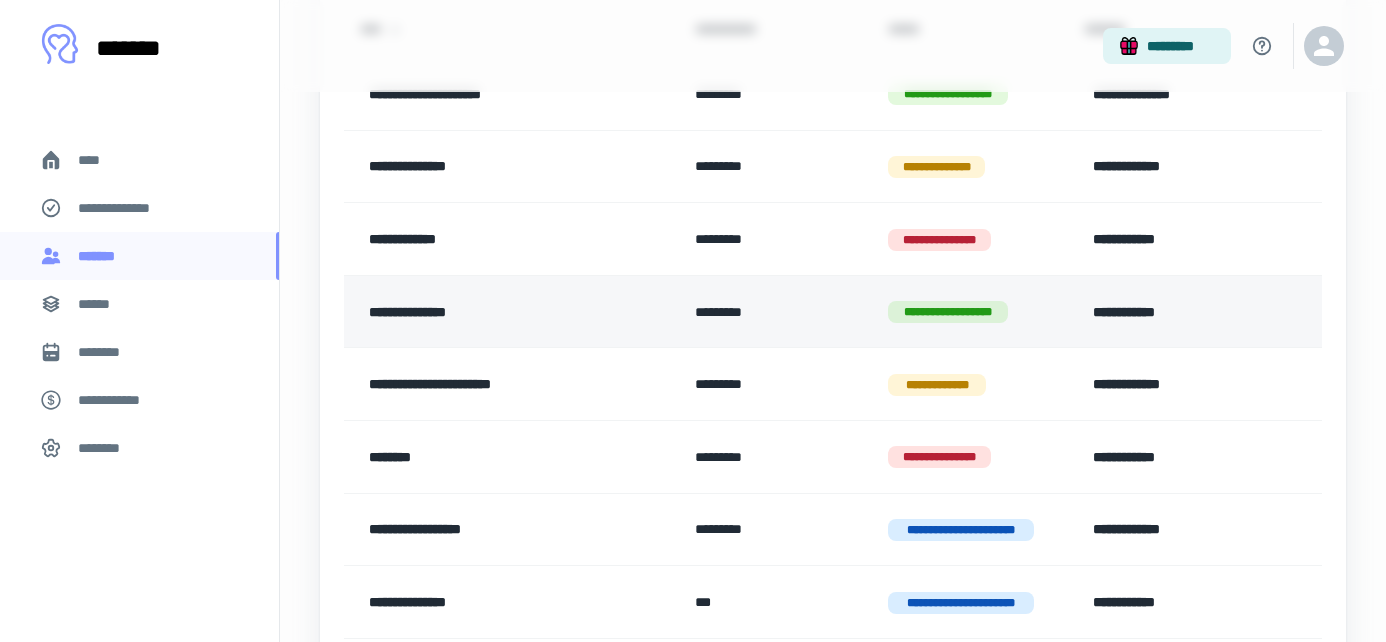 click on "**********" at bounding box center [495, 312] 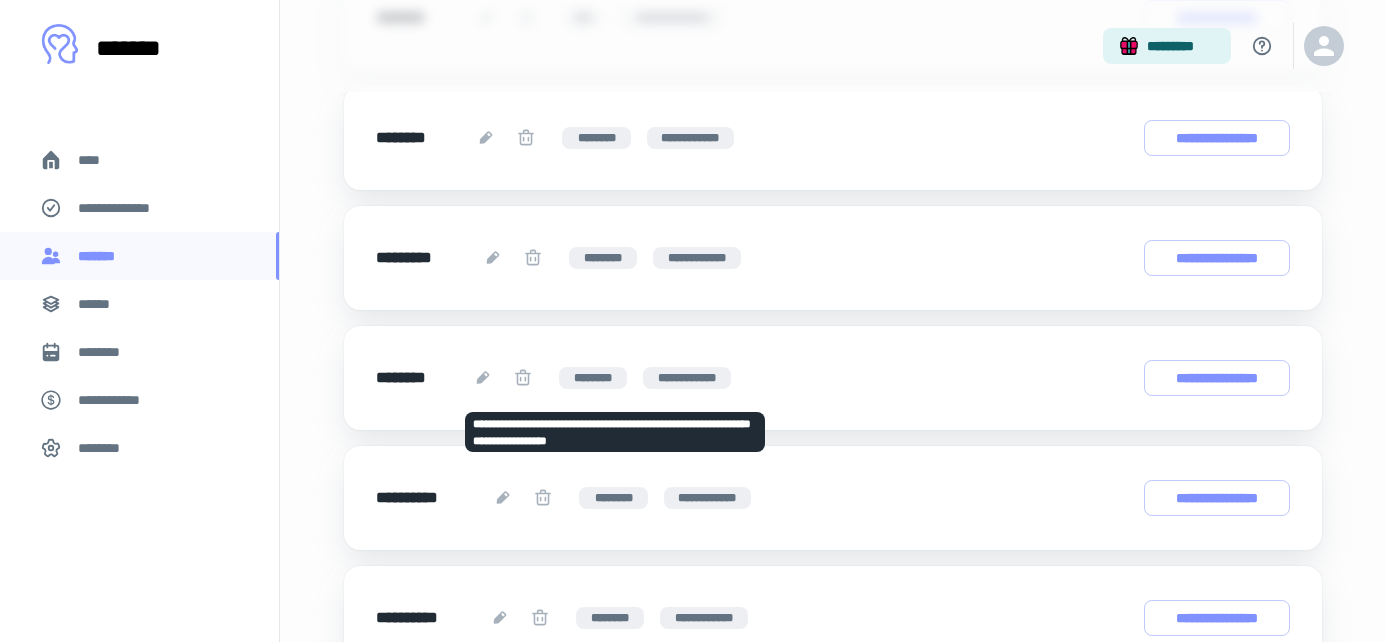 scroll, scrollTop: 889, scrollLeft: 0, axis: vertical 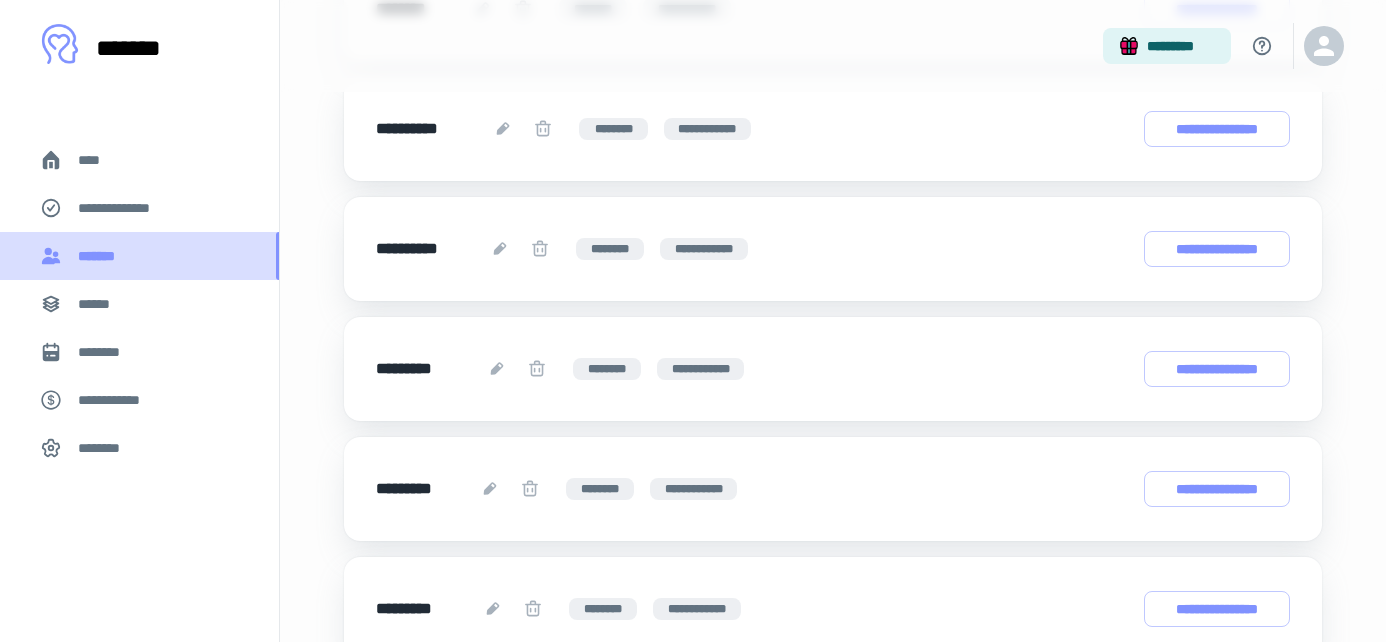 click on "*******" at bounding box center [139, 256] 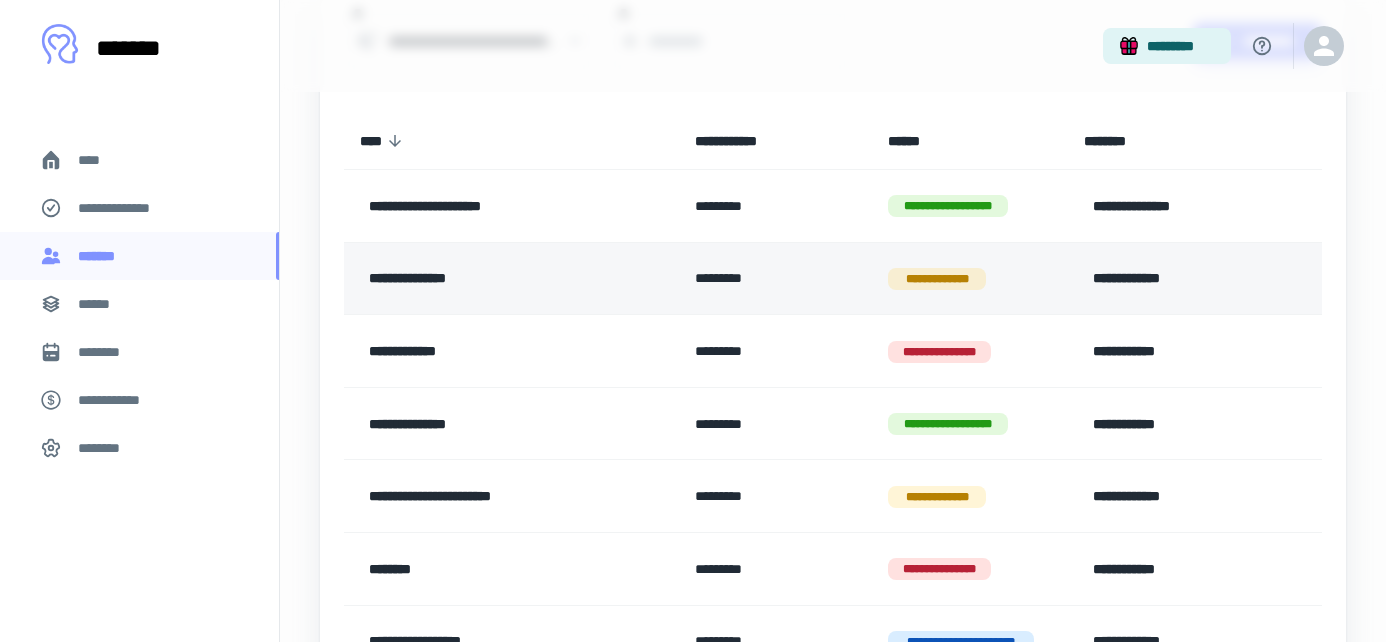 scroll, scrollTop: 208, scrollLeft: 0, axis: vertical 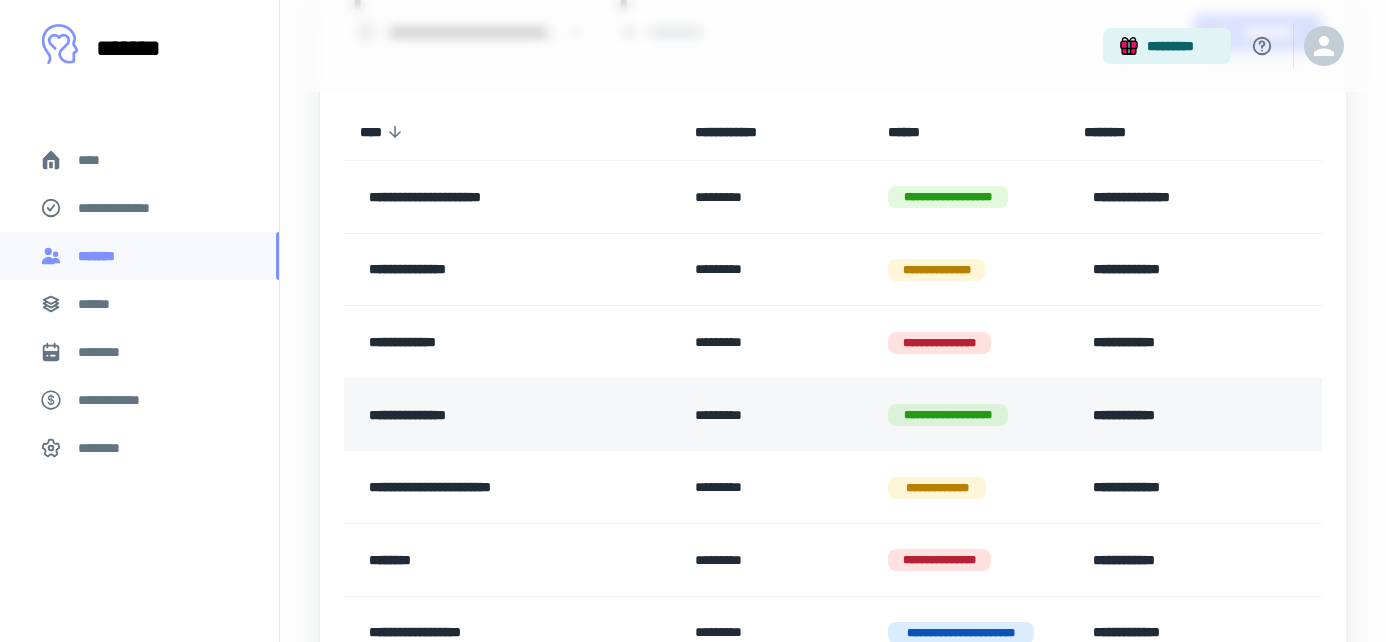 click on "**********" at bounding box center [970, 414] 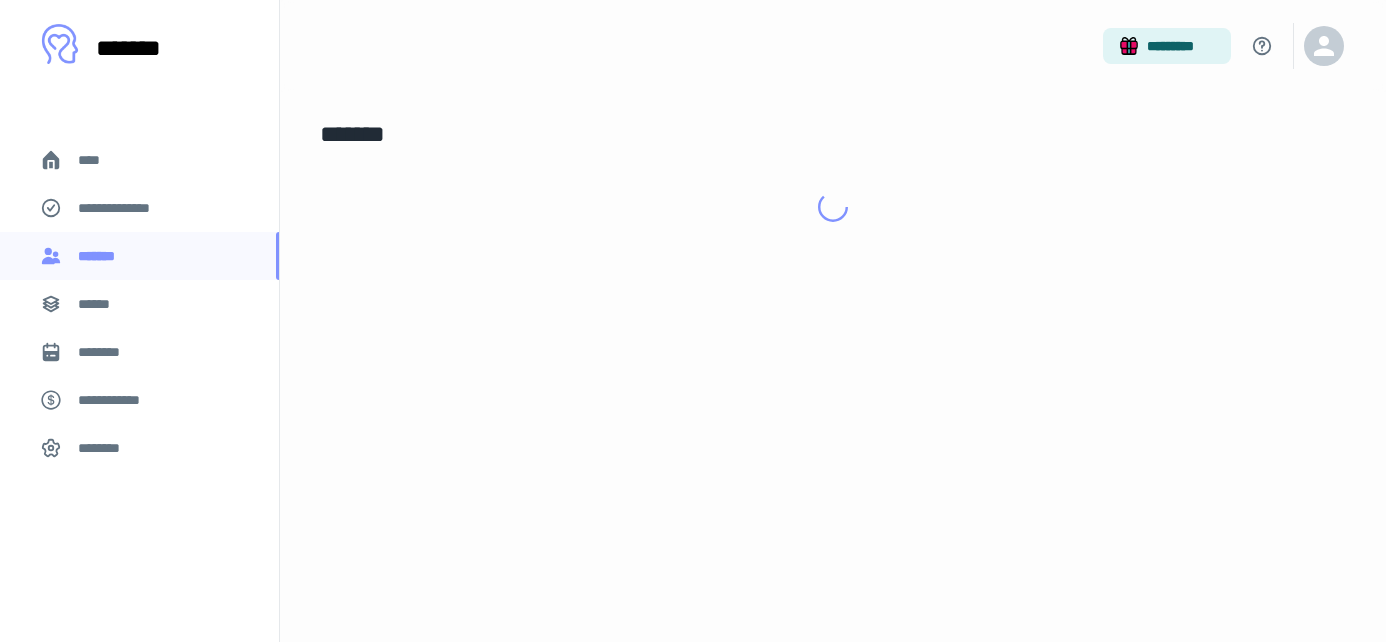 scroll, scrollTop: 0, scrollLeft: 0, axis: both 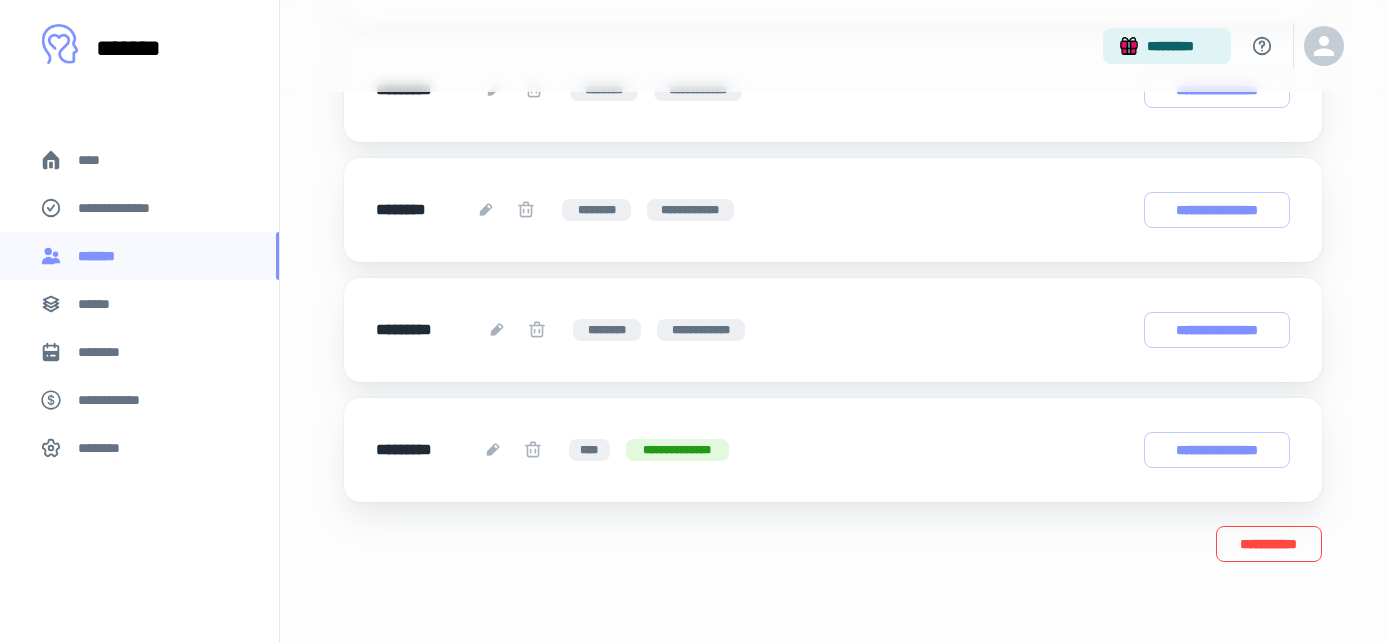 click on "**********" at bounding box center (1269, 544) 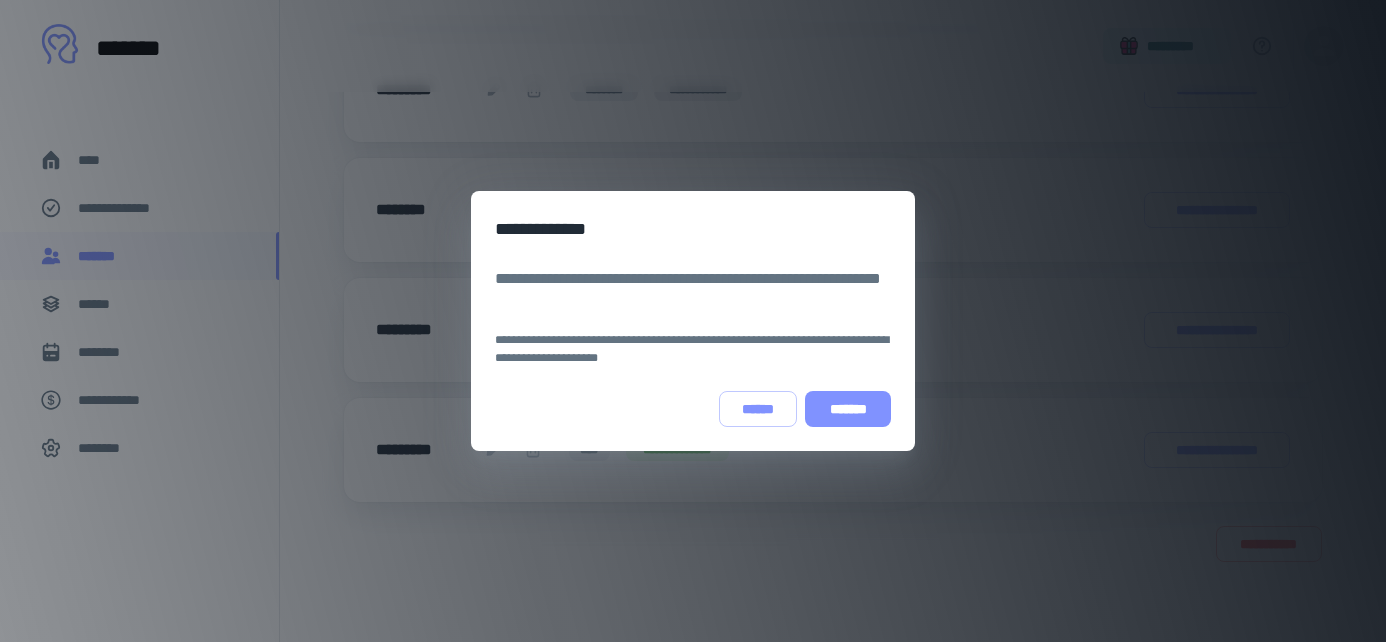 click on "*******" at bounding box center [848, 409] 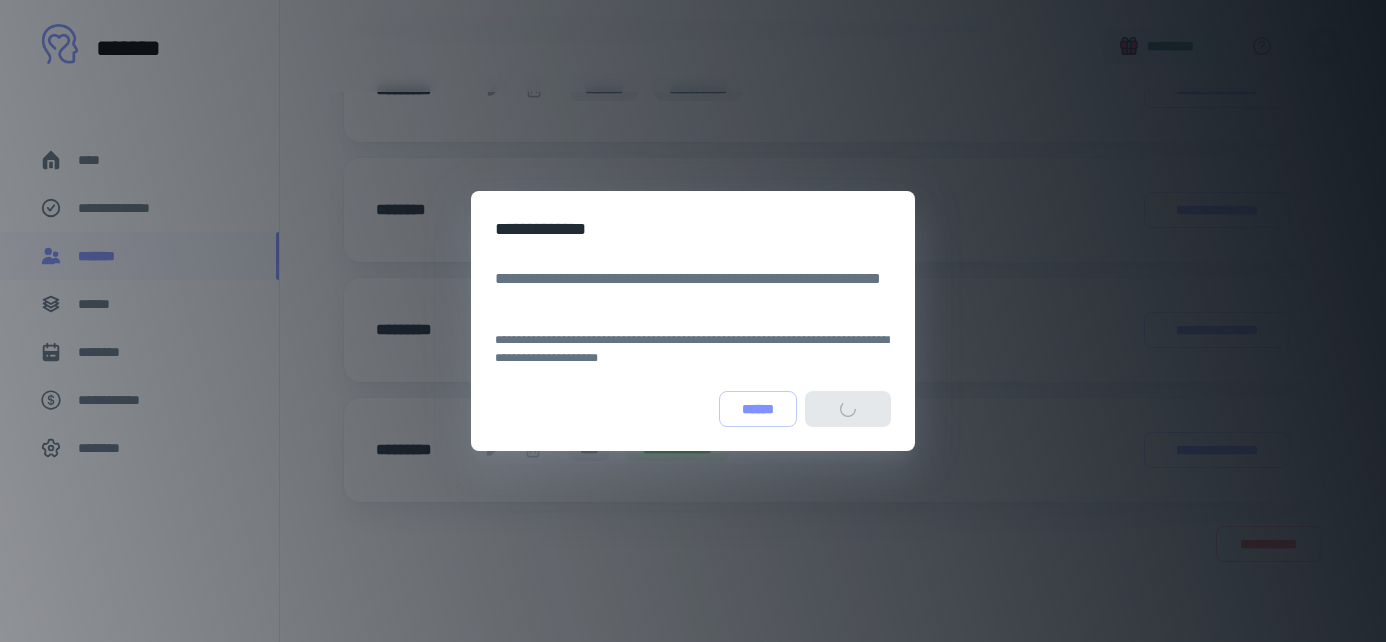 scroll, scrollTop: 0, scrollLeft: 0, axis: both 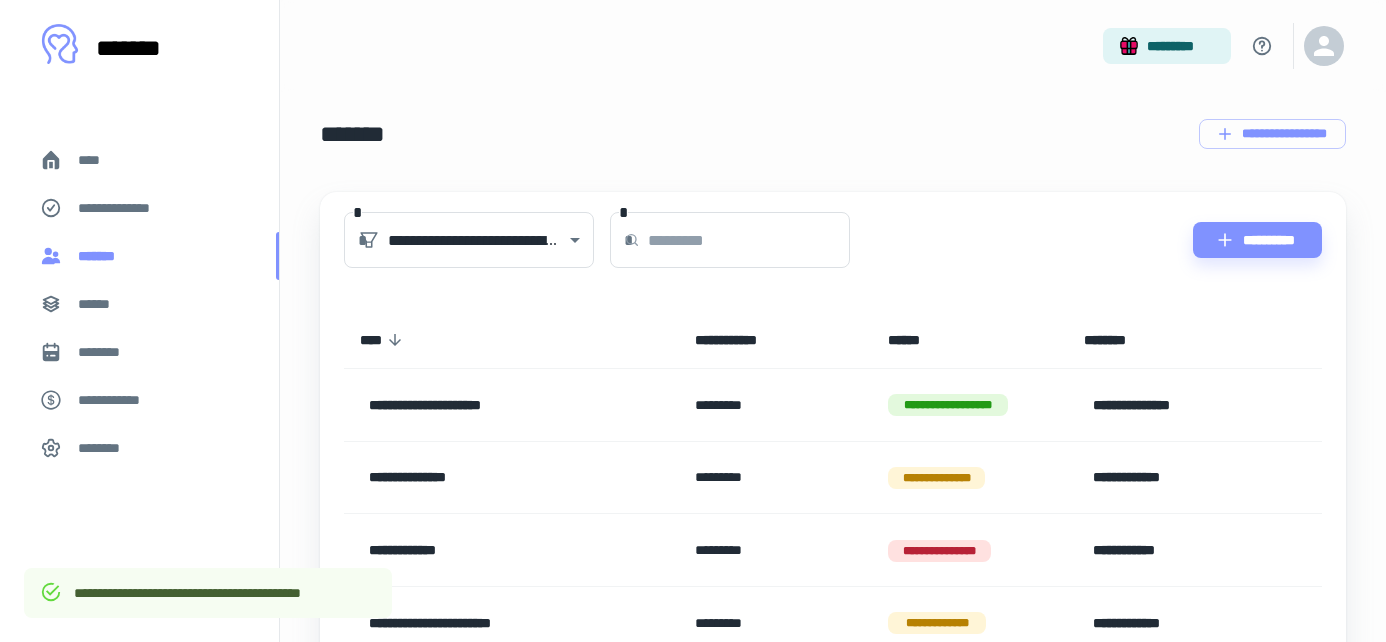 click on "*******" at bounding box center [139, 256] 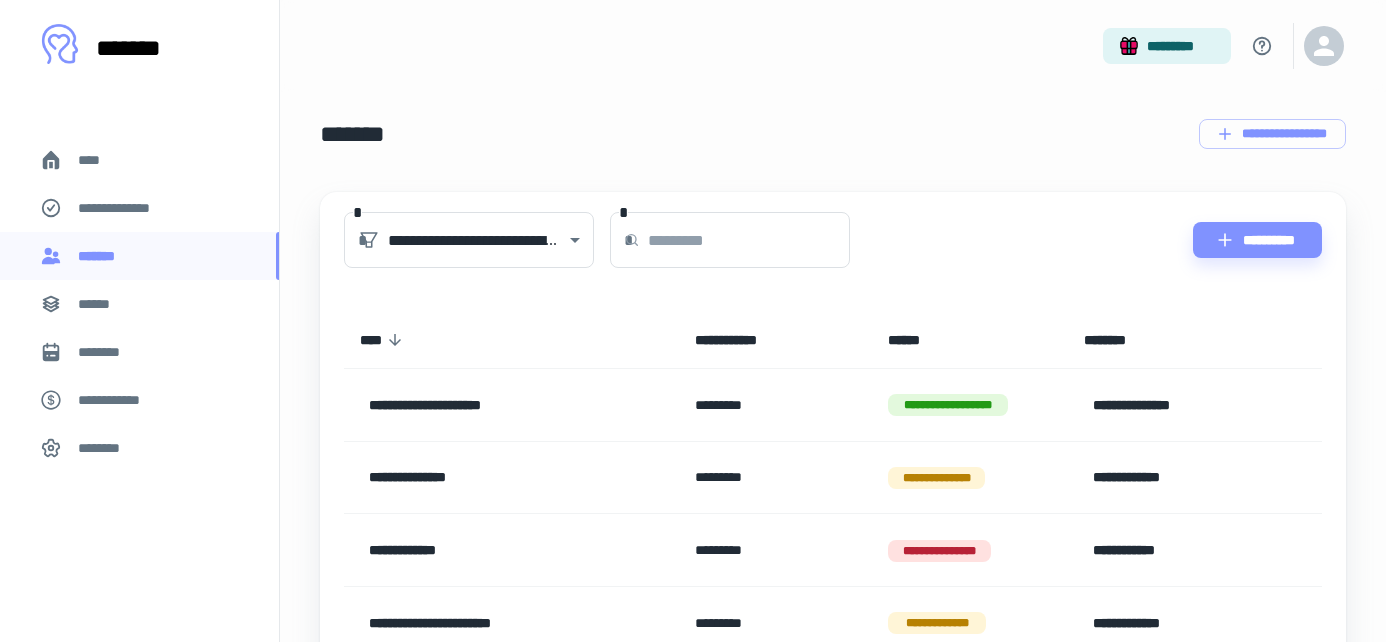 scroll, scrollTop: 0, scrollLeft: 0, axis: both 